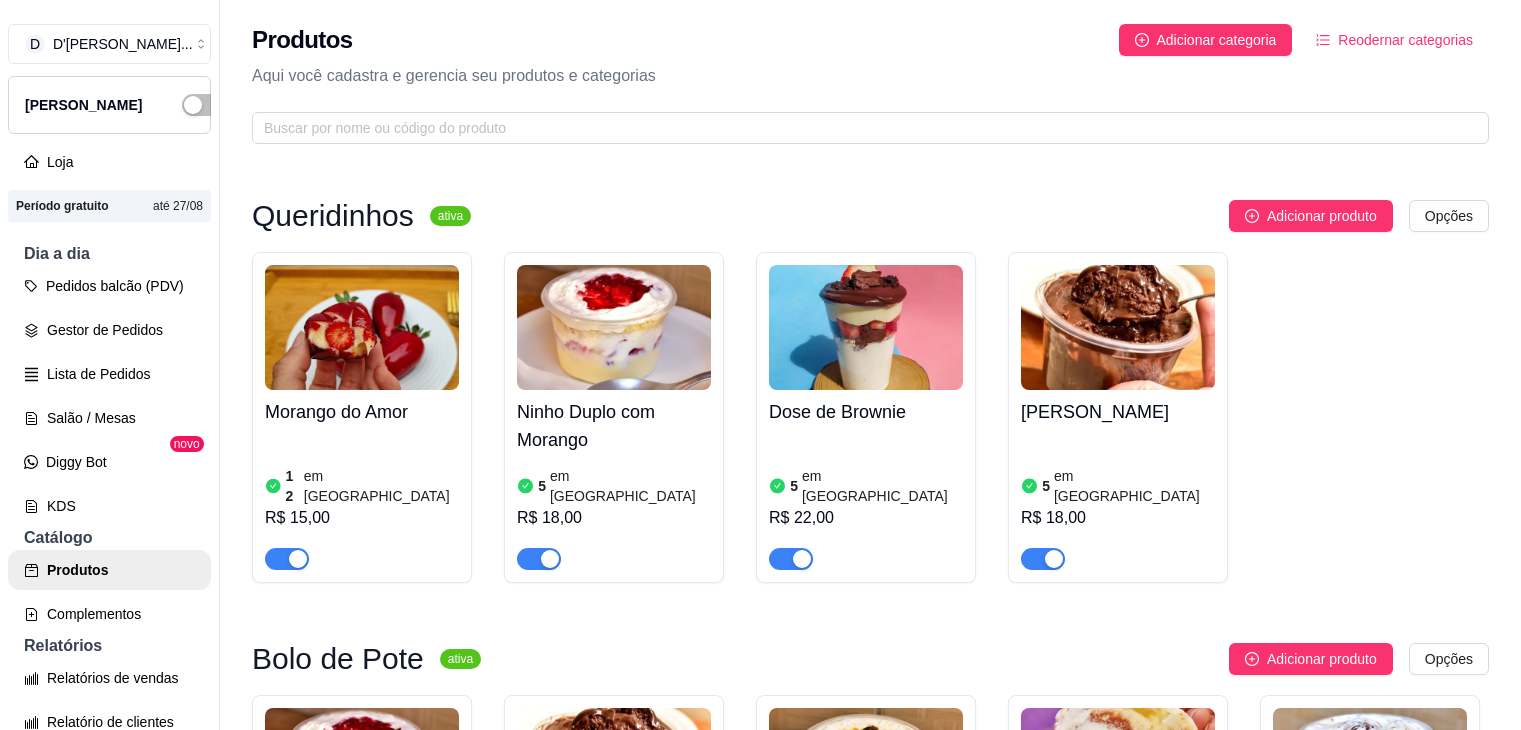 scroll, scrollTop: 0, scrollLeft: 0, axis: both 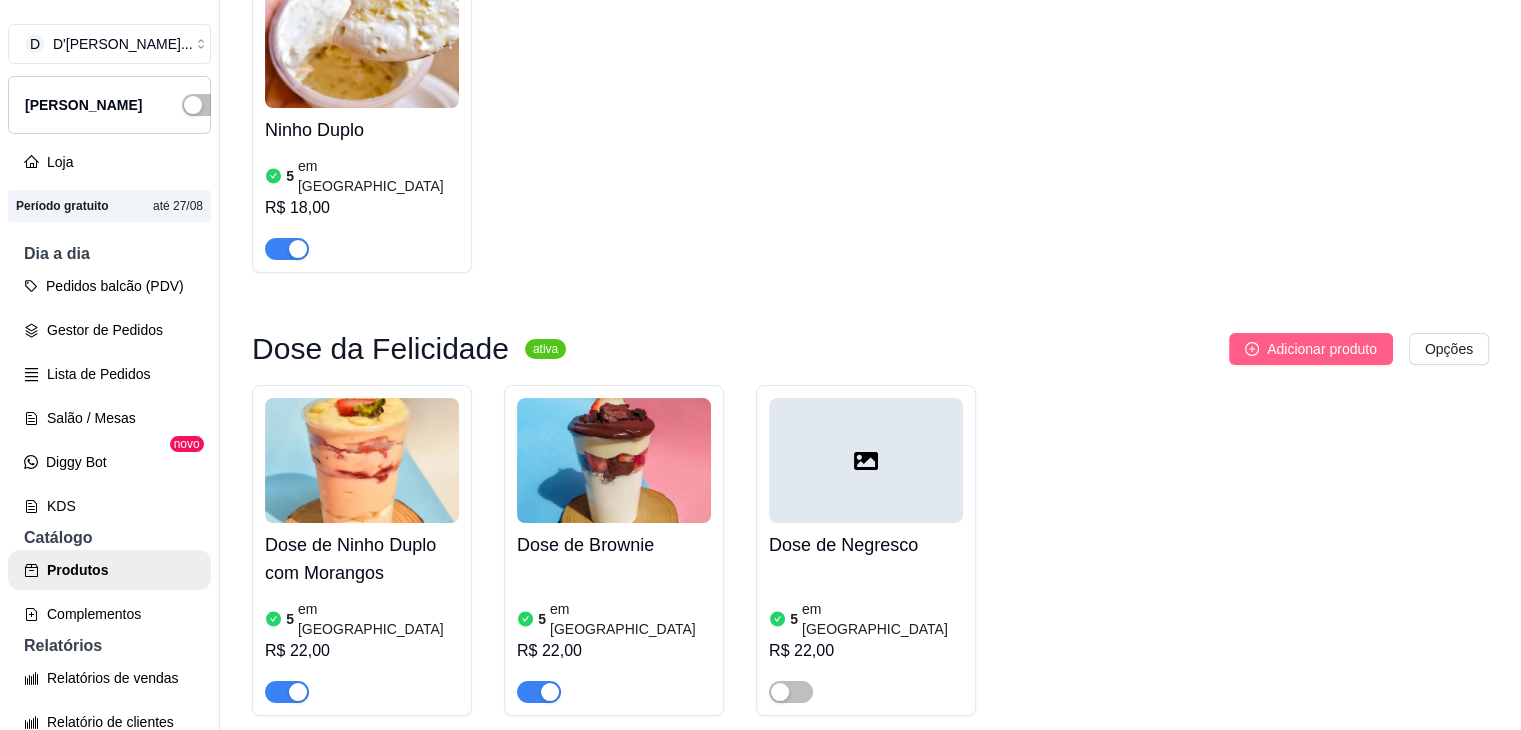 click on "Adicionar produto" at bounding box center (1322, 349) 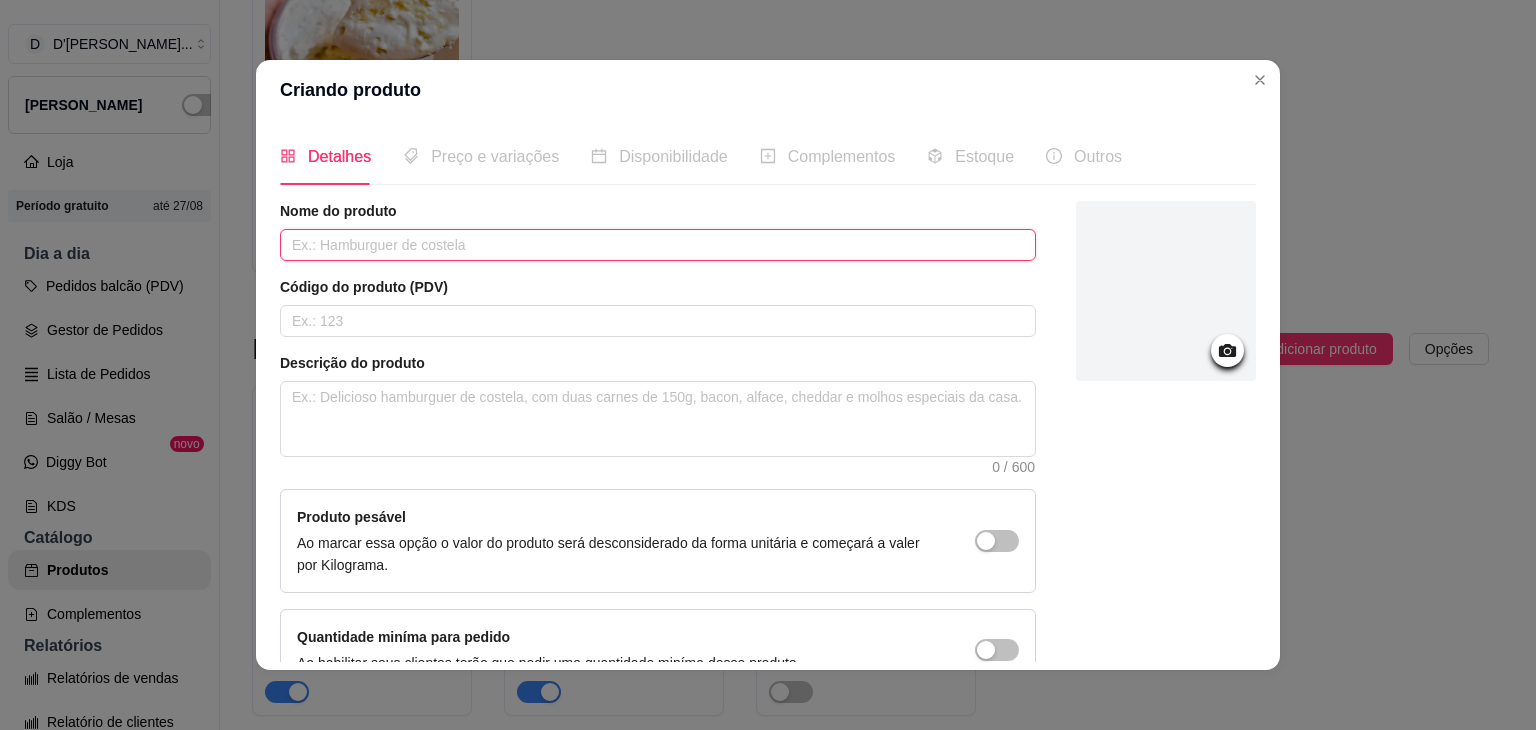 click at bounding box center [658, 245] 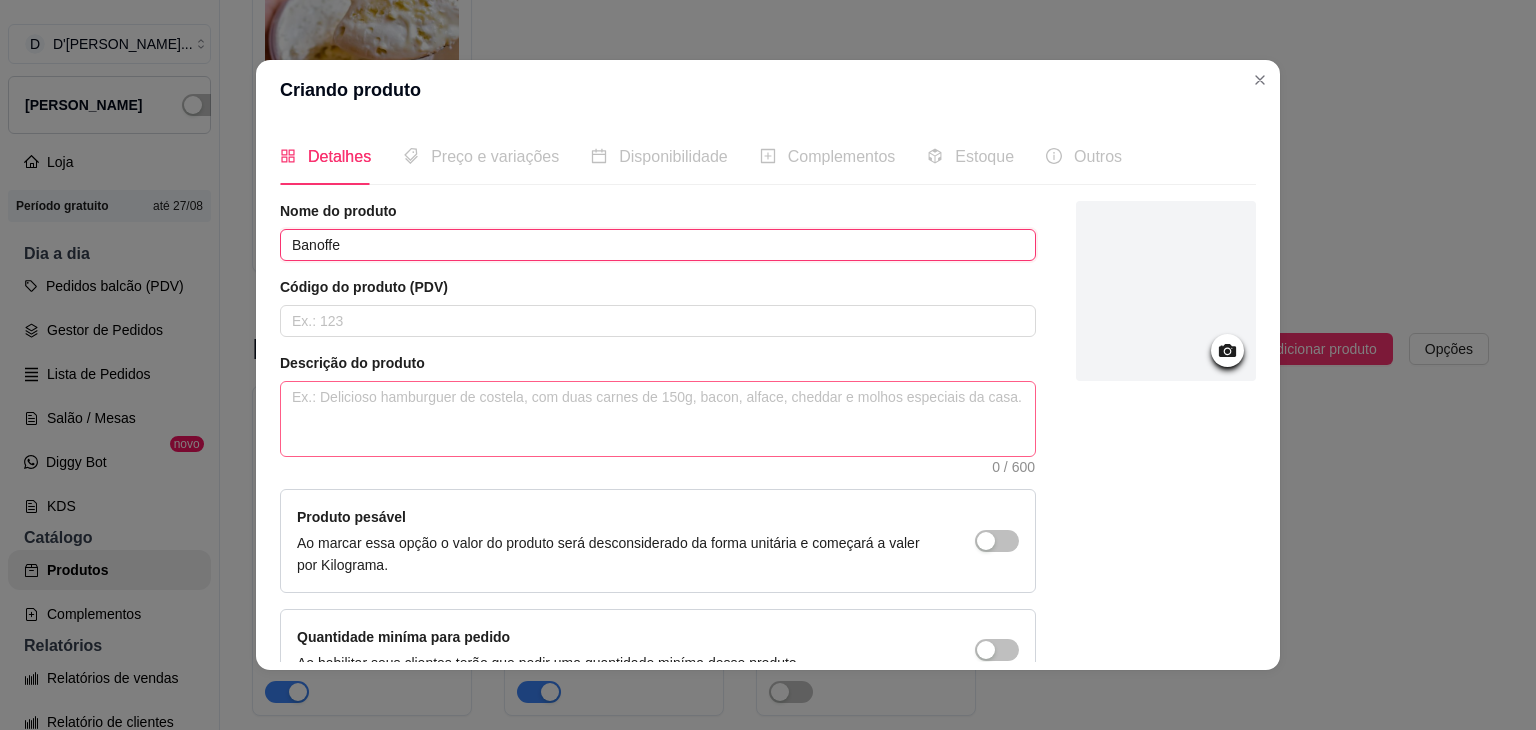 type on "Banoffe" 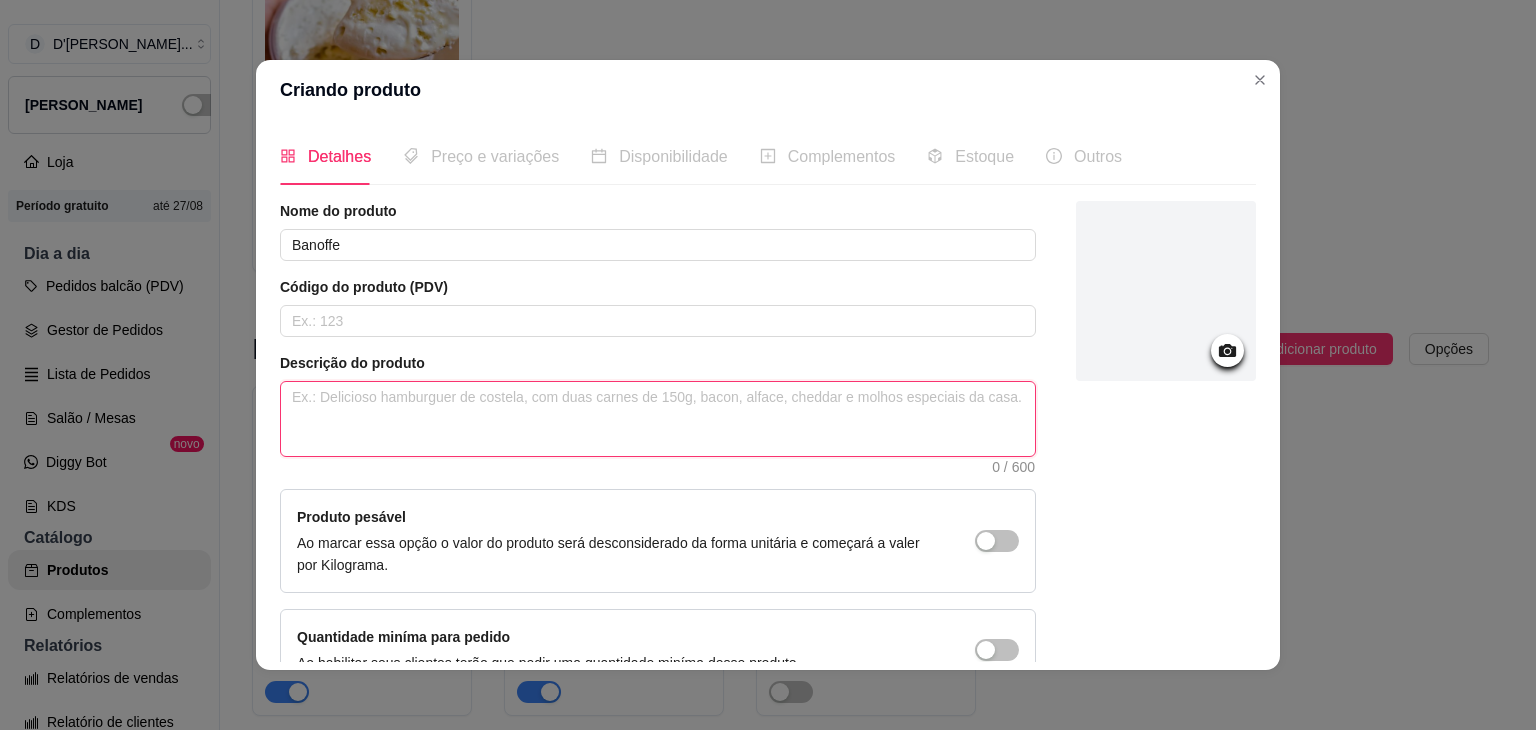 click at bounding box center [658, 419] 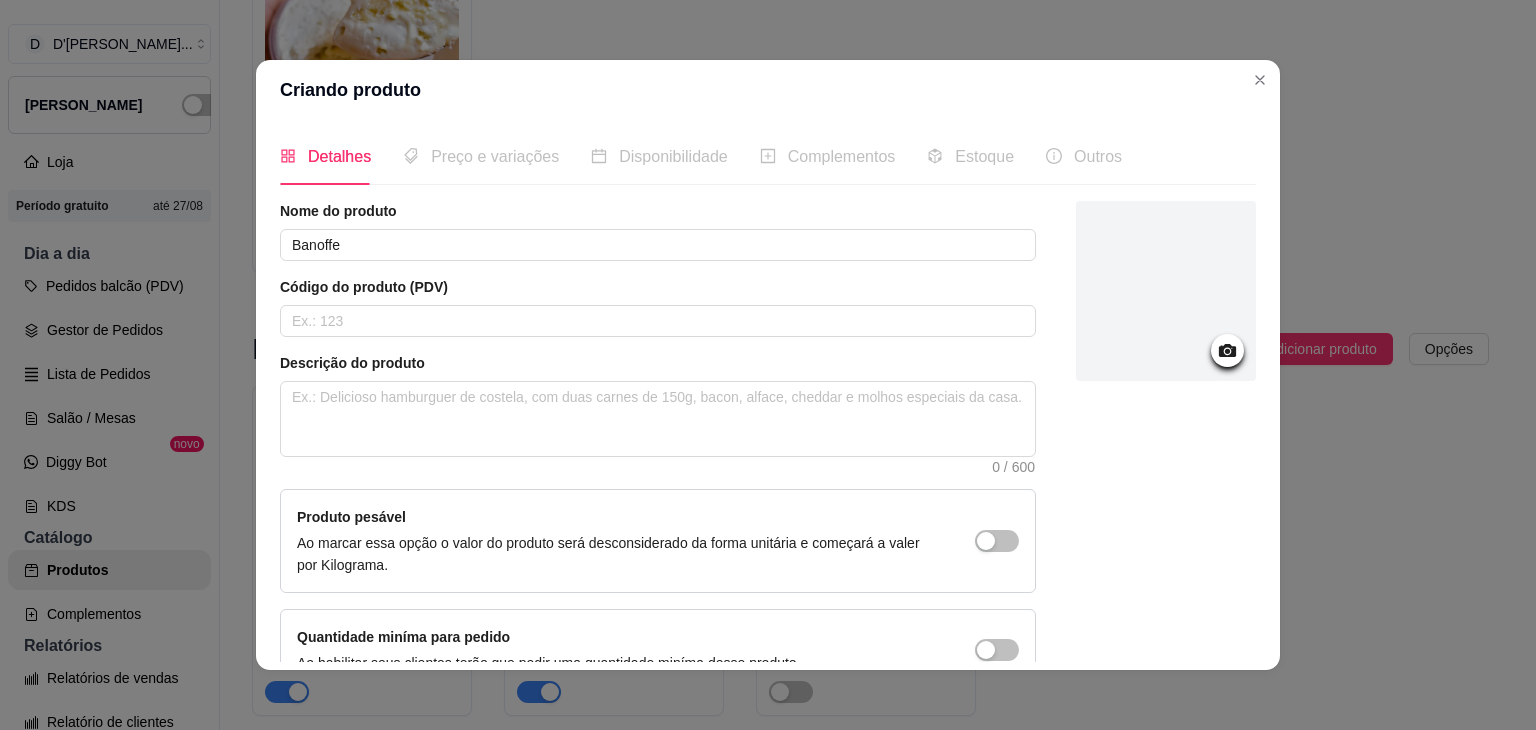 click 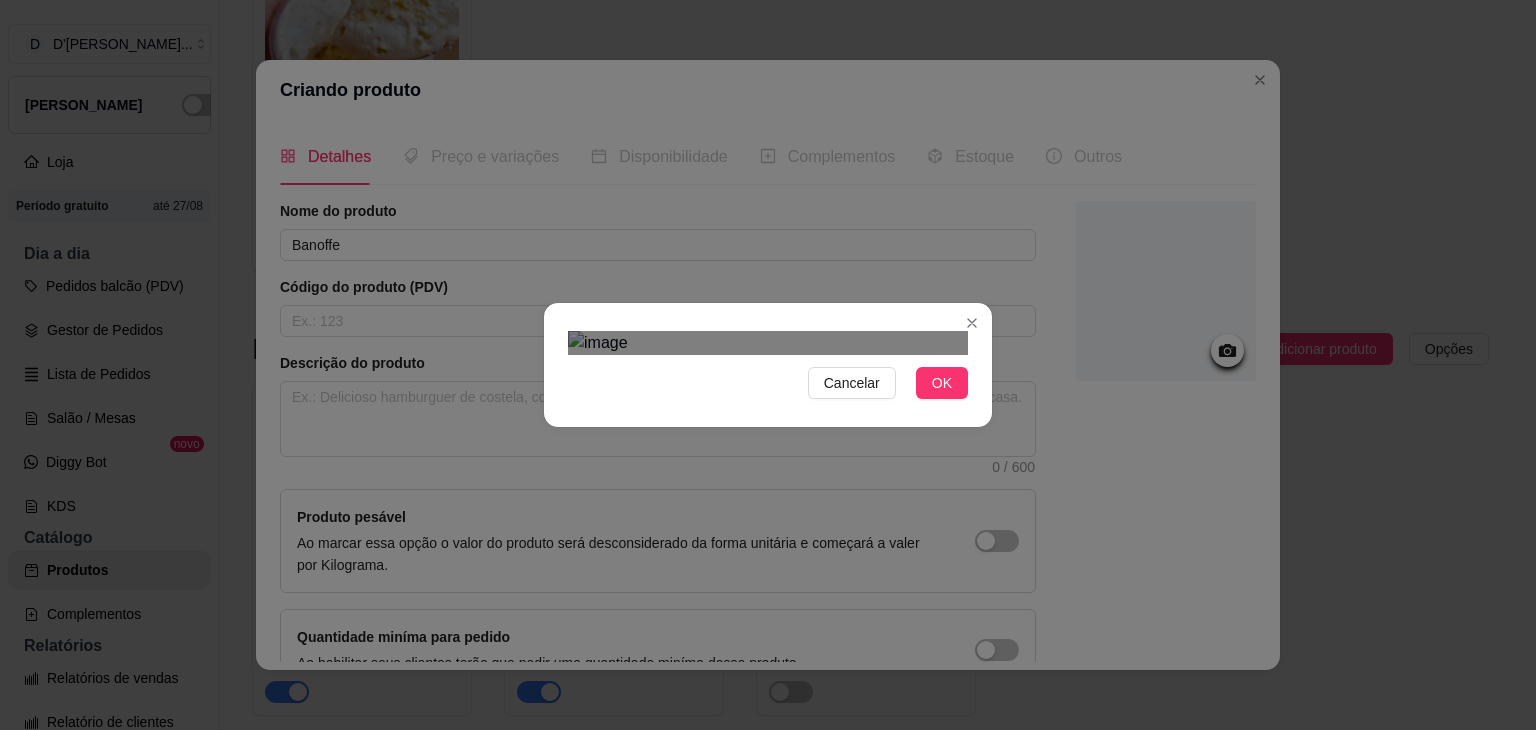 click at bounding box center (788, 651) 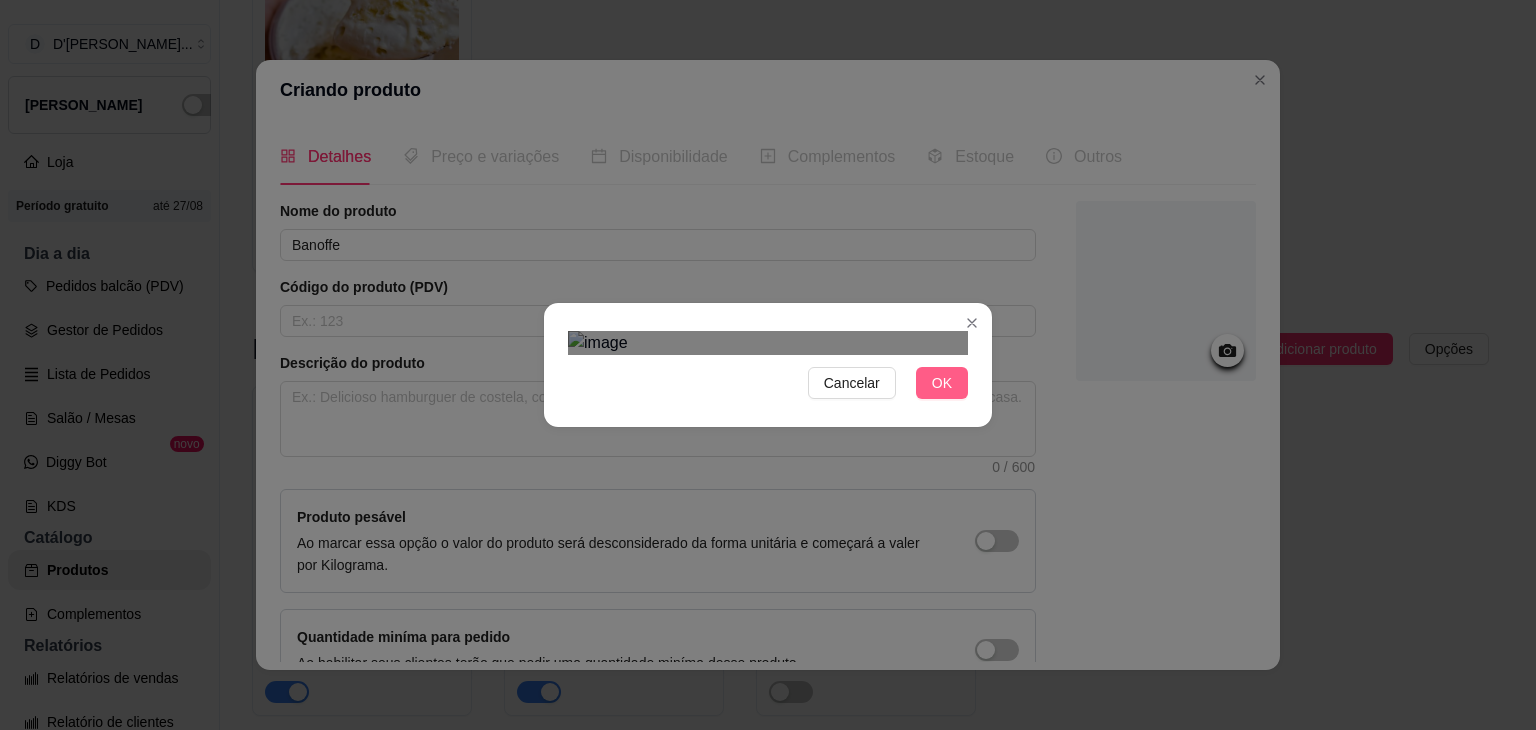 click on "OK" at bounding box center [942, 383] 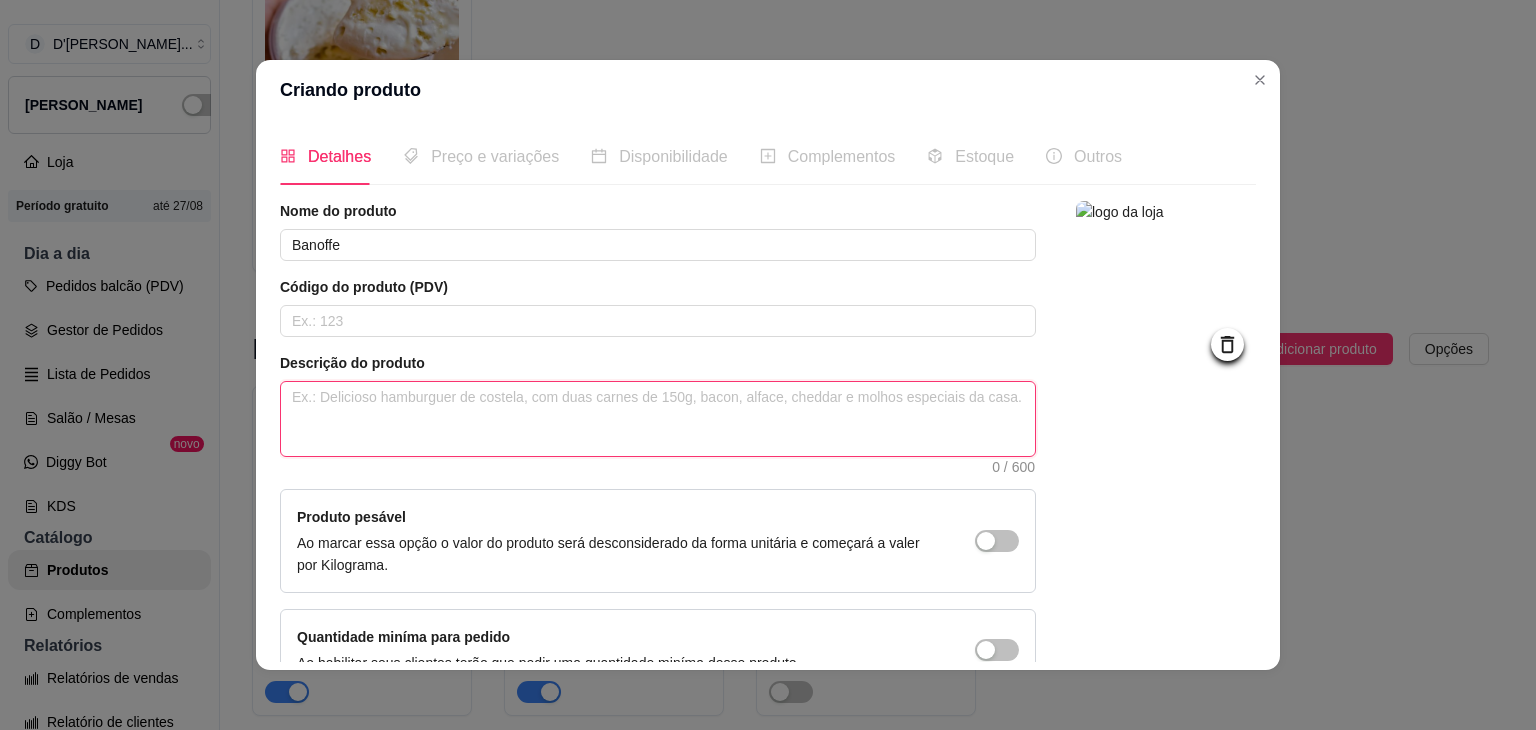 click at bounding box center (658, 419) 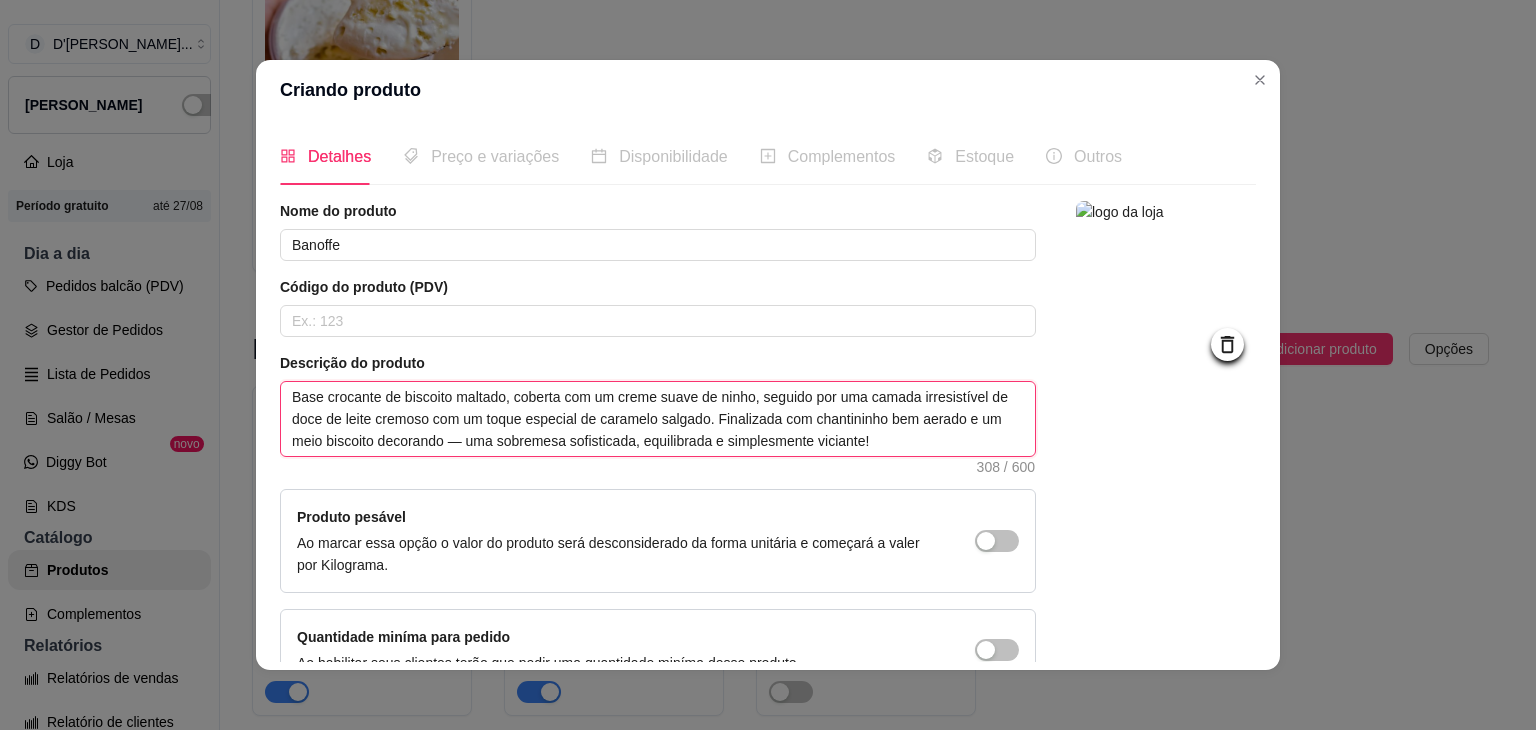 type on "Base crocante de biscoito maltado, coberta com um creme suave de ninho, seguido por uma camada irresistível de doce de leite cremoso com um toque especial de caramelo salgado. Finalizada com chantininho bem aerado e um meio biscoito decorando — uma sobremesa sofisticada, equilibrada e simplesmente viciante!" 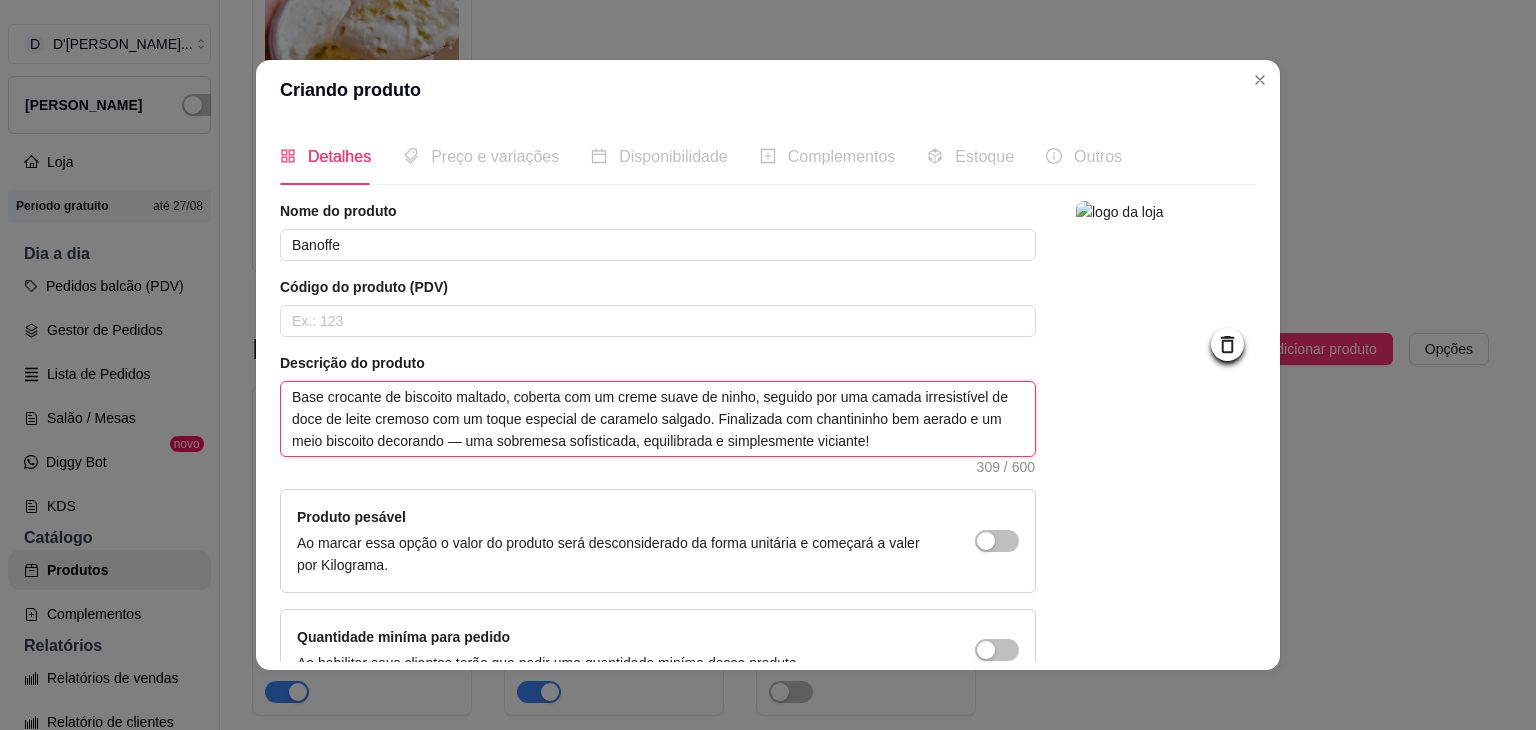 paste on "🍌" 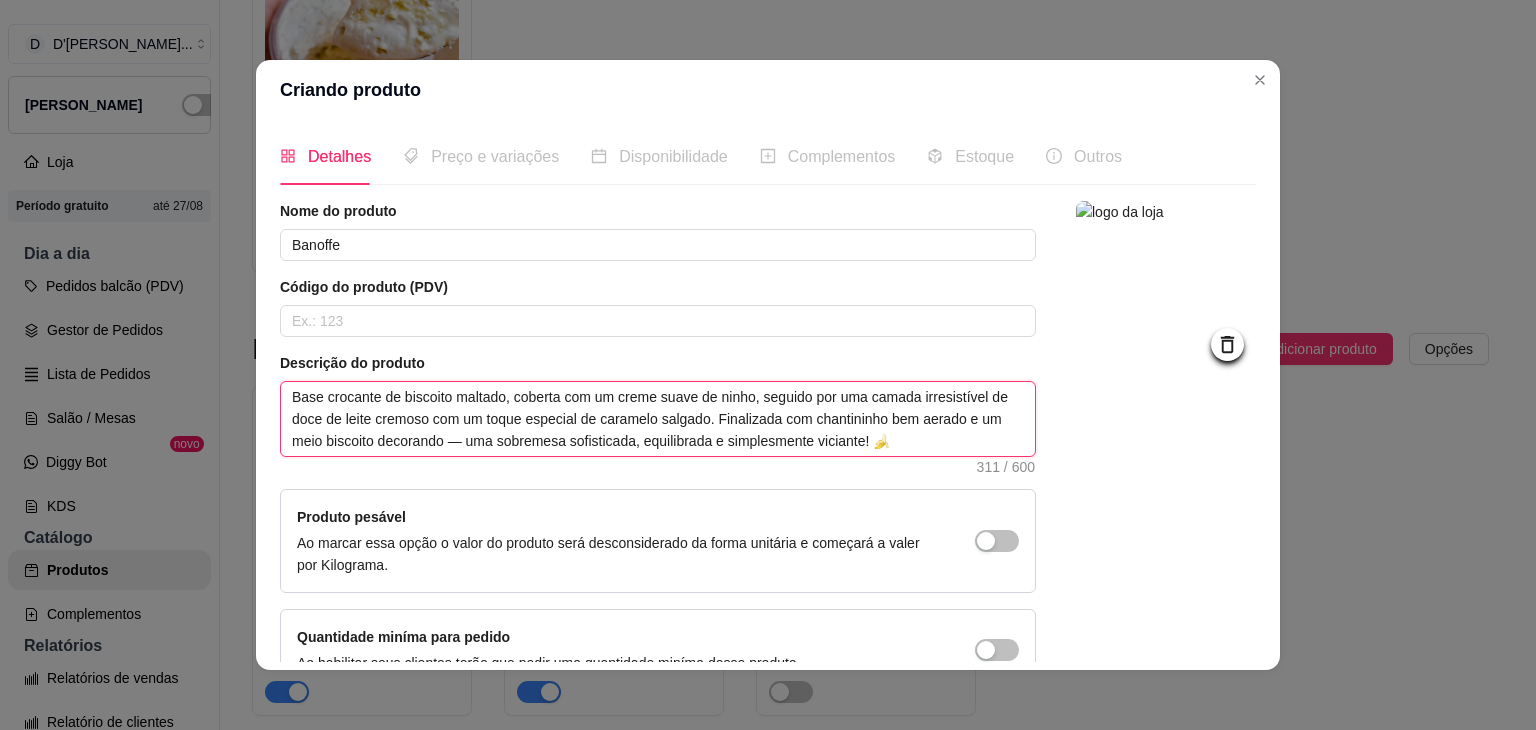type 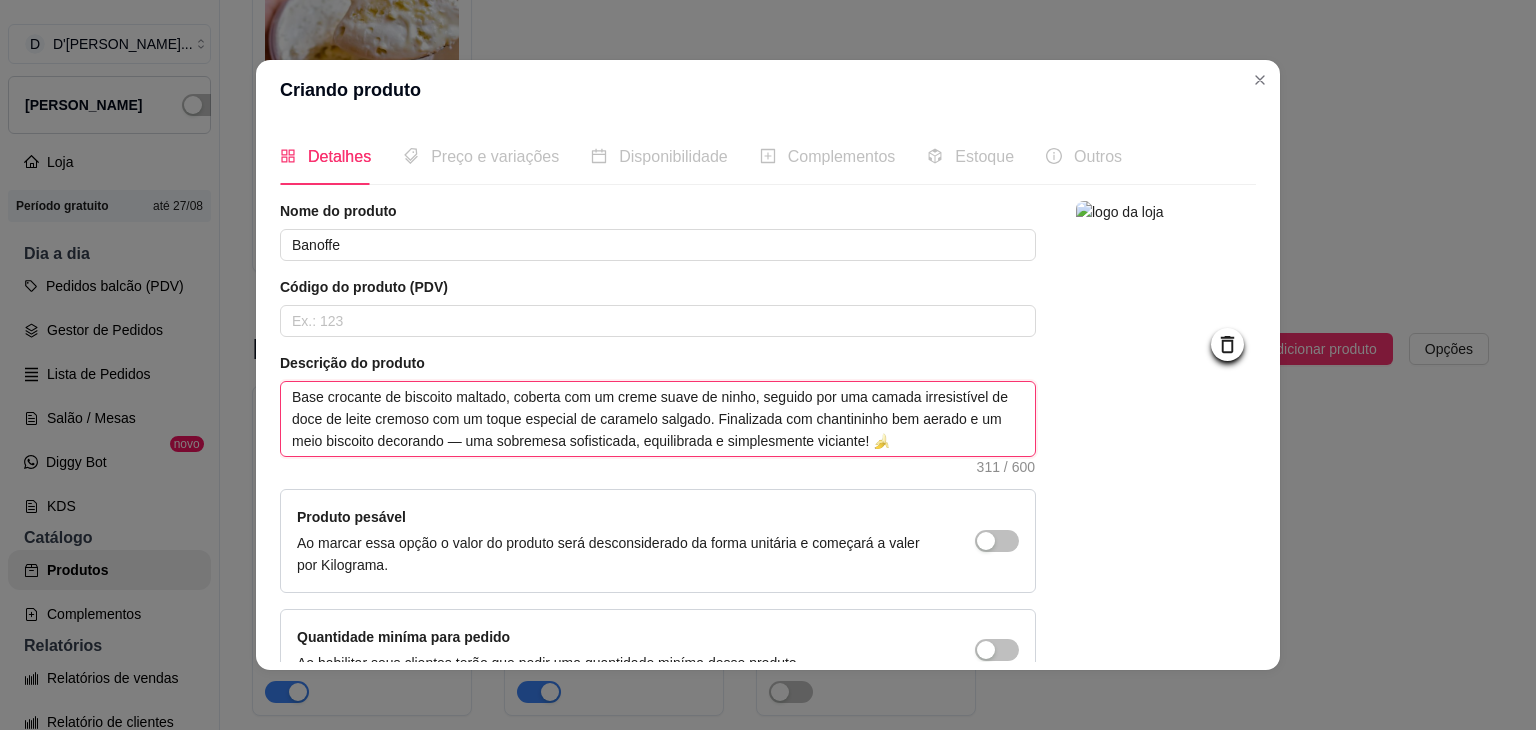 type on "Base crocante de biscoito maltado, coberta com um creme suave de ninho, seguido por uma camada irresistível de doce de leite cremoso com um toque especial de caramelo salgado. Finalizada com chantininho bem aerado e um meio biscoito decorando — uma sobremesa sofisticada, equilibrada e simplesmente viciante! 🍌" 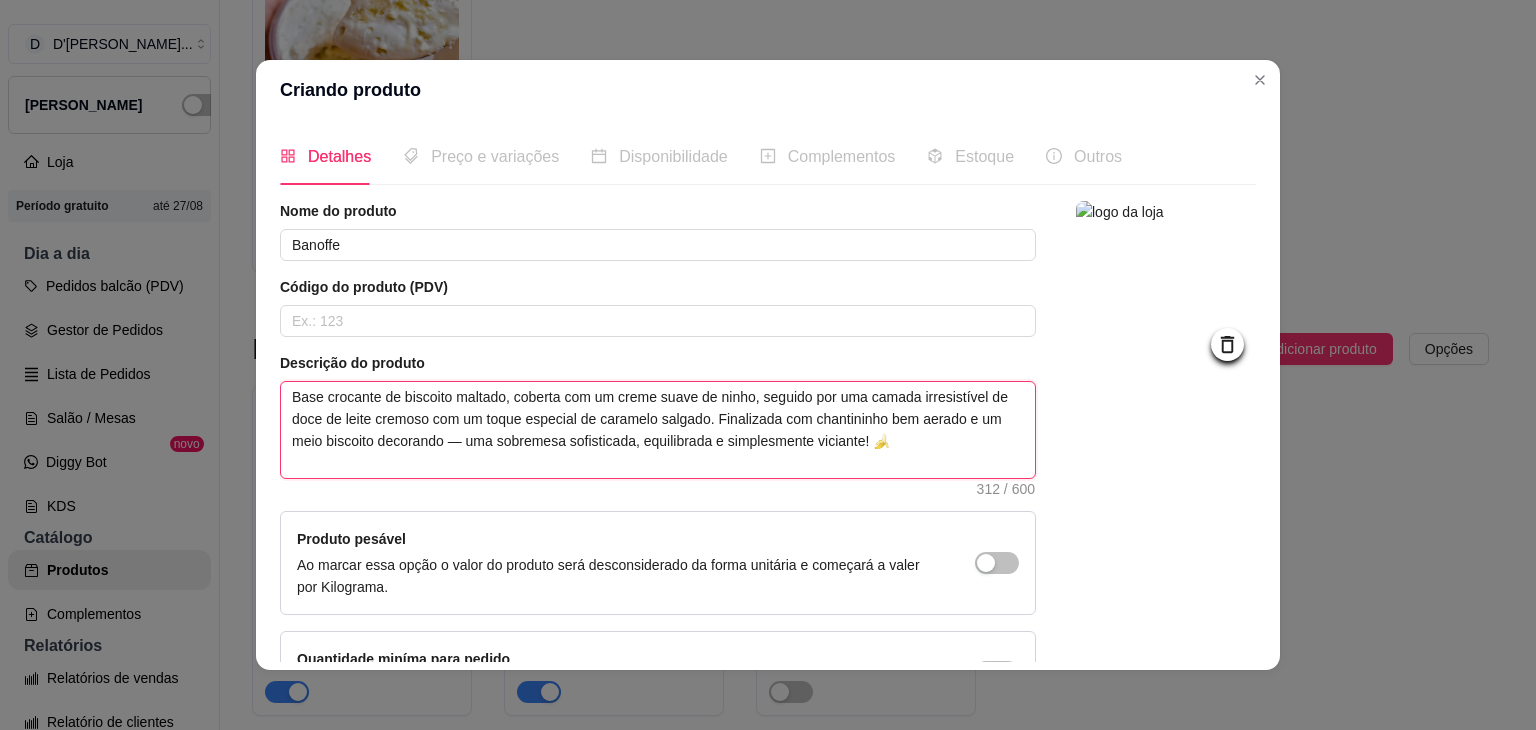 type 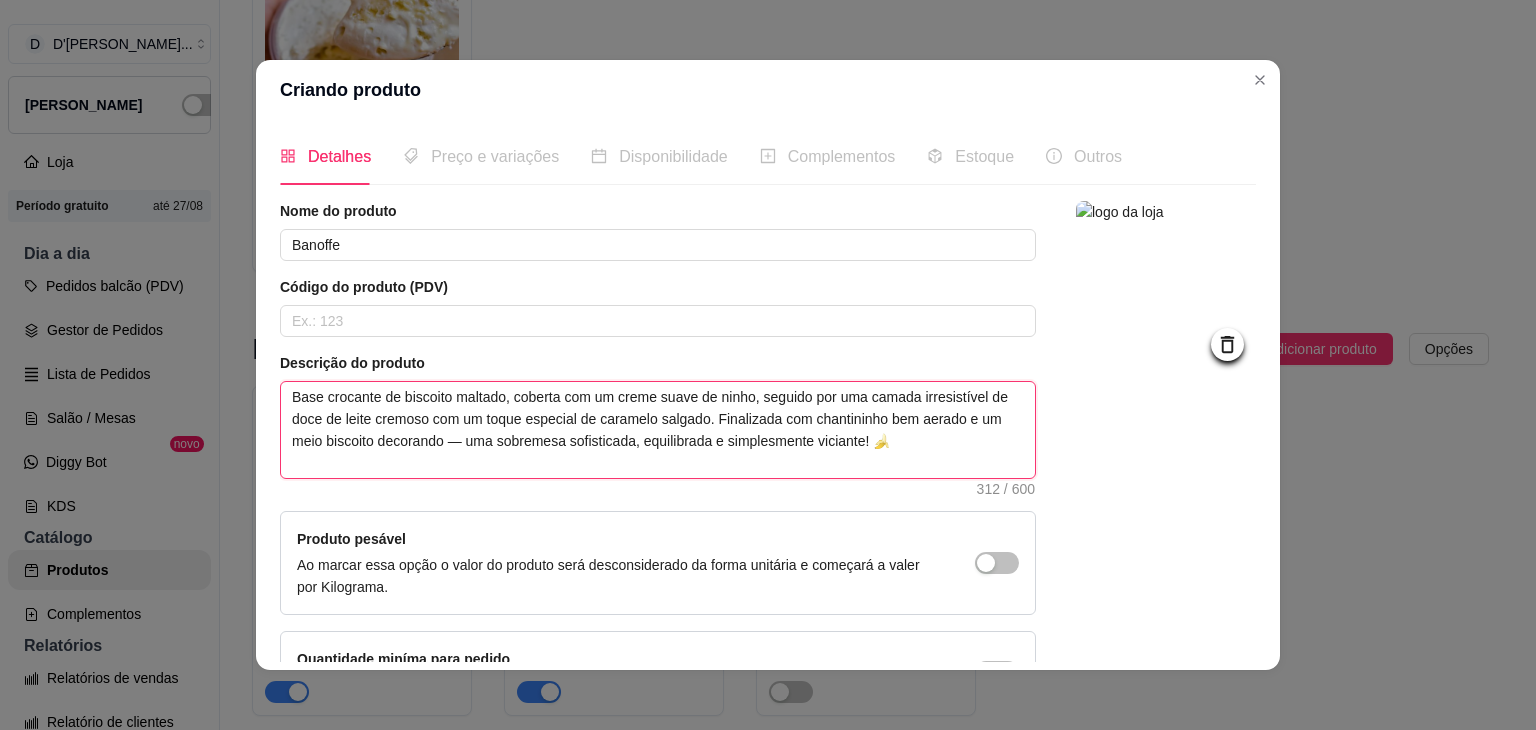 type on "Base crocante de biscoito maltado, coberta com um creme suave de ninho, seguido por uma camada irresistível de doce de leite cremoso com um toque especial de caramelo salgado. Finalizada com chantininho bem aerado e um meio biscoito decorando — uma sobremesa sofisticada, equilibrada e simplesmente viciante! 🍌" 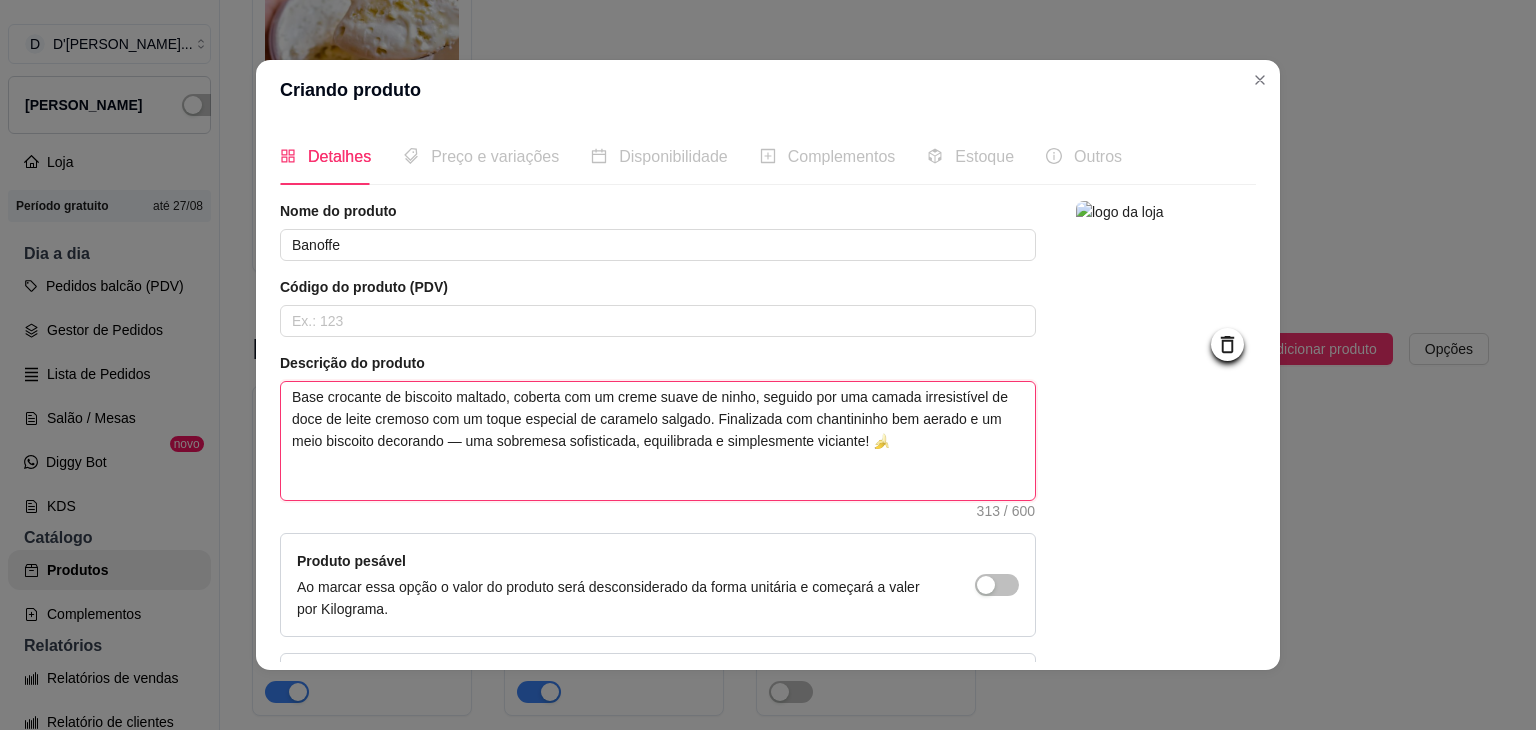 type 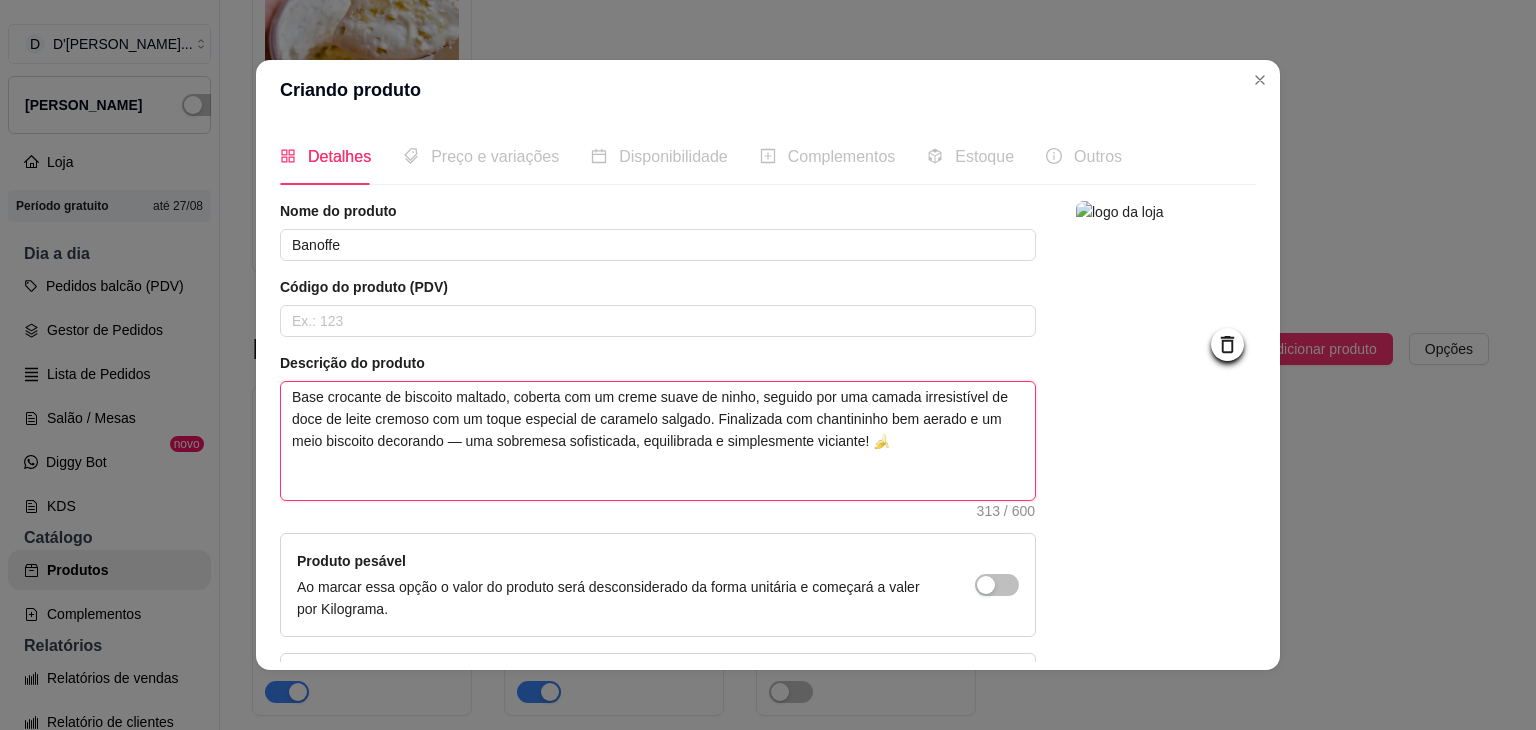 type on "Base crocante de biscoito maltado, coberta com um creme suave de ninho, seguido por uma camada irresistível de doce de leite cremoso com um toque especial de caramelo salgado. Finalizada com chantininho bem aerado e um meio biscoito decorando — uma sobremesa sofisticada, equilibrada e simplesmente viciante! 🍌" 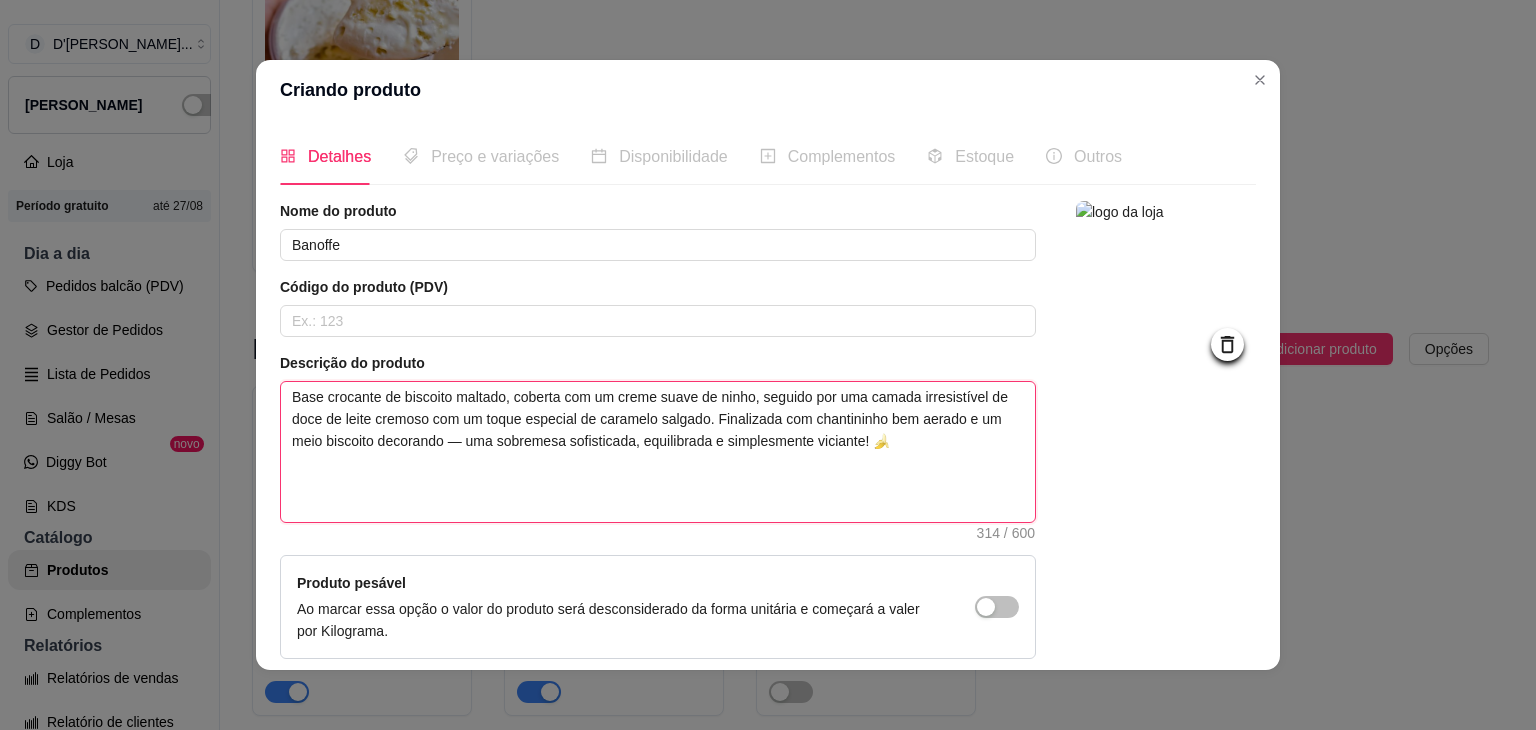 type 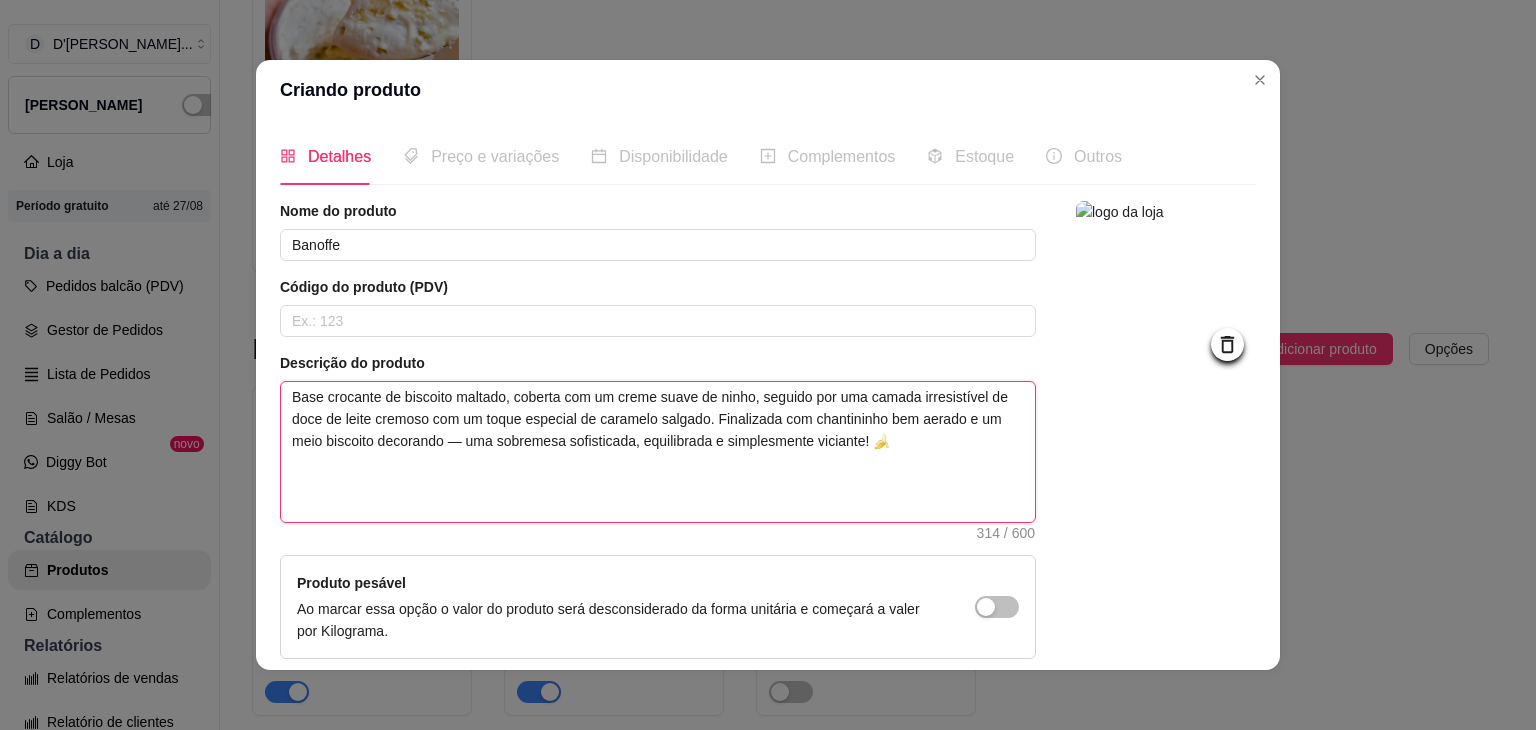 type on "Base crocante de biscoito maltado, coberta com um creme suave de ninho, seguido por uma camada irresistível de doce de leite cremoso com um toque especial de caramelo salgado. Finalizada com chantininho bem aerado e um meio biscoito decorando — uma sobremesa sofisticada, equilibrada e simplesmente viciante! 🍌
s" 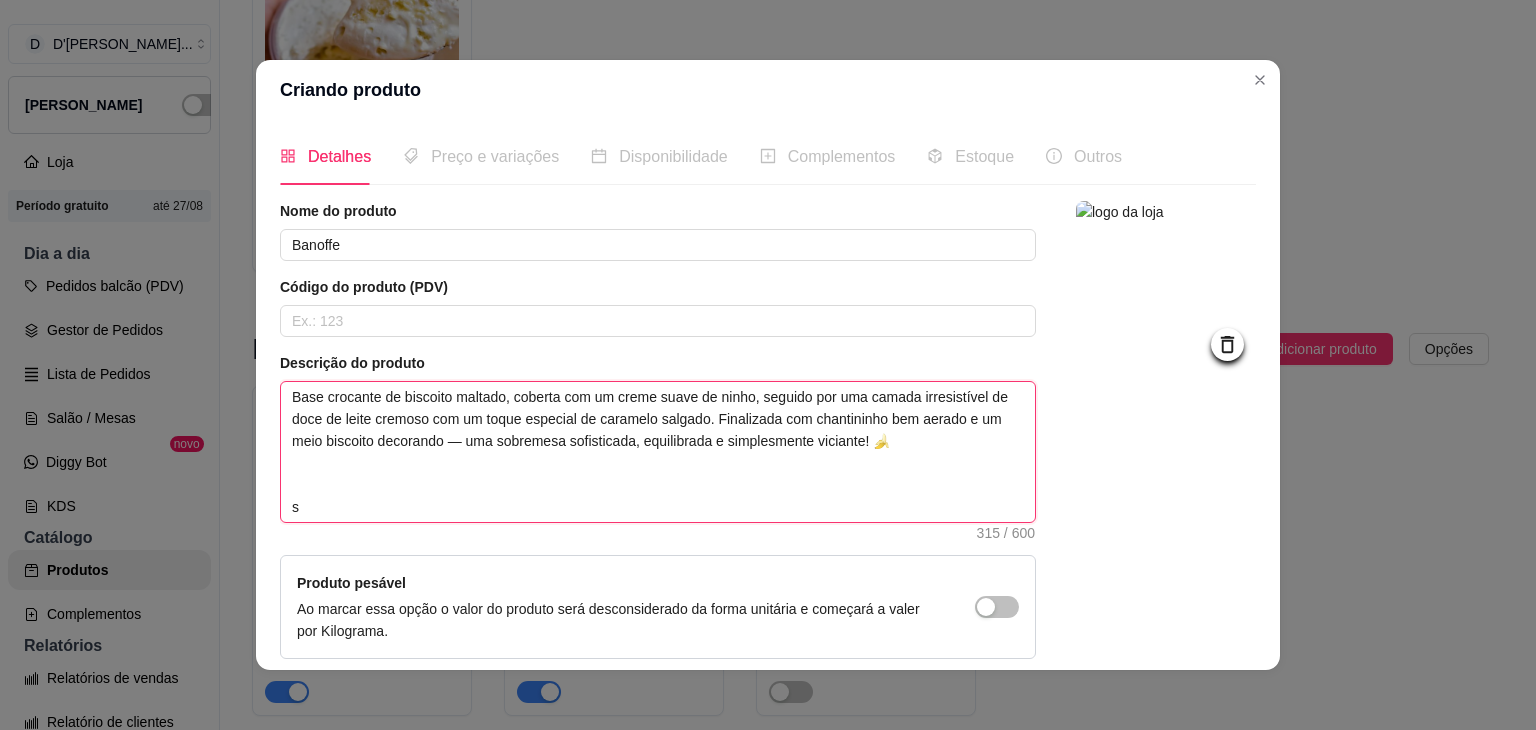 type 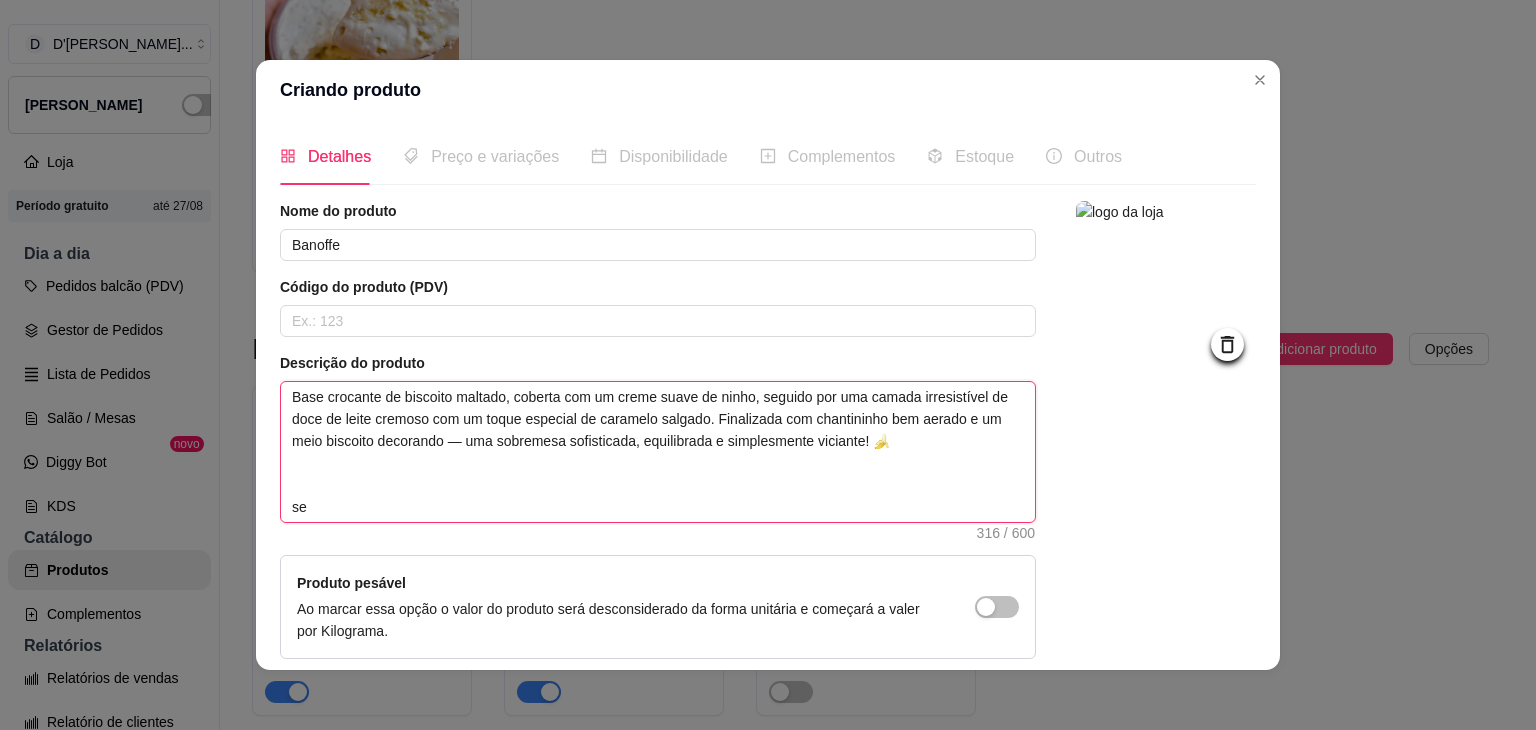 type 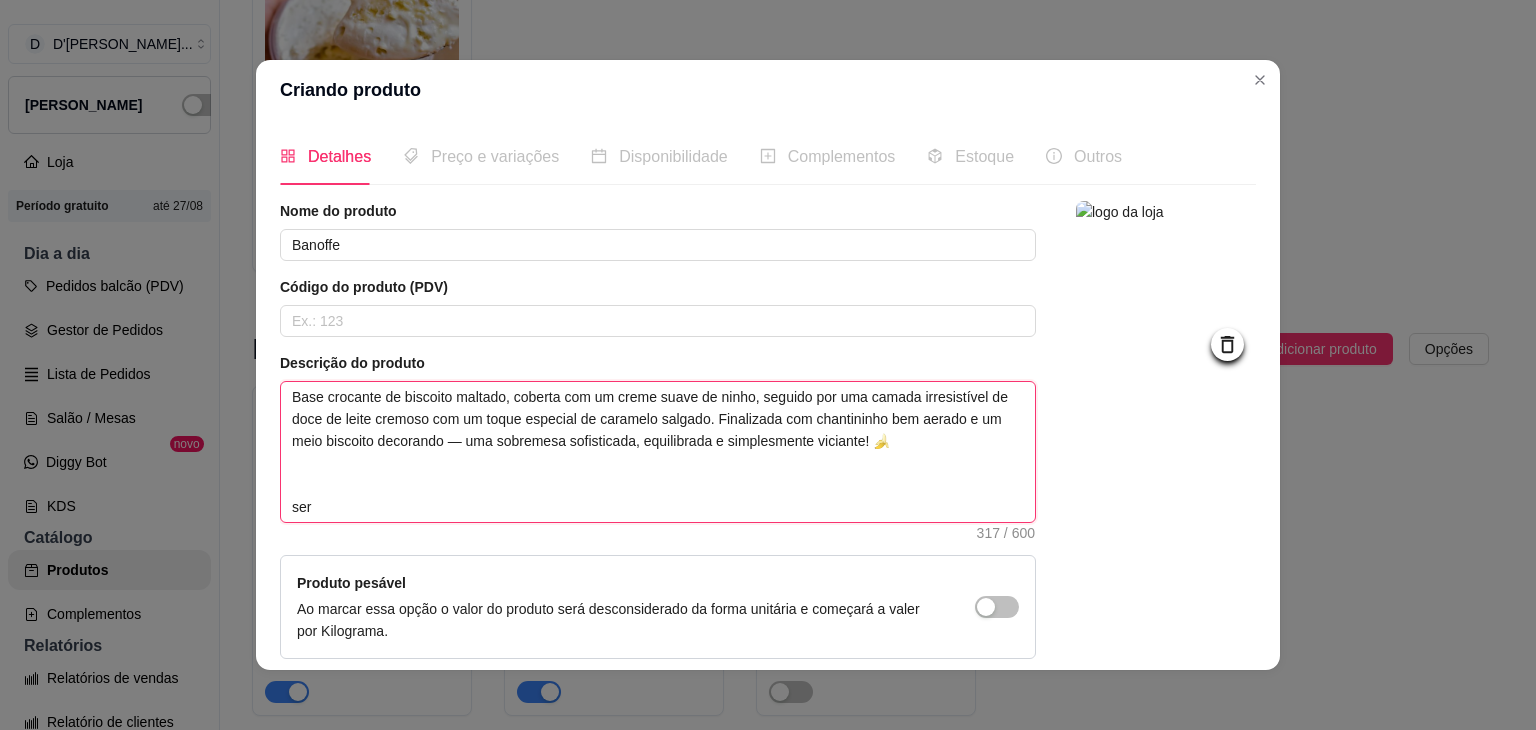 type 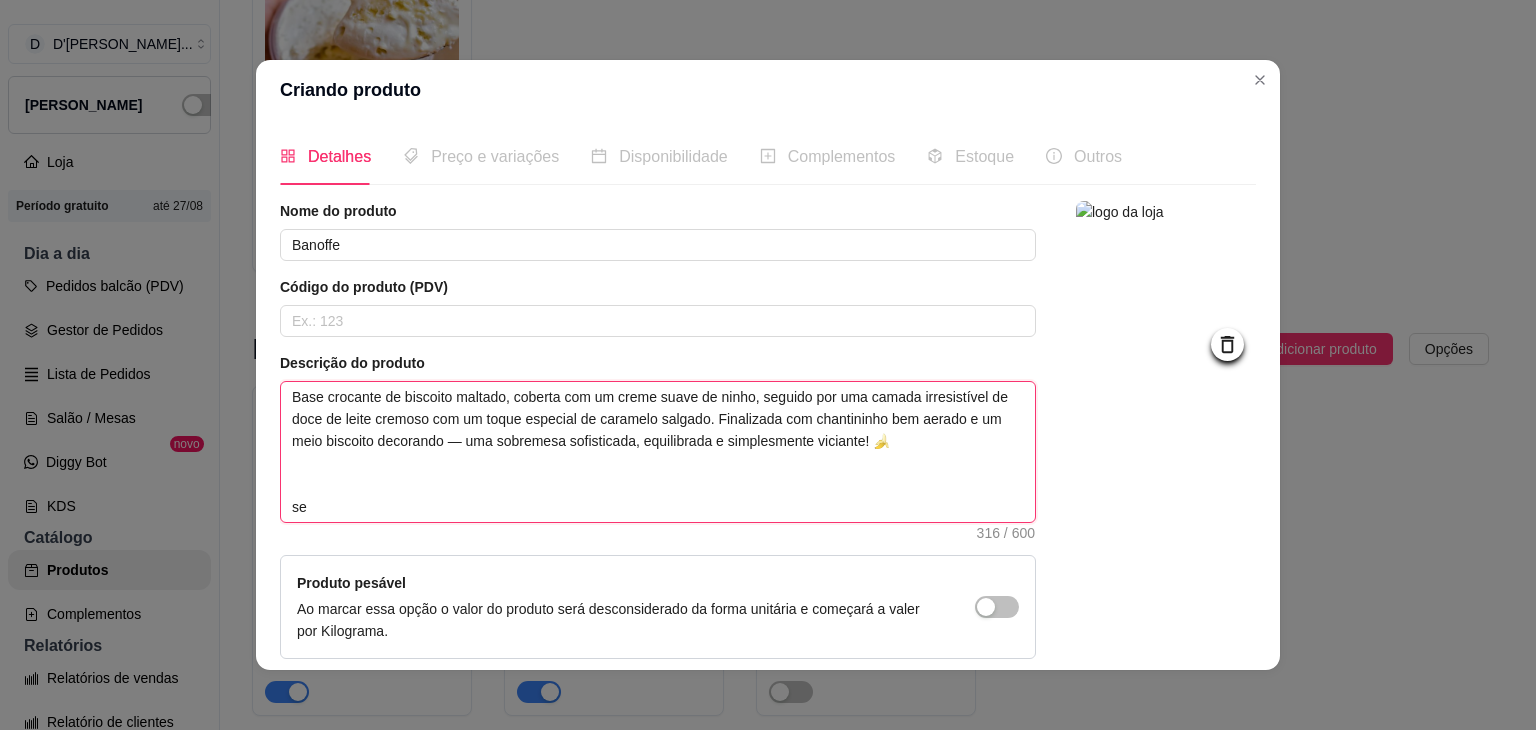 type 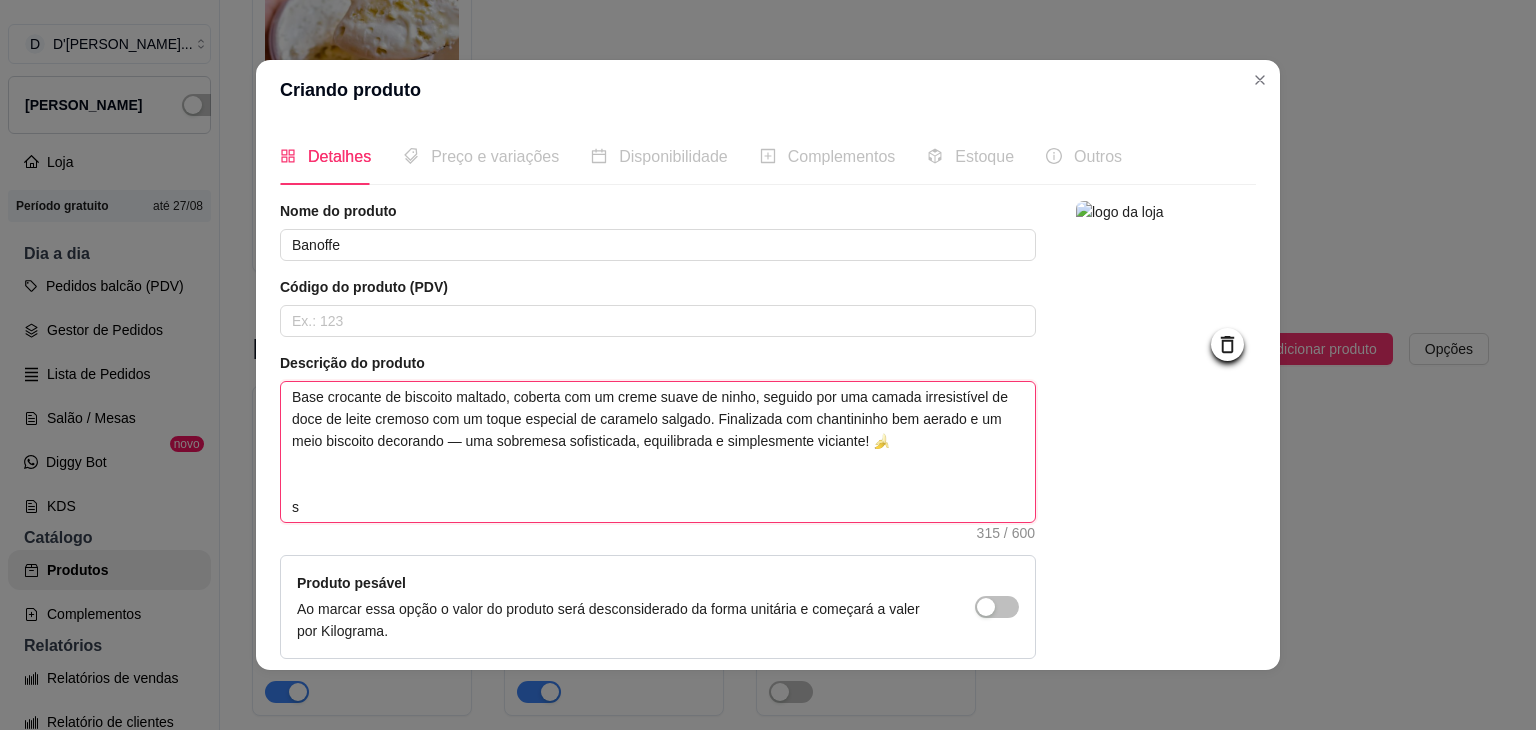 type 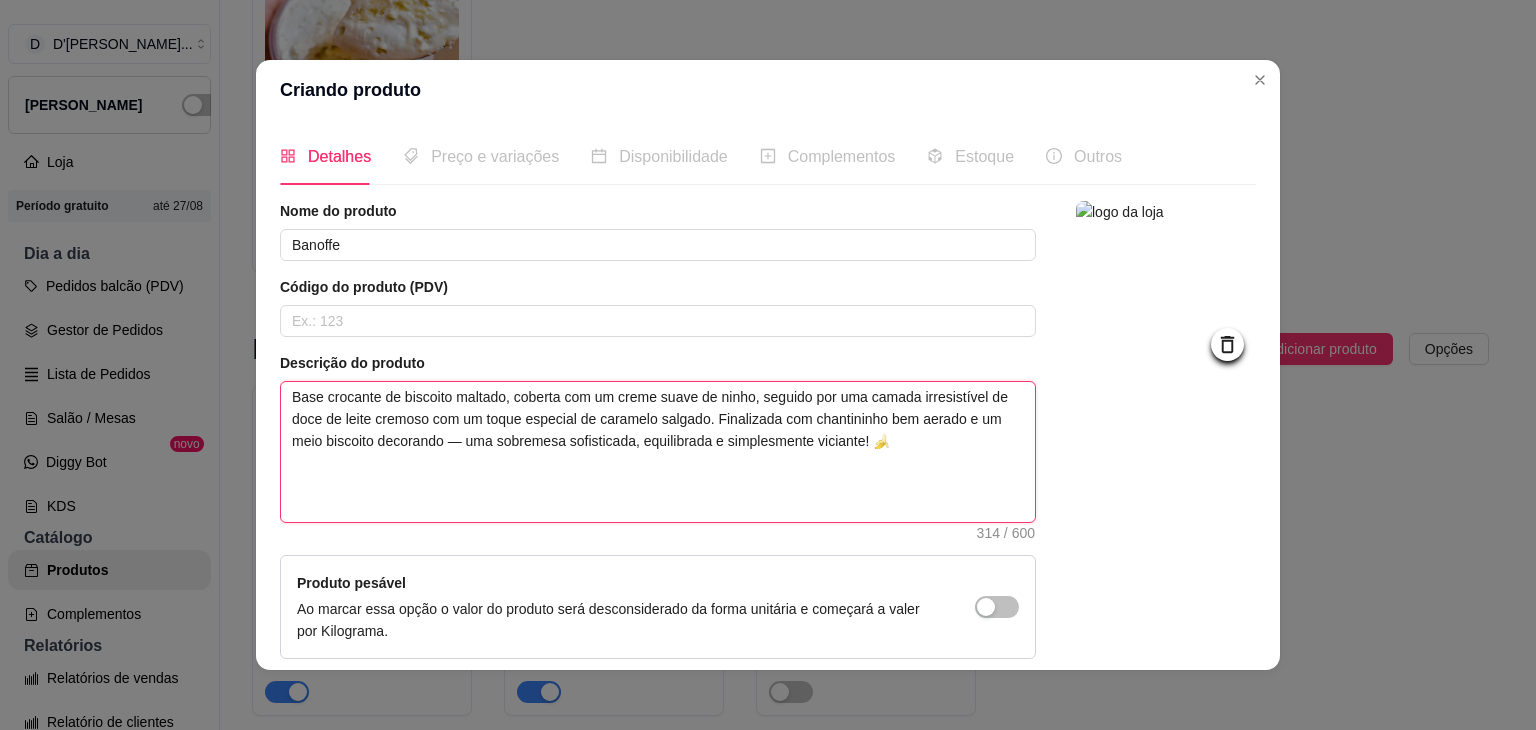 type 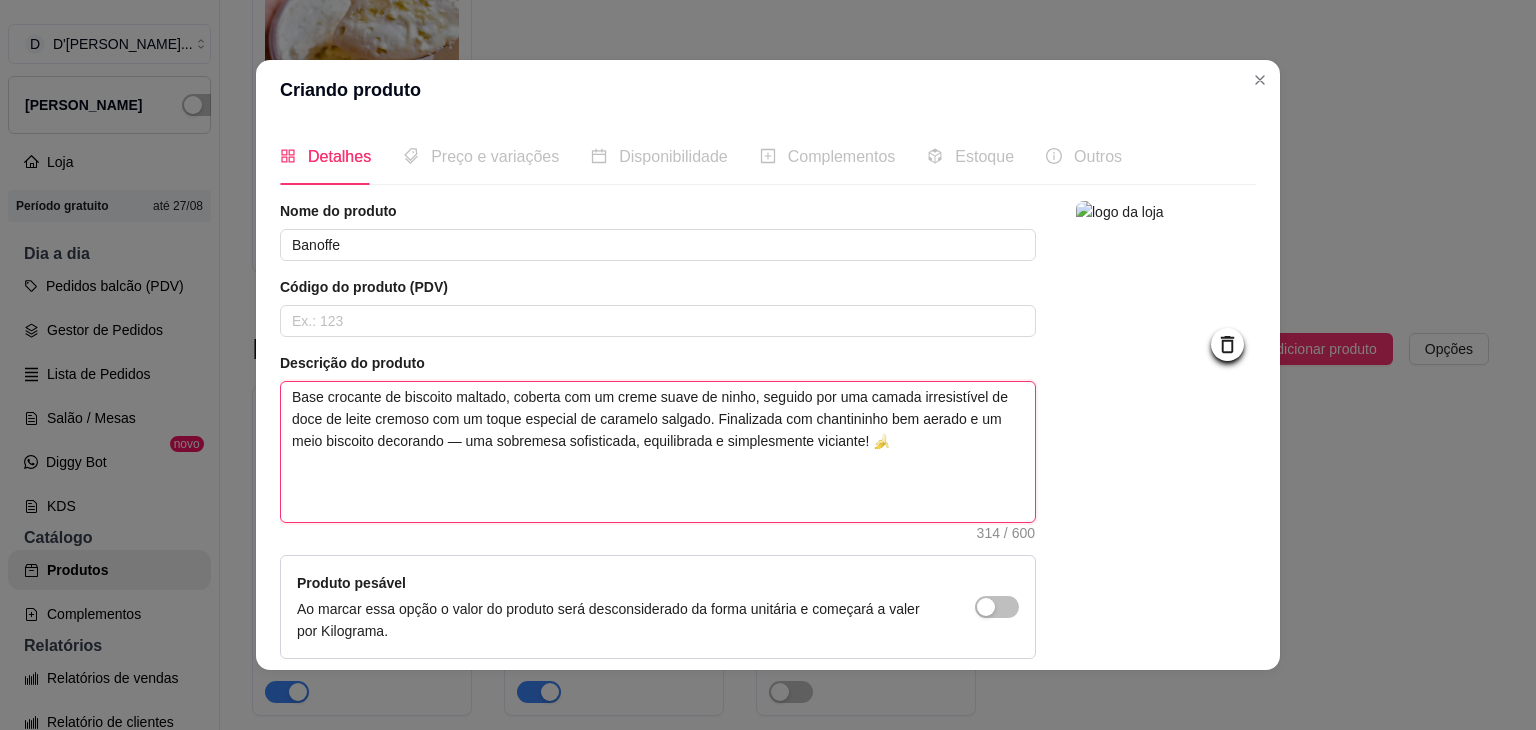 type on "Base crocante de biscoito maltado, coberta com um creme suave de ninho, seguido por uma camada irresistível de doce de leite cremoso com um toque especial de caramelo salgado. Finalizada com chantininho bem aerado e um meio biscoito decorando — uma sobremesa sofisticada, equilibrada e simplesmente viciante! 🍌
S" 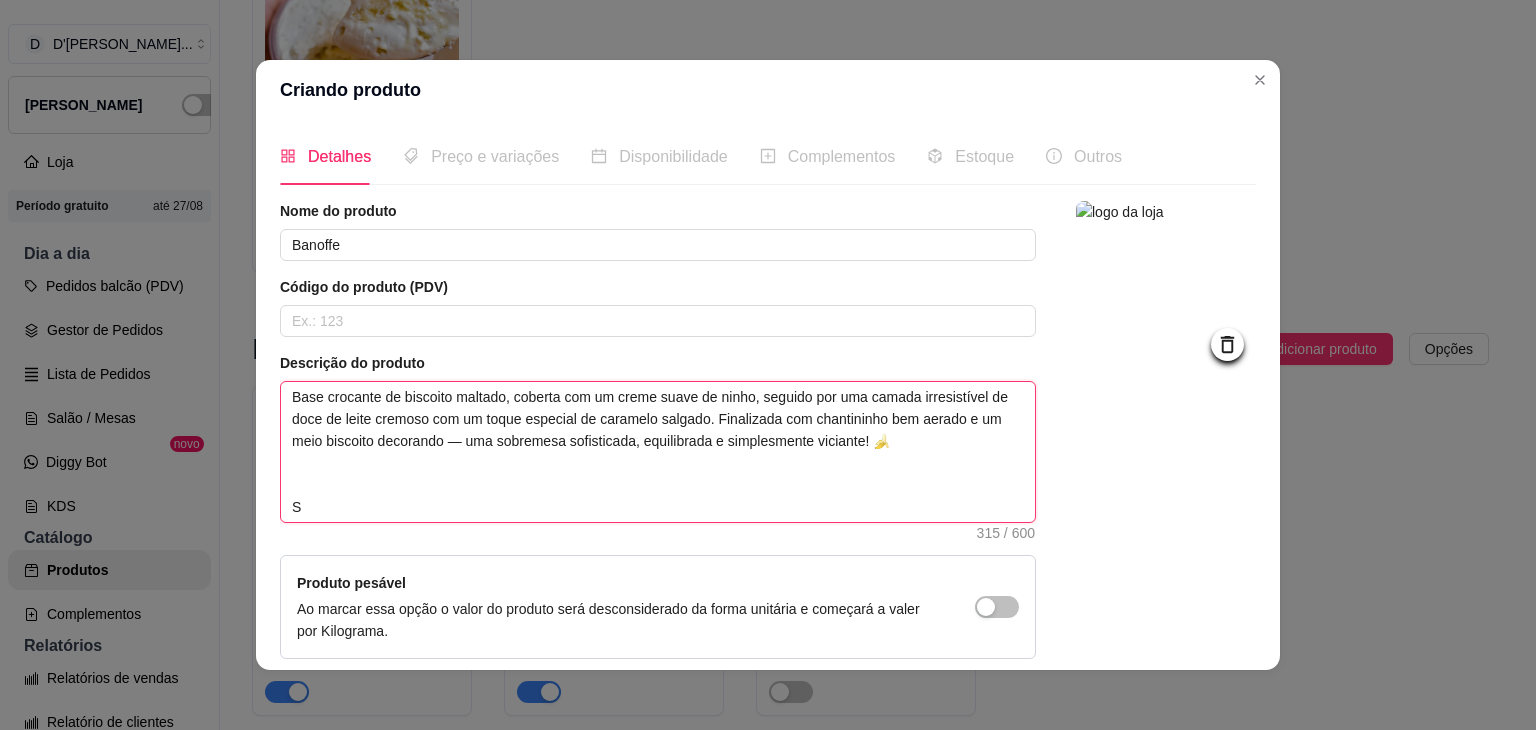 type 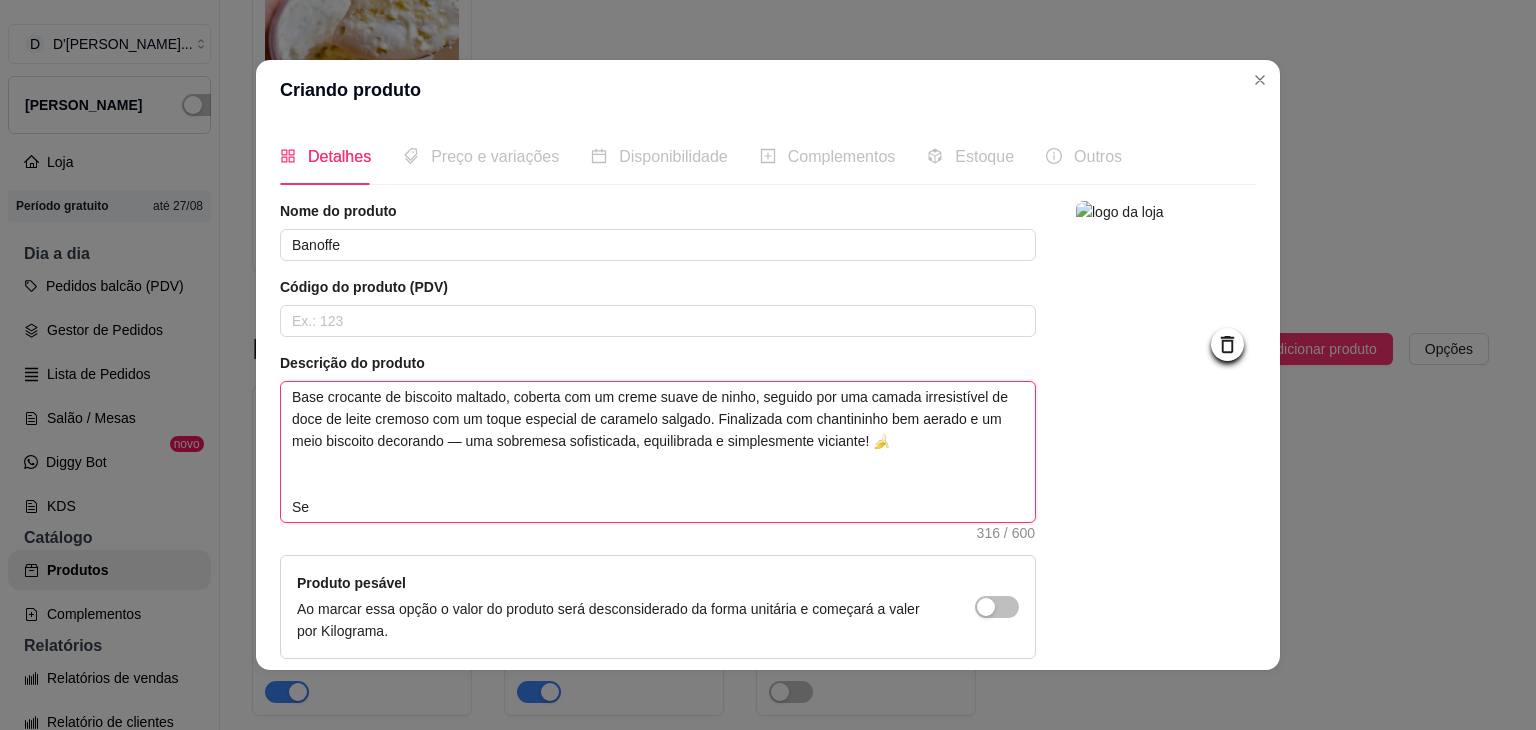 type 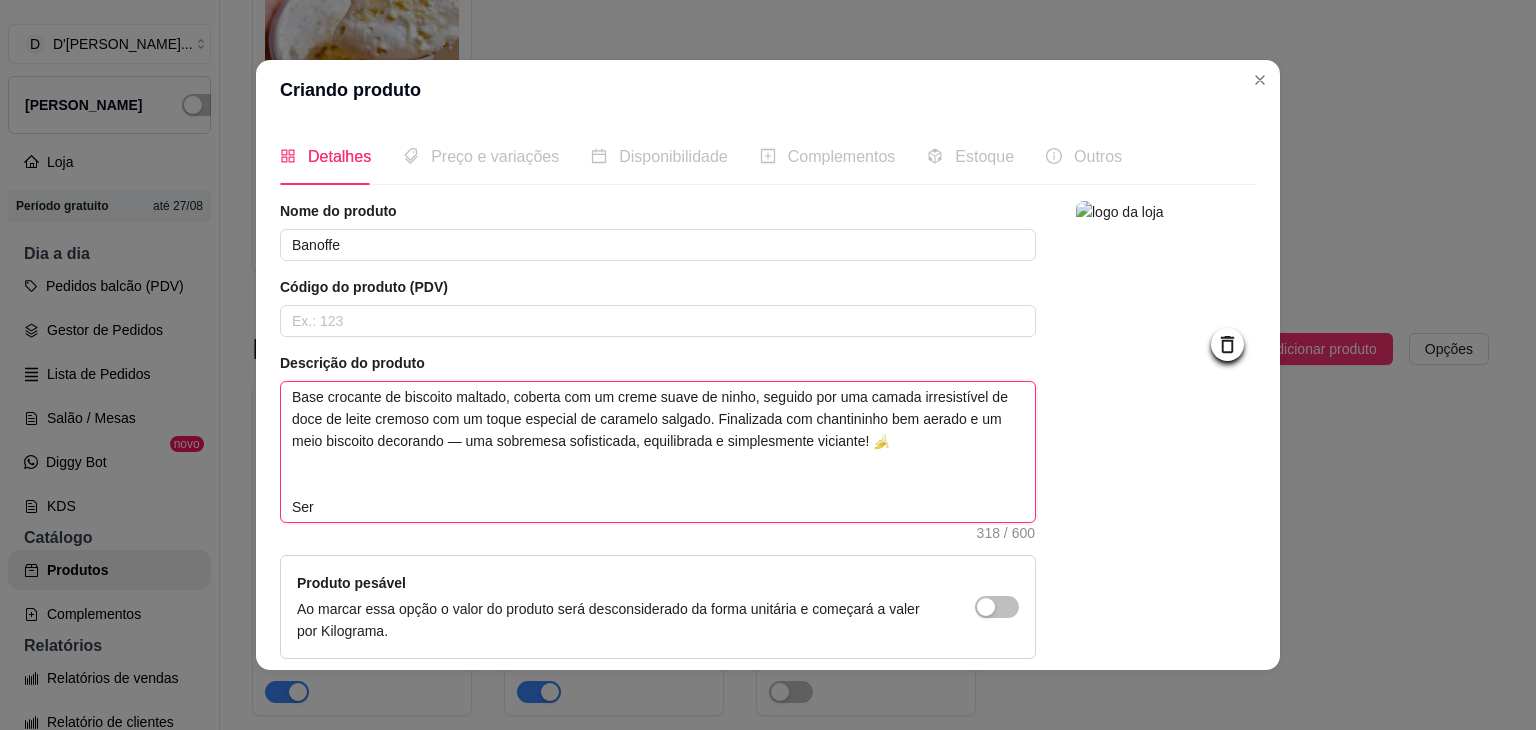 type 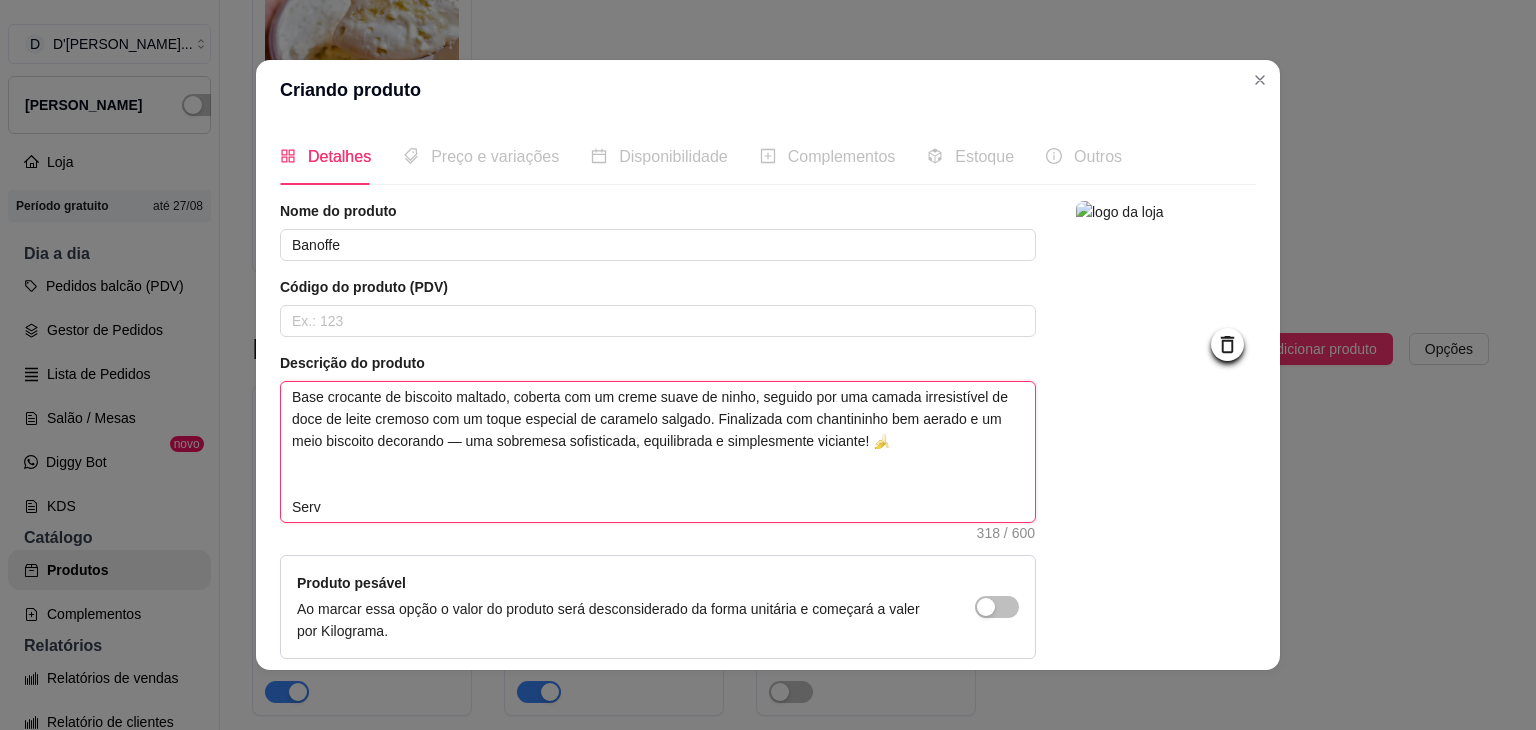 type 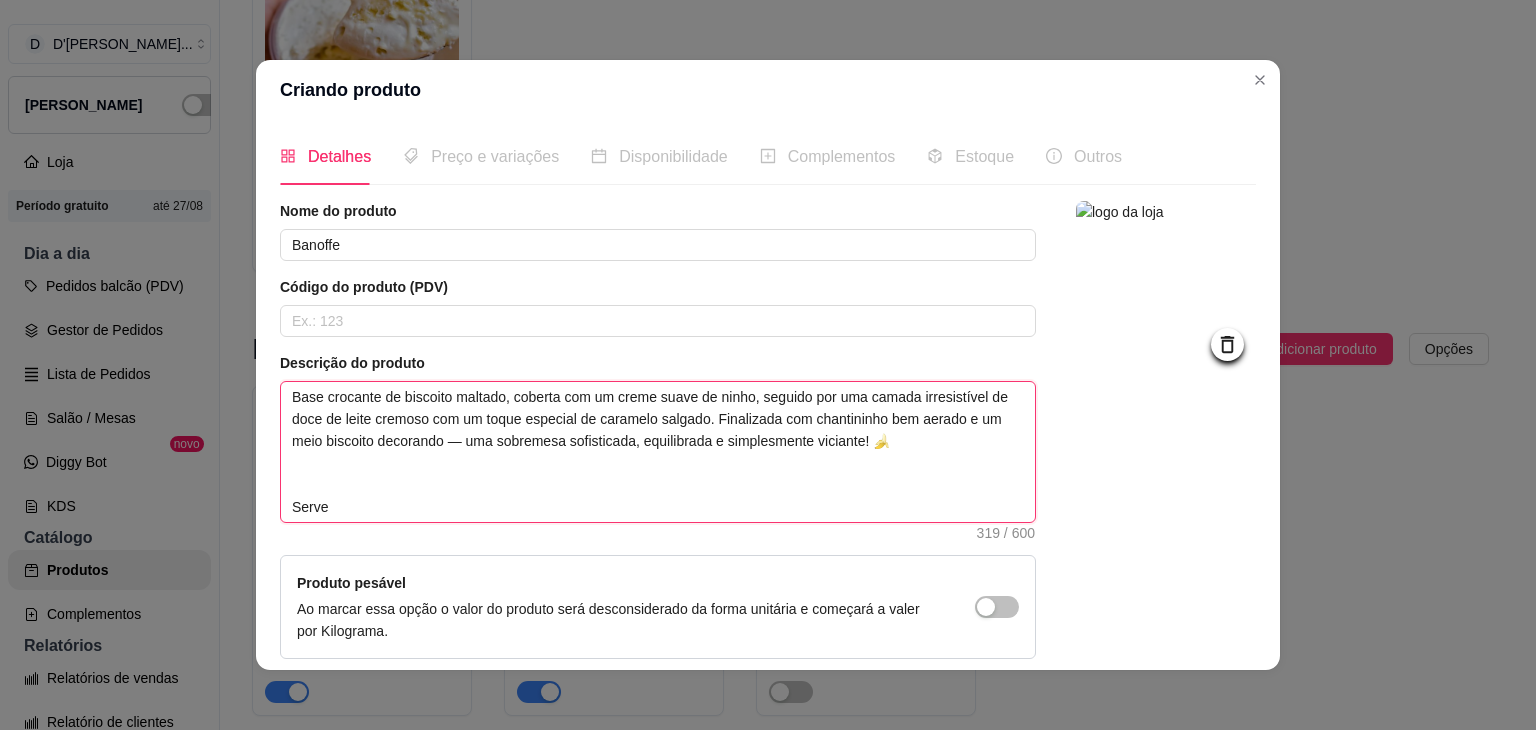 type 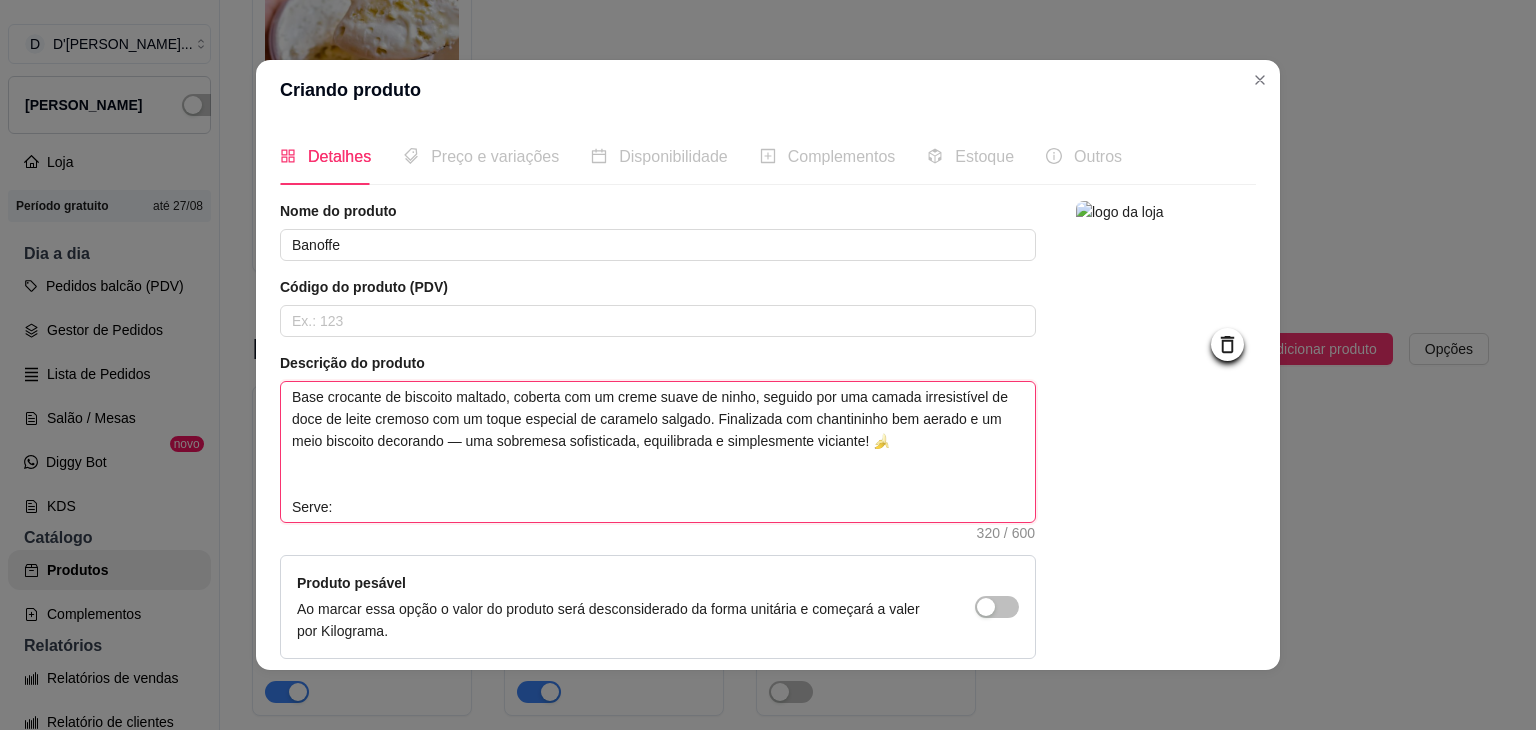 type 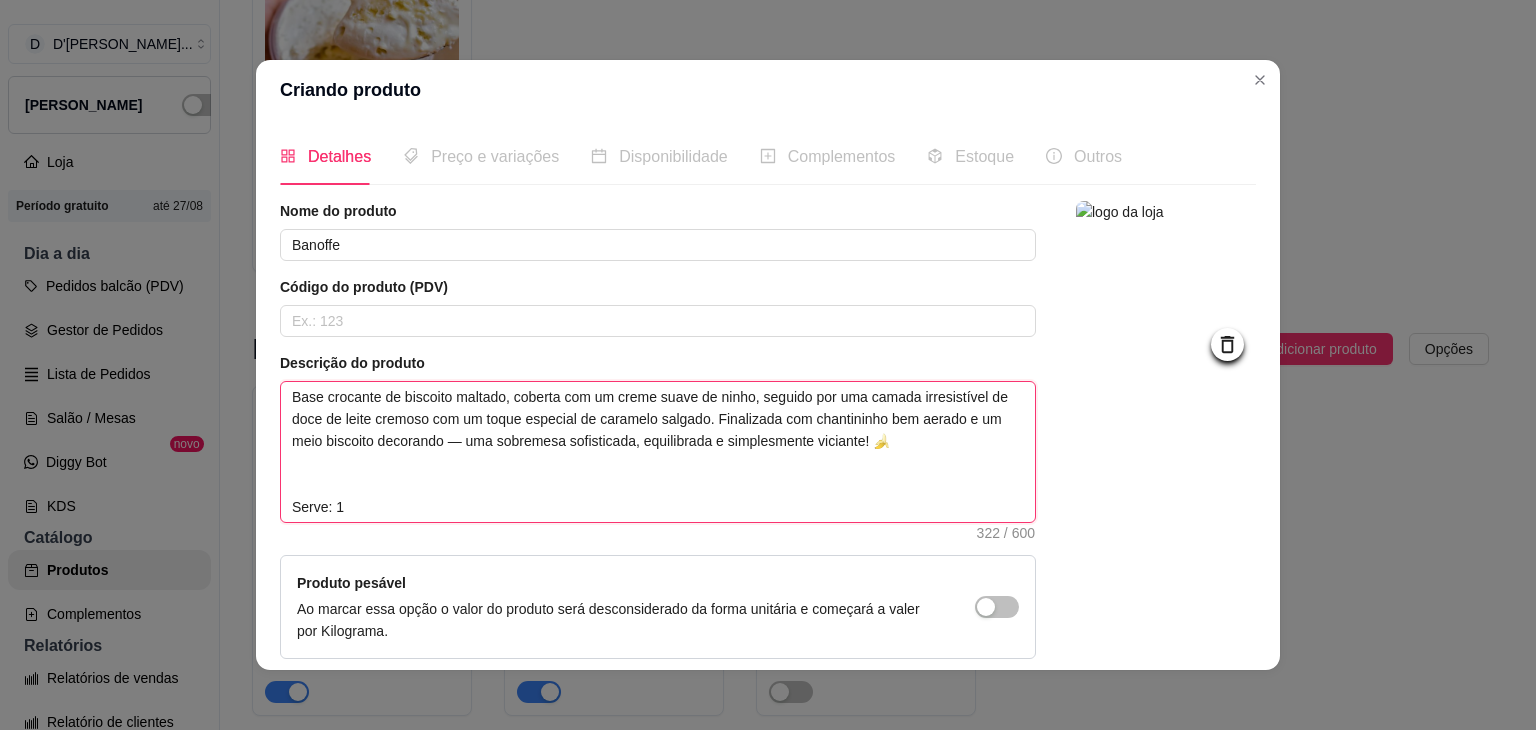 type 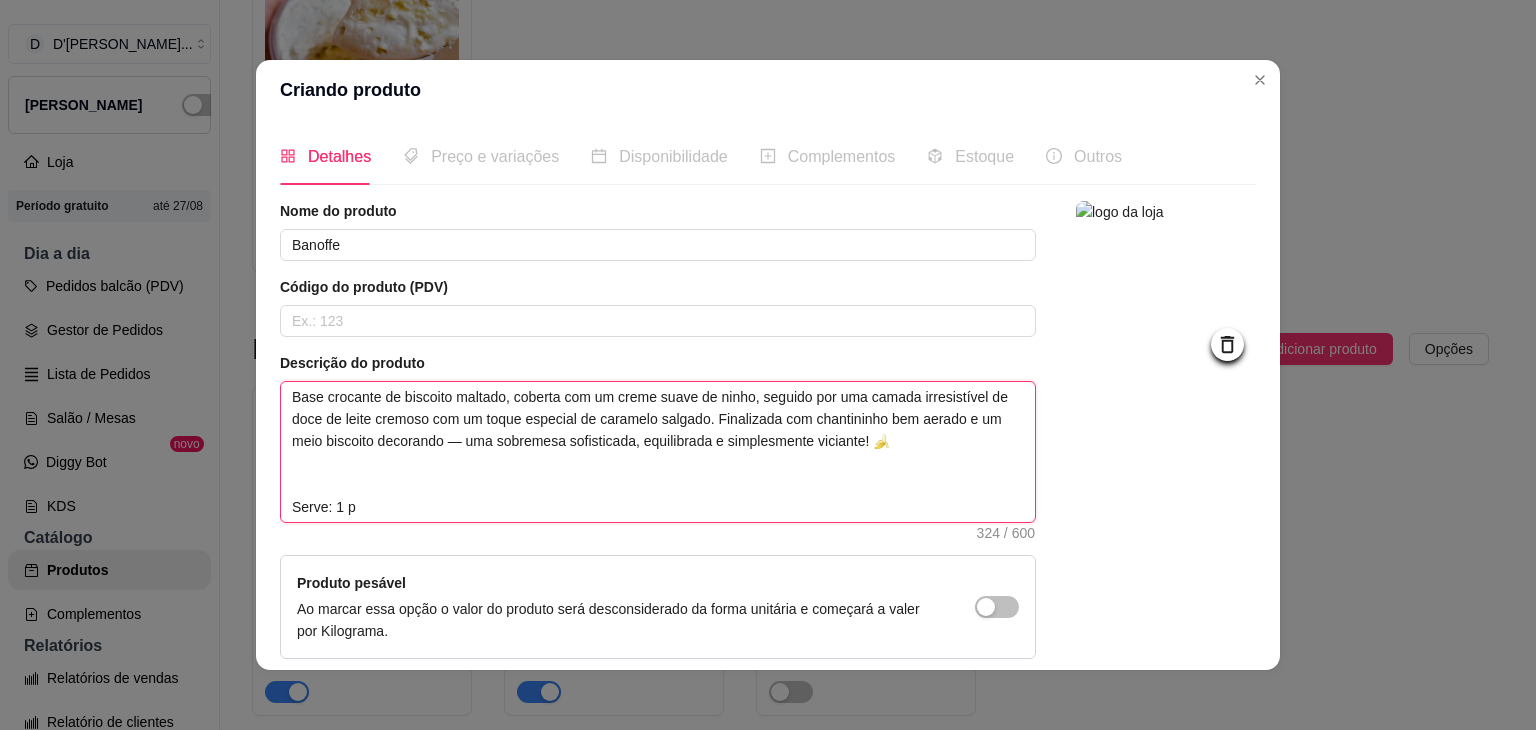 type 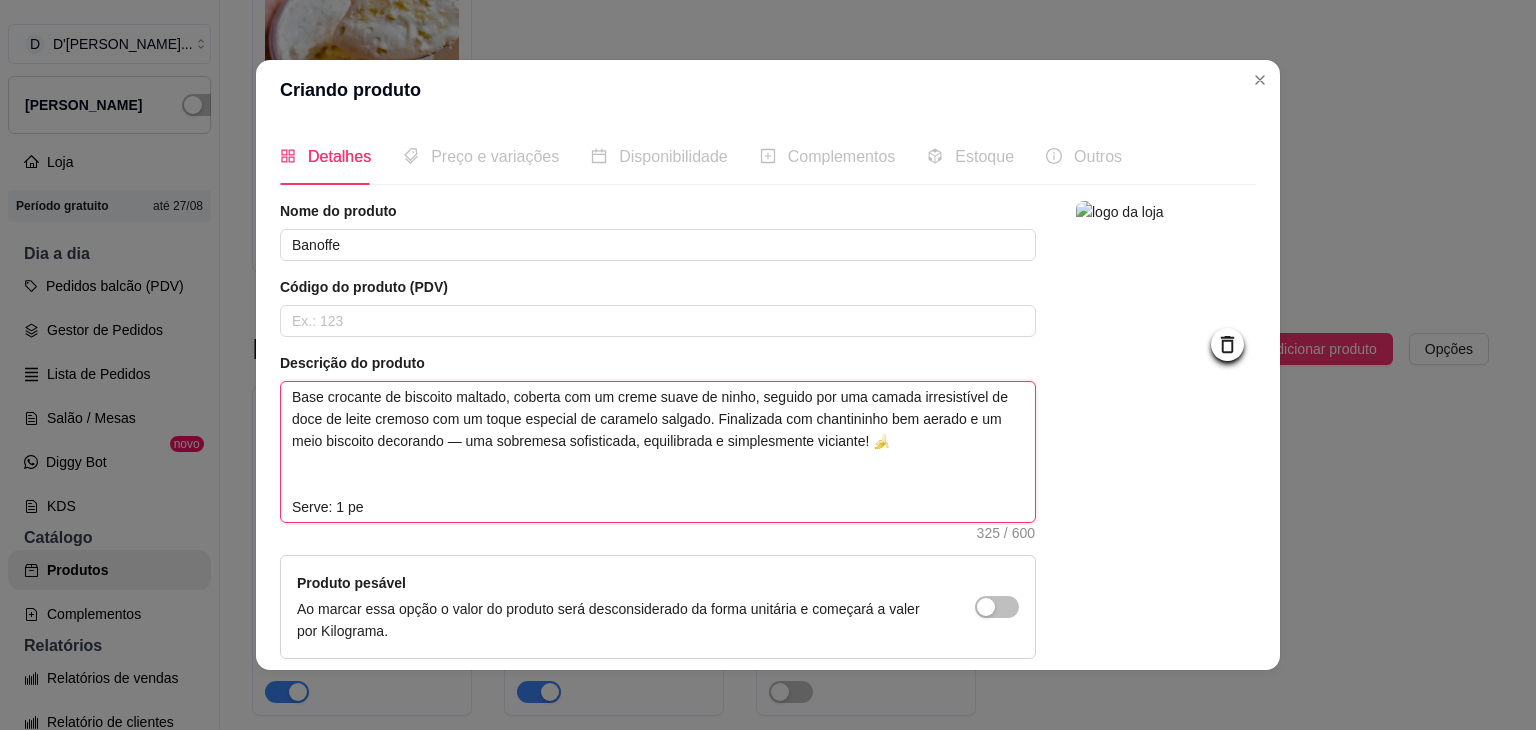 type 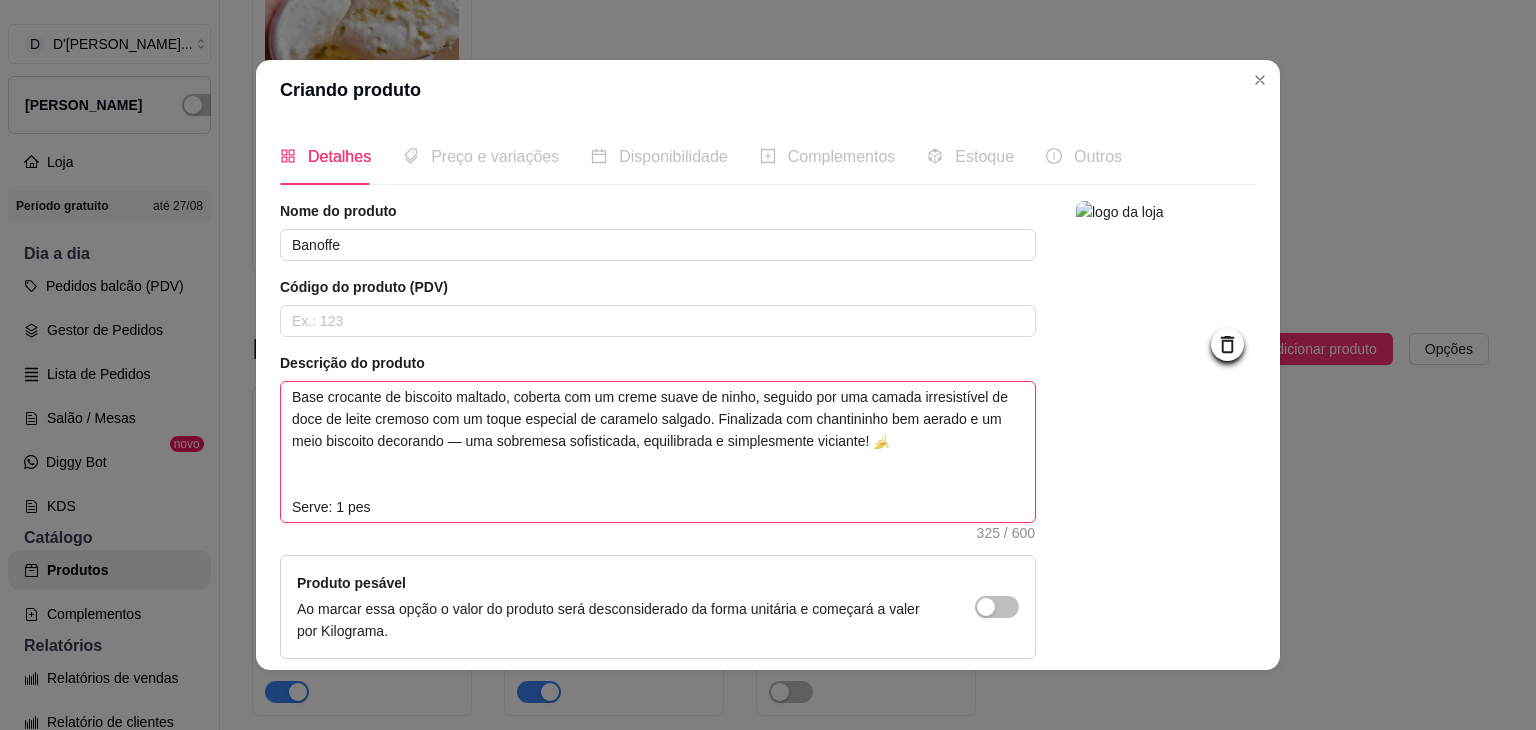 type 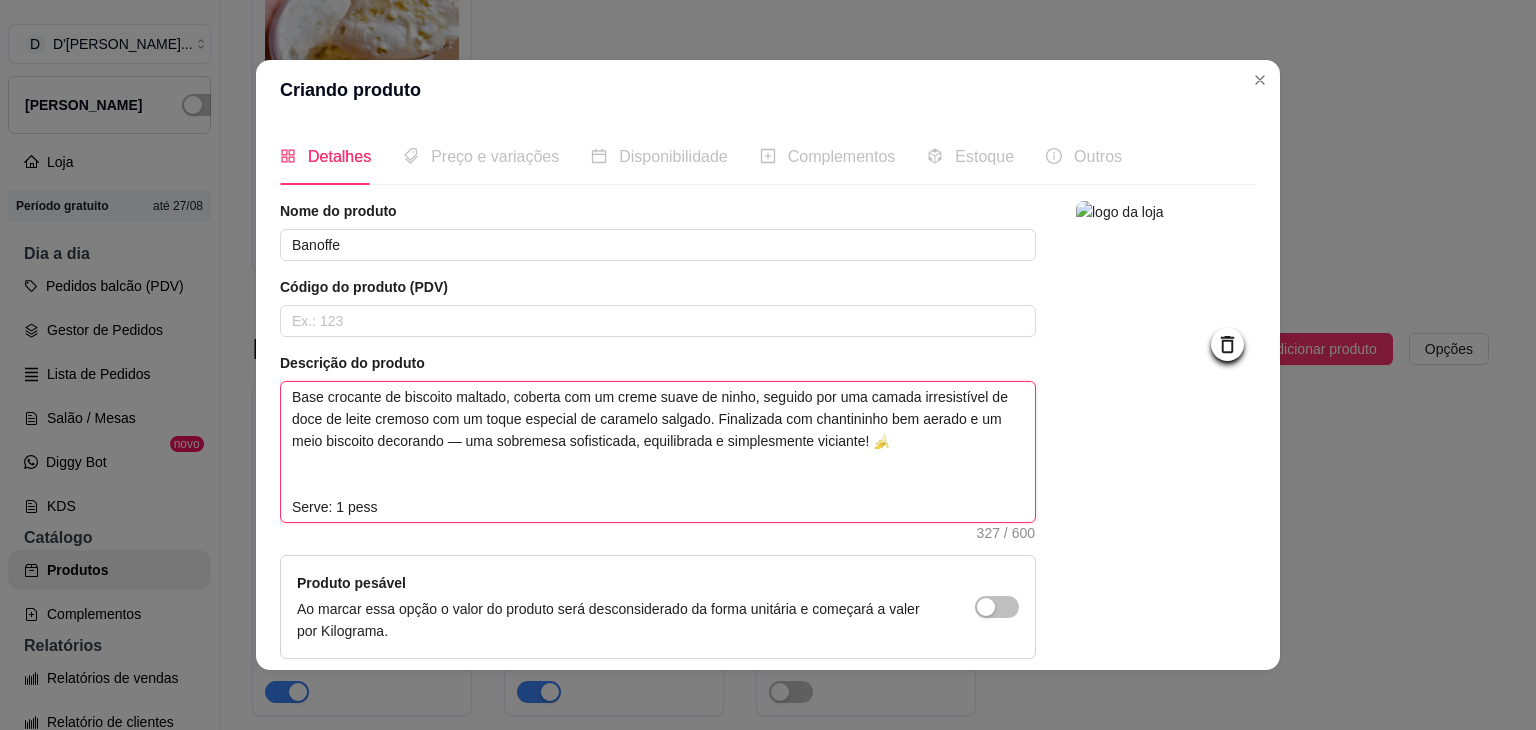 type 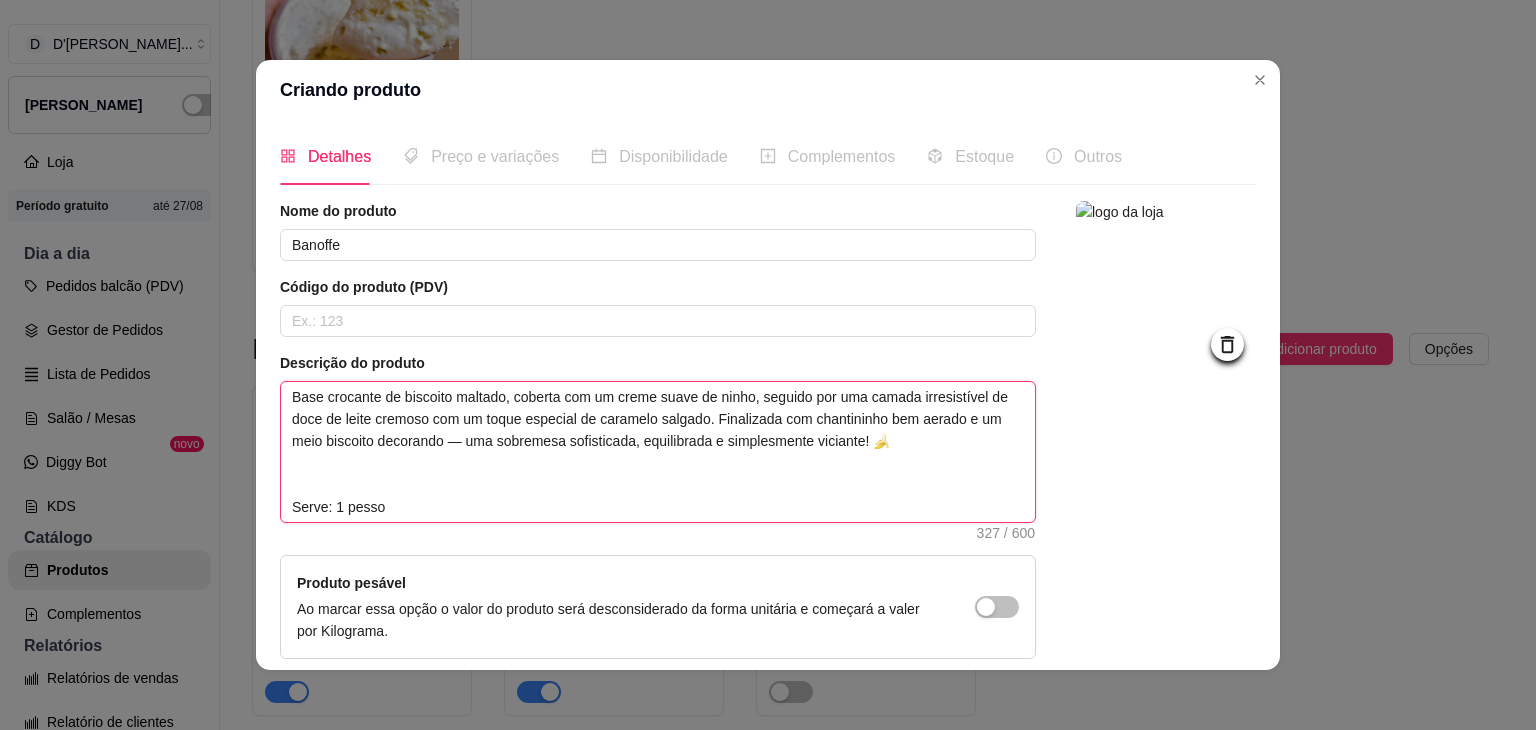 type 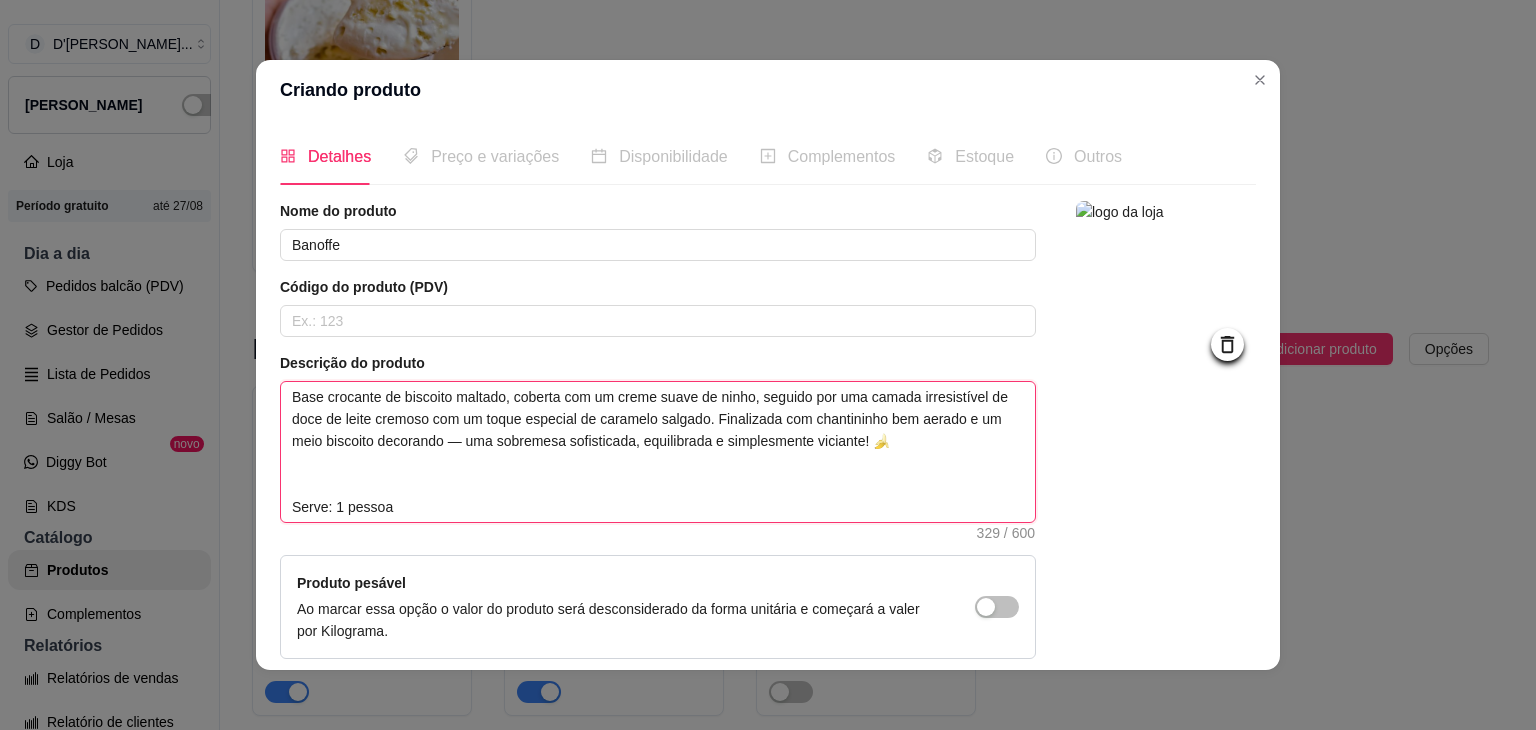 type 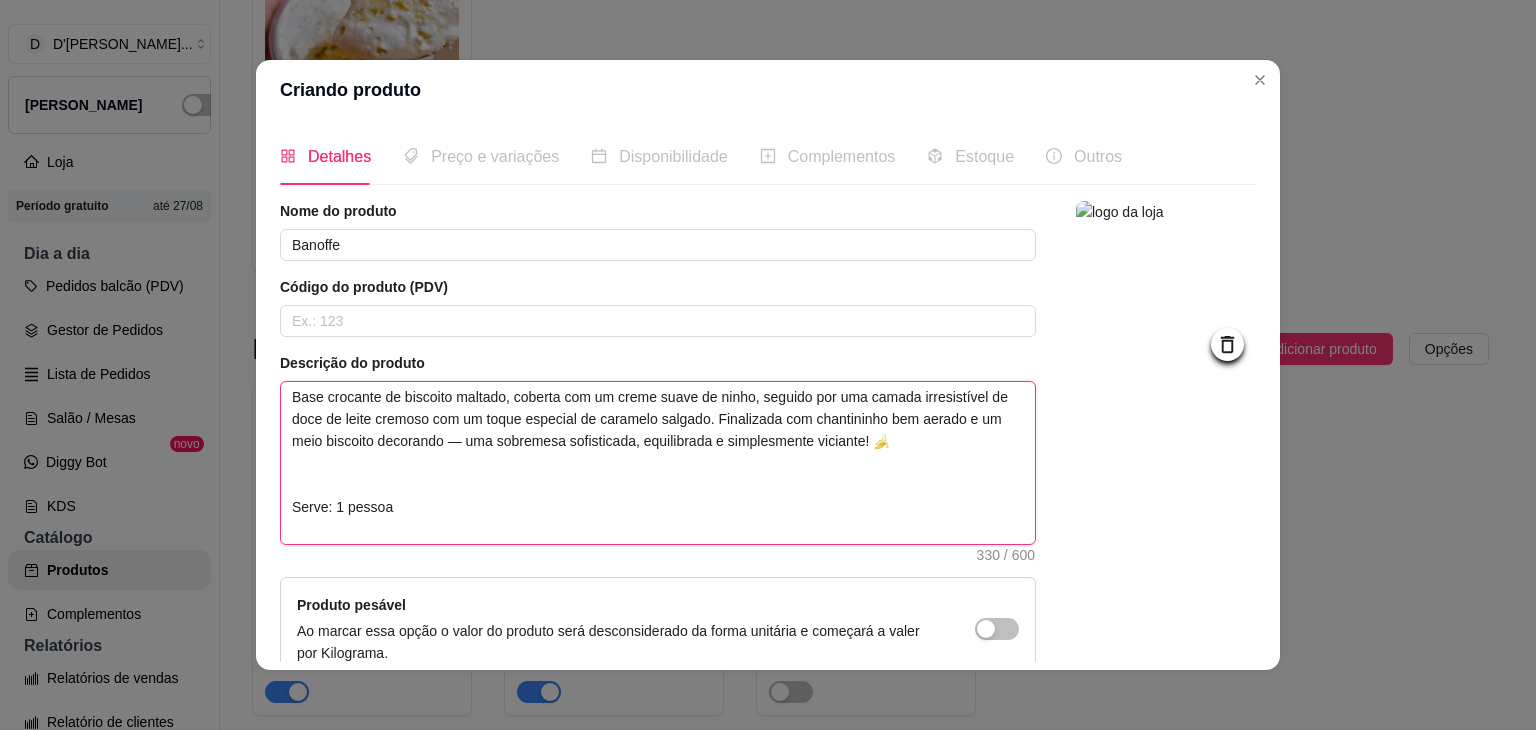 type 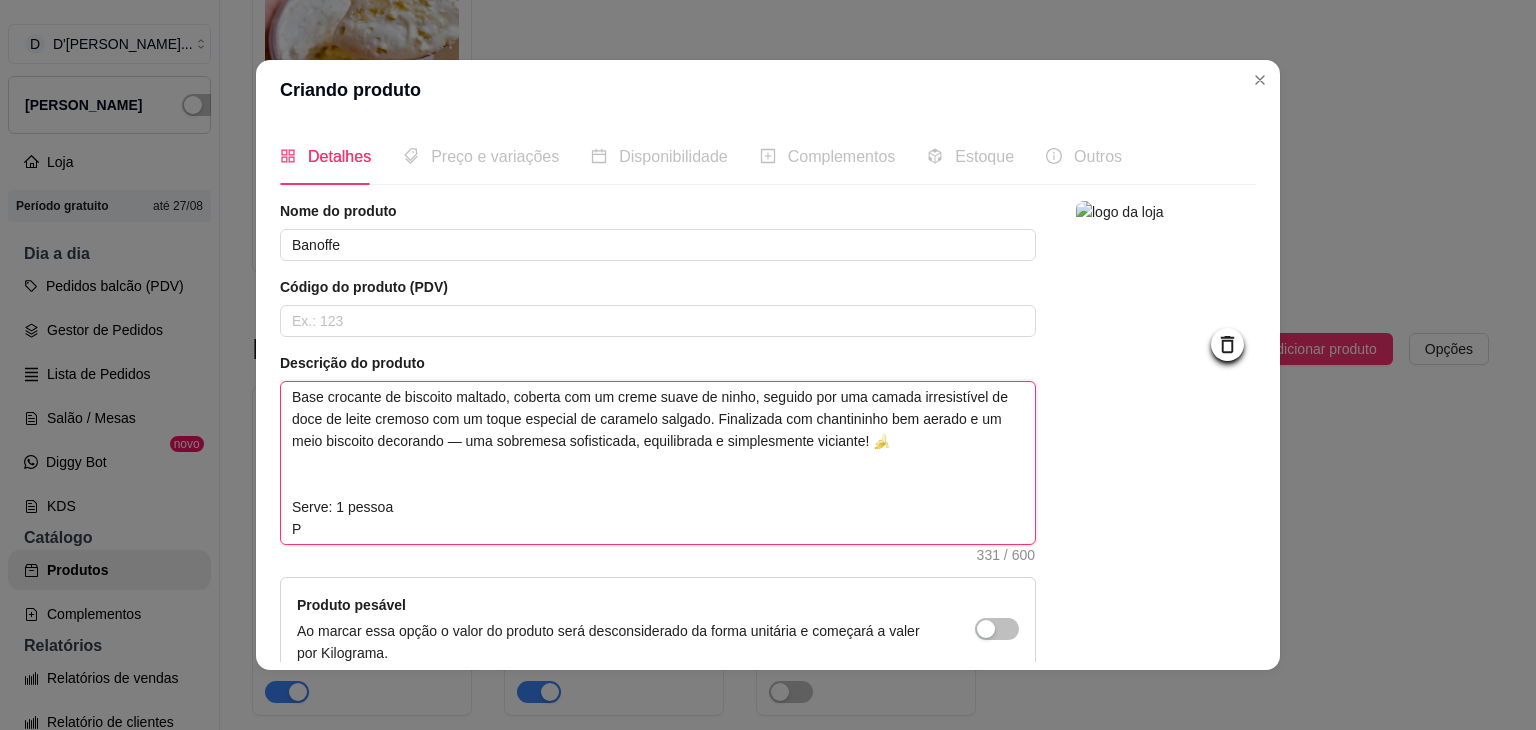 type 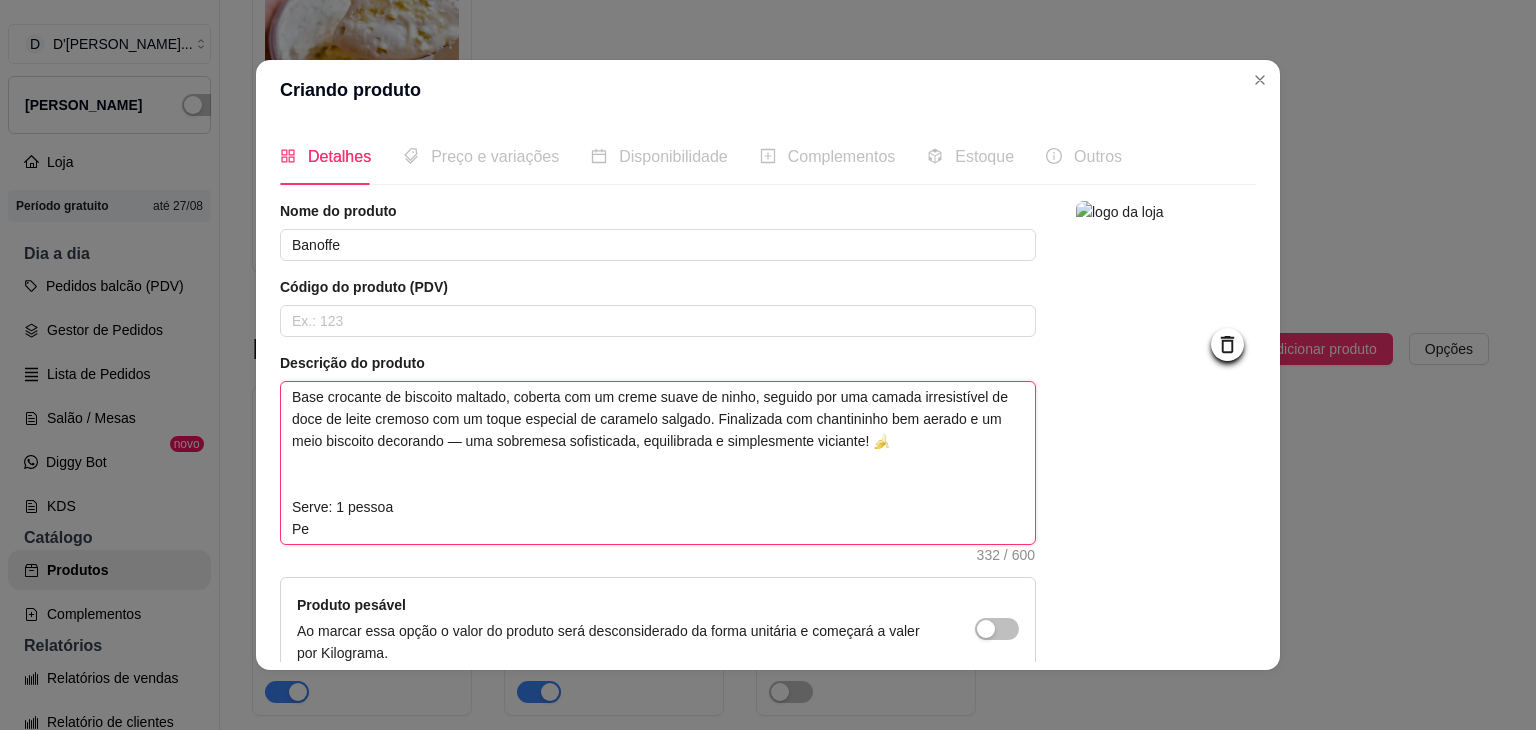 type 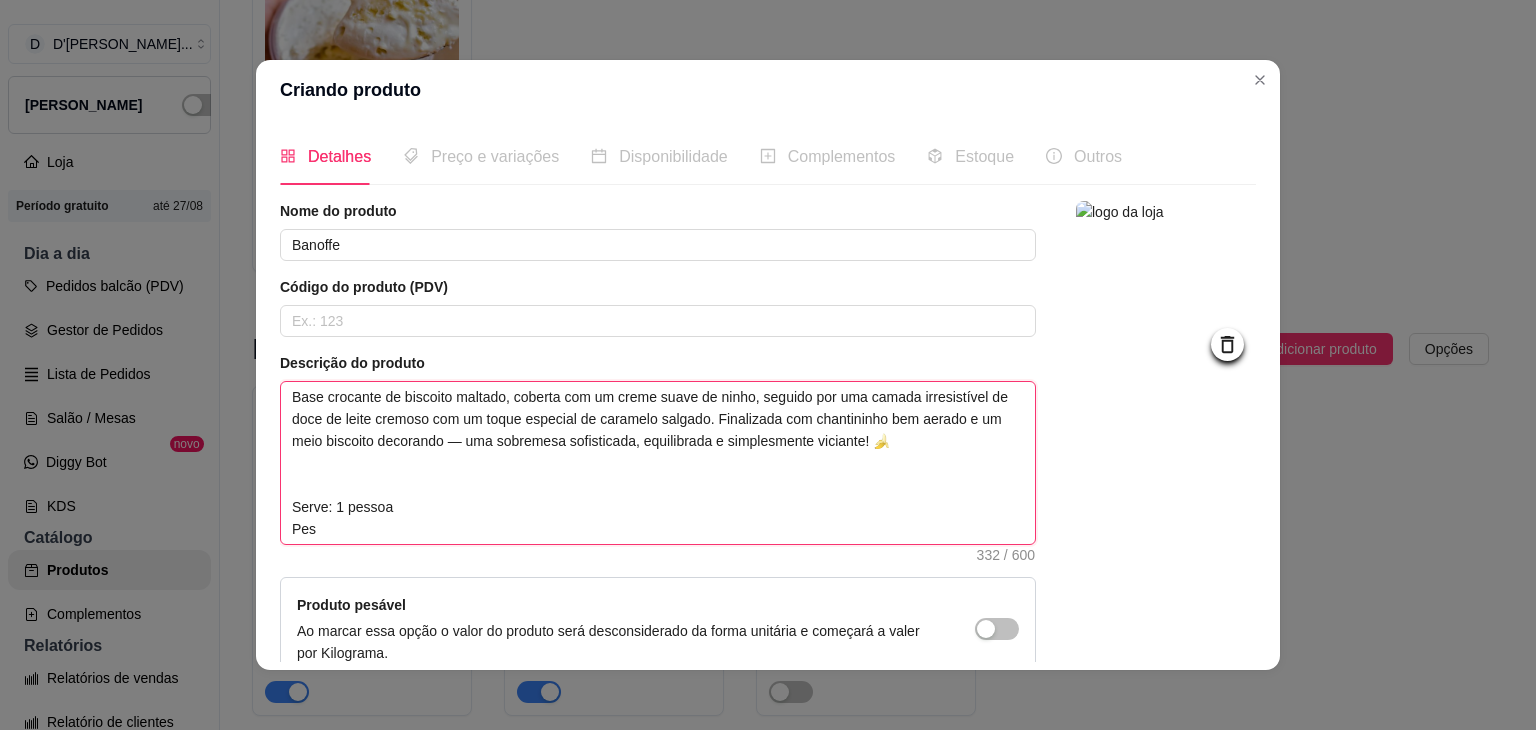 type 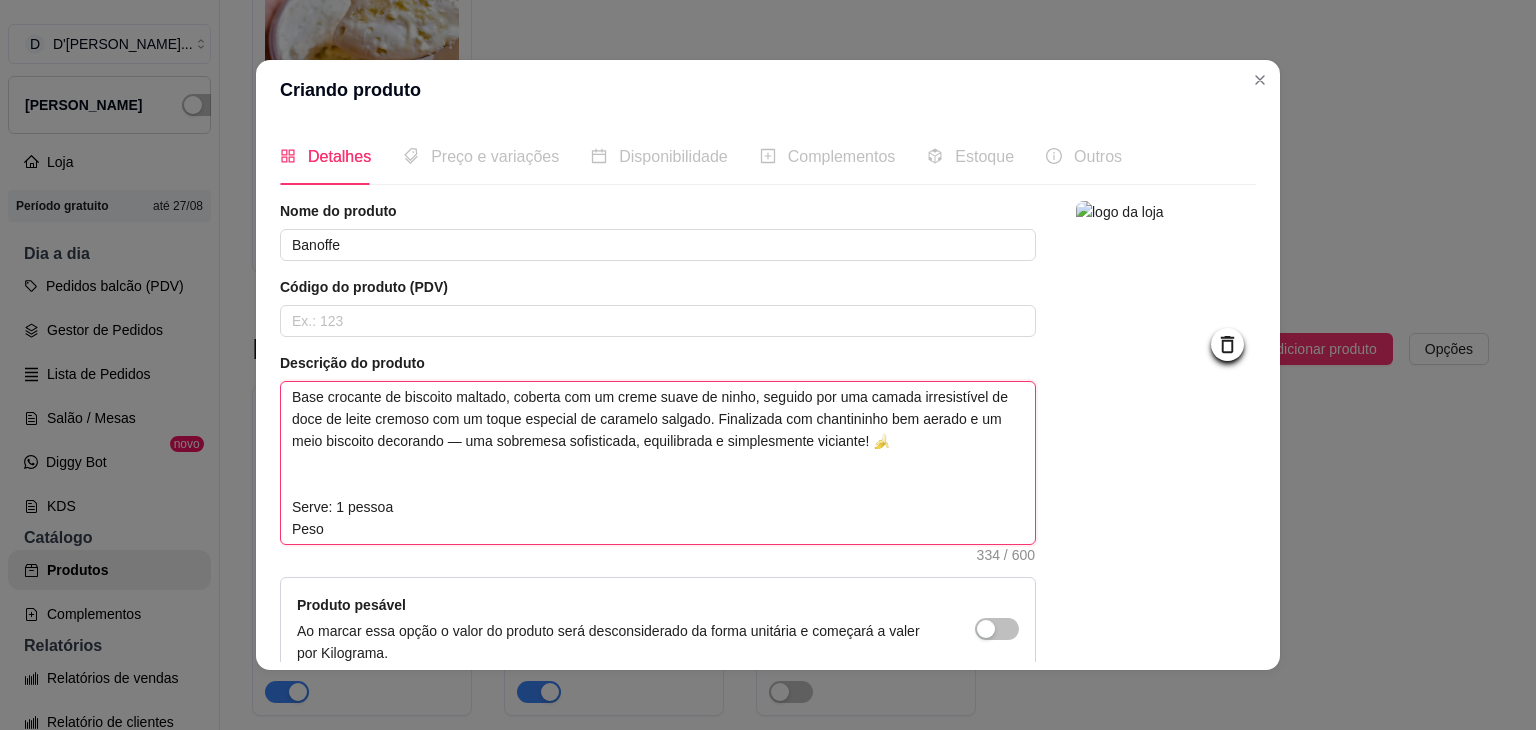 type 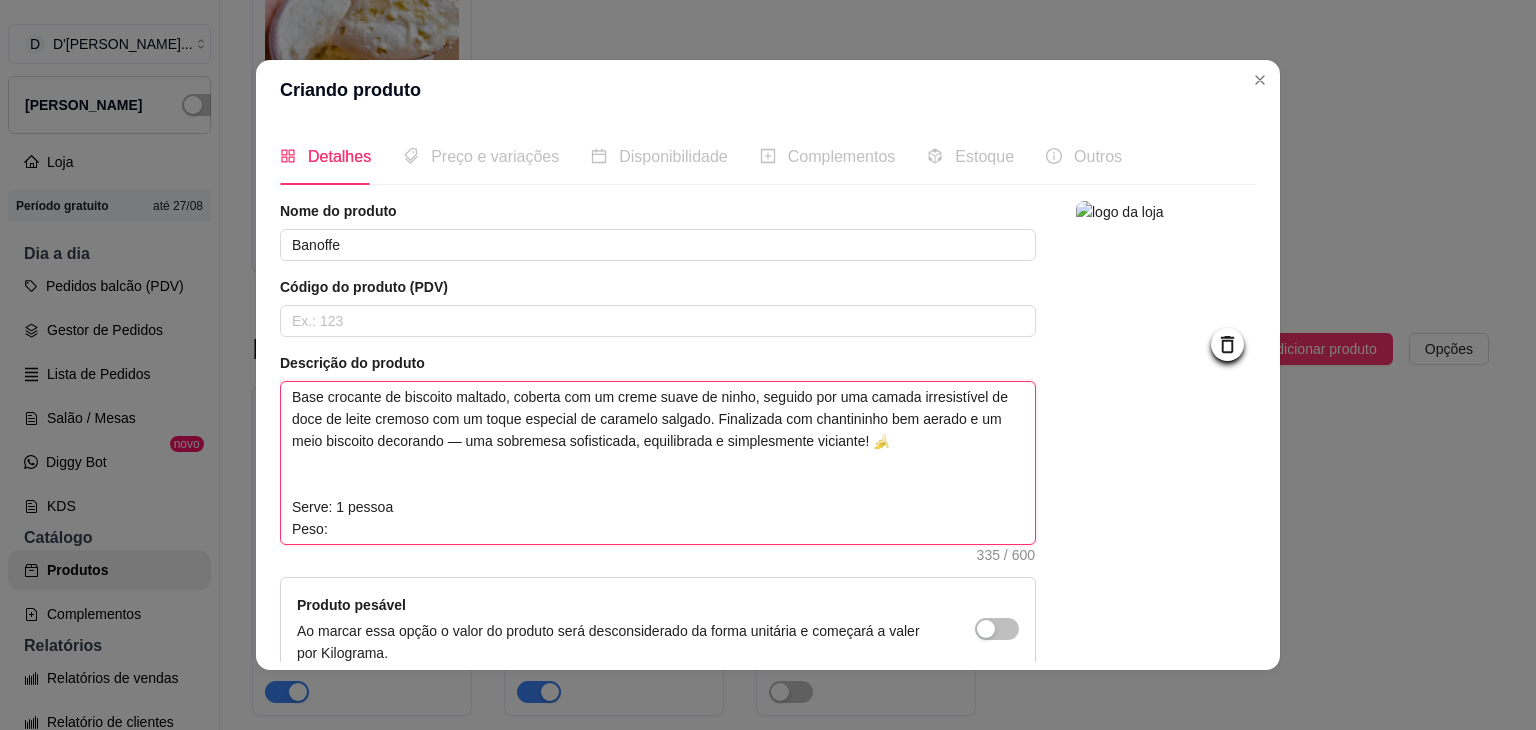 type 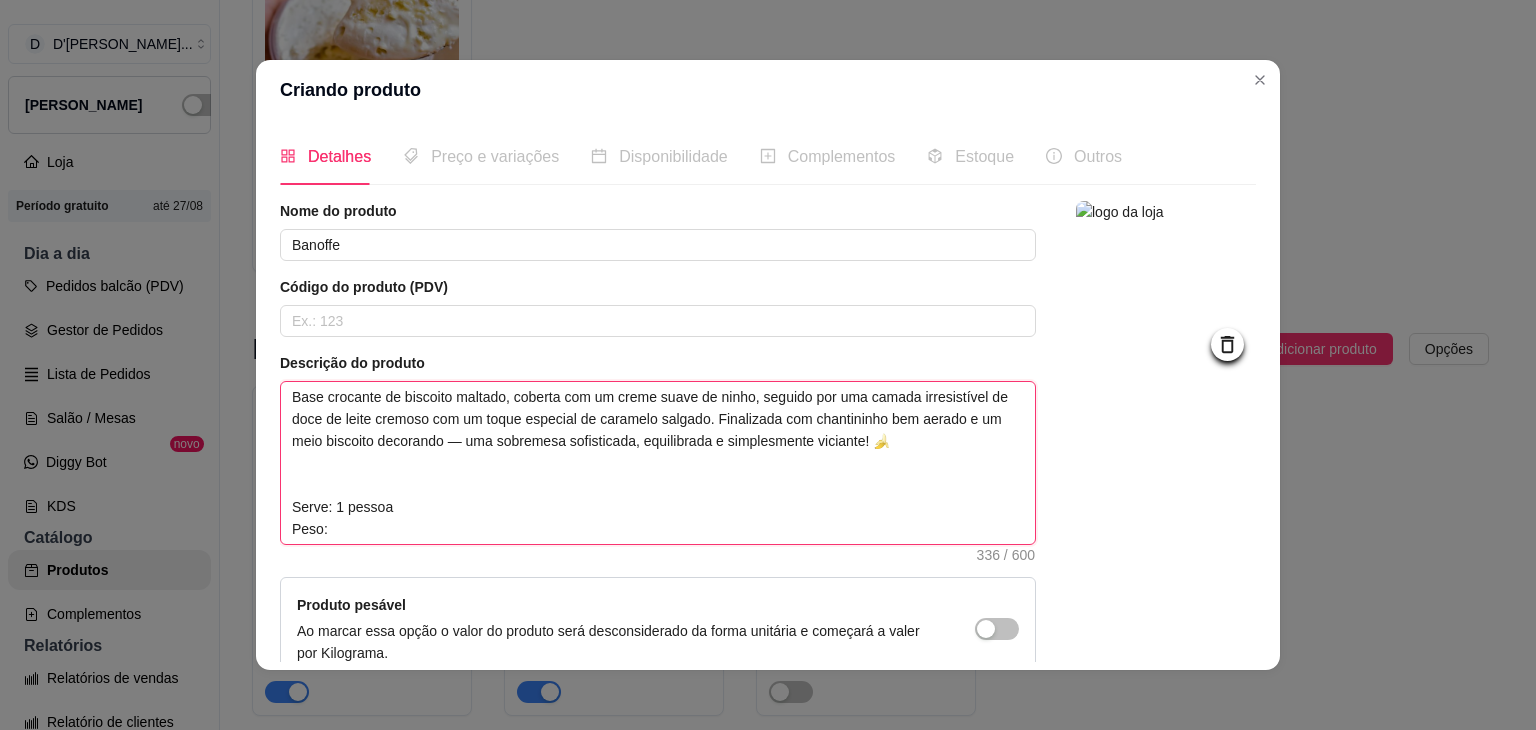 type 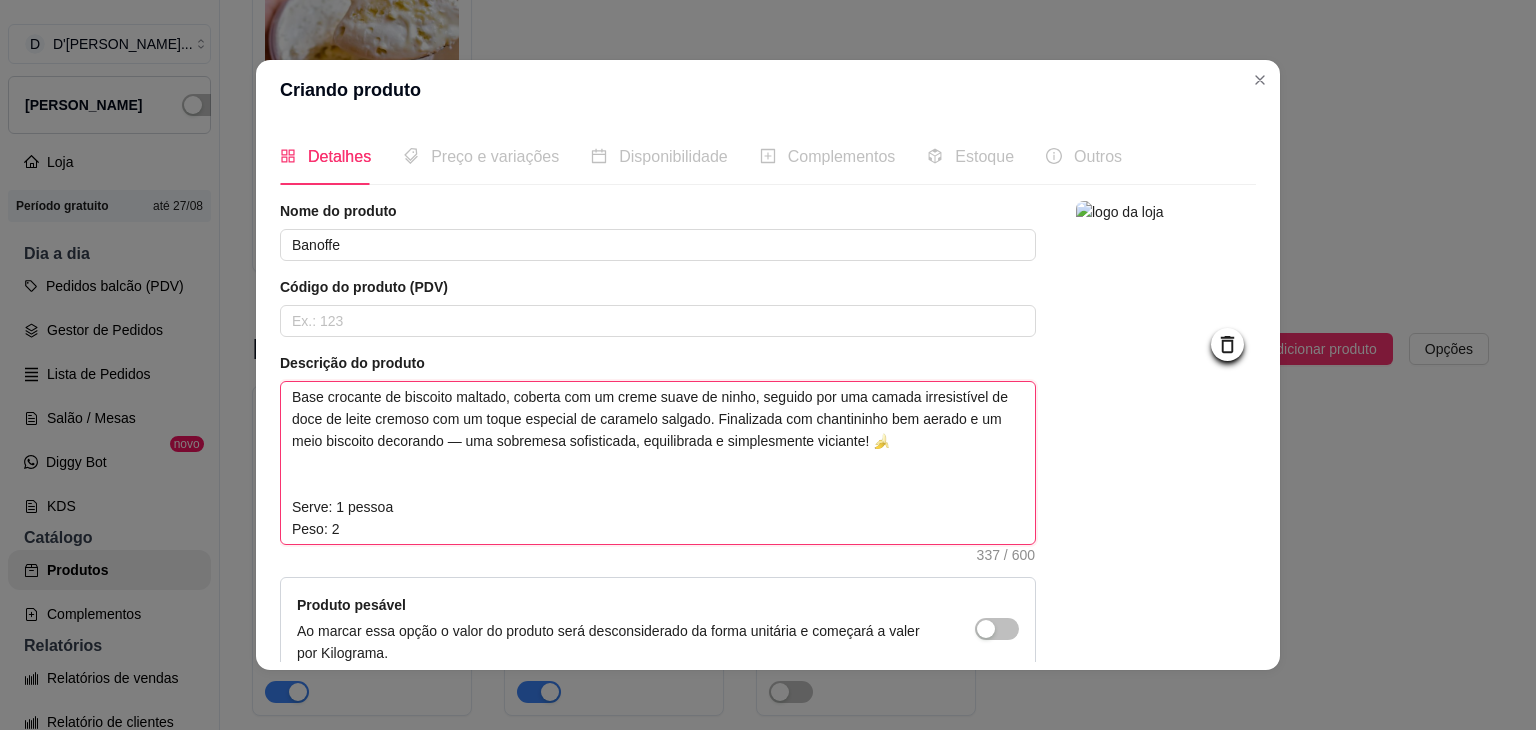 type 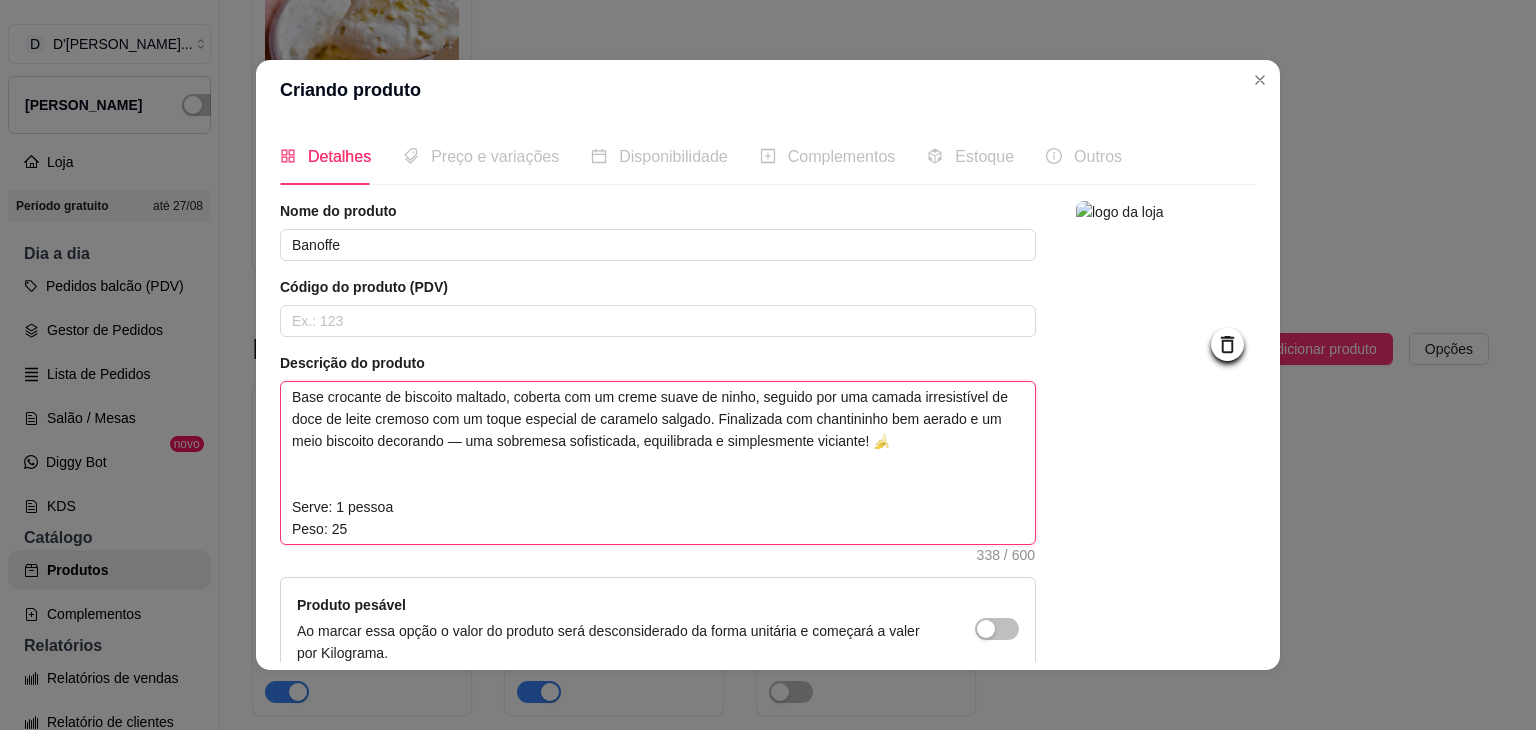 type 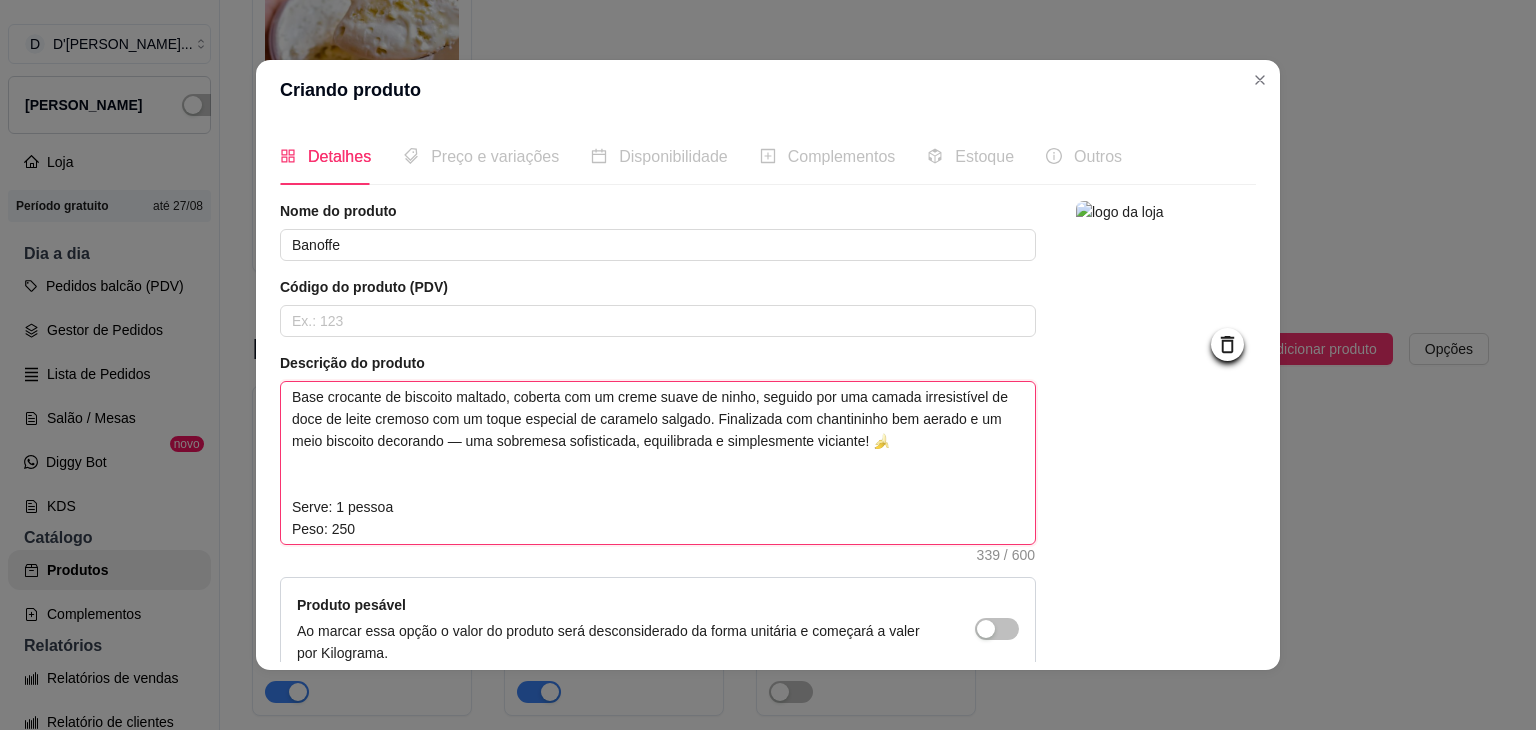 type 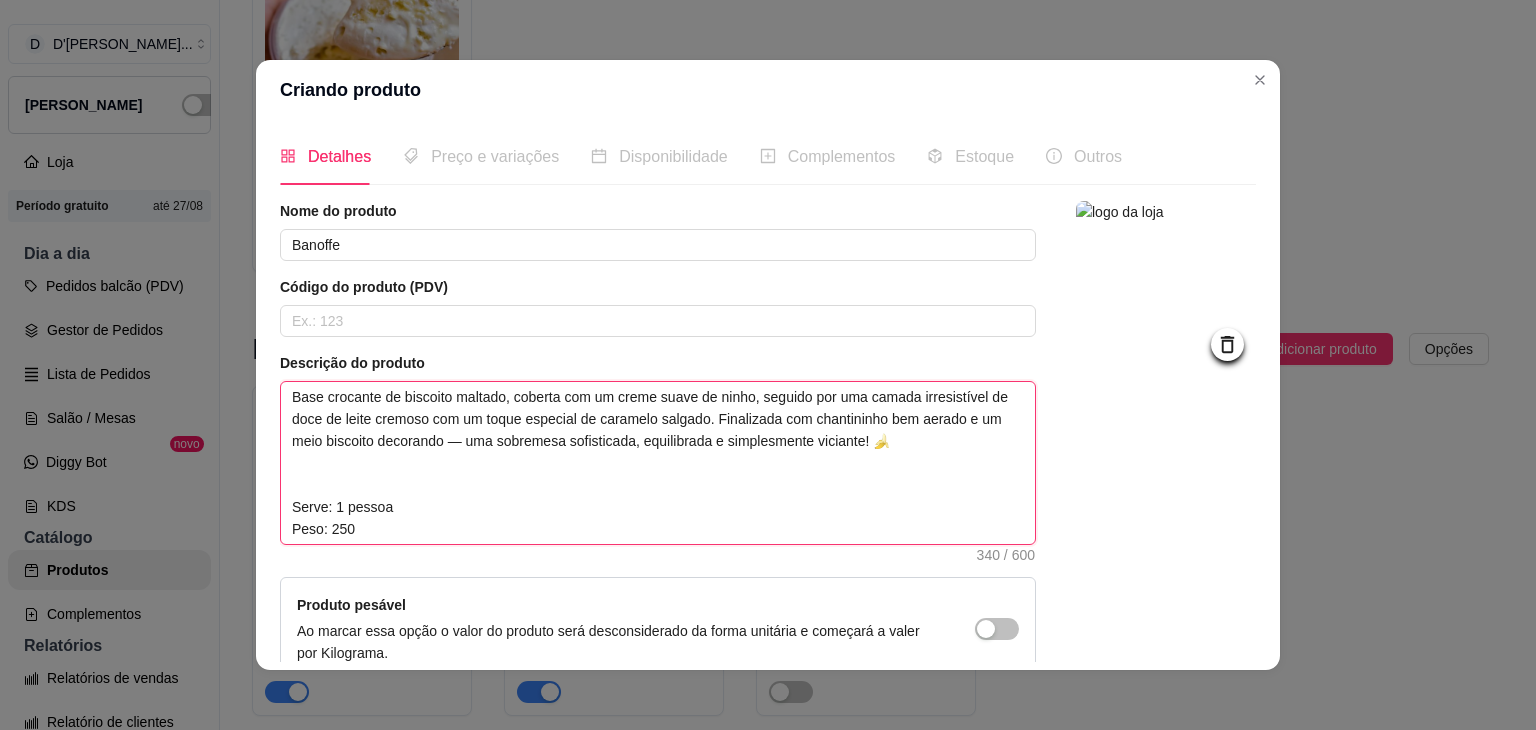 type 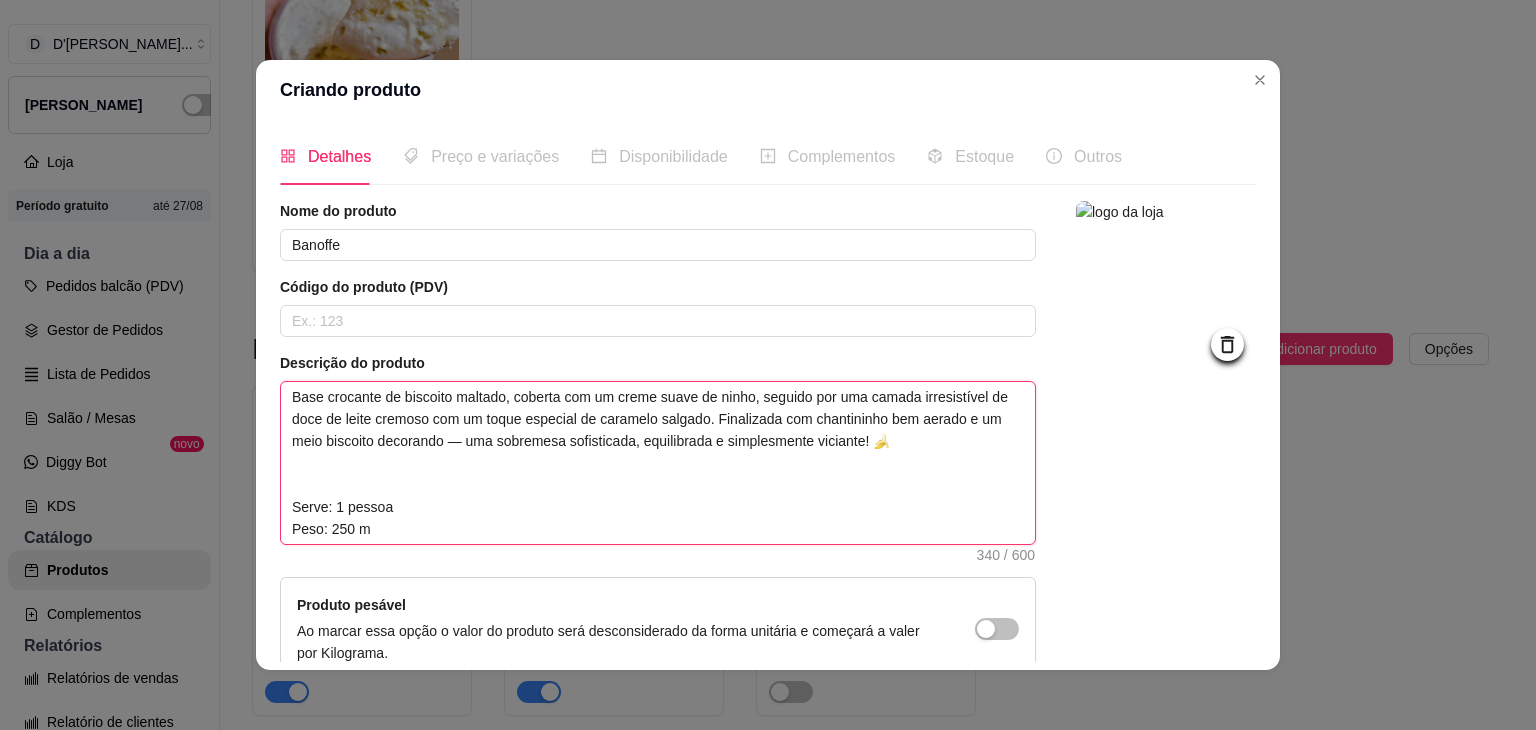 type 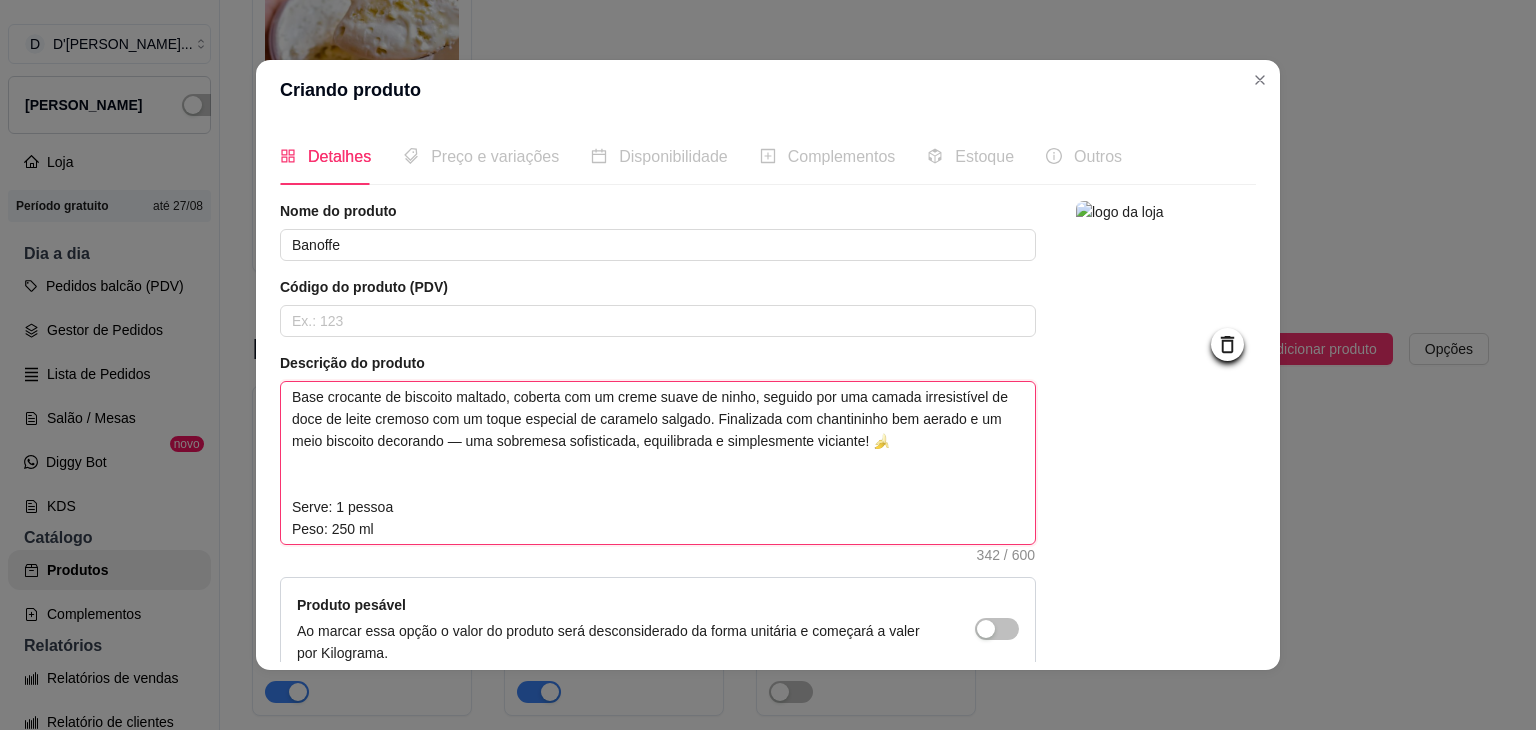type on "Base crocante de biscoito maltado, coberta com um creme suave de ninho, seguido por uma camada irresistível de doce de leite cremoso com um toque especial de caramelo salgado. Finalizada com chantininho bem aerado e um meio biscoito decorando — uma sobremesa sofisticada, equilibrada e simplesmente viciante! 🍌
Serve: 1 pessoa
Peso: 250 ml" 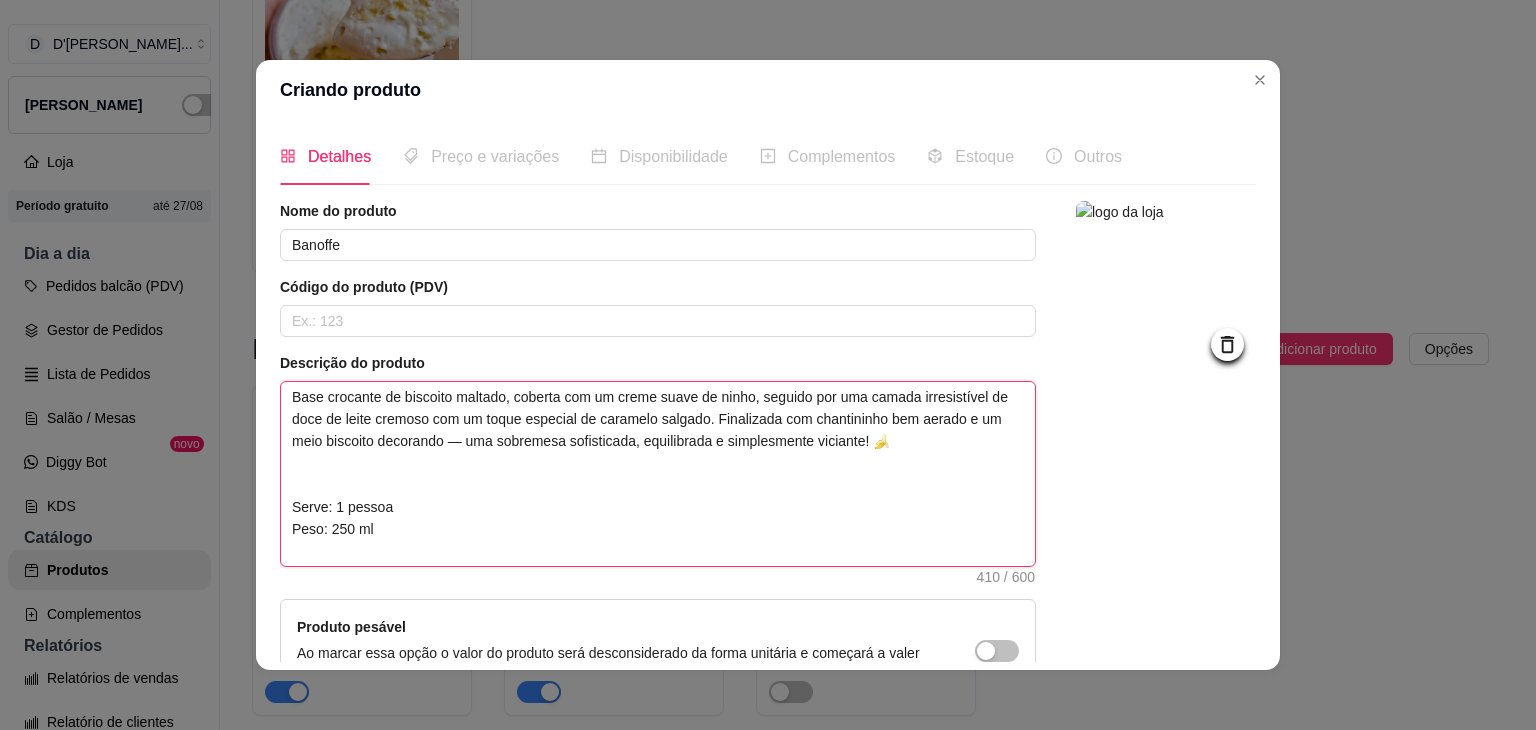 type 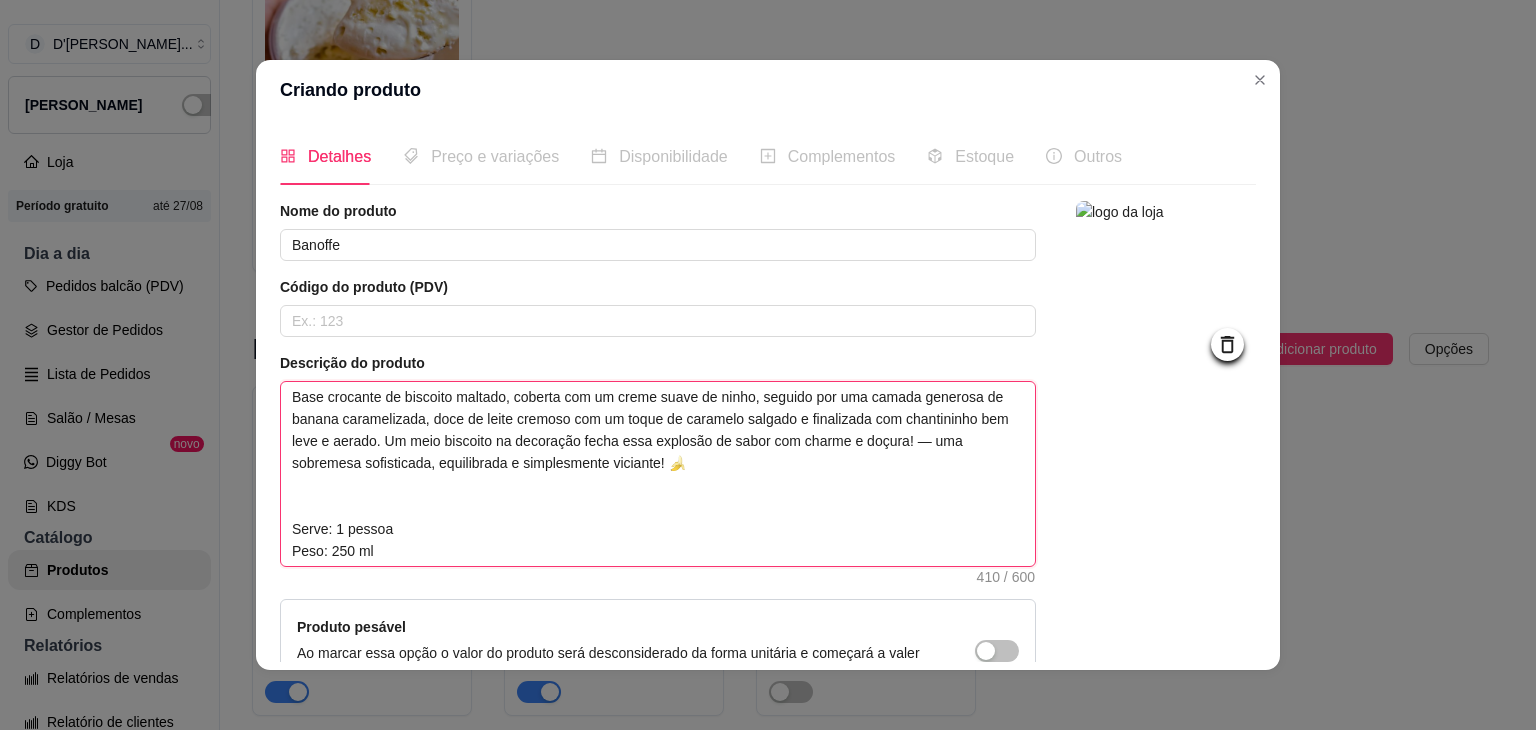 type 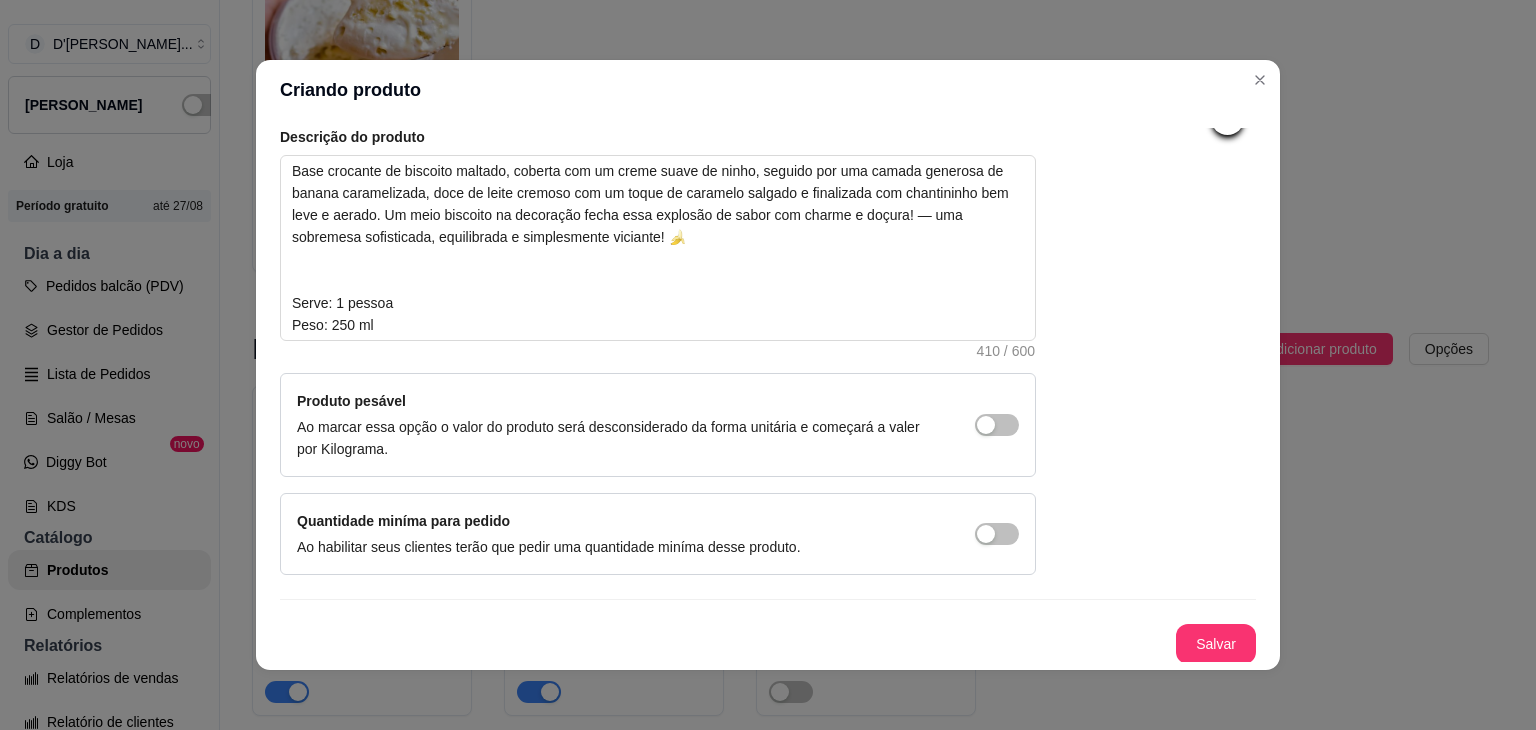 scroll, scrollTop: 4, scrollLeft: 0, axis: vertical 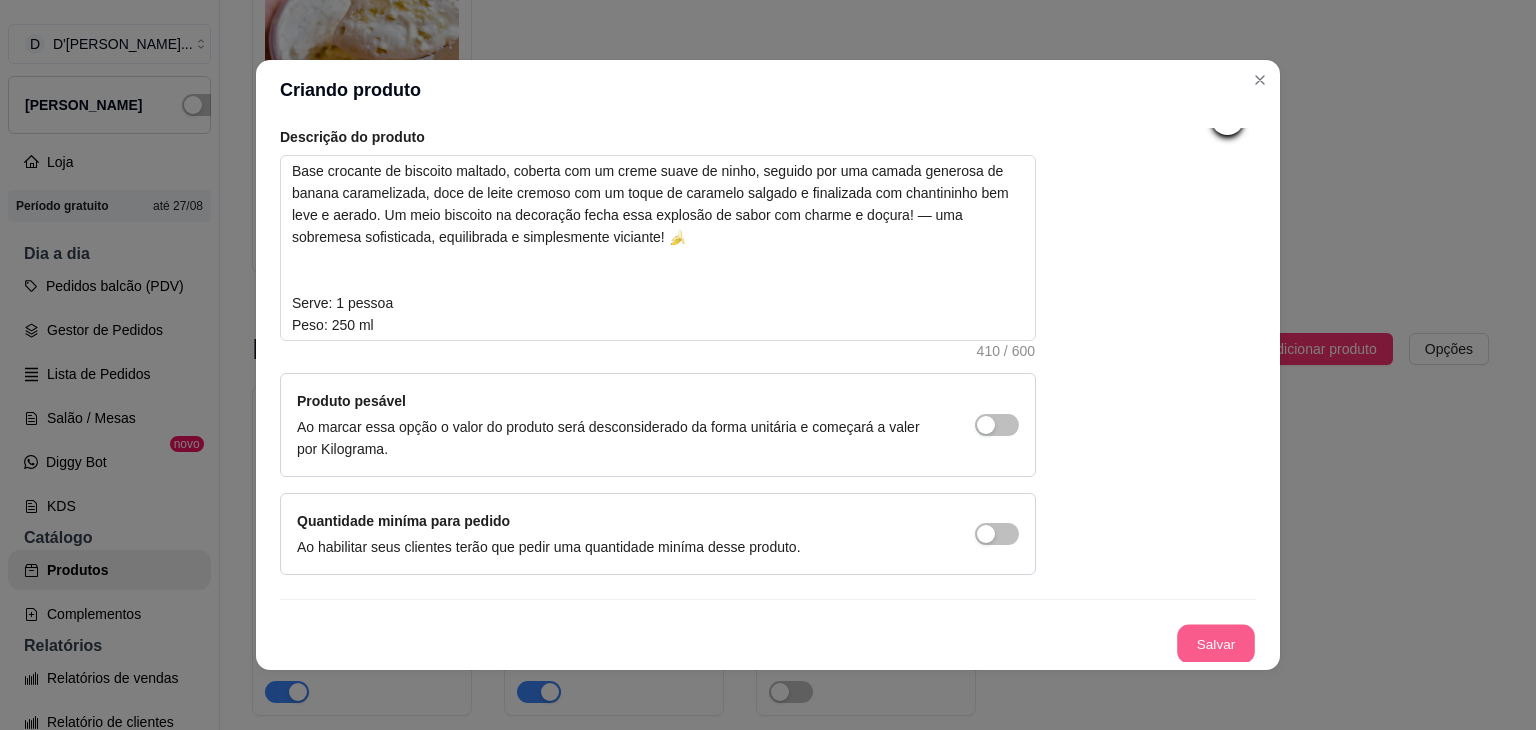 click on "Salvar" at bounding box center [1216, 644] 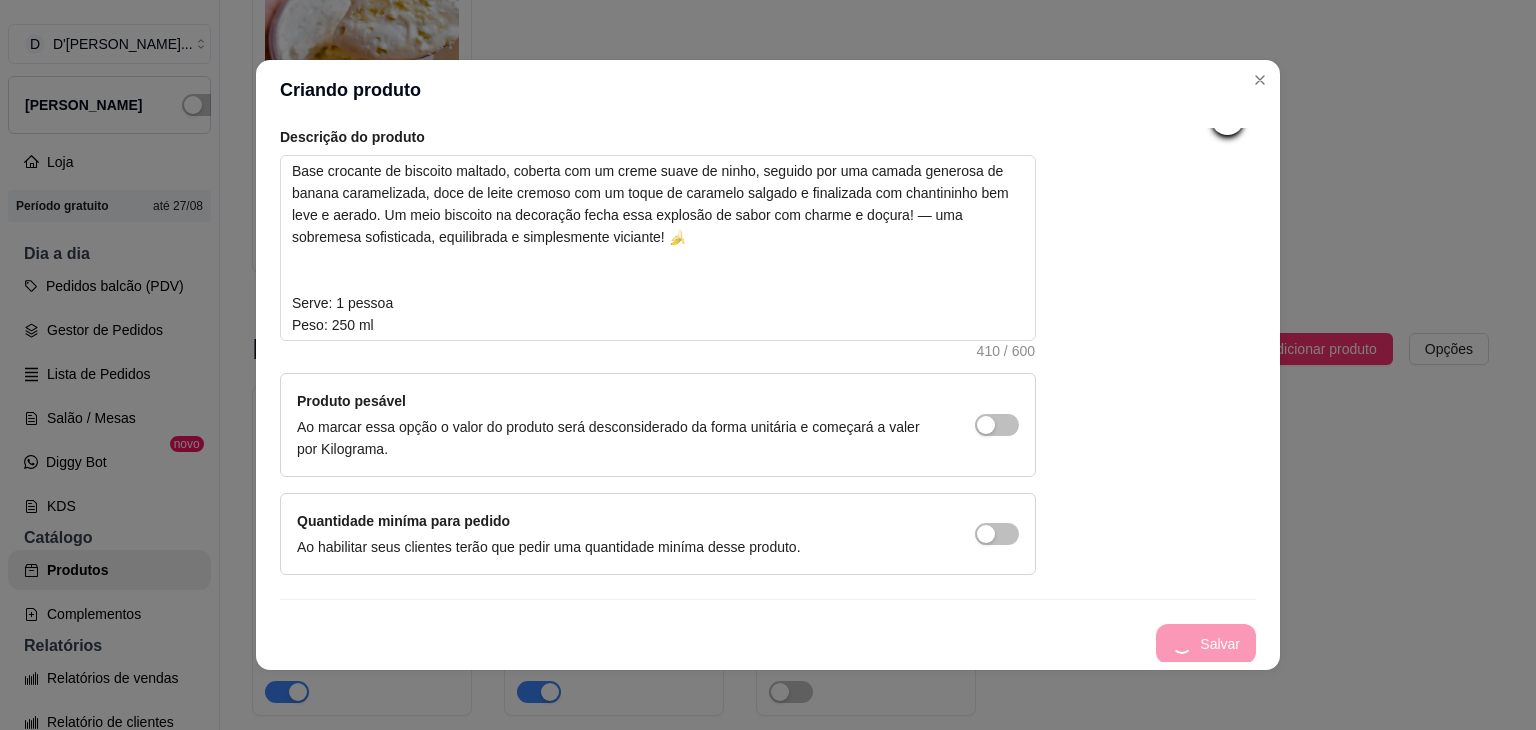 type 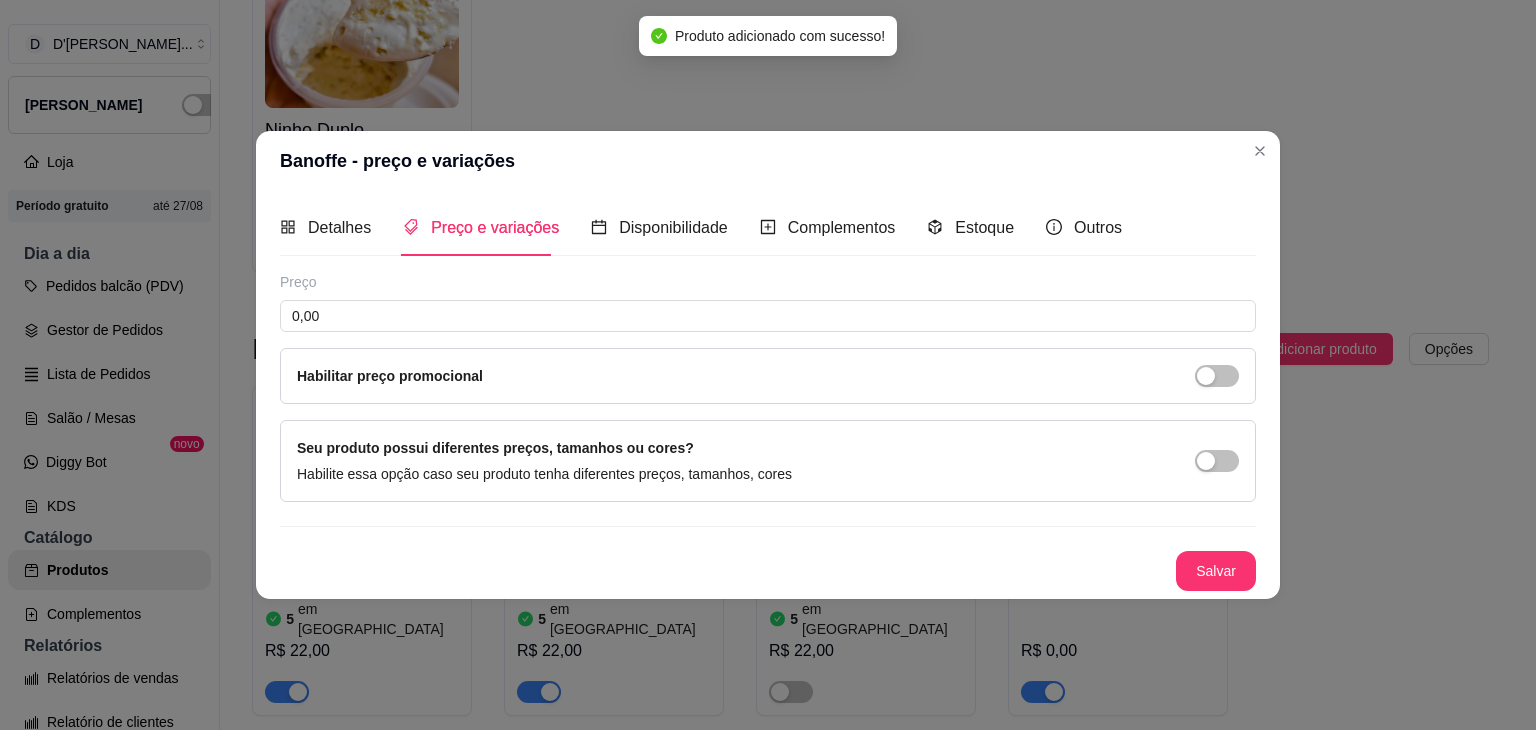 scroll, scrollTop: 0, scrollLeft: 0, axis: both 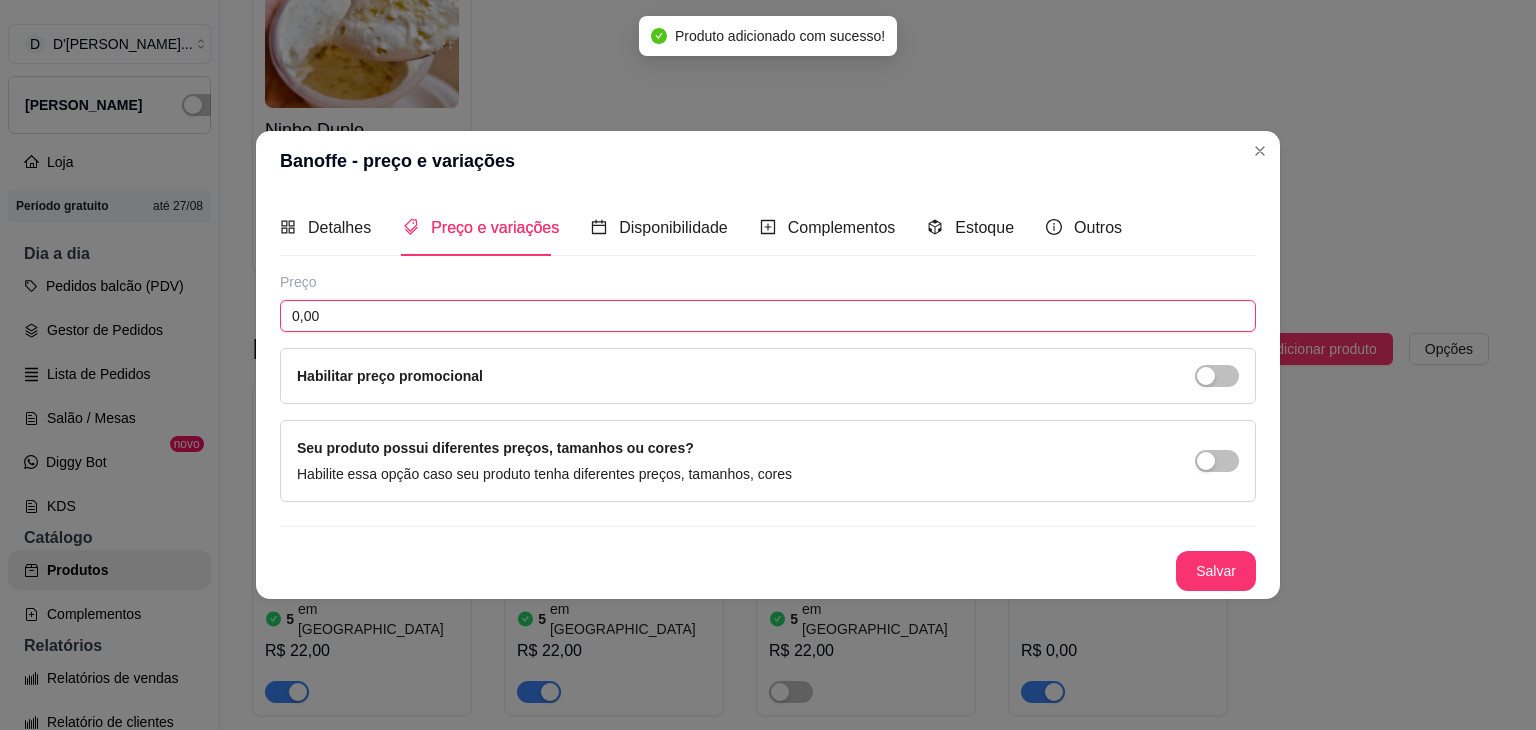 click on "0,00" at bounding box center (768, 316) 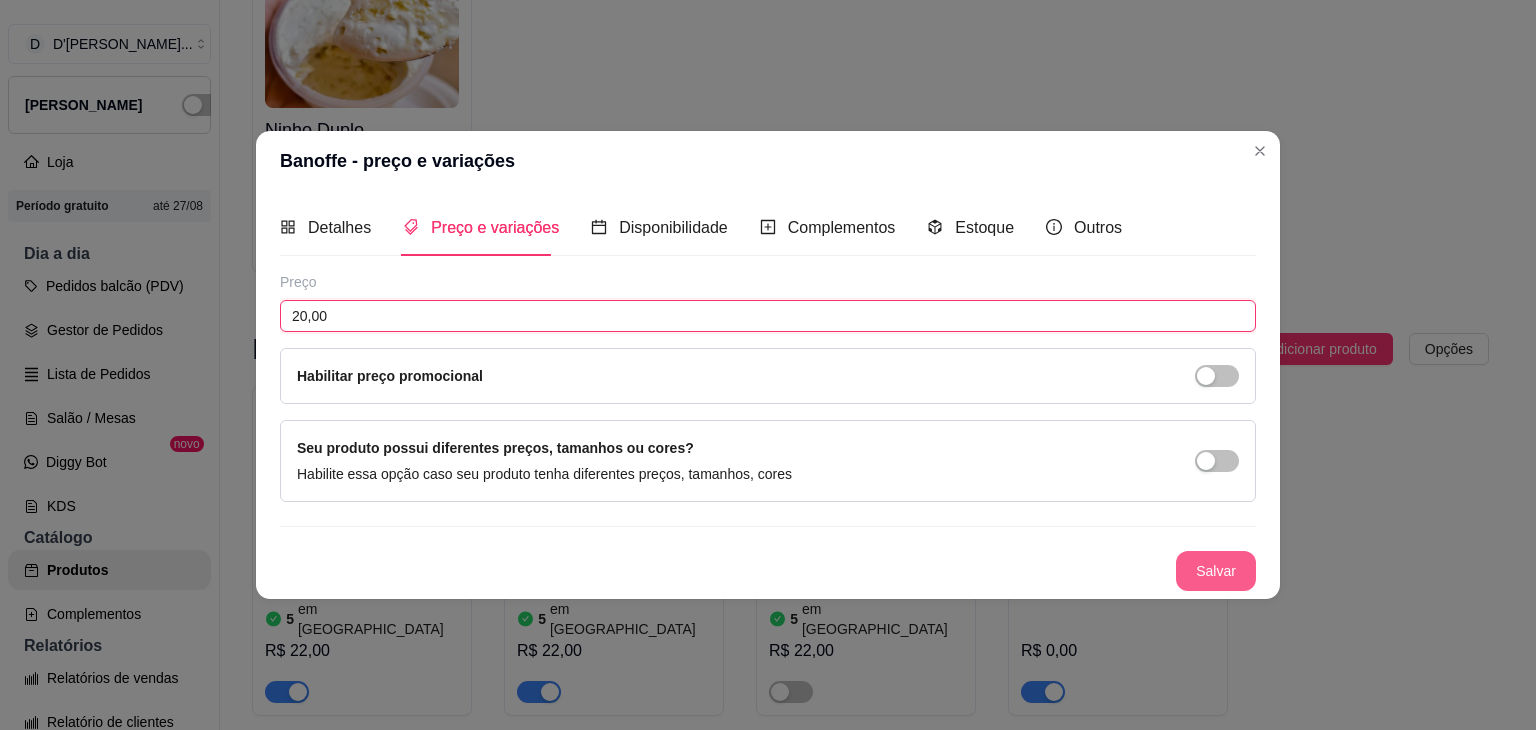 type on "20,00" 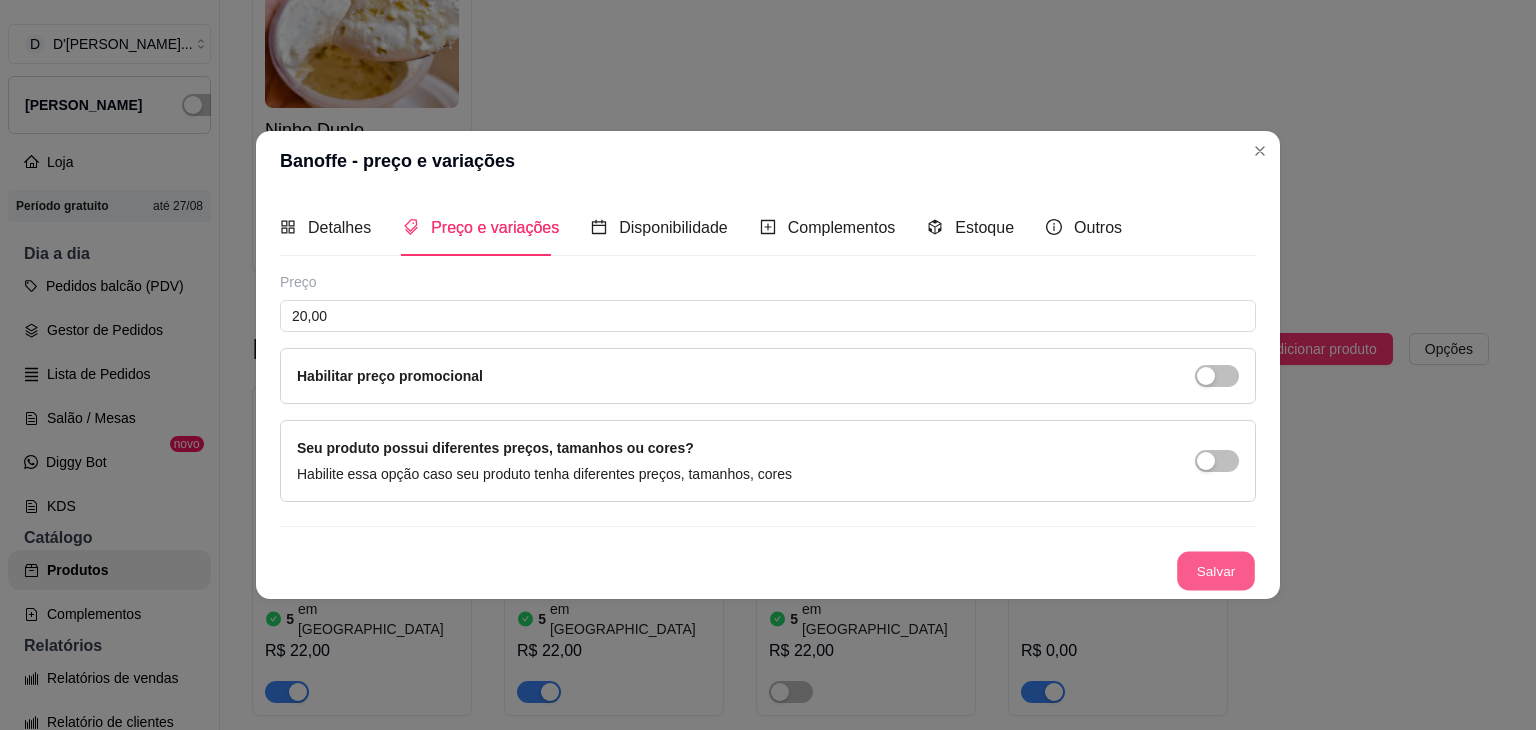 click on "Salvar" at bounding box center (1216, 571) 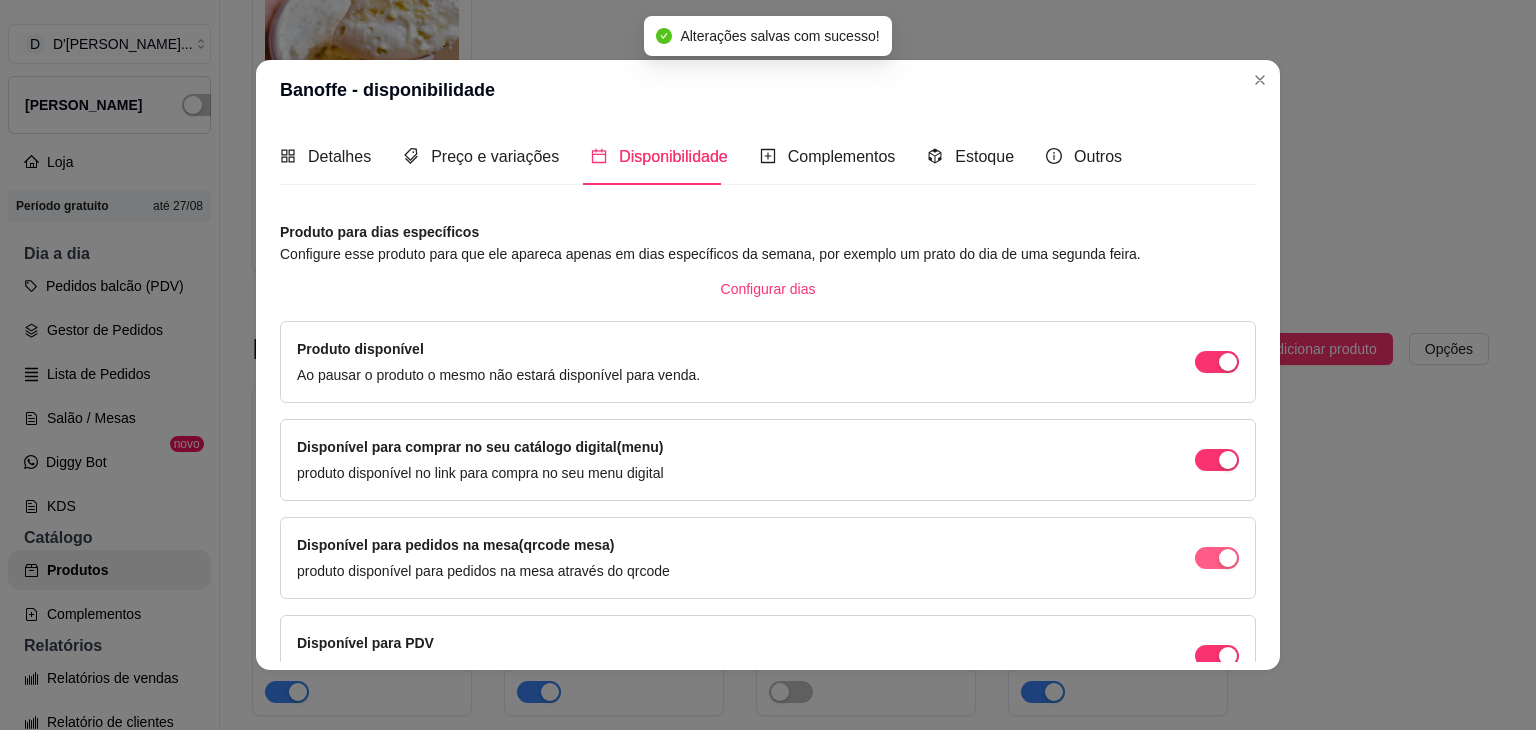 click at bounding box center [1217, 362] 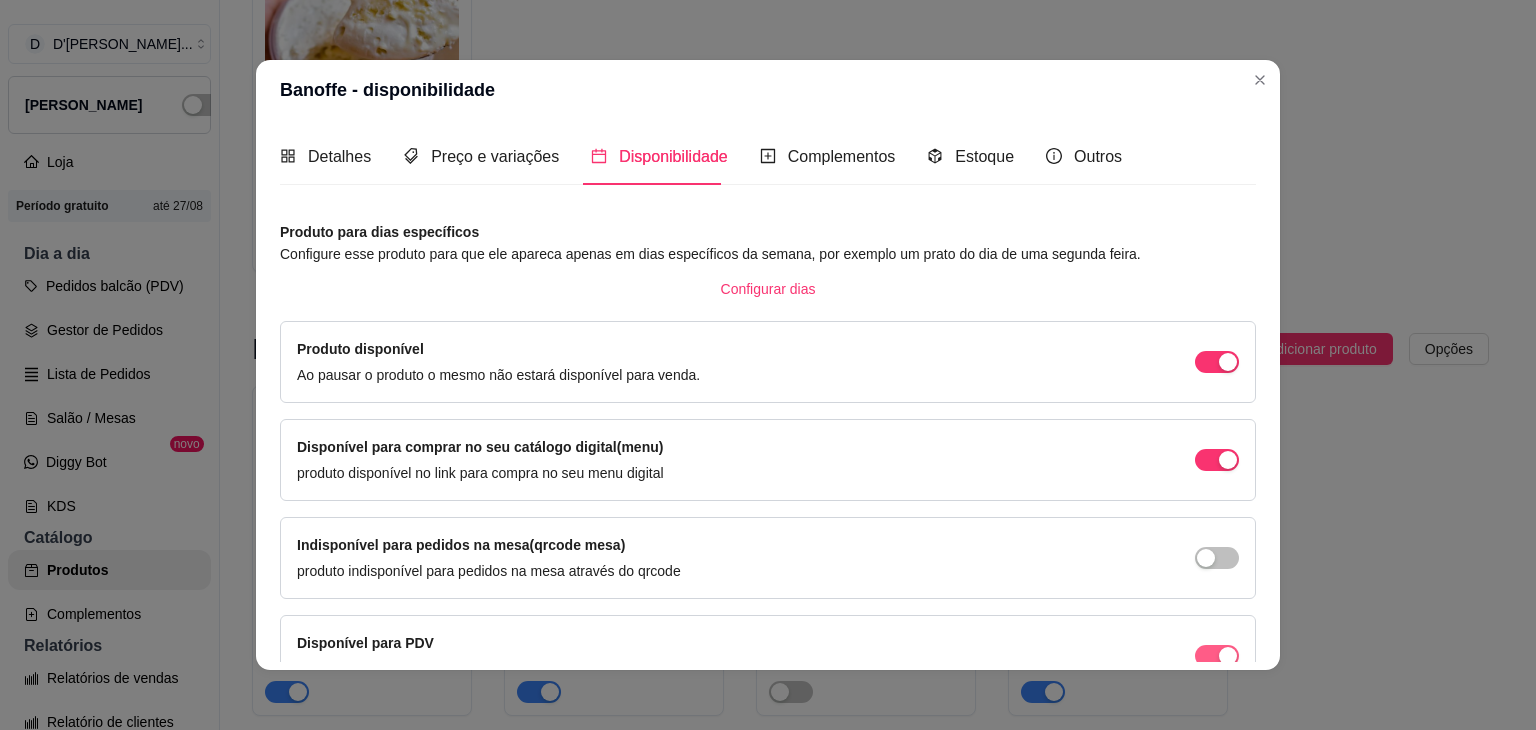 click at bounding box center [1228, 362] 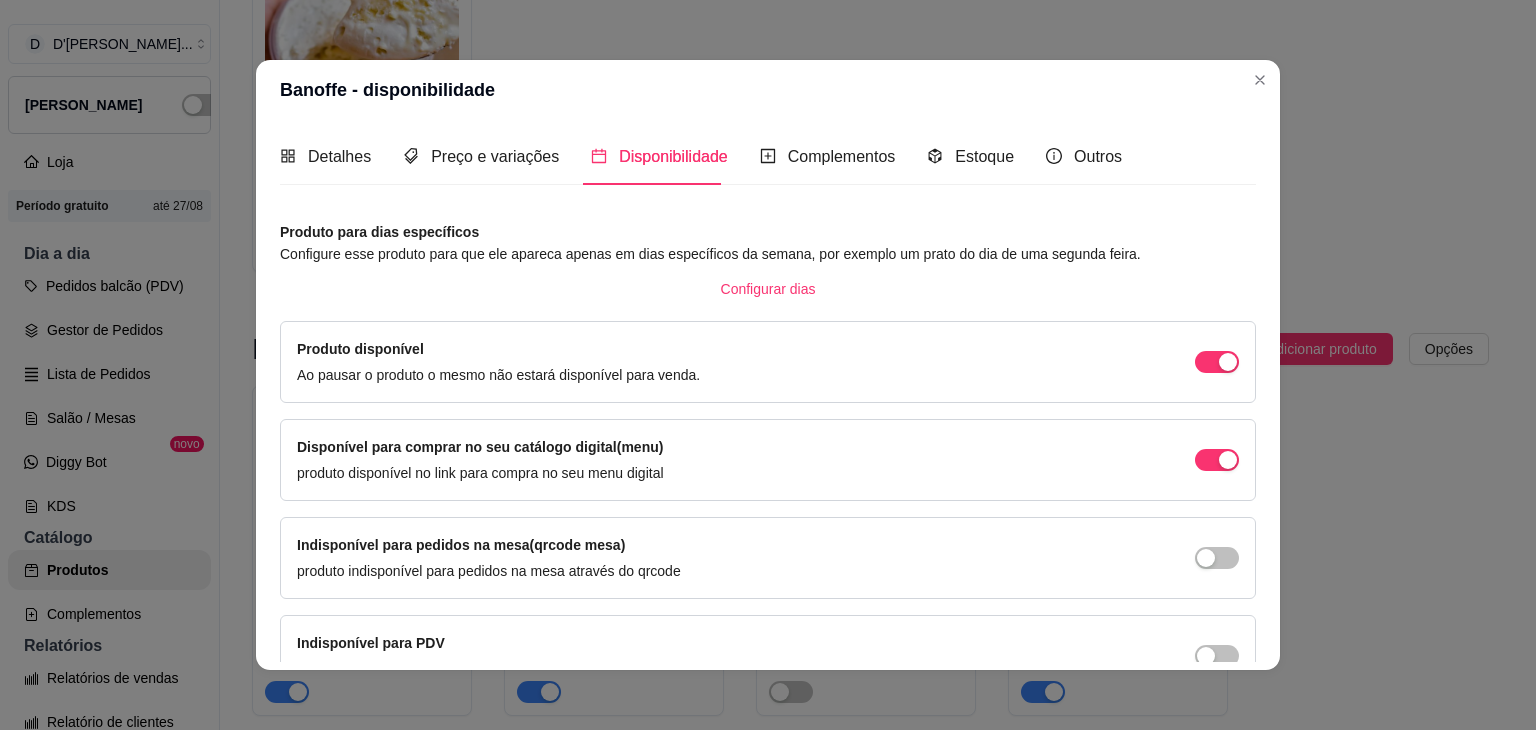 scroll, scrollTop: 114, scrollLeft: 0, axis: vertical 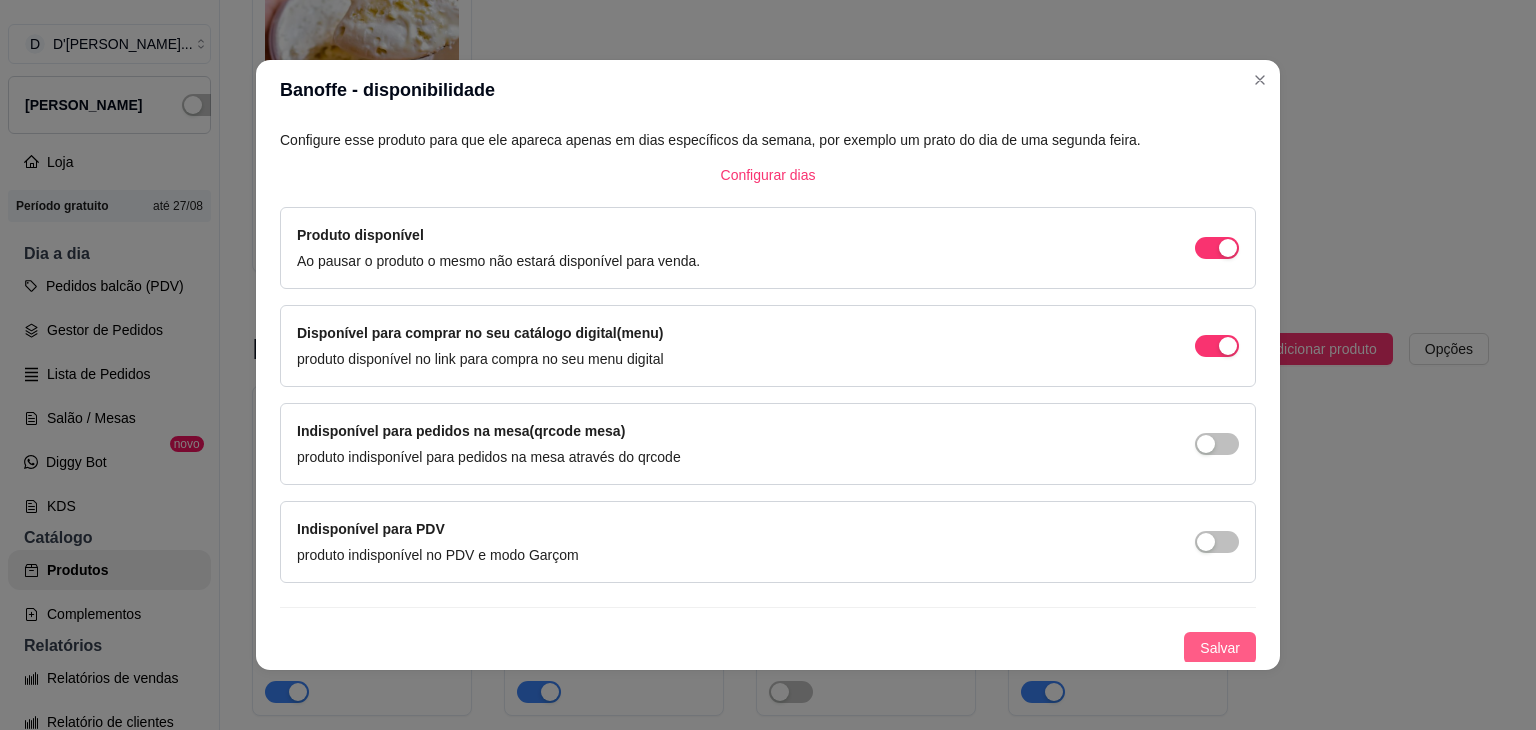 click on "Salvar" at bounding box center [1220, 648] 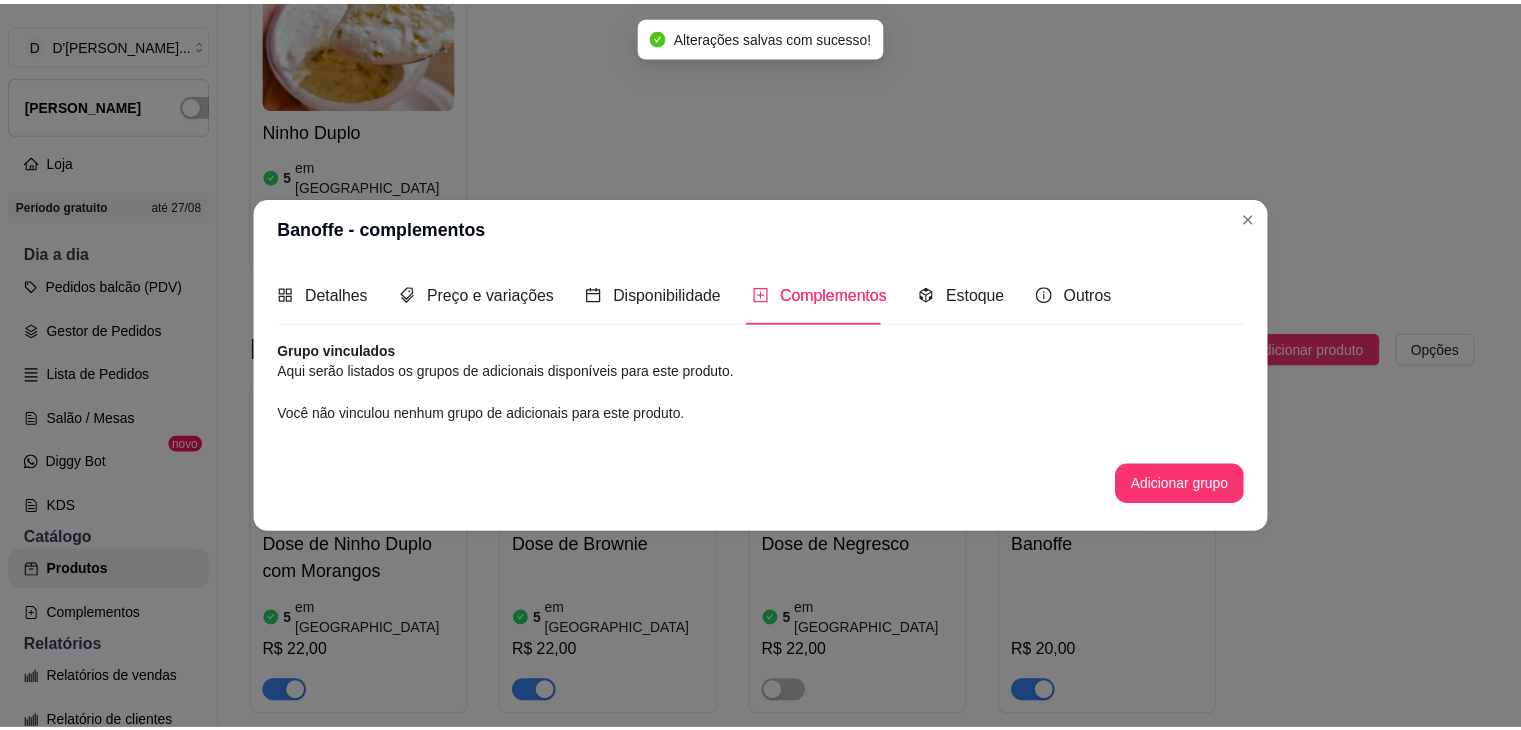 scroll, scrollTop: 0, scrollLeft: 0, axis: both 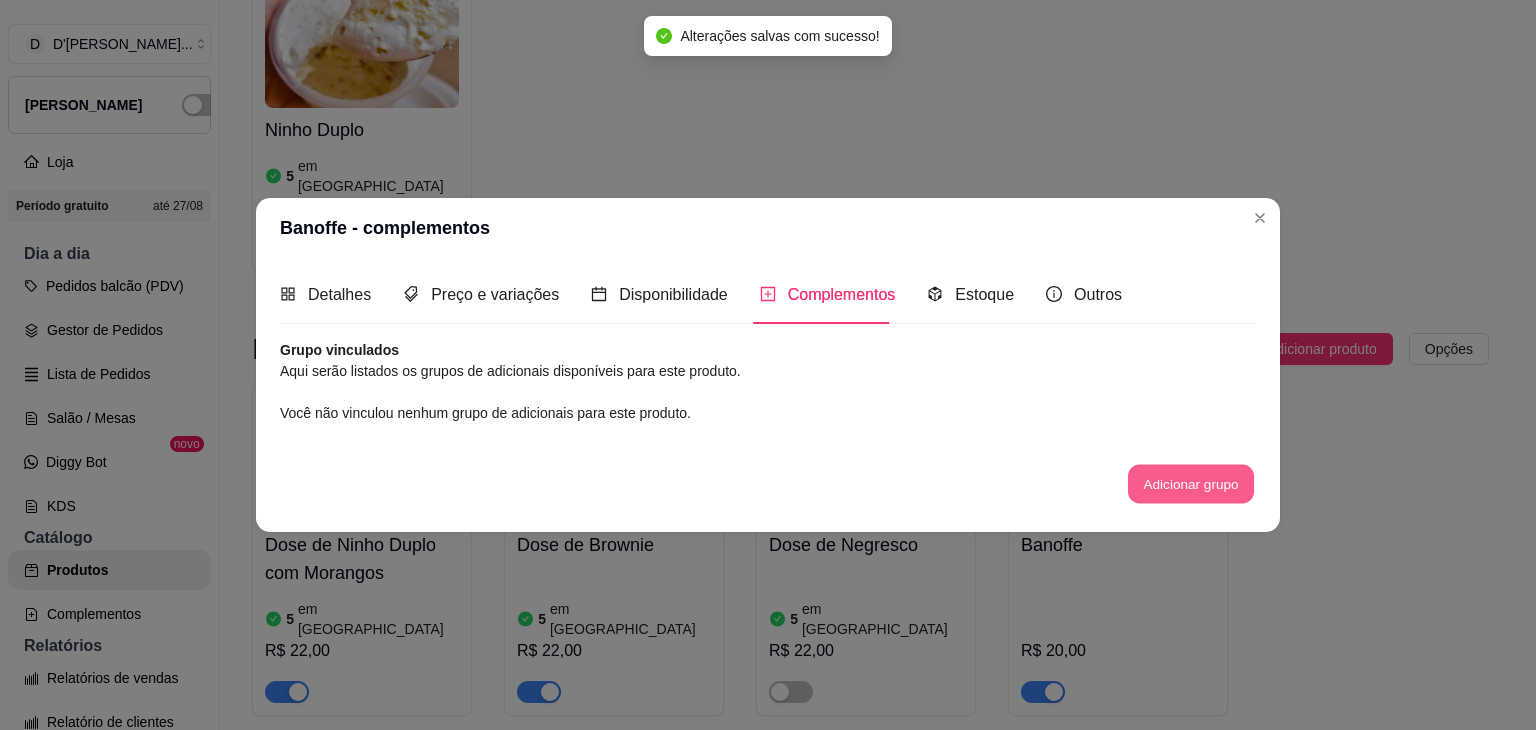 click on "Adicionar grupo" at bounding box center [1191, 483] 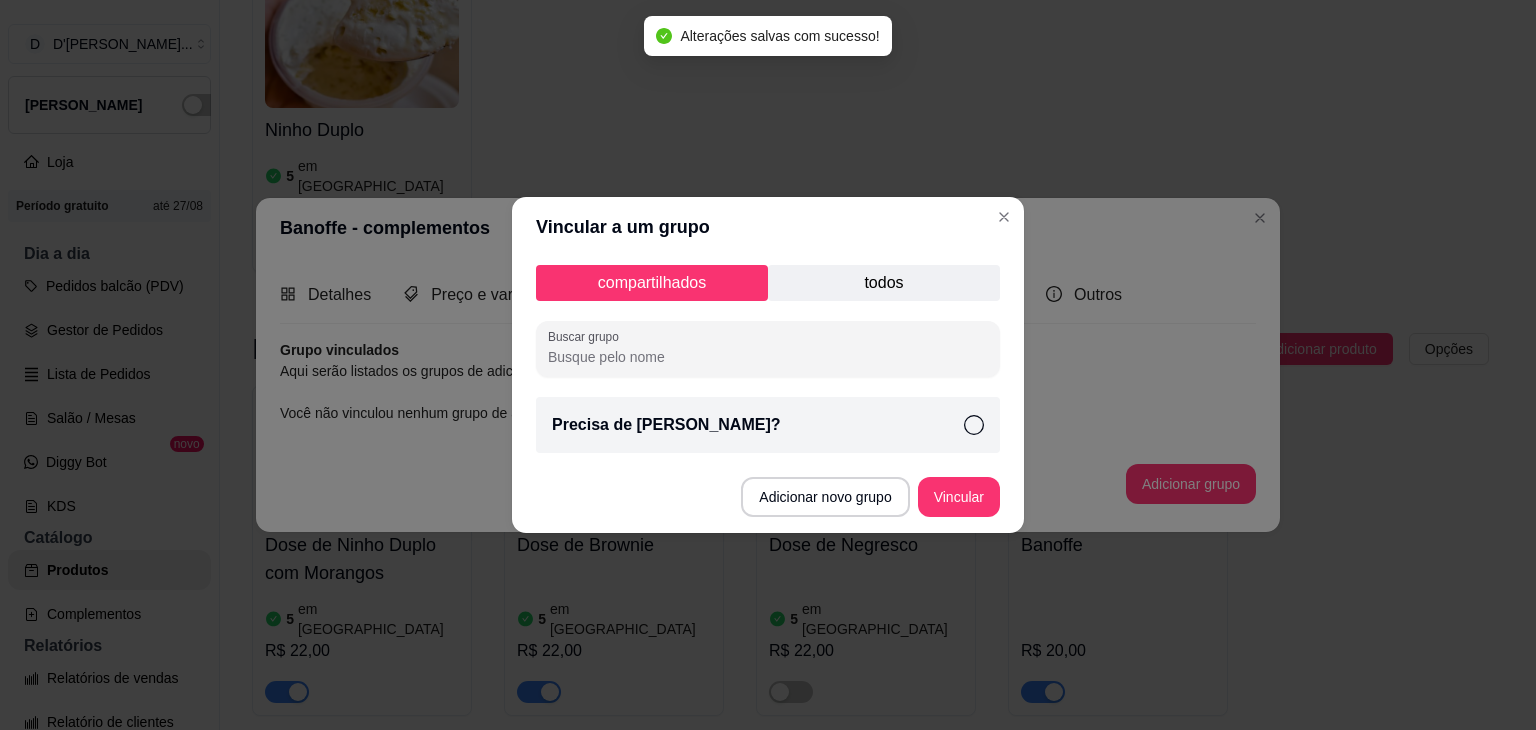 click on "Precisa de [PERSON_NAME]?" at bounding box center [768, 425] 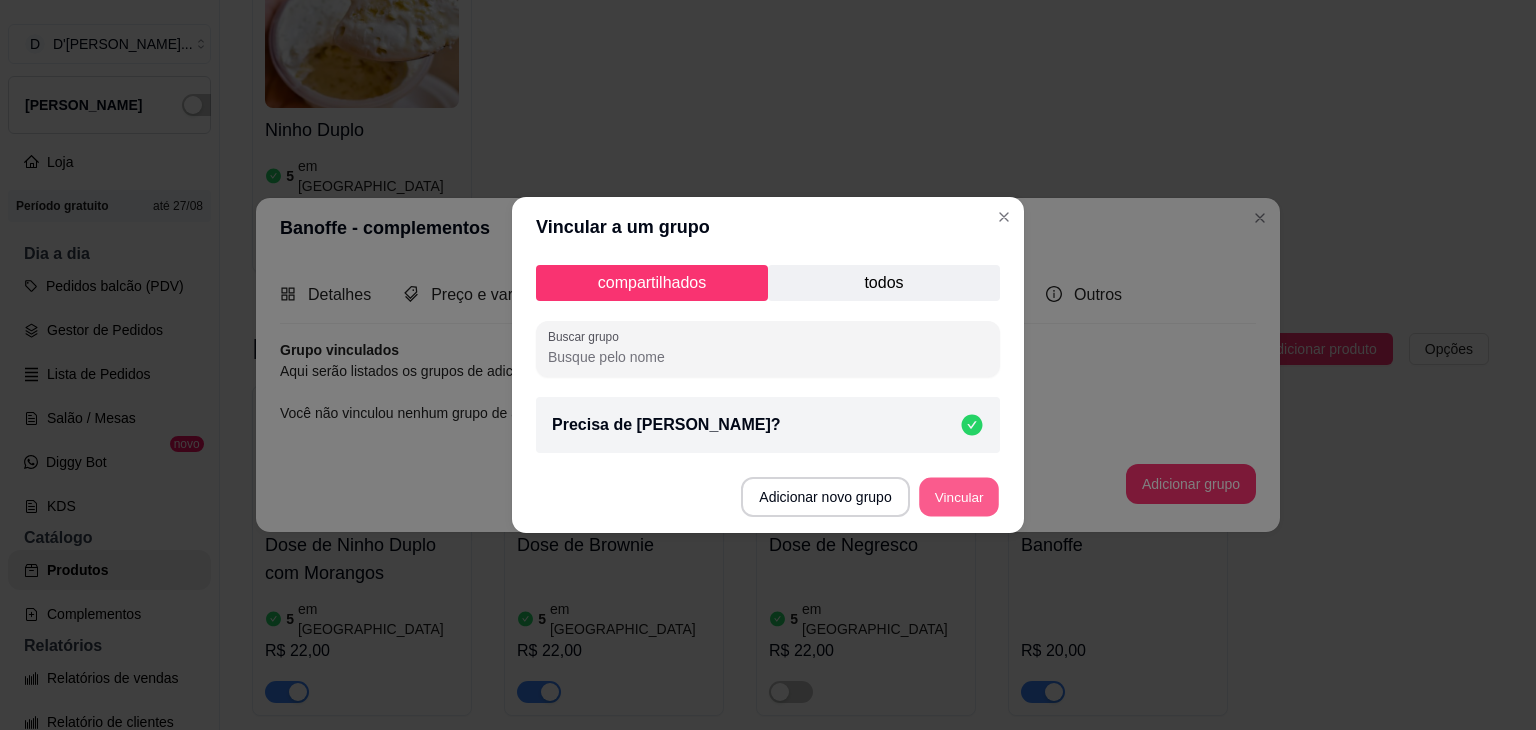 click on "Vincular" at bounding box center (959, 497) 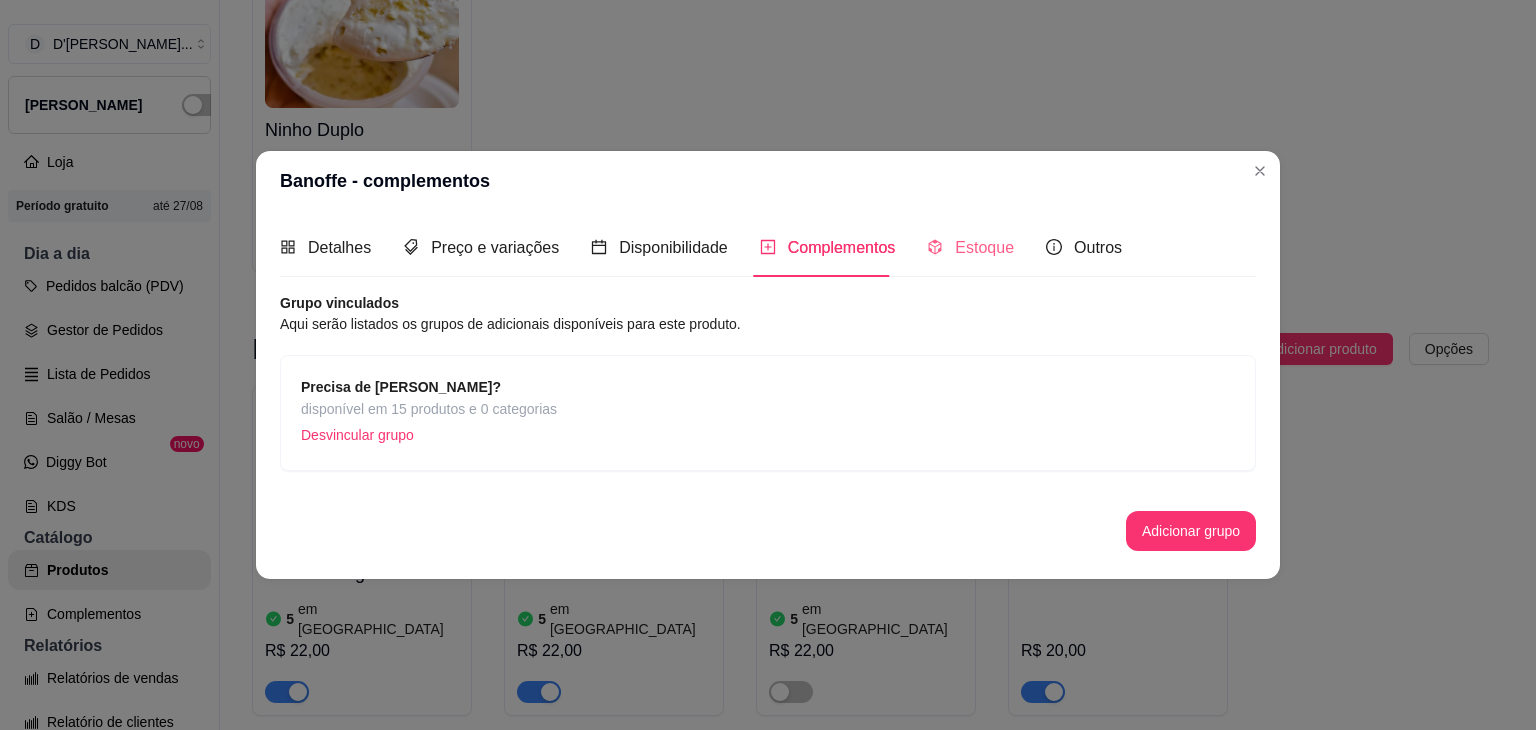 click on "Estoque" at bounding box center [970, 247] 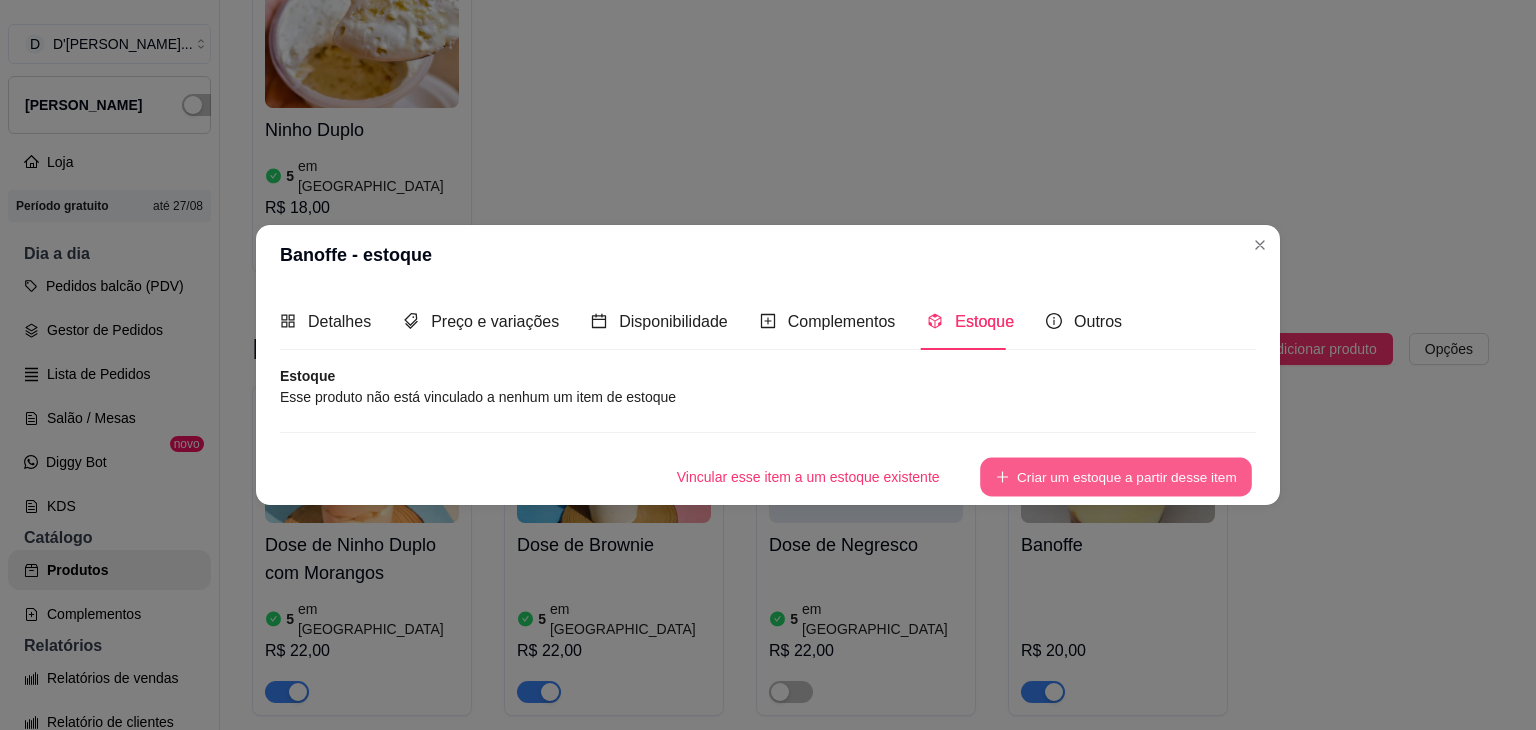 click on "Criar um estoque a partir desse item" at bounding box center (1116, 477) 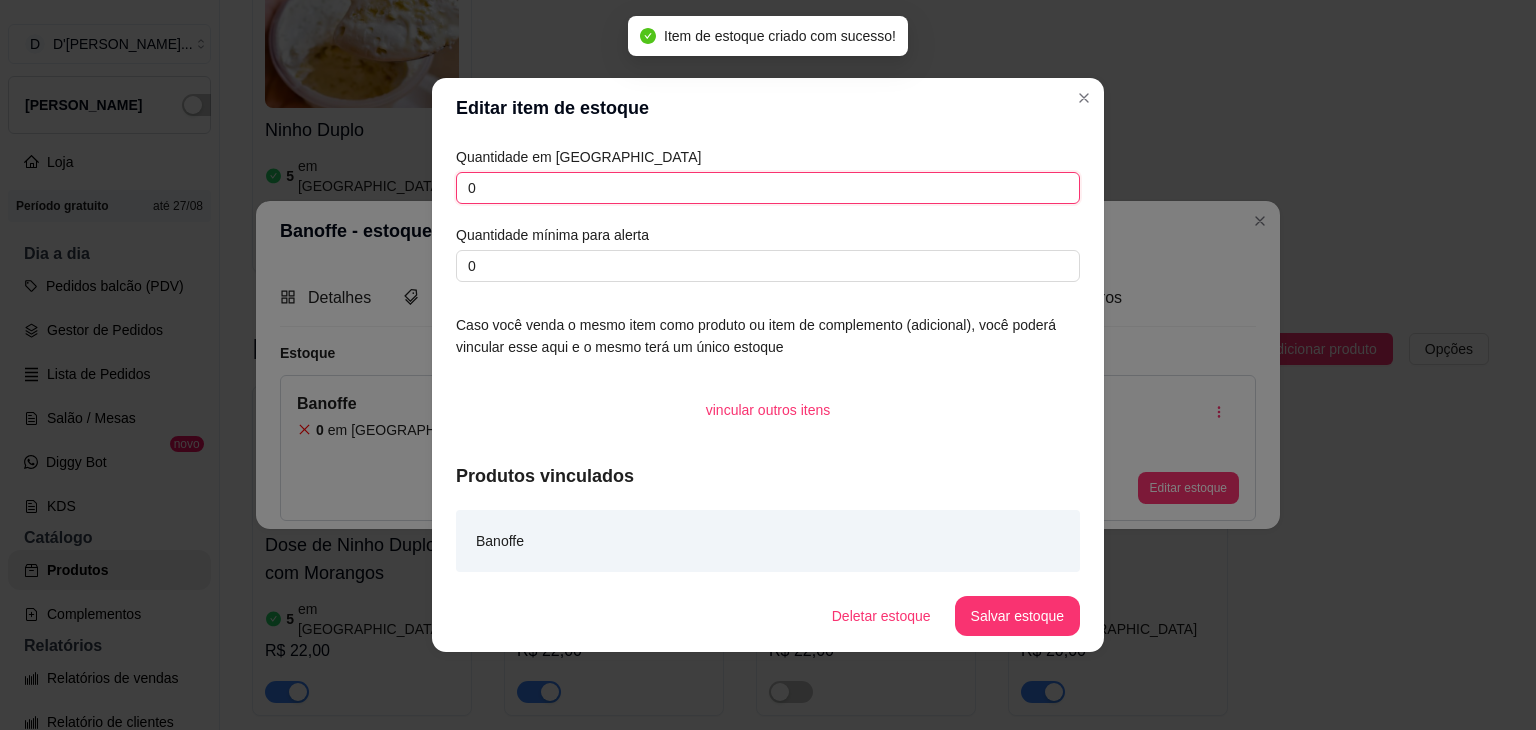 click on "0" at bounding box center [768, 188] 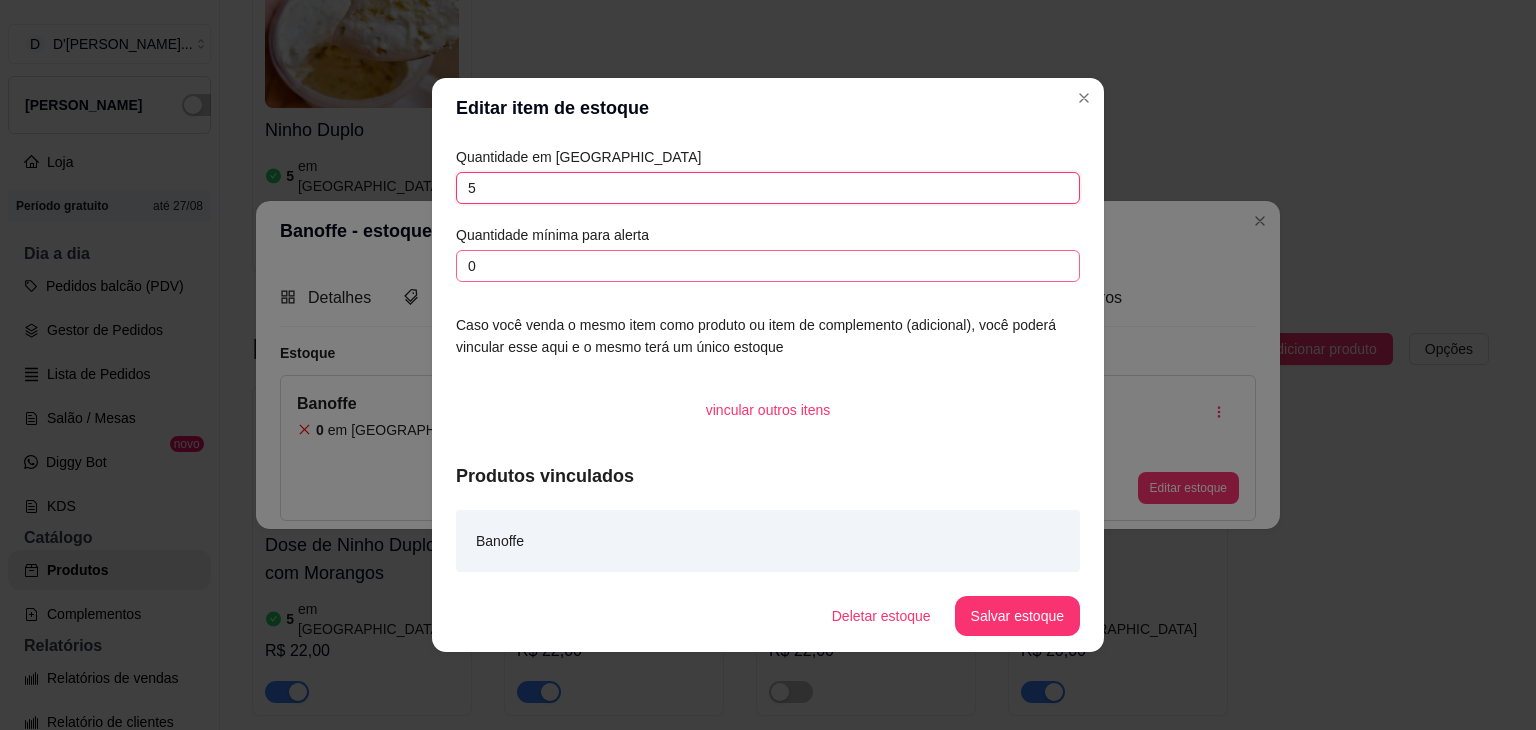 type on "5" 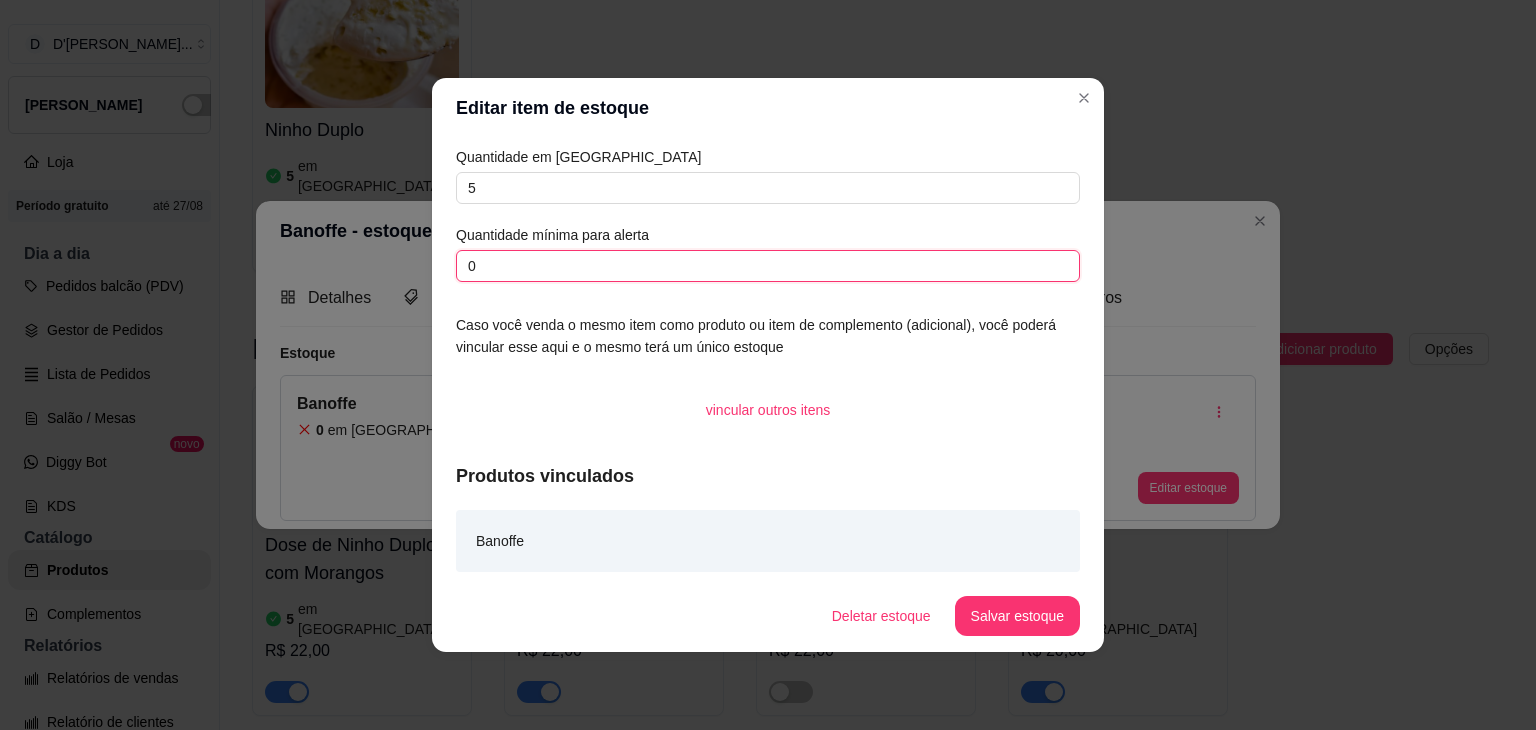 click on "0" at bounding box center [768, 266] 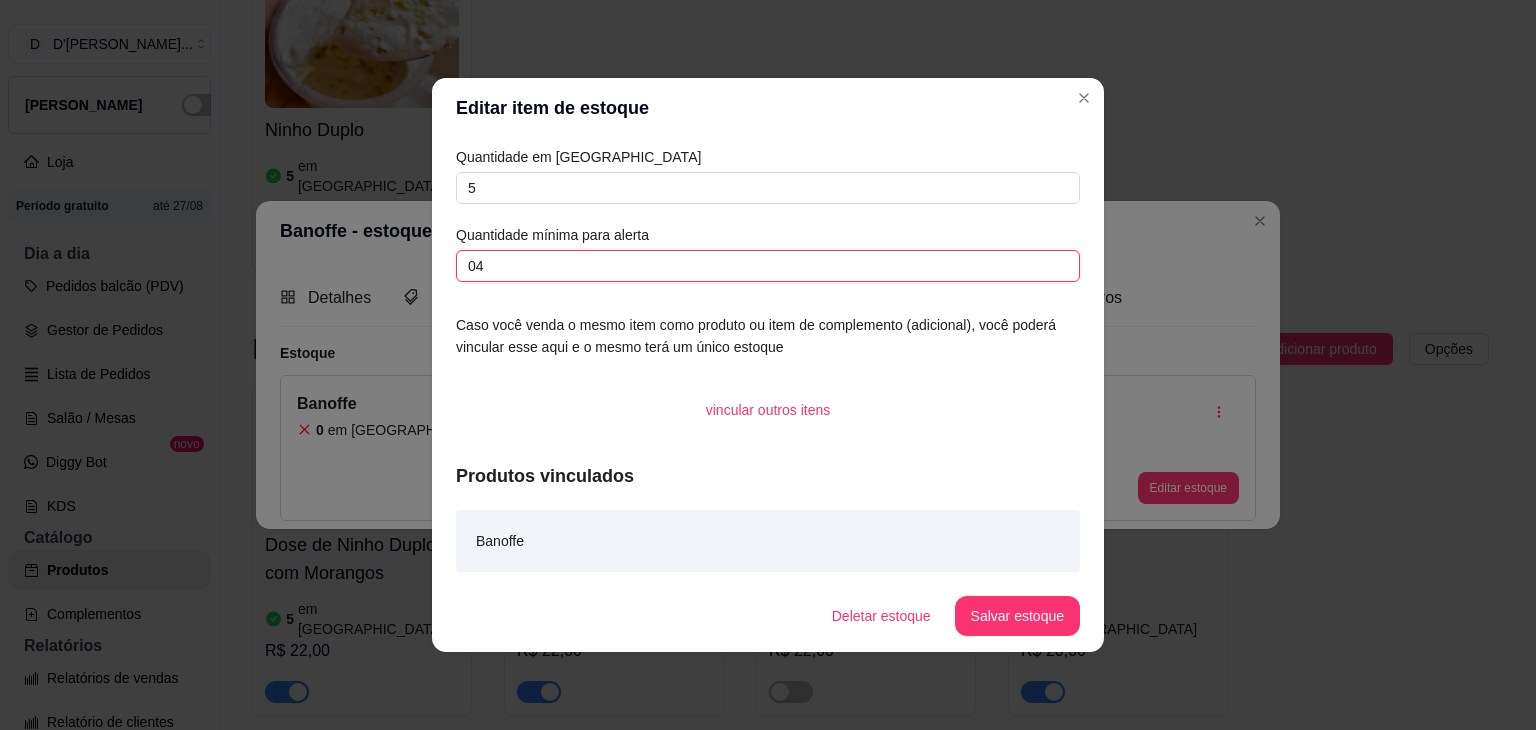 type on "0" 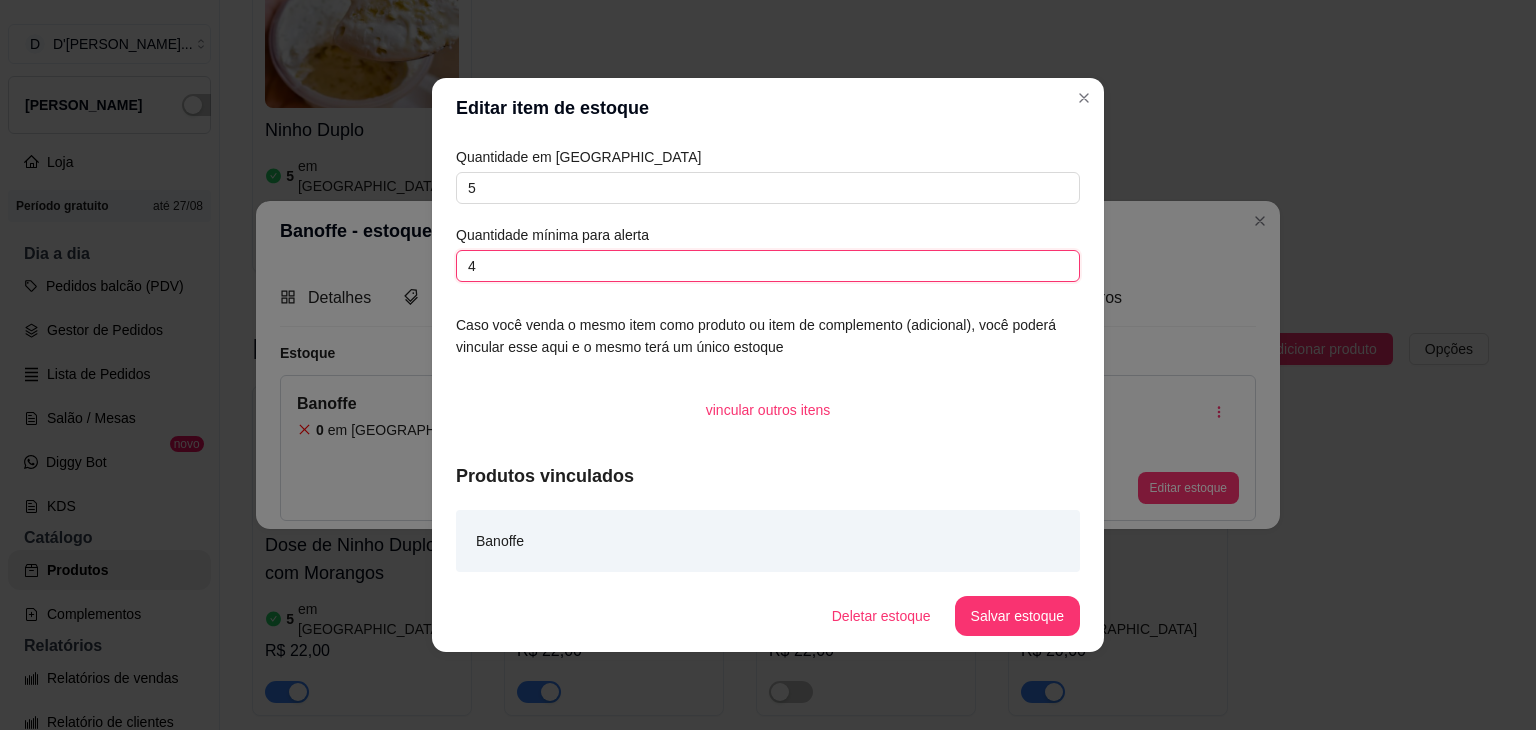 type on "4" 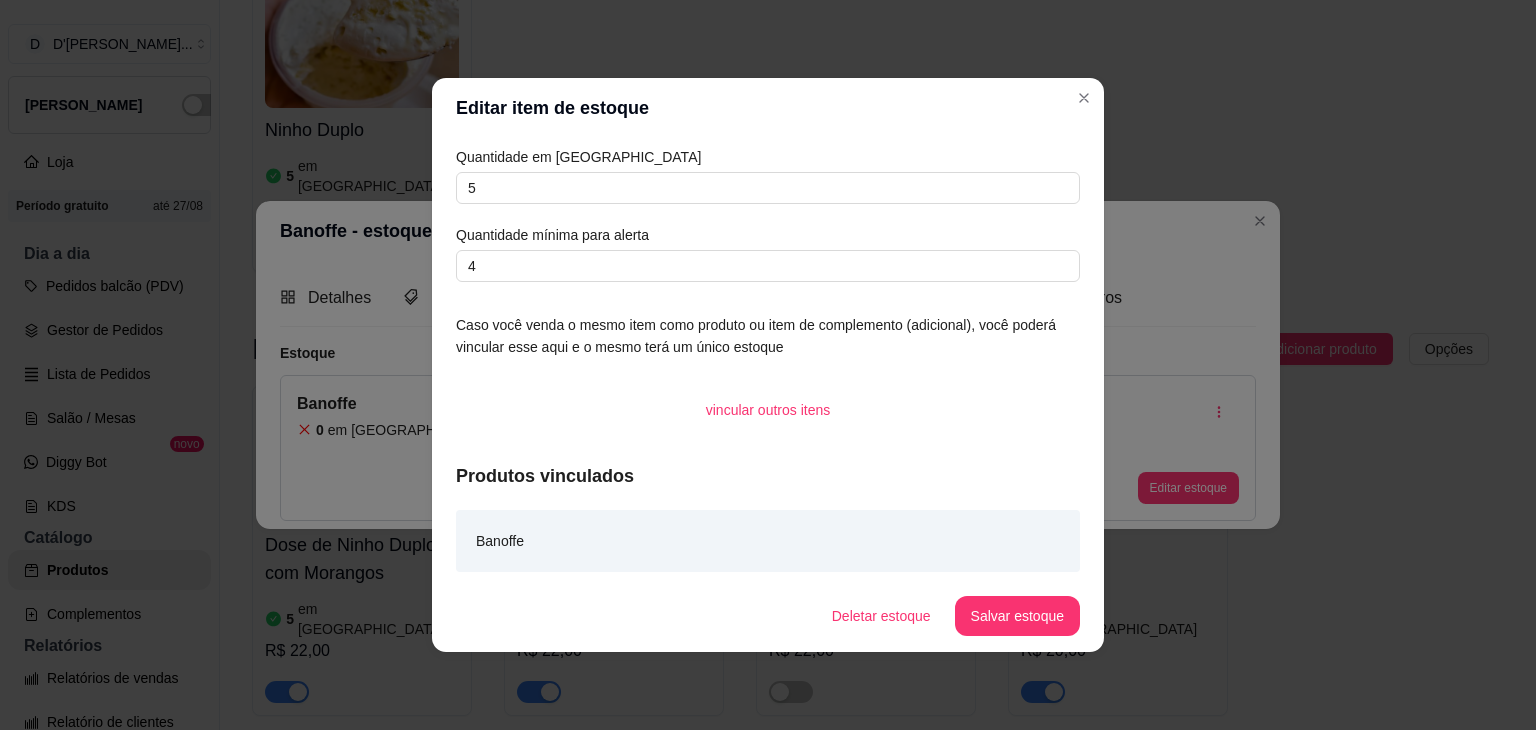 click on "Banoffe" at bounding box center (768, 541) 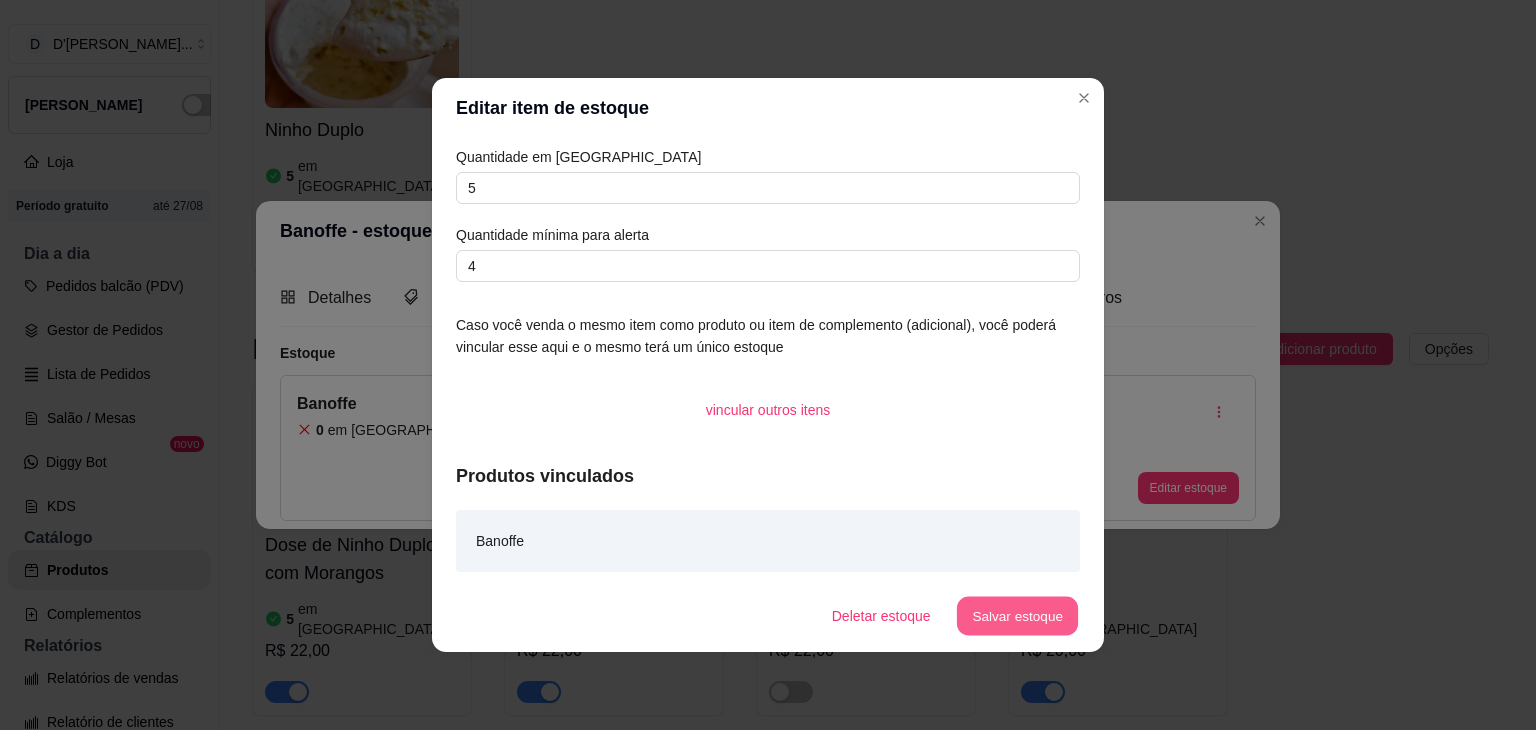 click on "Salvar estoque" at bounding box center [1017, 616] 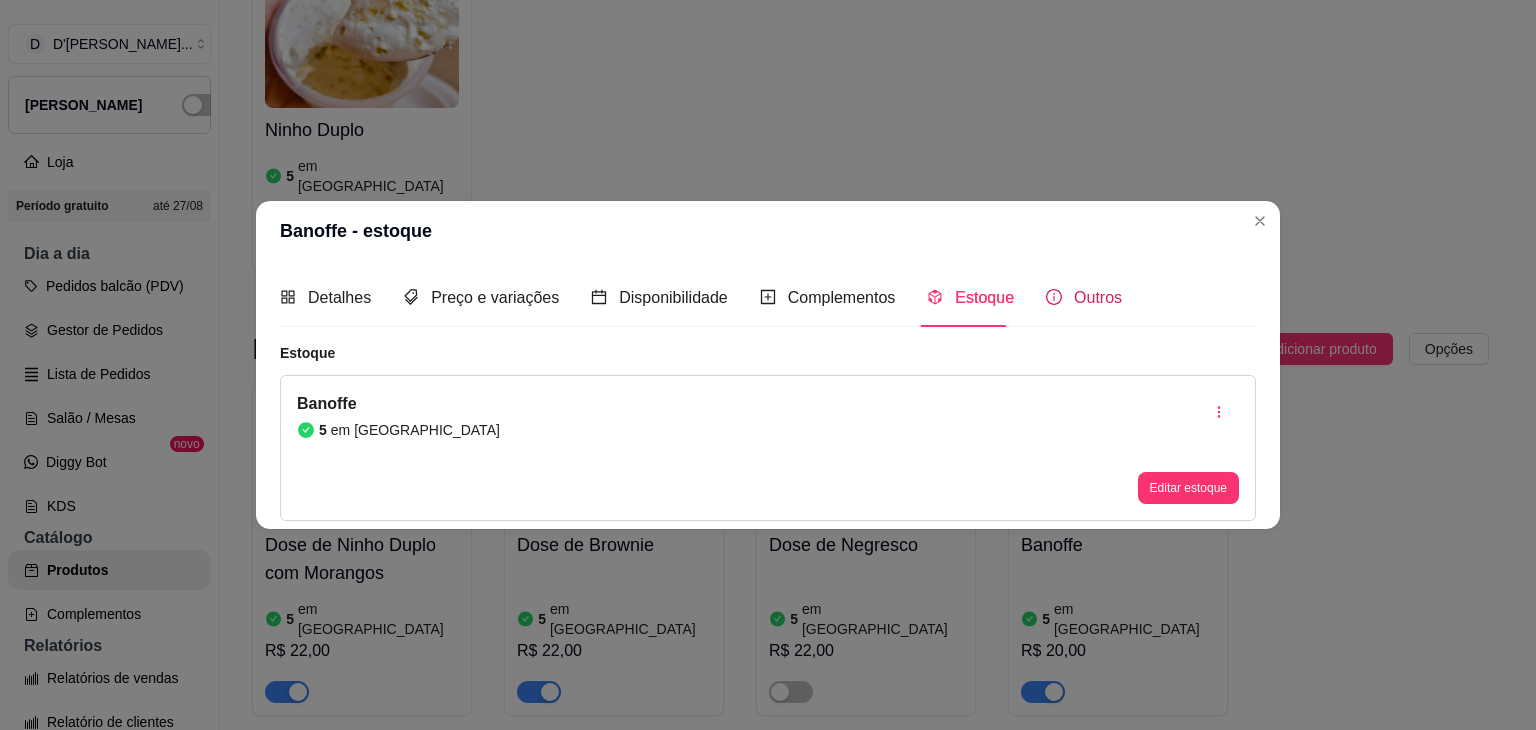 click on "Outros" at bounding box center (1098, 297) 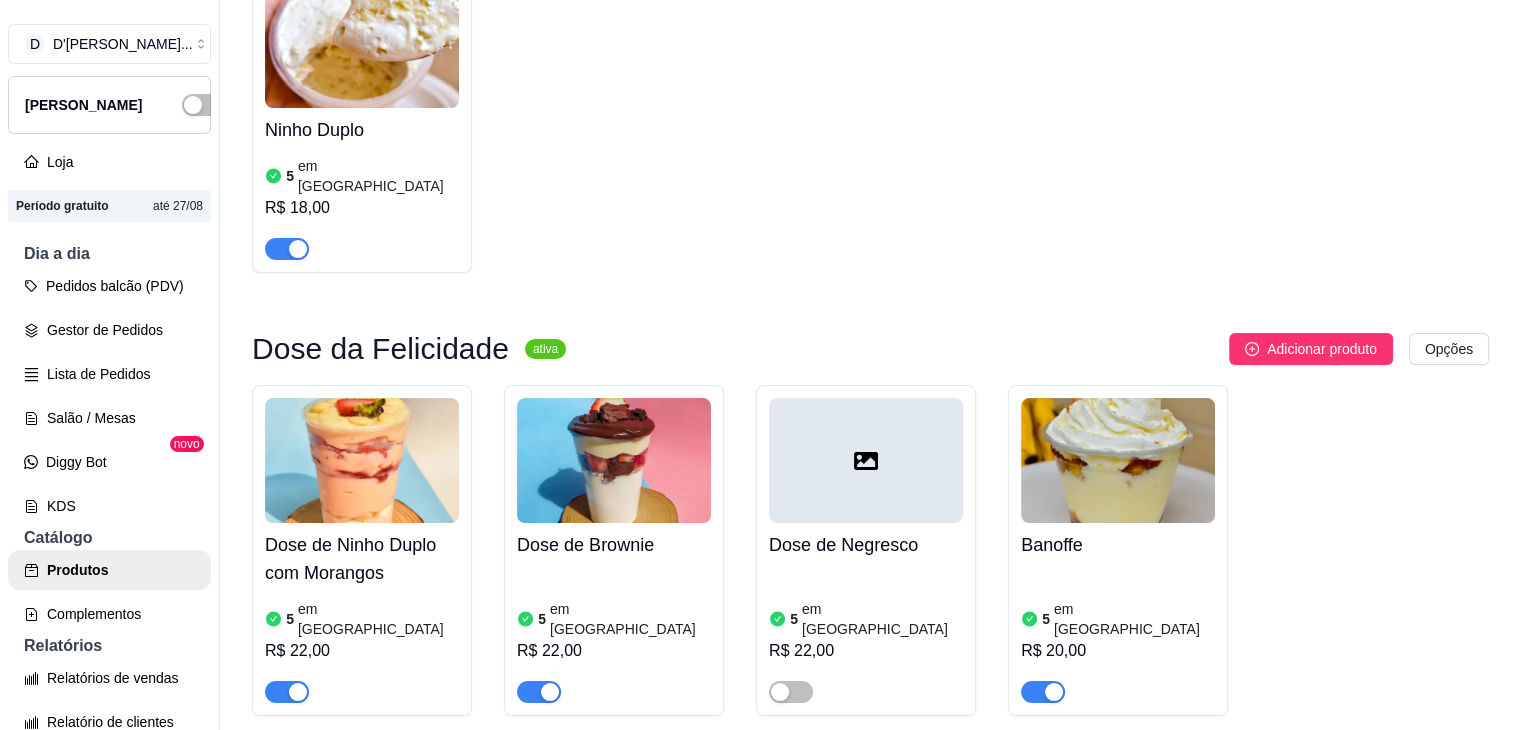 click on "Dose de Ninho Duplo com Morangos   5 em estoque R$ 22,00 Dose de Brownie   5 em estoque R$ 22,00 Dose de Negresco   5 em estoque R$ 22,00 Banoffe   5 em estoque R$ 20,00" at bounding box center (870, 550) 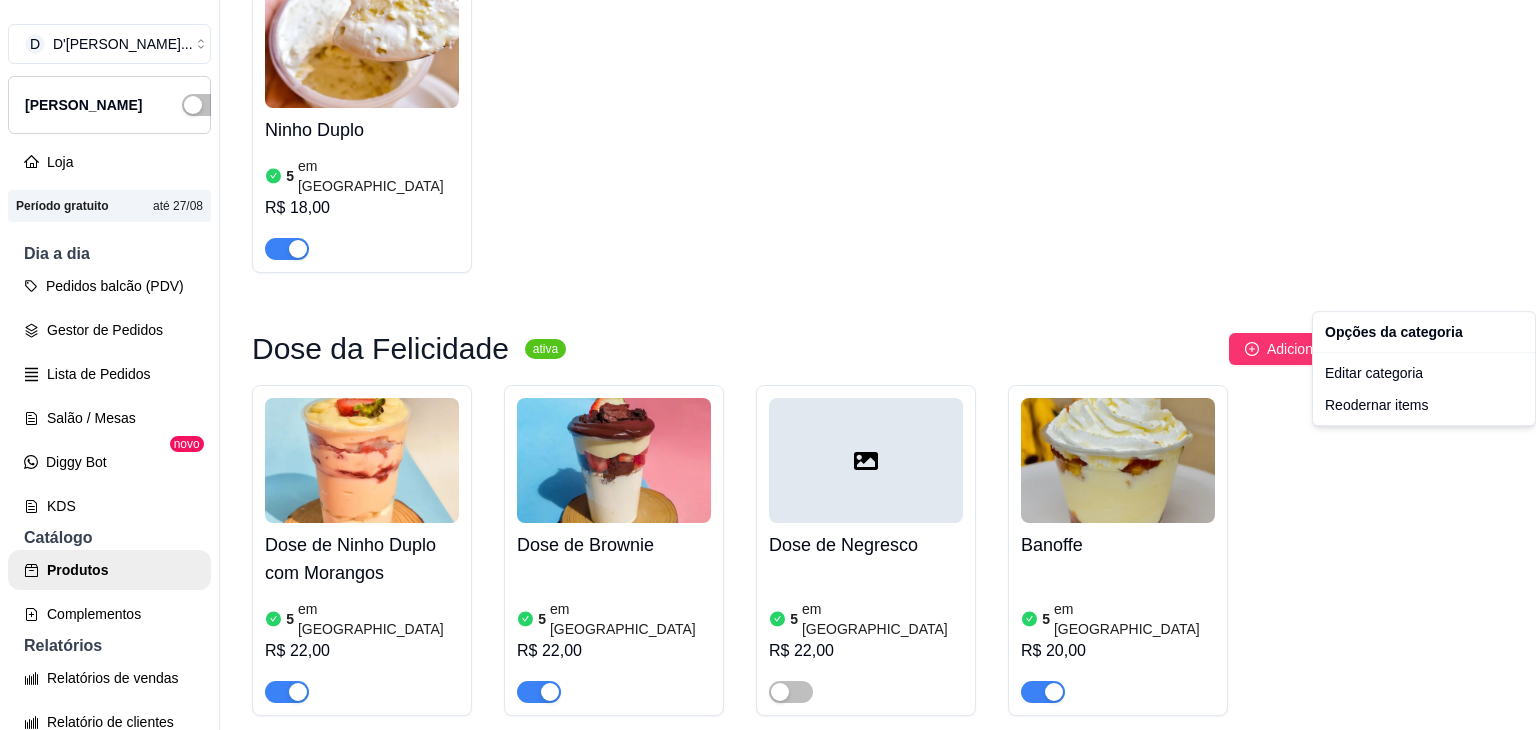 click on "D D'[PERSON_NAME] ... Loja Aberta Loja Período gratuito até 27/08   Dia a dia Pedidos balcão (PDV) Gestor de Pedidos Lista de Pedidos Salão / Mesas Diggy Bot novo KDS Catálogo Produtos Complementos Relatórios Relatórios de vendas Relatório de clientes Relatório de fidelidade novo Gerenciar Entregadores novo Nota Fiscal (NFC-e) Controle de caixa Controle de fiado Cupons Clientes Estoque Configurações Diggy Planos Precisa de ajuda? Sair Produtos Adicionar categoria Reodernar categorias Aqui você cadastra e gerencia seu produtos e categorias Queridinhos ativa Adicionar produto Opções Morango do Amor   12 em estoque R$ 15,00 Ninho Duplo com Morango   5 em estoque R$ 18,00 Dose de Brownie   5 em estoque R$ 22,00 Danette    5 em estoque R$ 18,00 Bolo de Pote ativa Adicionar produto Opções Ninho Duplo com Morango   5 em estoque R$ 18,00 Danette   5 em estoque R$ 18,00 Maracujá   5 em estoque R$ 18,00 Abacaxi com Ninho   5 em estoque R$ 18,00 Ninho com Nutella   5 em estoque R$ 18,00   5 ativa" at bounding box center (768, 365) 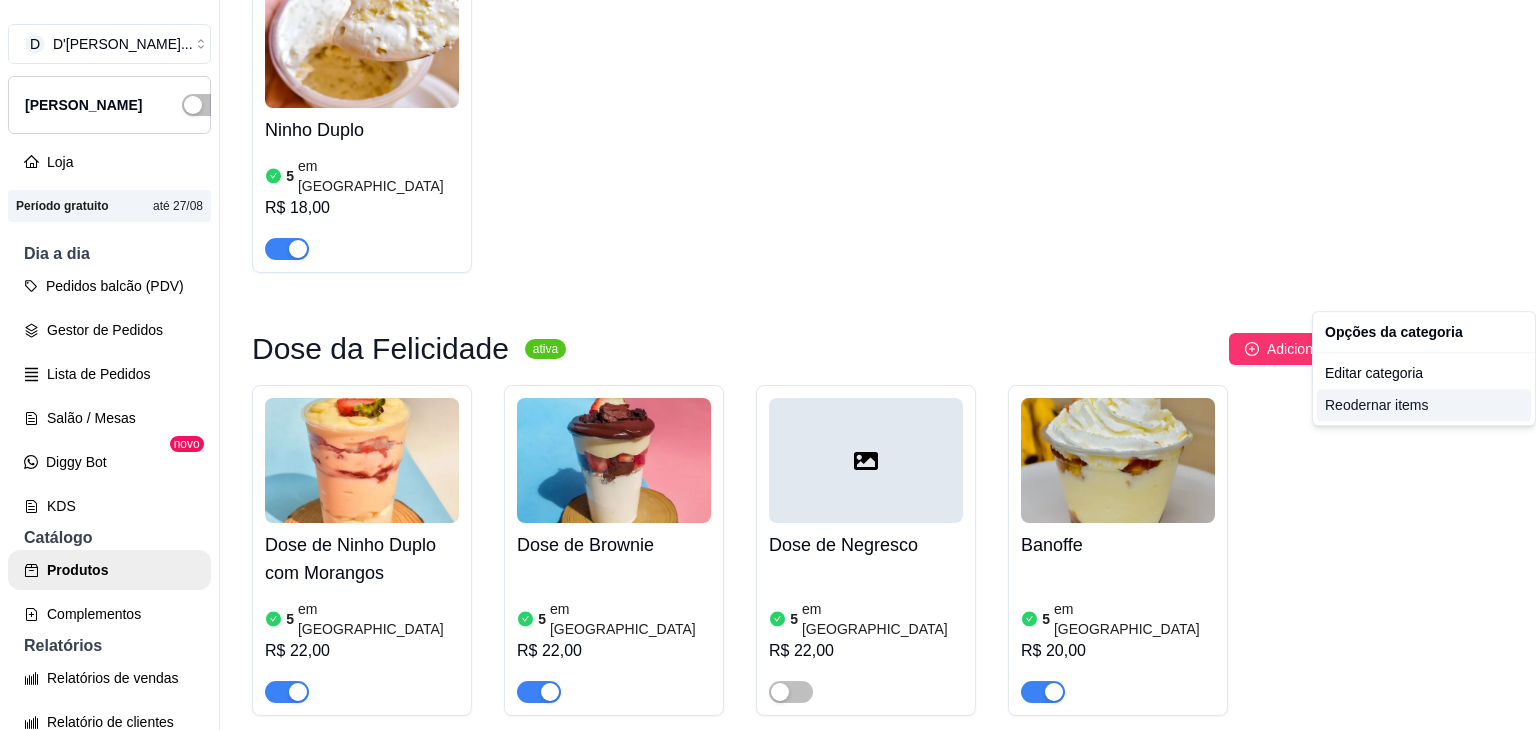 click on "Reodernar items" at bounding box center [1424, 405] 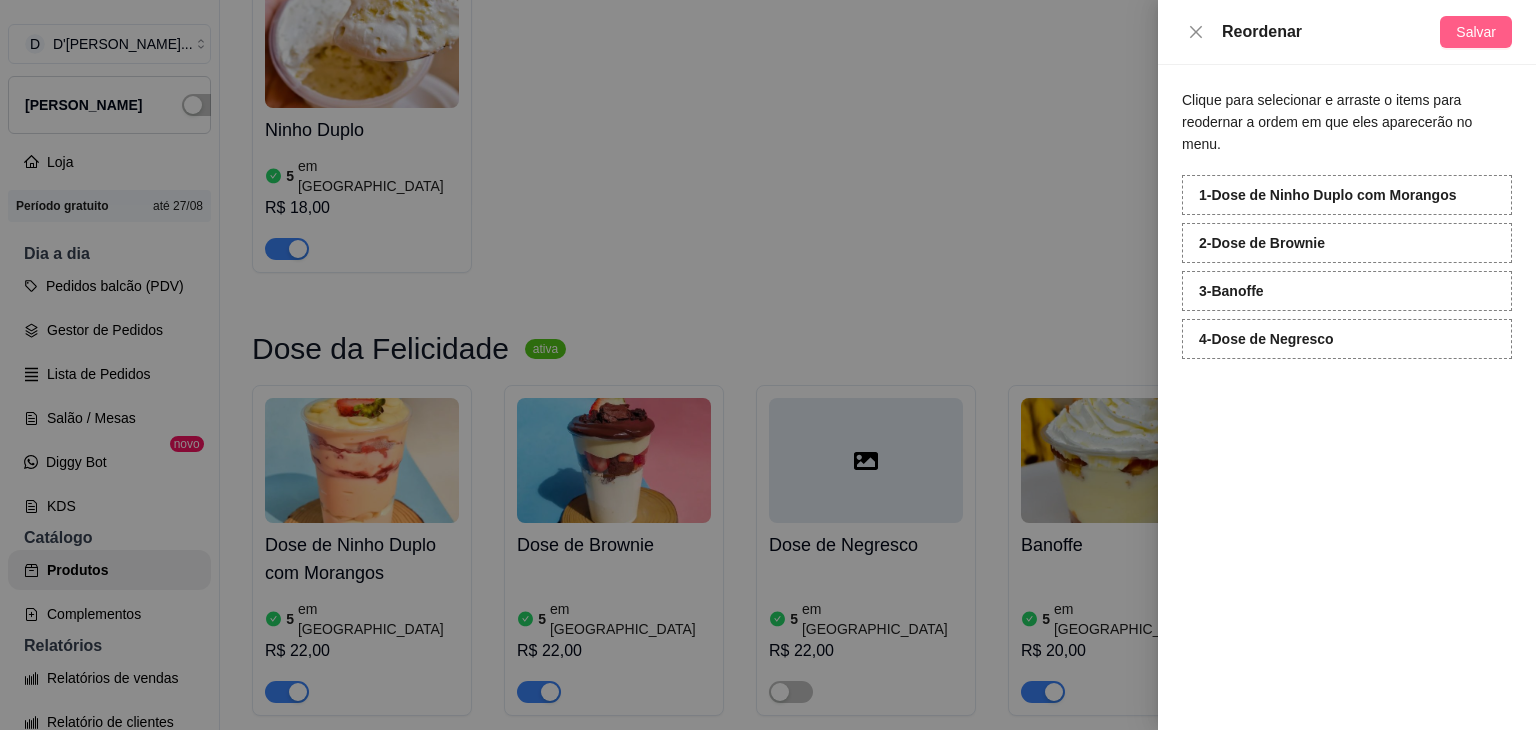 click on "Salvar" at bounding box center [1476, 32] 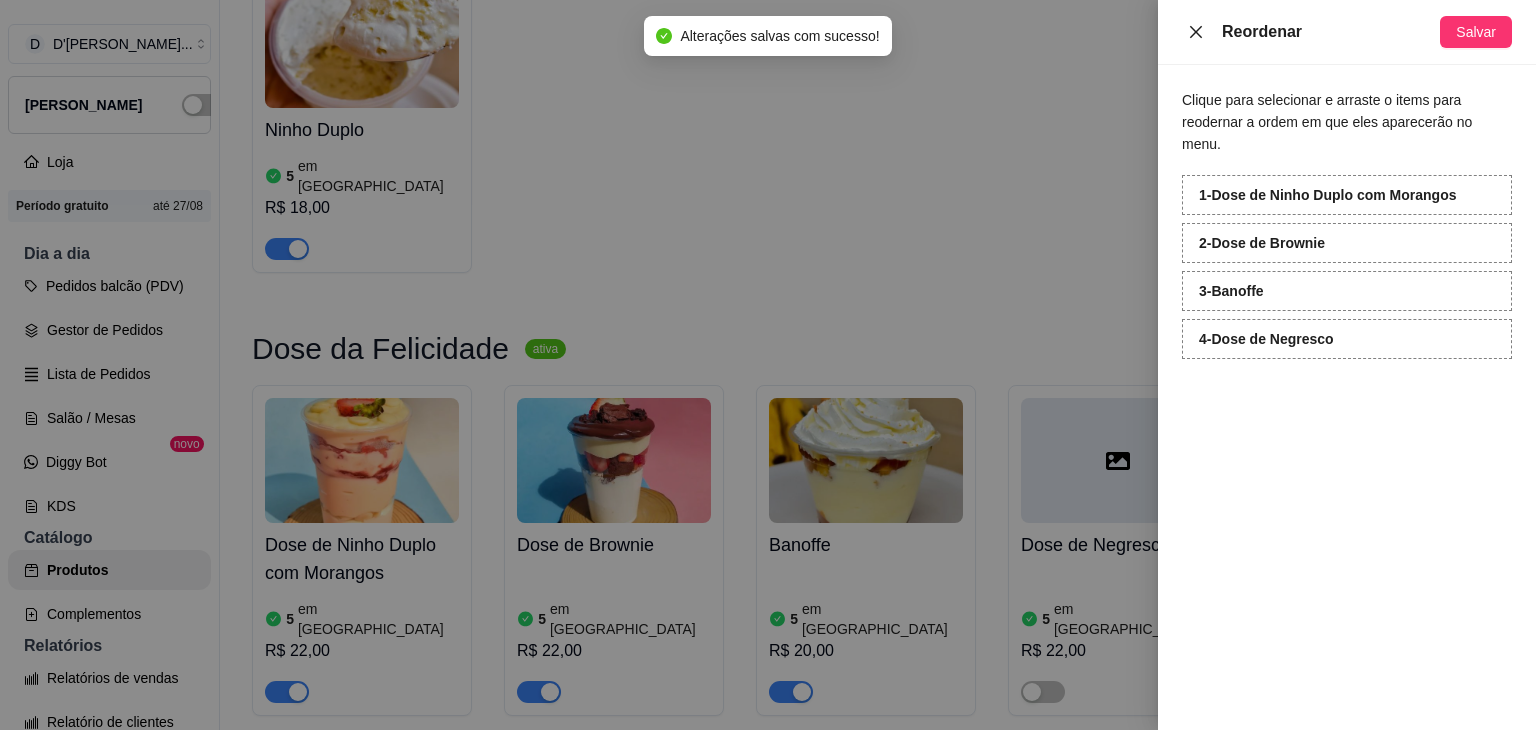 click at bounding box center (1196, 32) 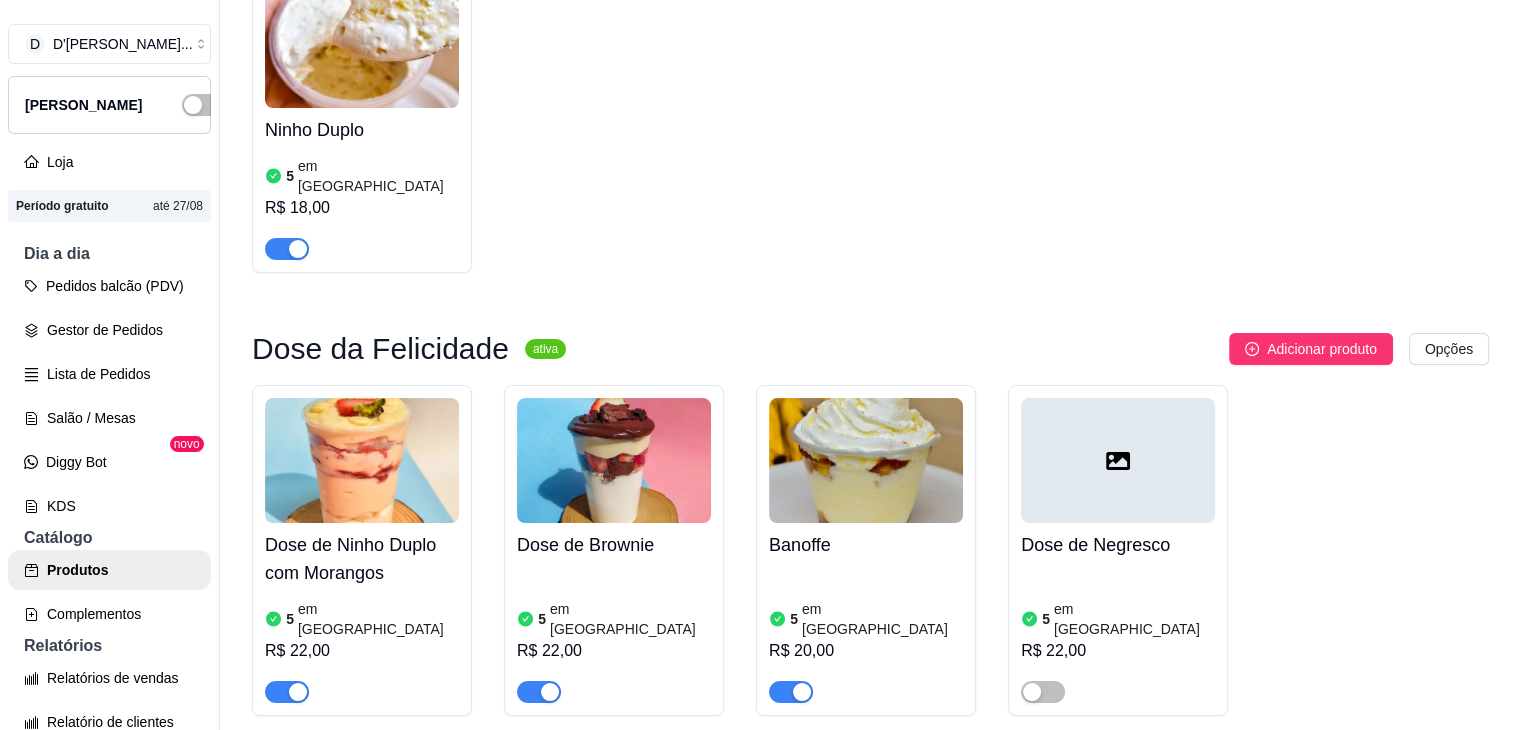 click on "Ninho Duplo com Morango   5 em estoque R$ 18,00 Danette   5 em estoque R$ 18,00 Maracujá   5 em estoque R$ 18,00 Abacaxi com Ninho   5 em estoque R$ 18,00 Ninho com Nutella   5 em estoque R$ 18,00 Ninho Duplo   5 em estoque R$ 18,00" at bounding box center (870, -60) 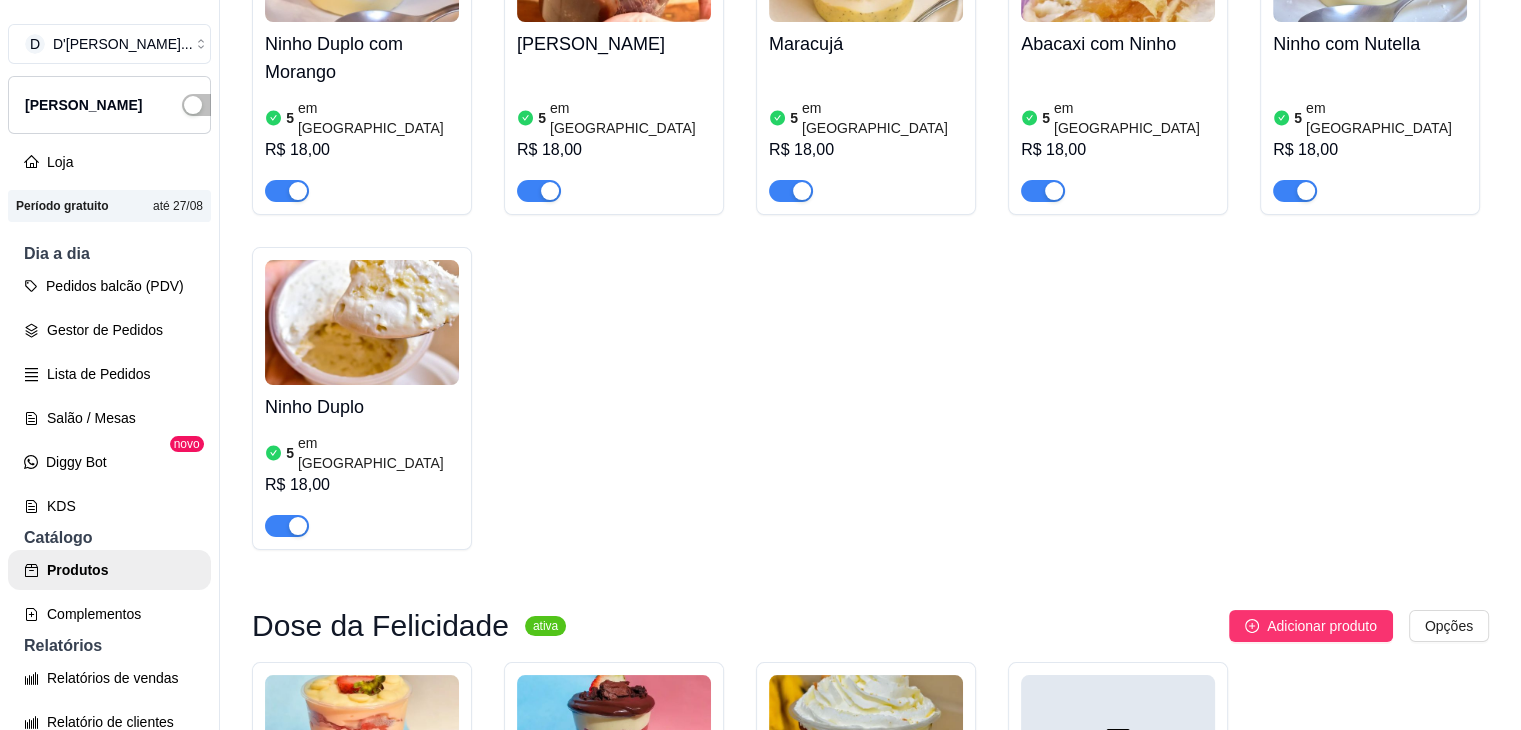 scroll, scrollTop: 0, scrollLeft: 0, axis: both 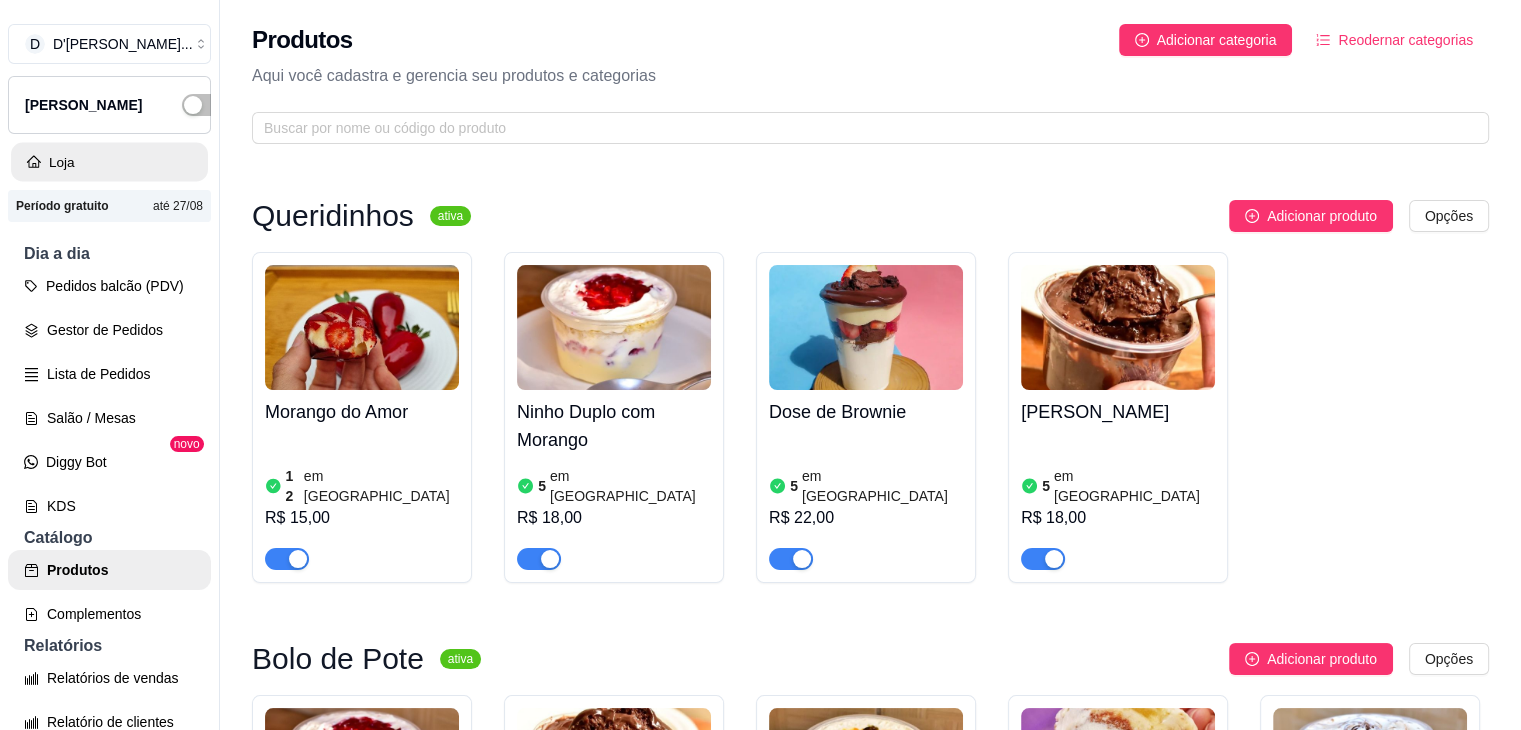 click on "Loja" at bounding box center (109, 162) 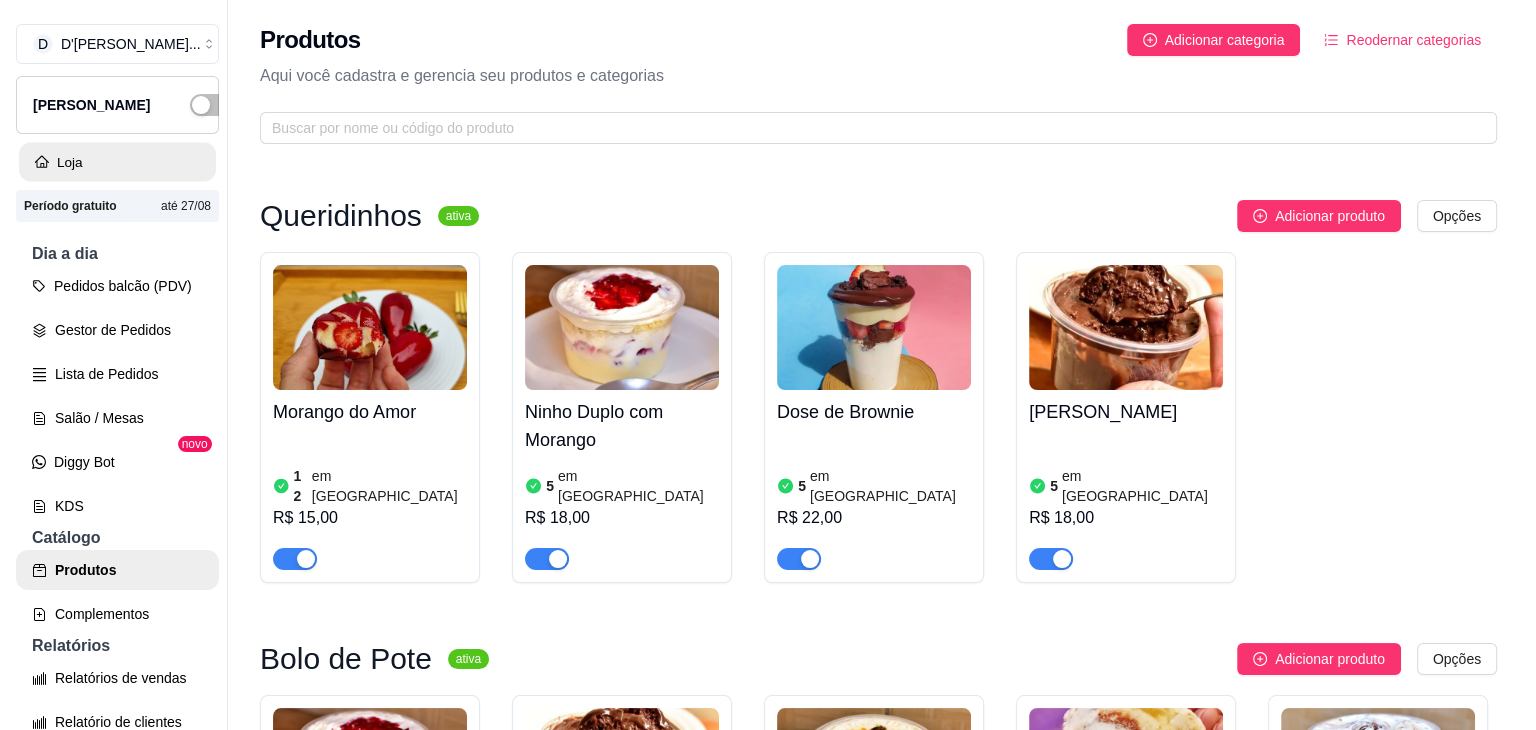 scroll, scrollTop: 32, scrollLeft: 0, axis: vertical 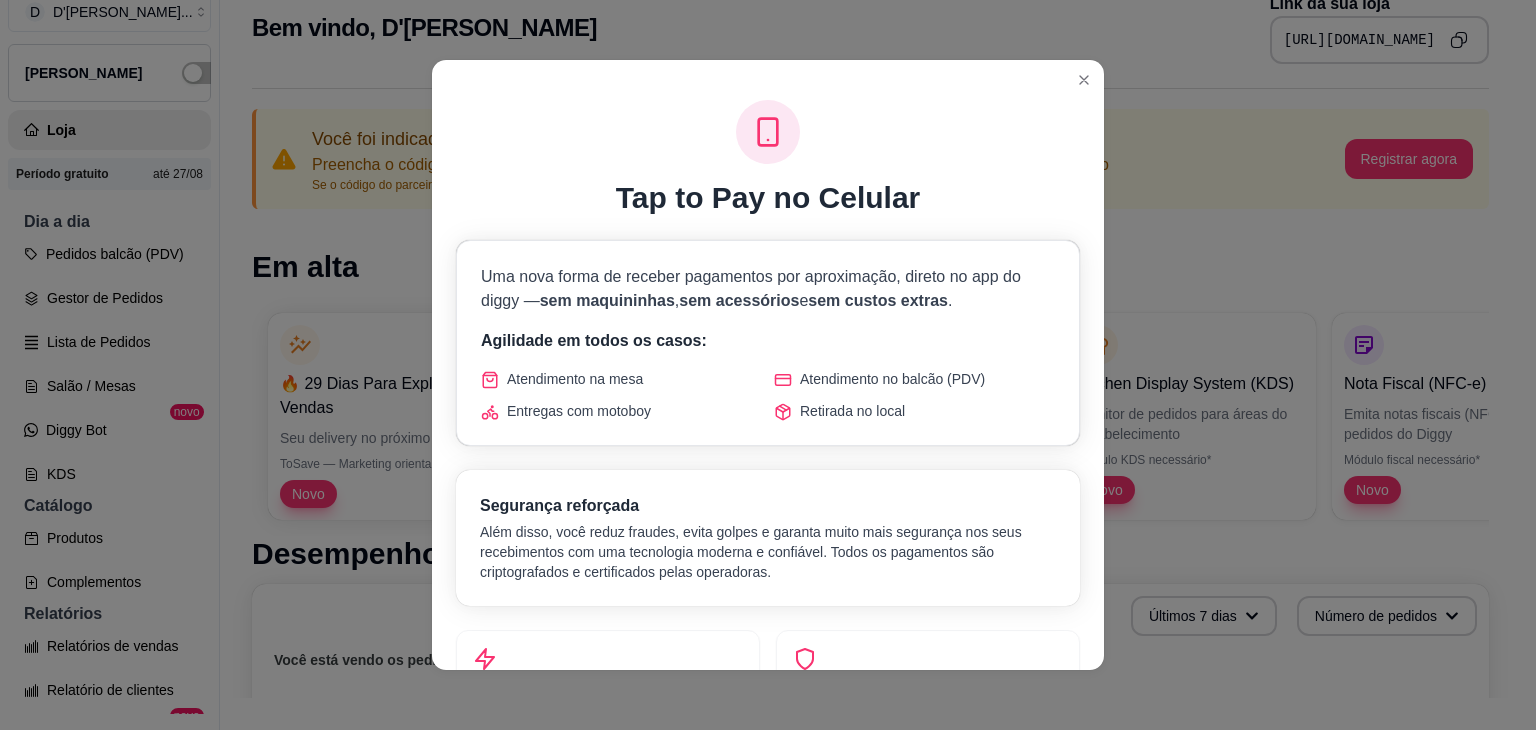 click on "Tap to Pay no Celular Uma nova forma de receber pagamentos por aproximação, direto no app do diggy —  sem maquininhas ,  sem acessórios  e  sem custos extras . Agilidade em todos os casos: Atendimento na mesa Atendimento no balcão (PDV) Entregas com motoboy Retirada no local Segurança reforçada Além disso, você reduz fraudes, evita golpes e garanta muito mais segurança nos seus recebimentos com uma tecnologia moderna e confiável. Todos os pagamentos são criptografados e certificados pelas operadoras. Mais agilidade Atendimento rápido em qualquer lugar Mais segurança Tecnologia antifraude e confiável Benefícios exclusivos Sem necessidade de maquininhas físicas Processamento instantâneo dos pagamentos Compatível com todos os cartões contactless Relatórios integrados e detalhados LISTA DE ESPERA COM ACESSO PRIORITÁRIO Estamos reunindo interessados para liberar essa novidade. Você terá prioridade no acesso. Entrar na lista de espera → Vagas limitadas • Liberação progressiva" at bounding box center [768, 381] 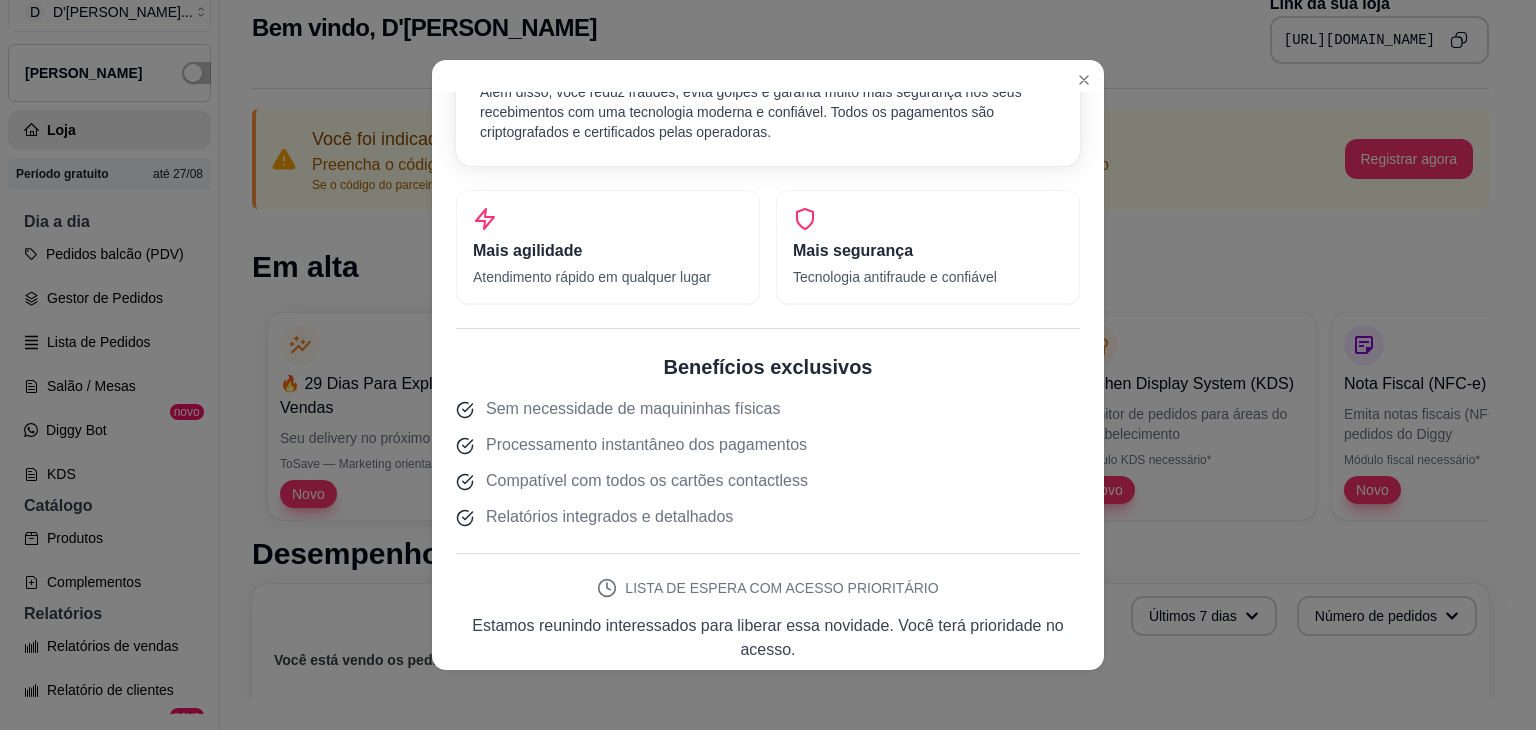 scroll, scrollTop: 552, scrollLeft: 0, axis: vertical 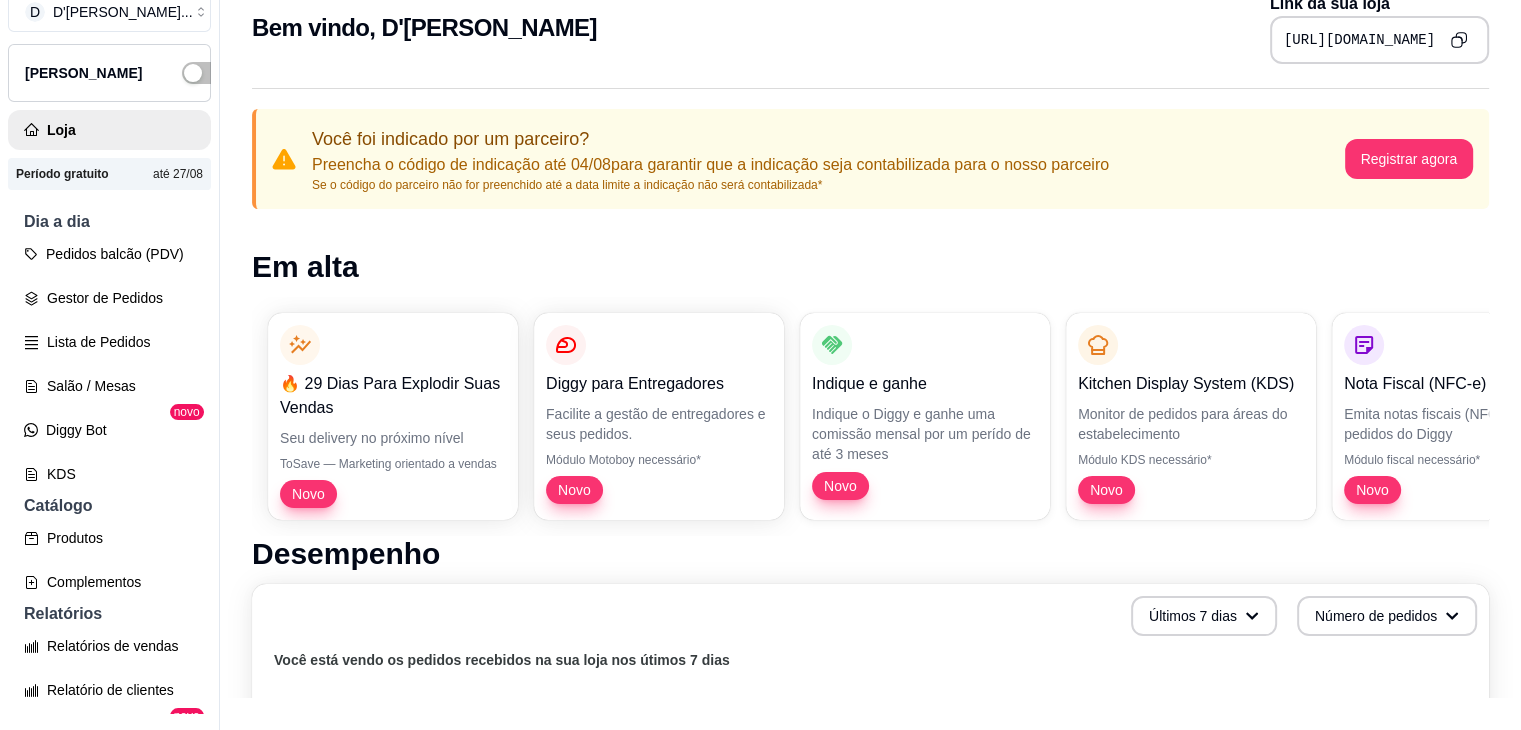 click 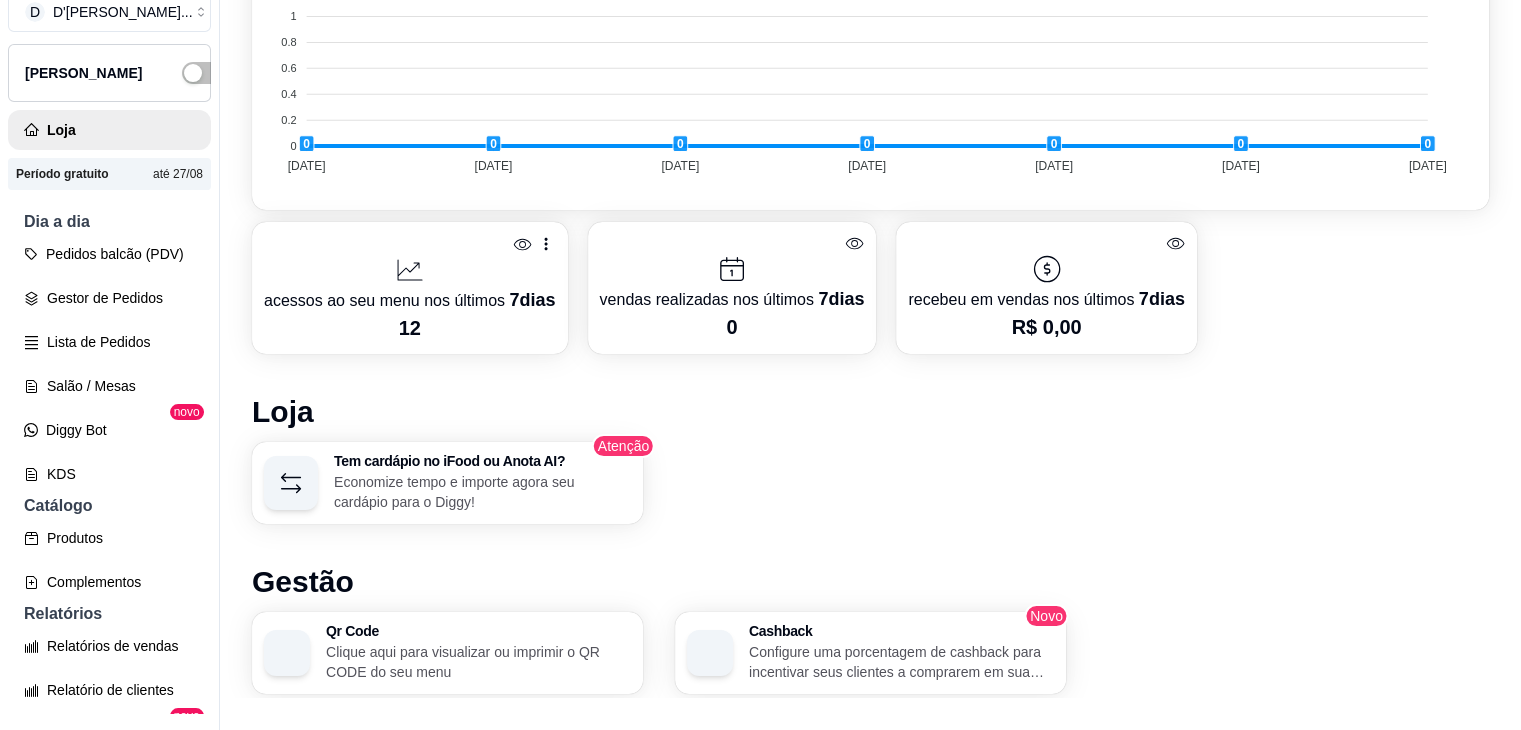 scroll, scrollTop: 820, scrollLeft: 0, axis: vertical 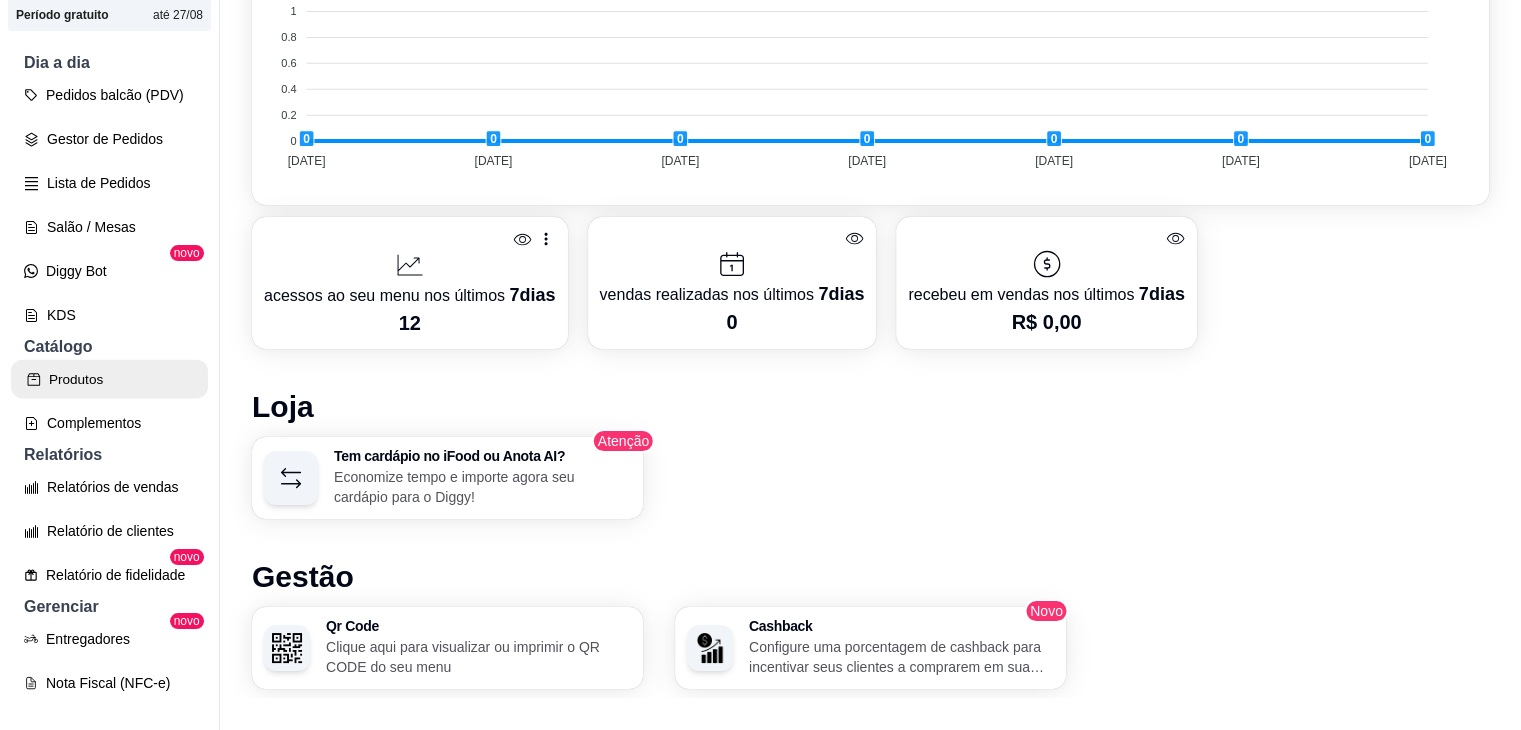 click on "Produtos" at bounding box center (109, 379) 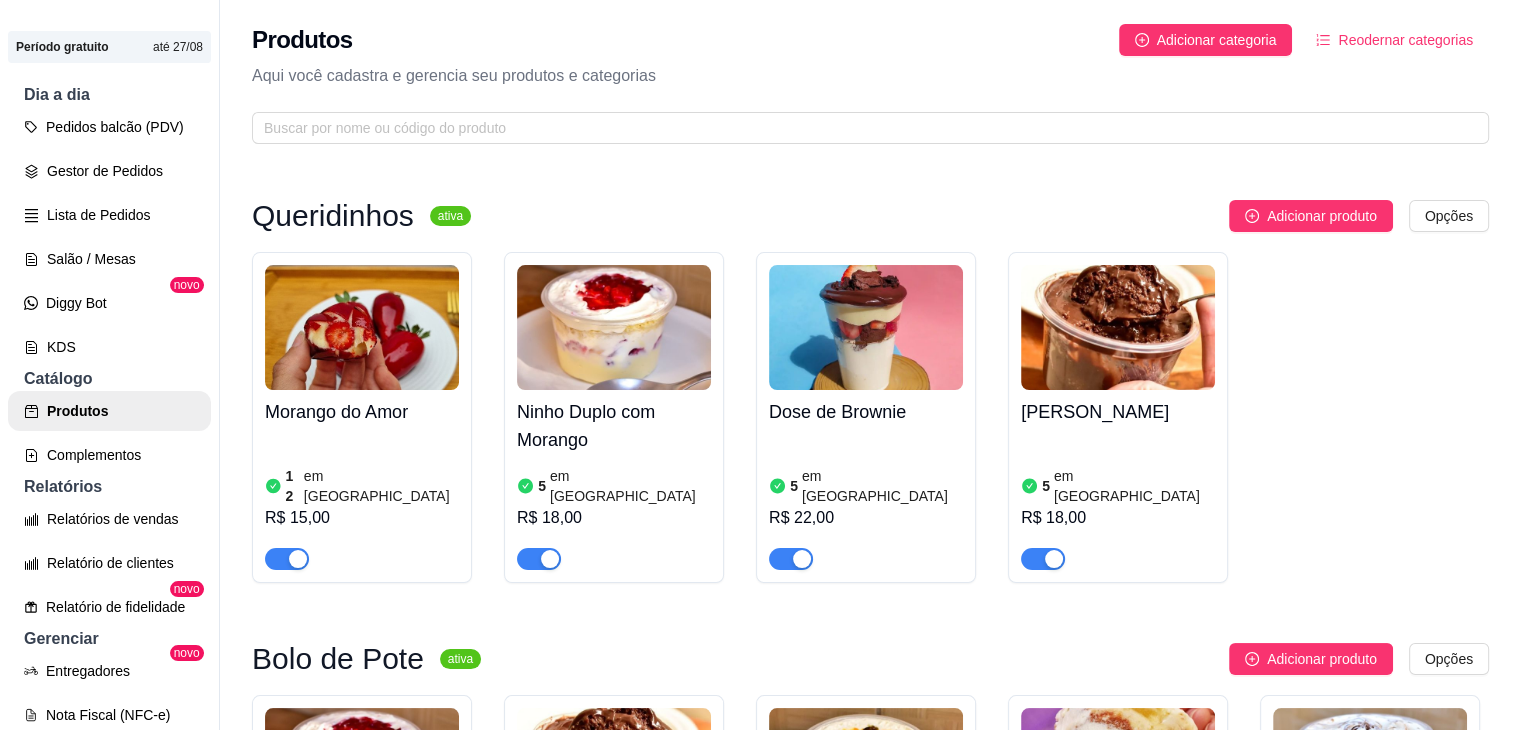 click on "Ninho Duplo com Morango" at bounding box center (614, 426) 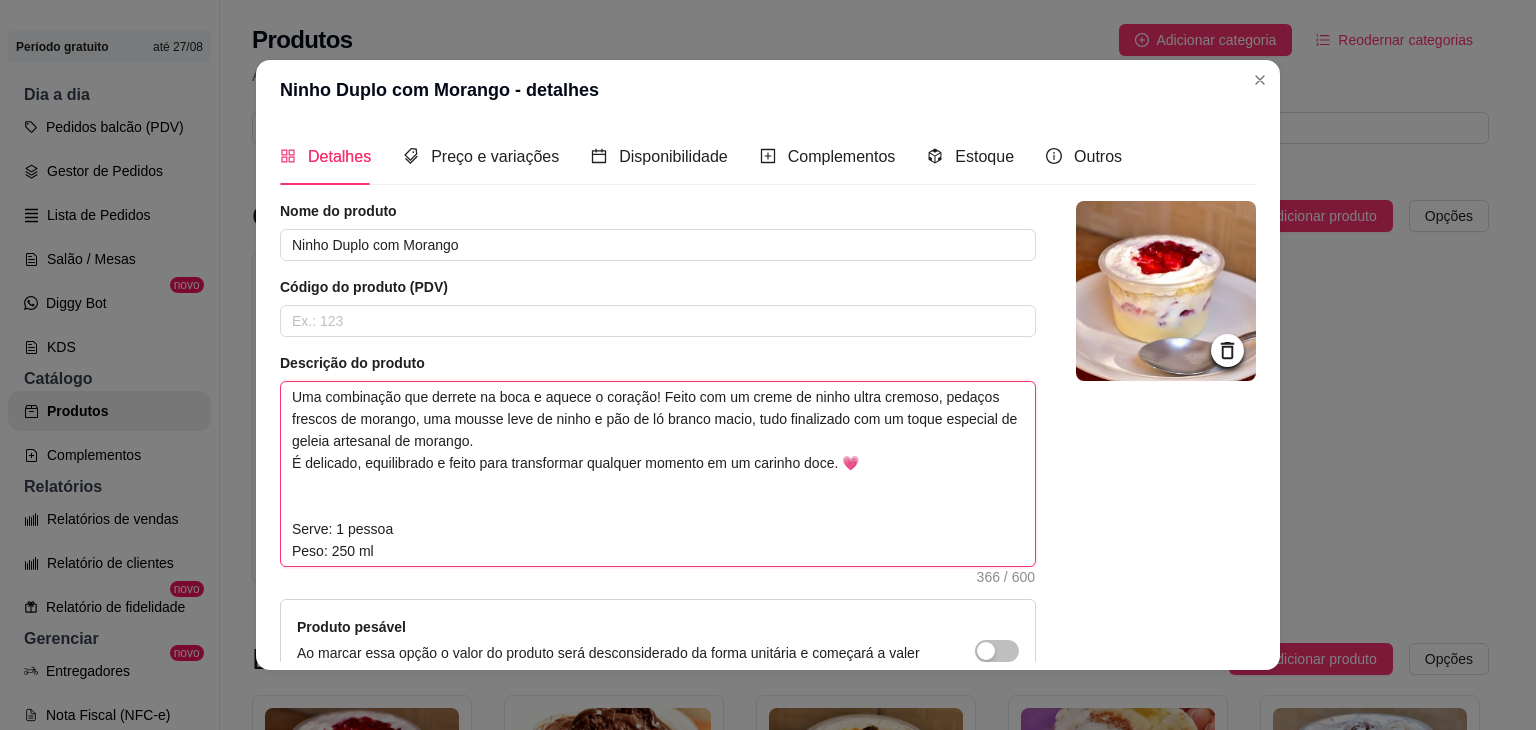 drag, startPoint x: 282, startPoint y: 401, endPoint x: 920, endPoint y: 463, distance: 641.00543 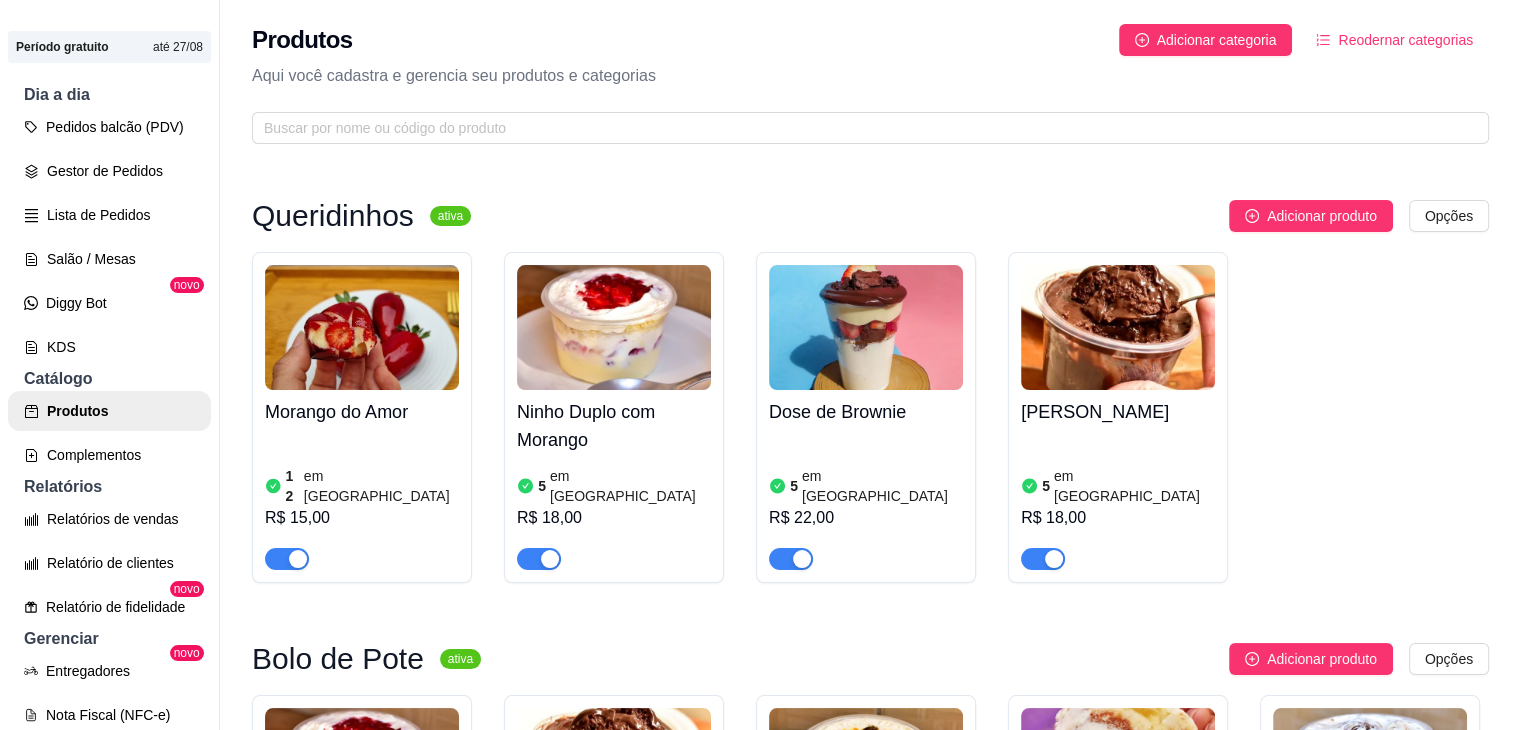 click at bounding box center (1118, 327) 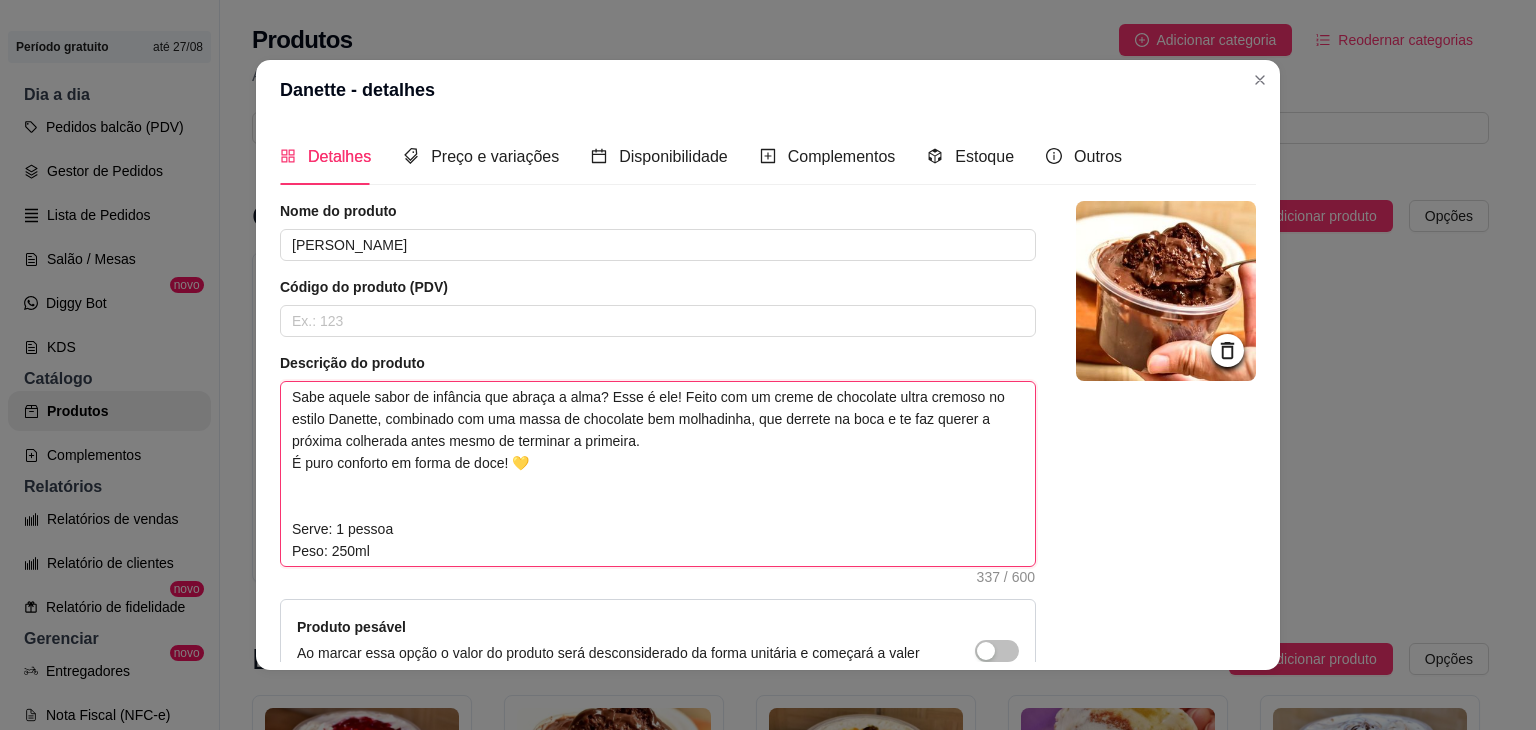 drag, startPoint x: 287, startPoint y: 389, endPoint x: 515, endPoint y: 461, distance: 239.09831 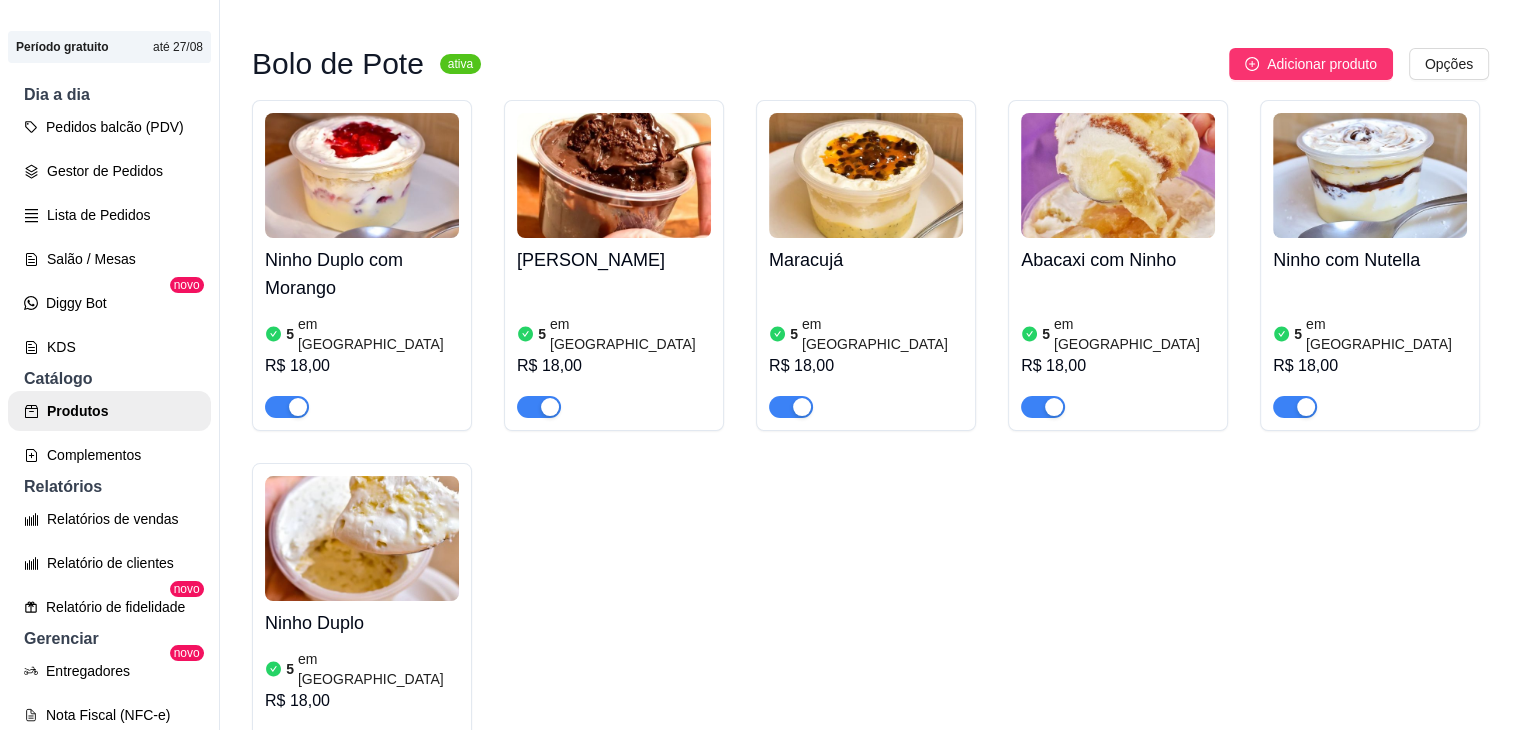 scroll, scrollTop: 524, scrollLeft: 0, axis: vertical 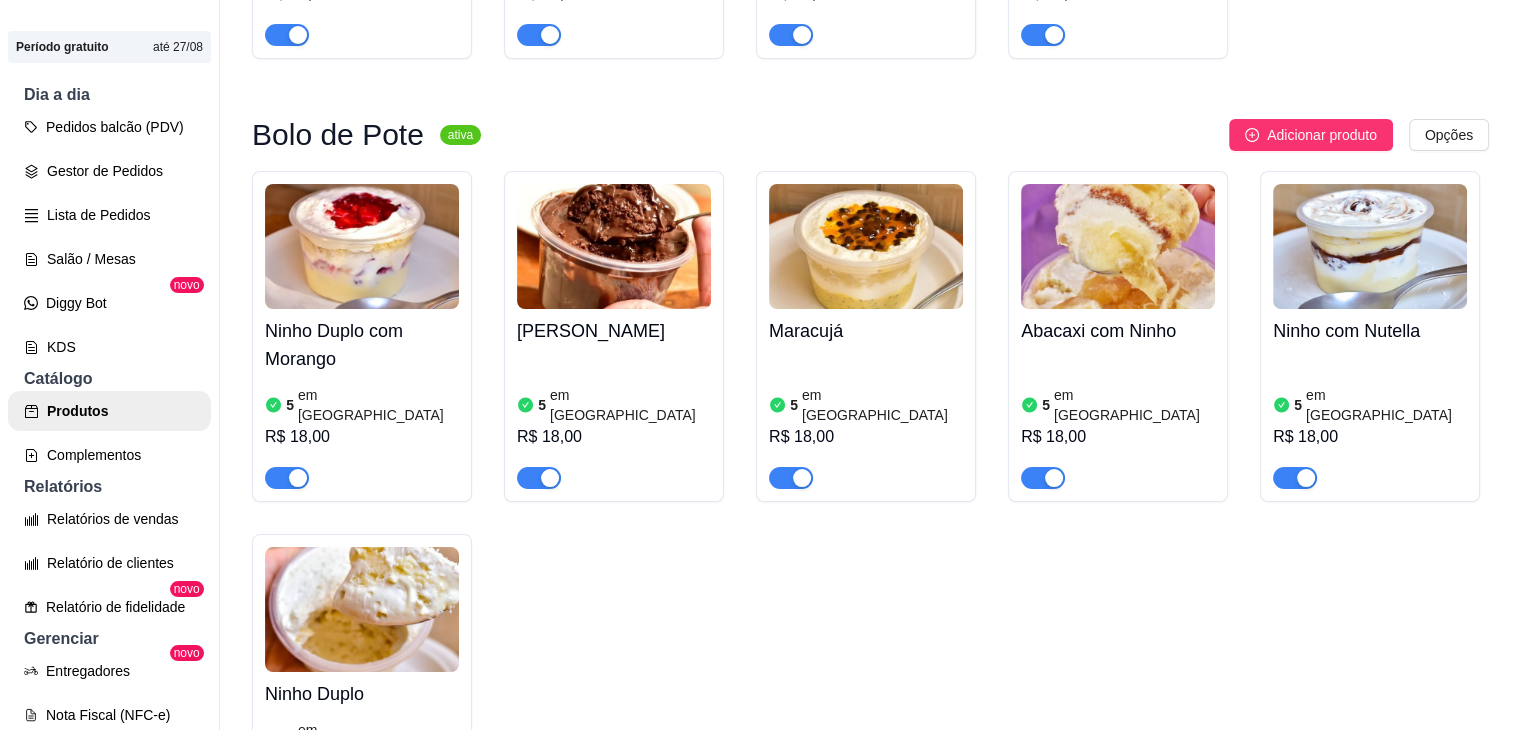 click at bounding box center (866, 246) 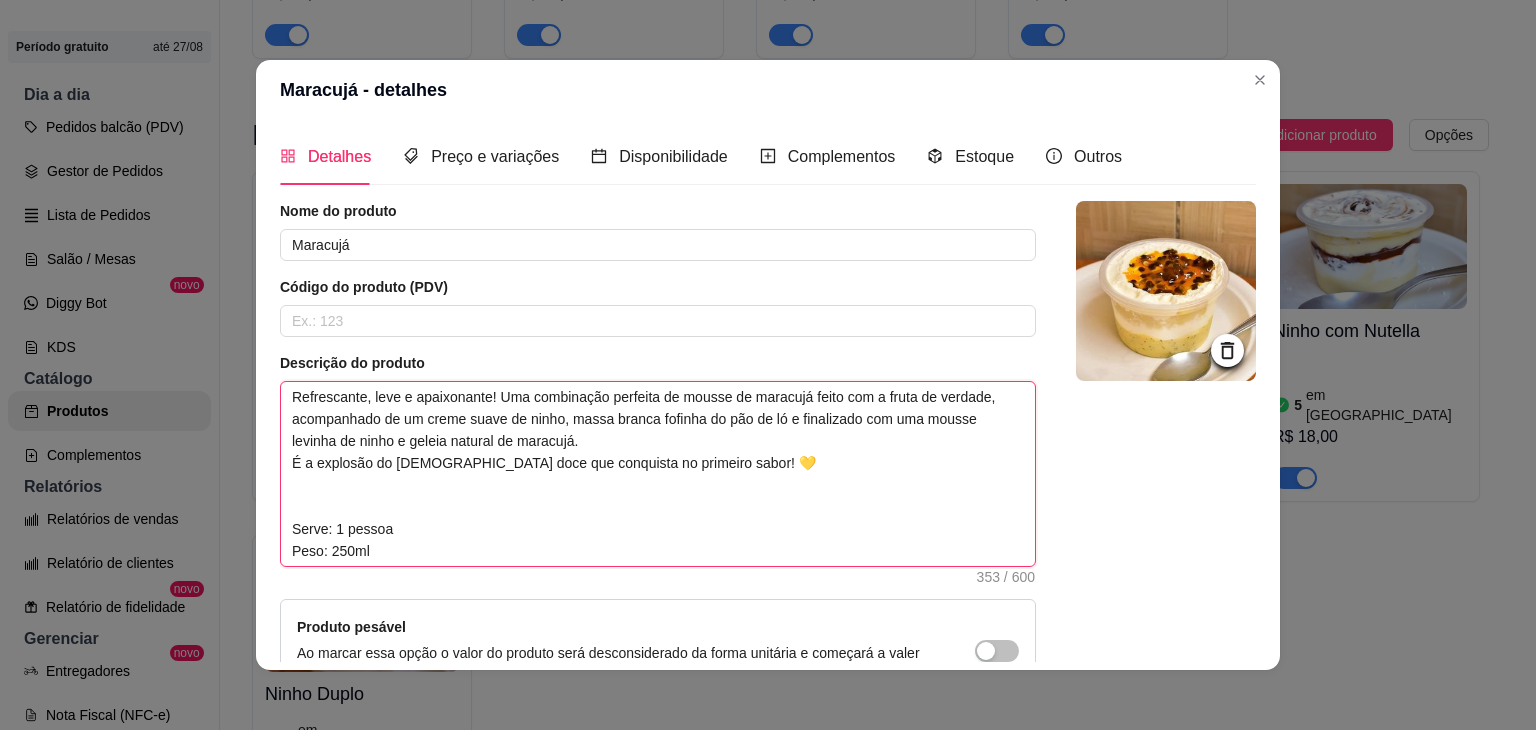 drag, startPoint x: 286, startPoint y: 394, endPoint x: 688, endPoint y: 460, distance: 407.3819 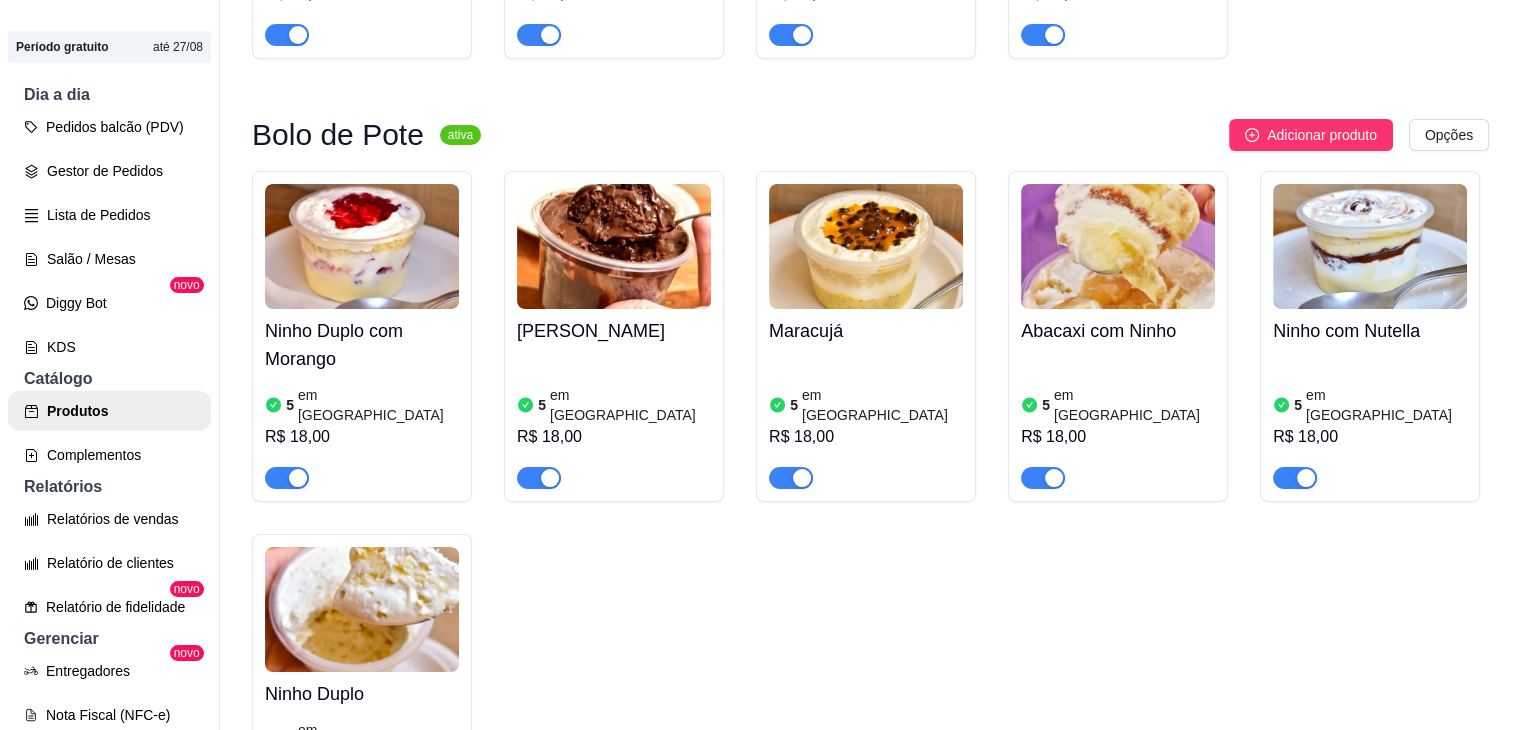 click at bounding box center (362, 609) 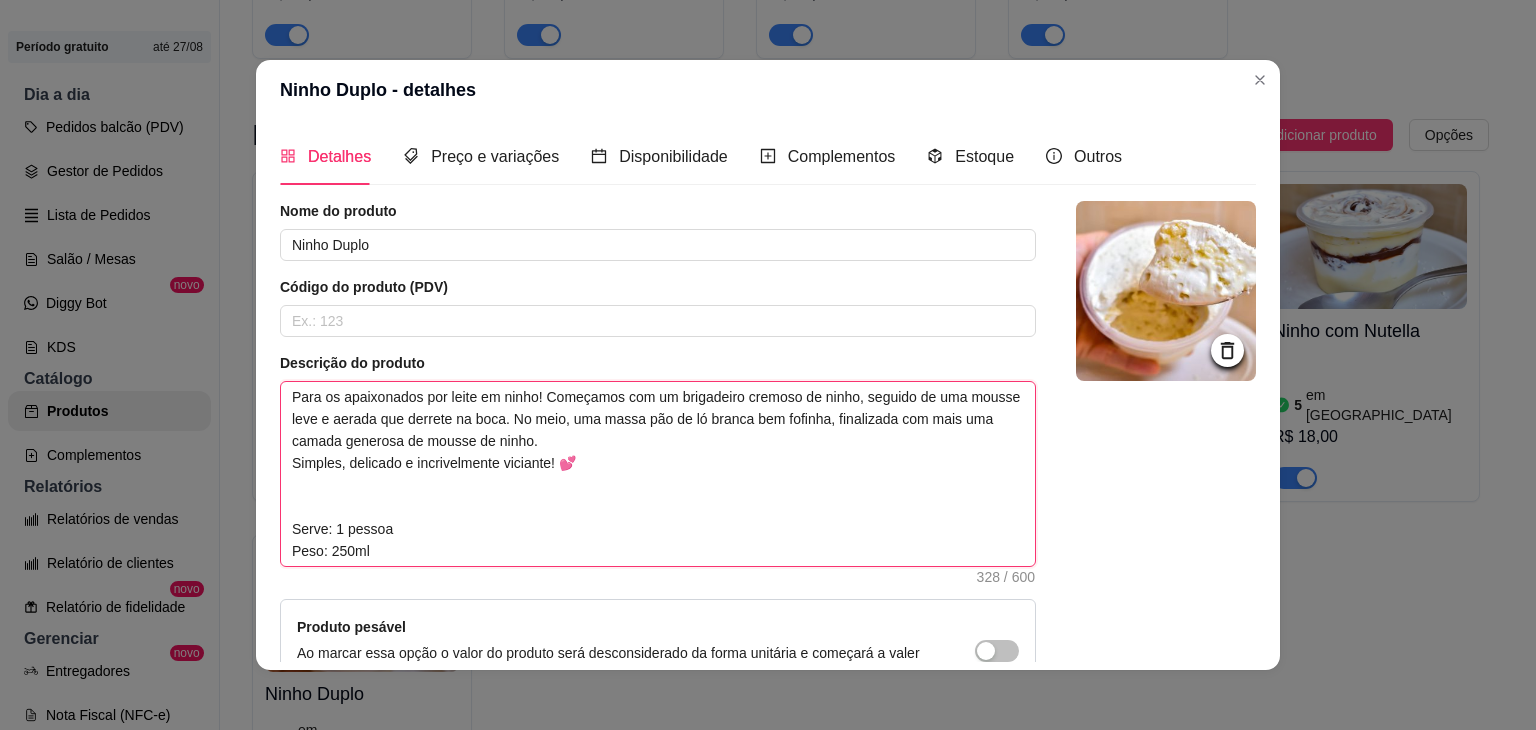 drag, startPoint x: 285, startPoint y: 394, endPoint x: 542, endPoint y: 459, distance: 265.09244 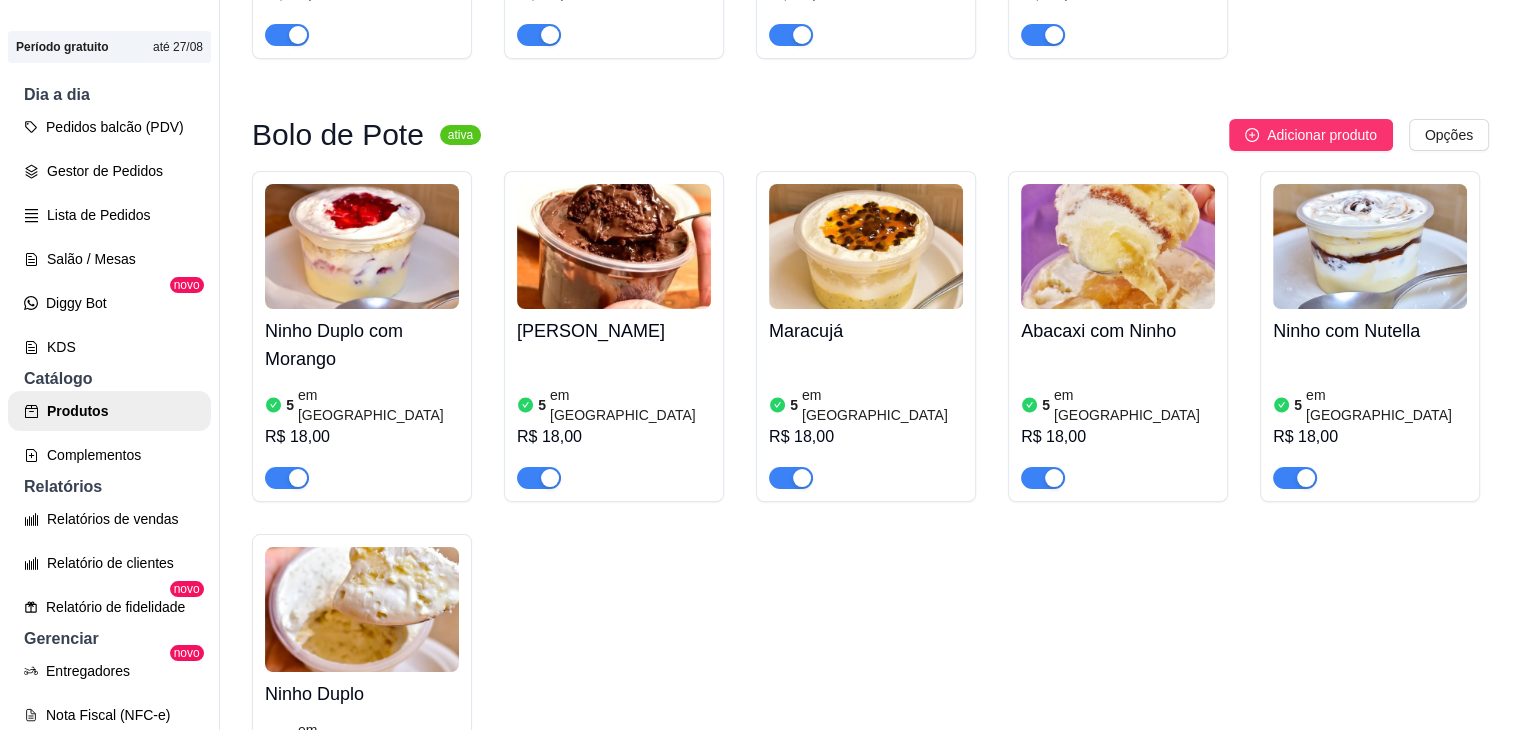 click at bounding box center (1370, 246) 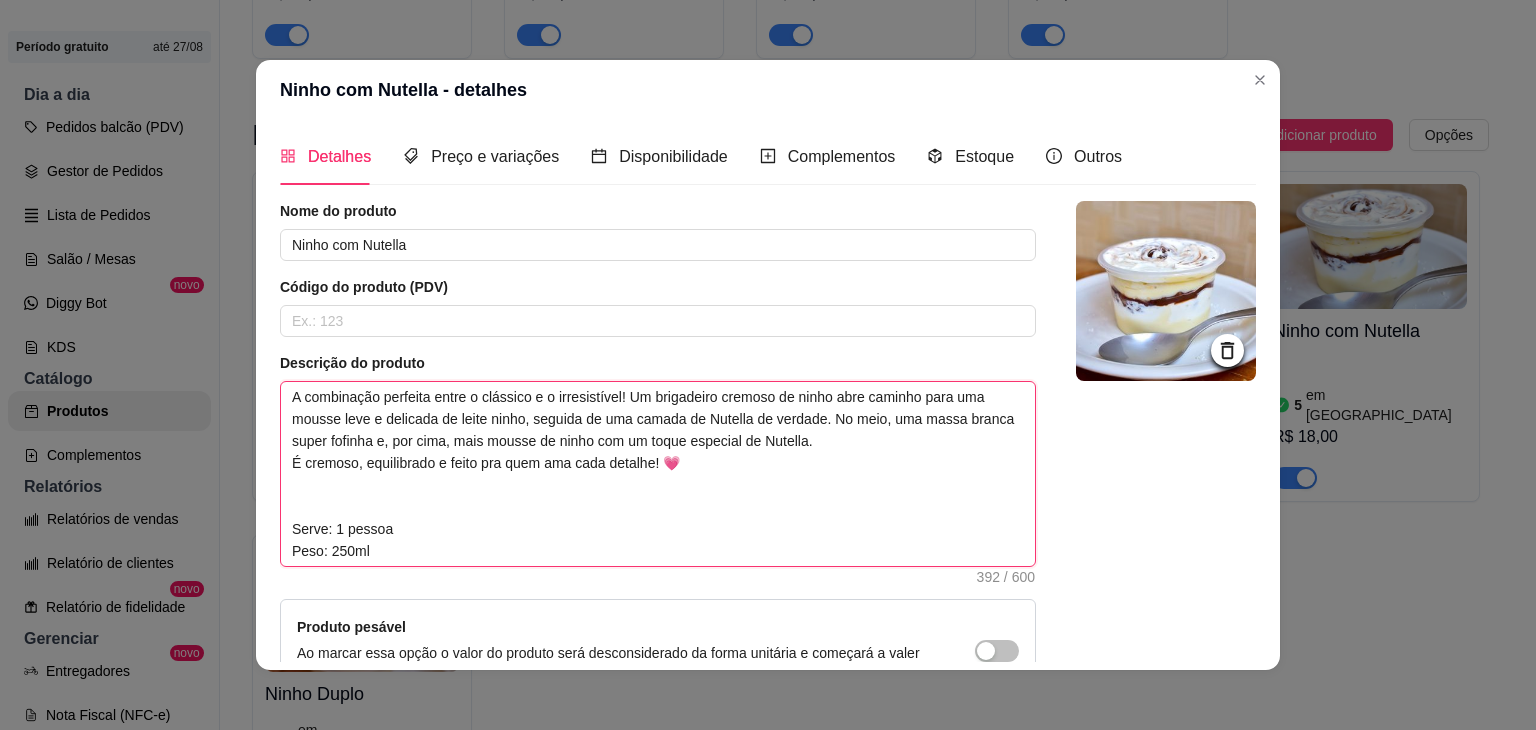 drag, startPoint x: 281, startPoint y: 400, endPoint x: 656, endPoint y: 465, distance: 380.59164 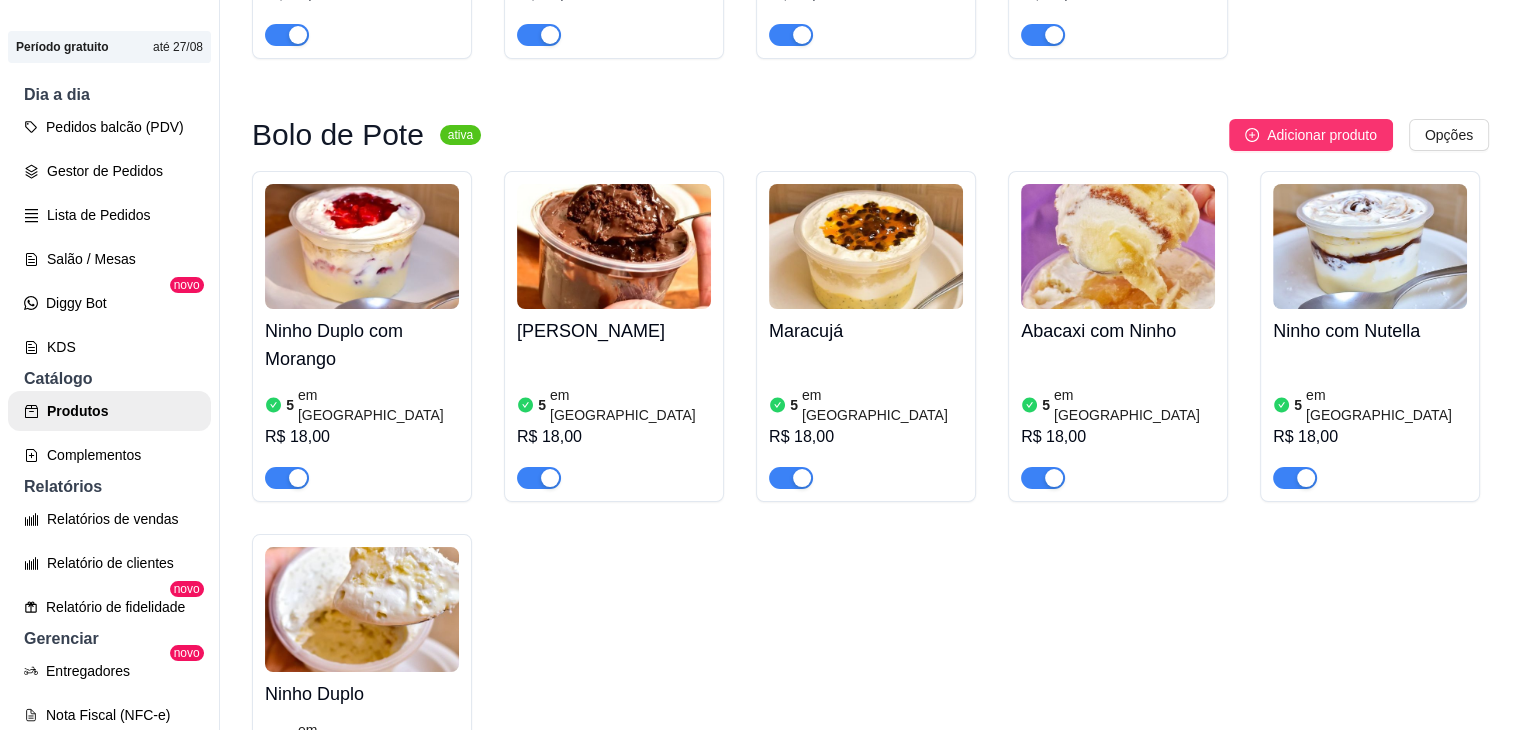 click at bounding box center (1118, 246) 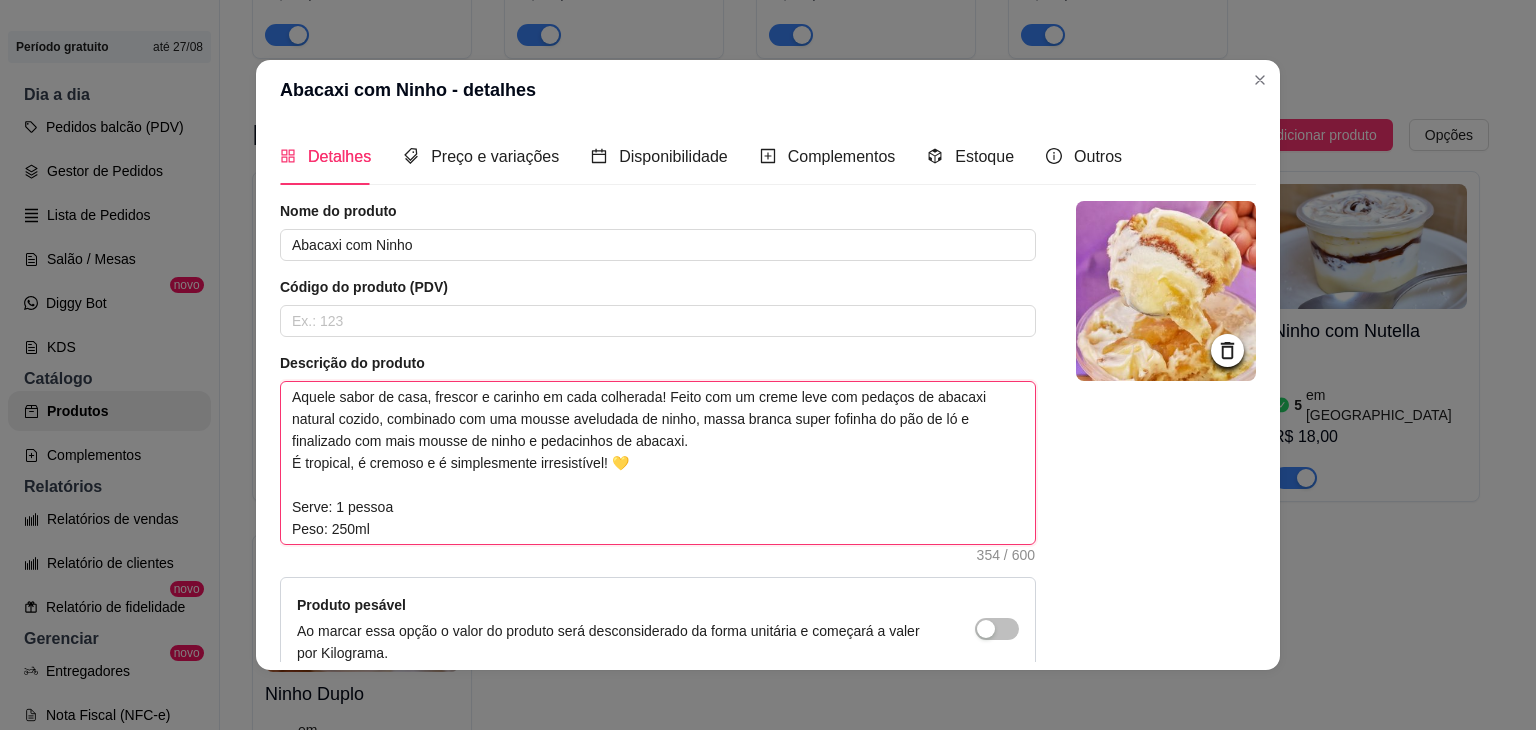 drag, startPoint x: 286, startPoint y: 395, endPoint x: 602, endPoint y: 460, distance: 322.61588 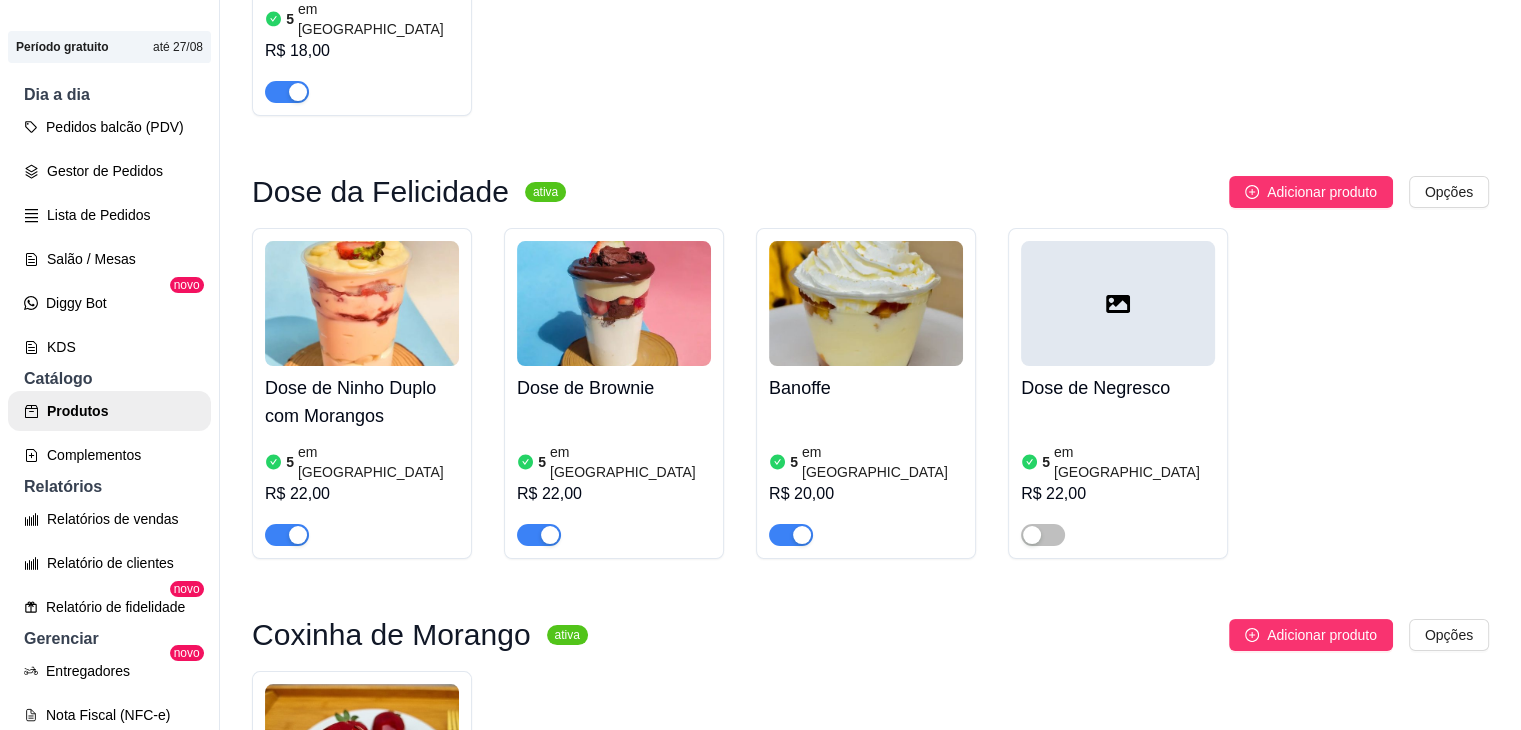 scroll, scrollTop: 1284, scrollLeft: 0, axis: vertical 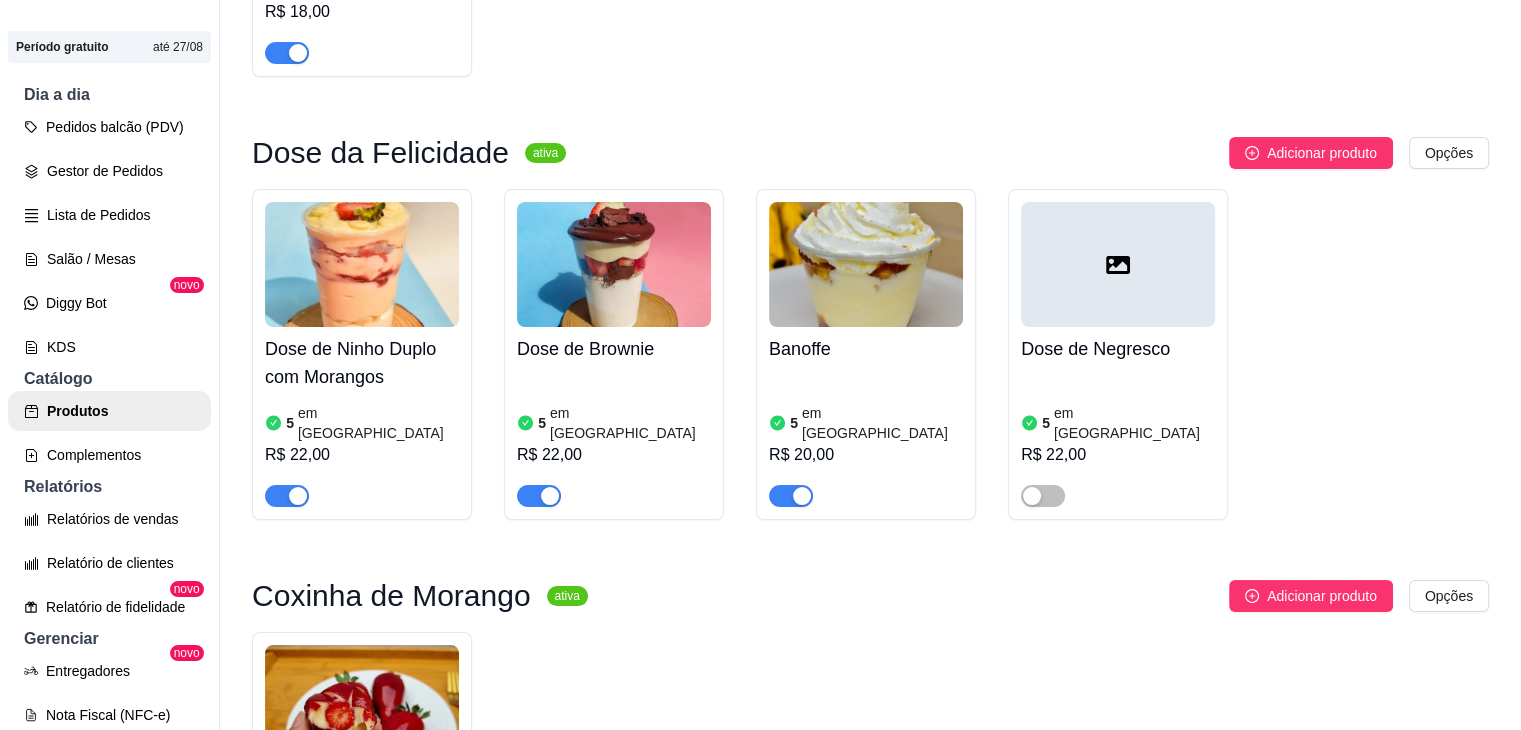 click at bounding box center (866, 264) 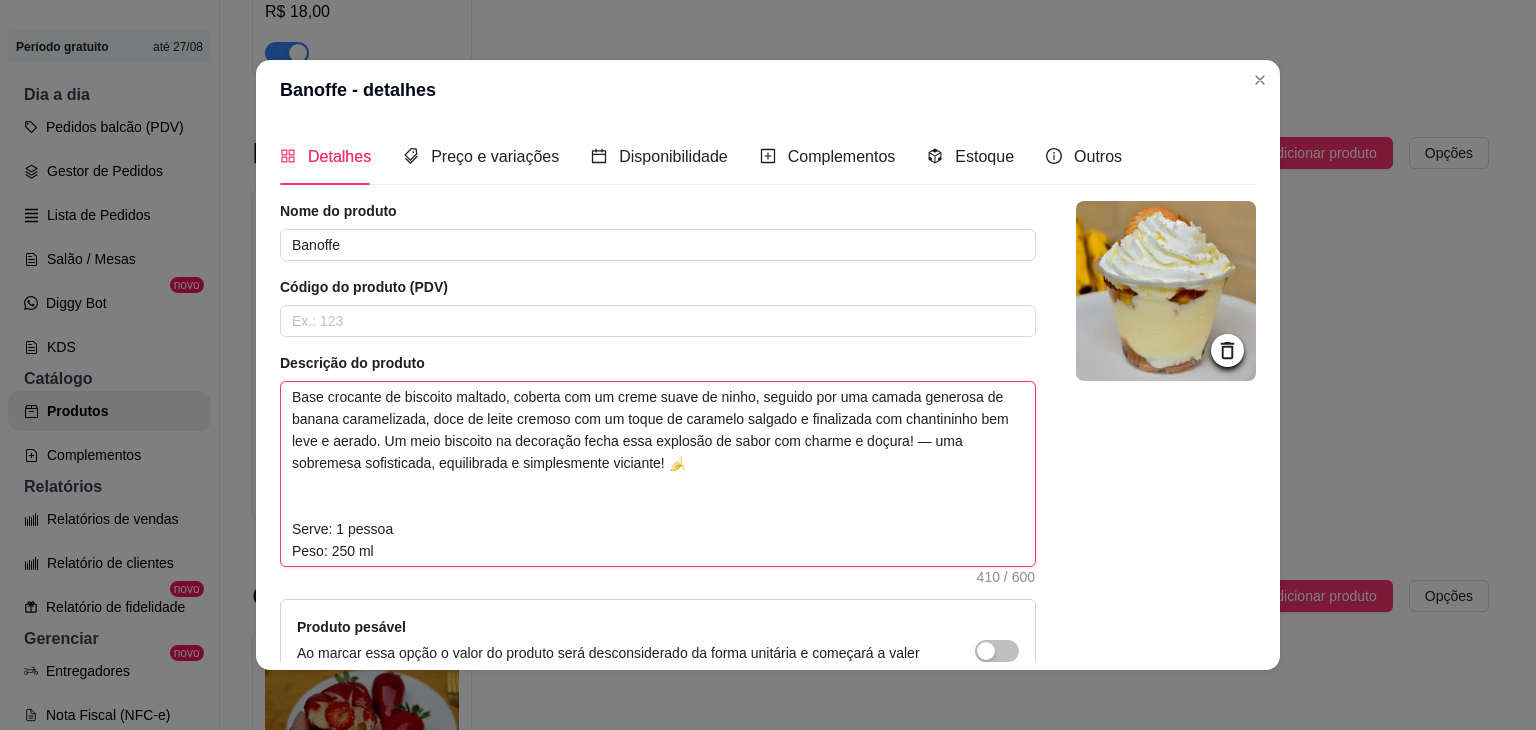drag, startPoint x: 283, startPoint y: 395, endPoint x: 660, endPoint y: 457, distance: 382.06412 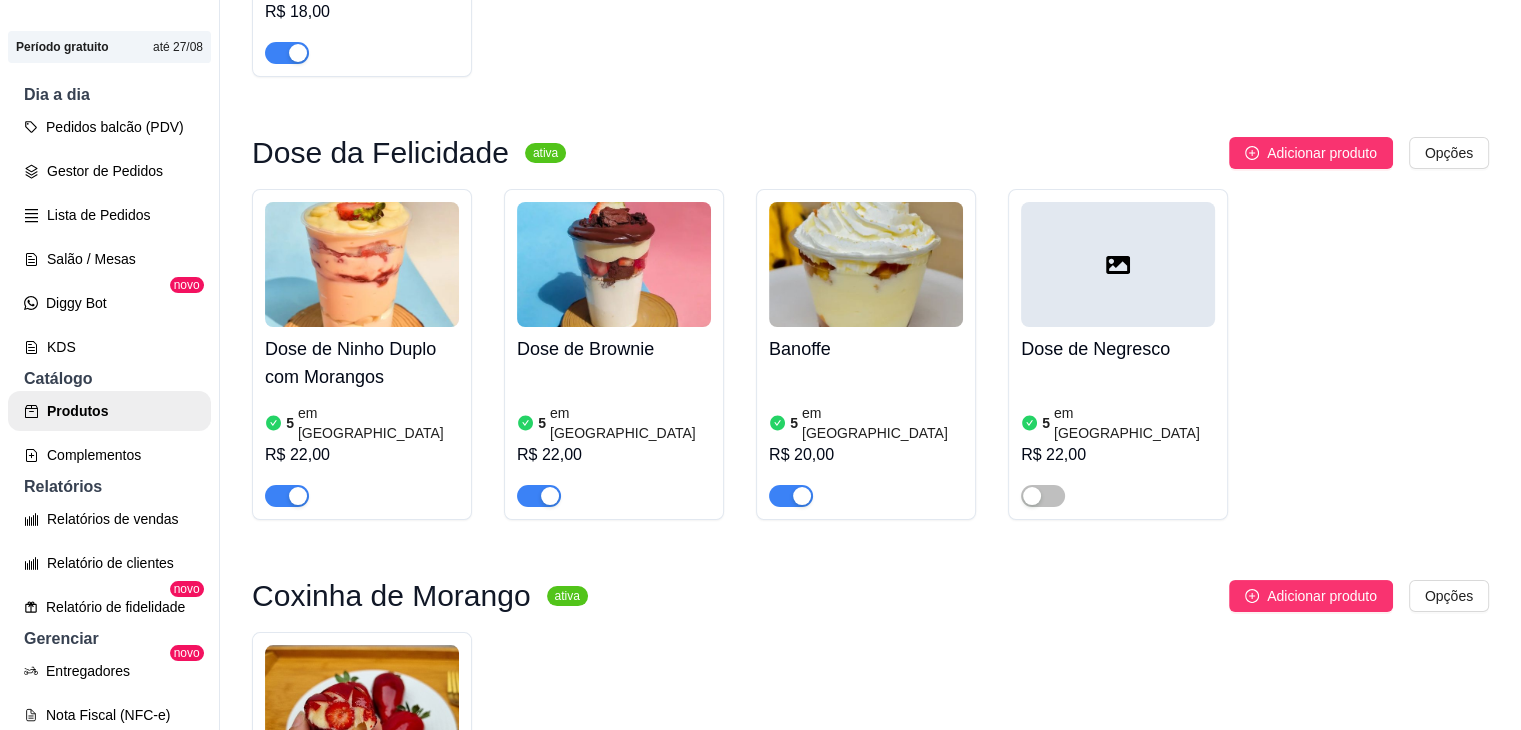 click on "Dose de Ninho Duplo com Morangos" at bounding box center (362, 363) 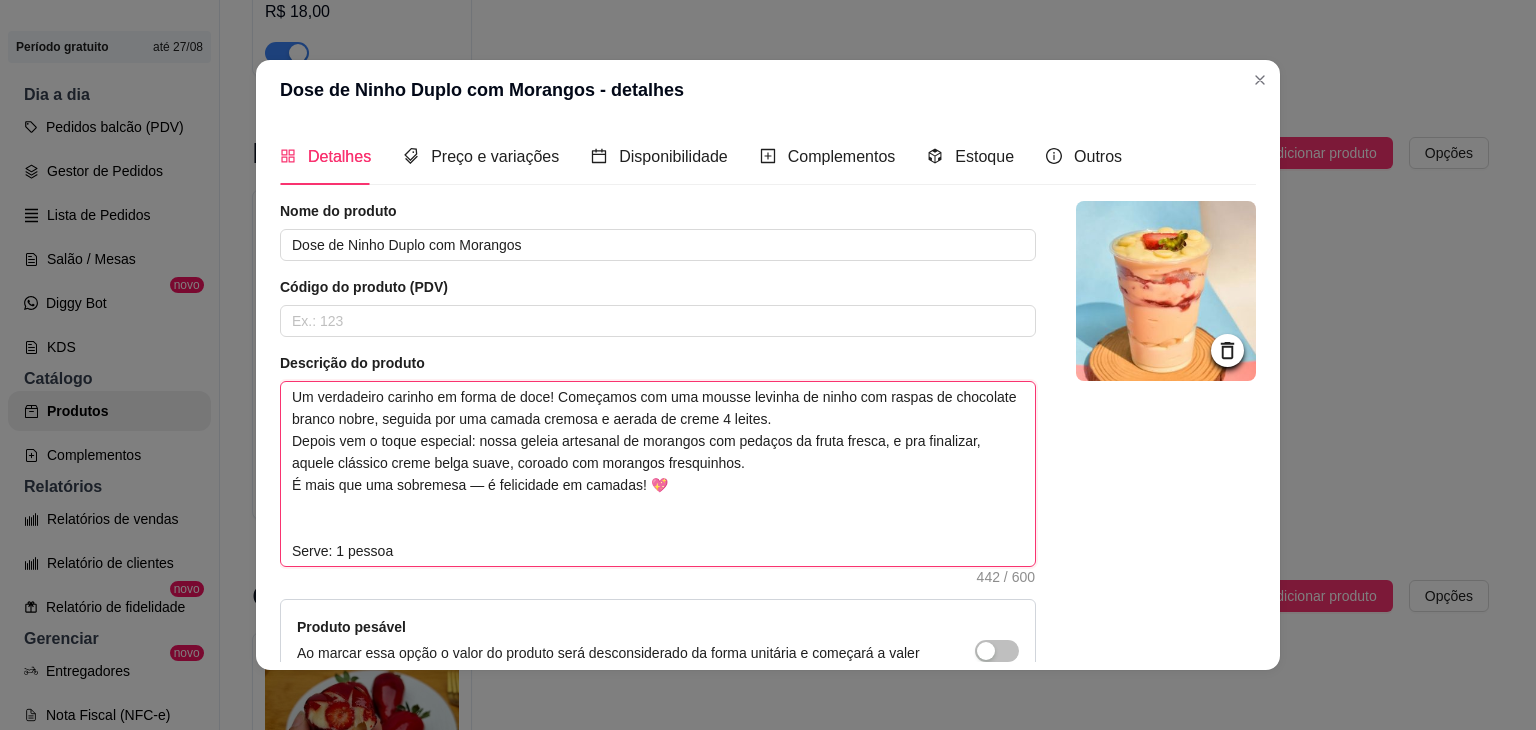 drag, startPoint x: 285, startPoint y: 392, endPoint x: 630, endPoint y: 481, distance: 356.29483 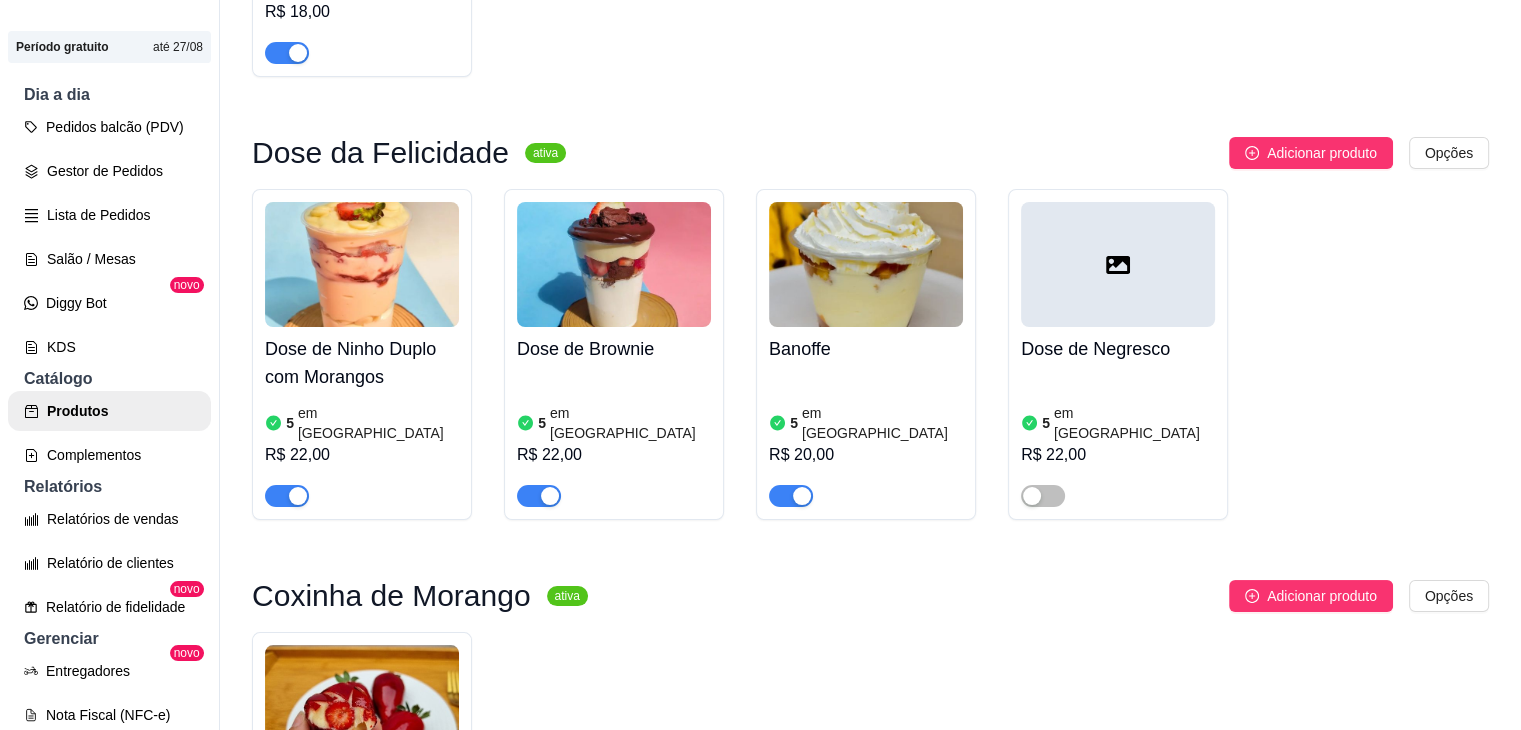 click at bounding box center (614, 264) 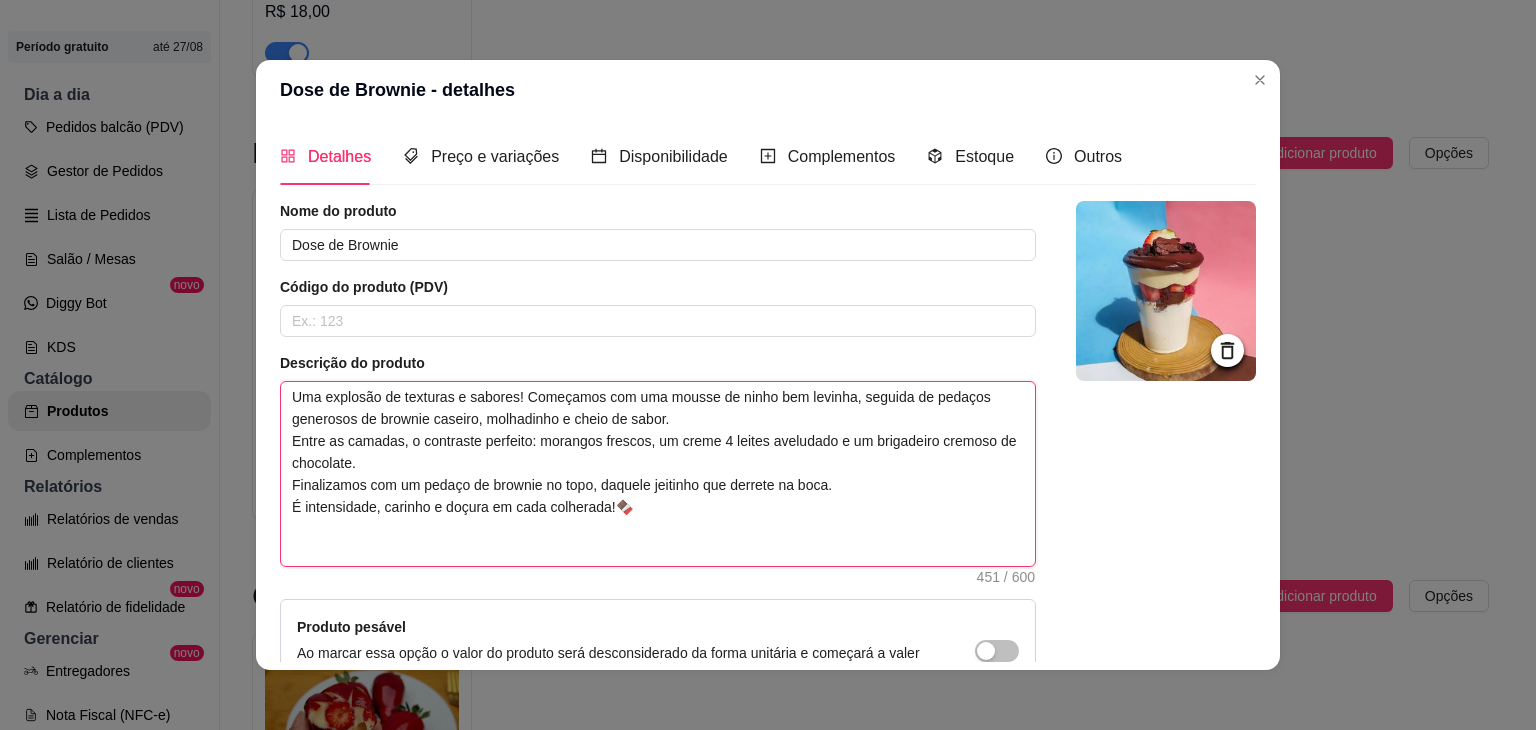 drag, startPoint x: 287, startPoint y: 393, endPoint x: 605, endPoint y: 507, distance: 337.81653 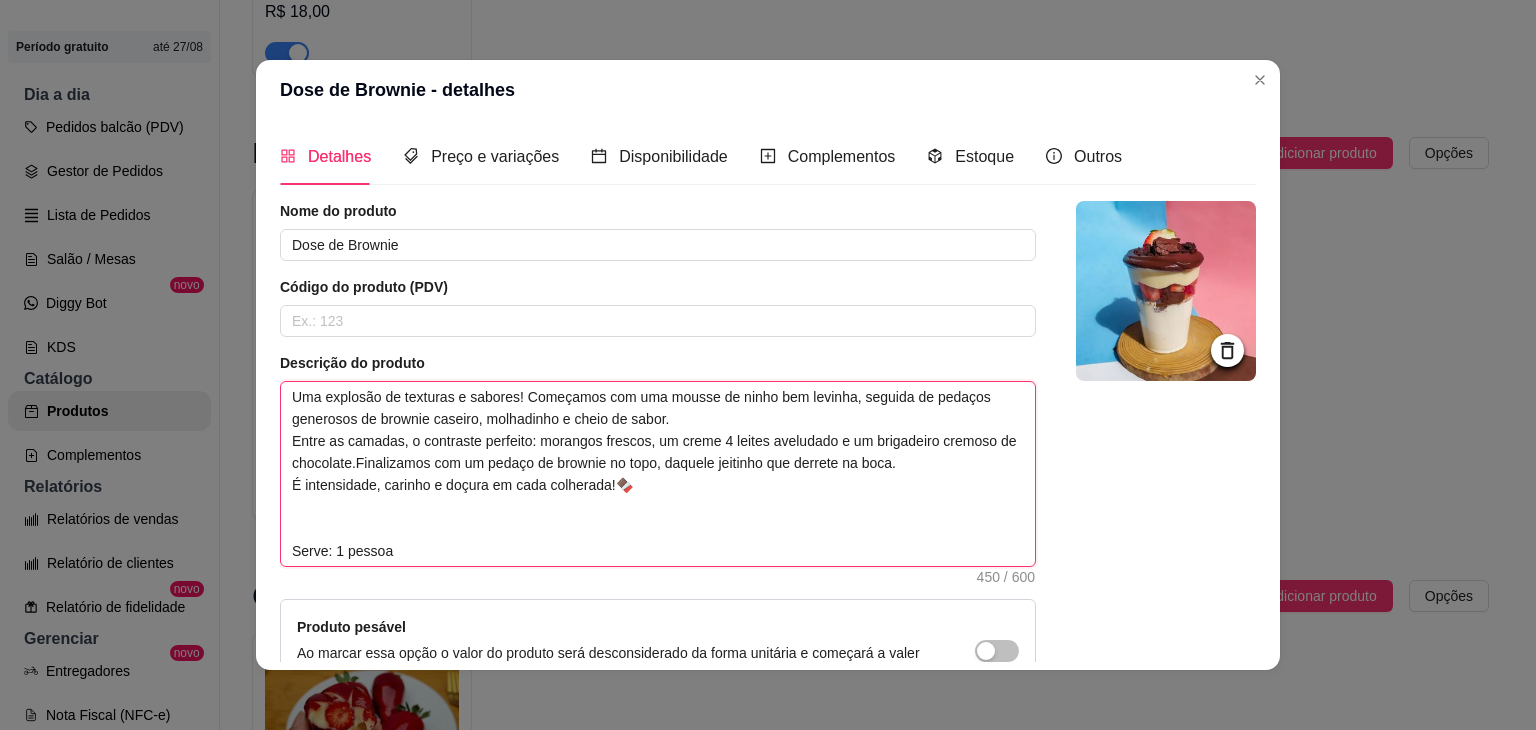 type 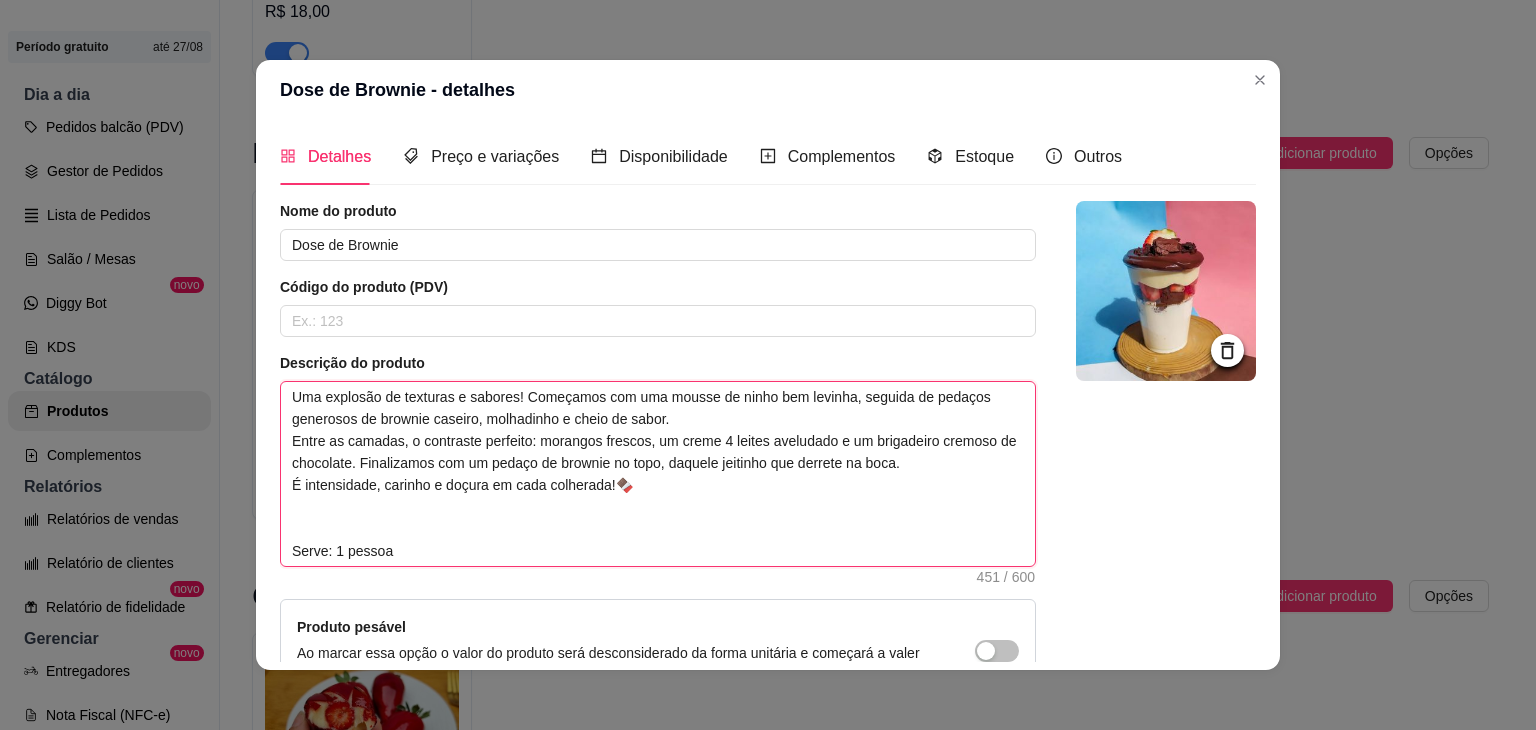 drag, startPoint x: 284, startPoint y: 395, endPoint x: 604, endPoint y: 481, distance: 331.3548 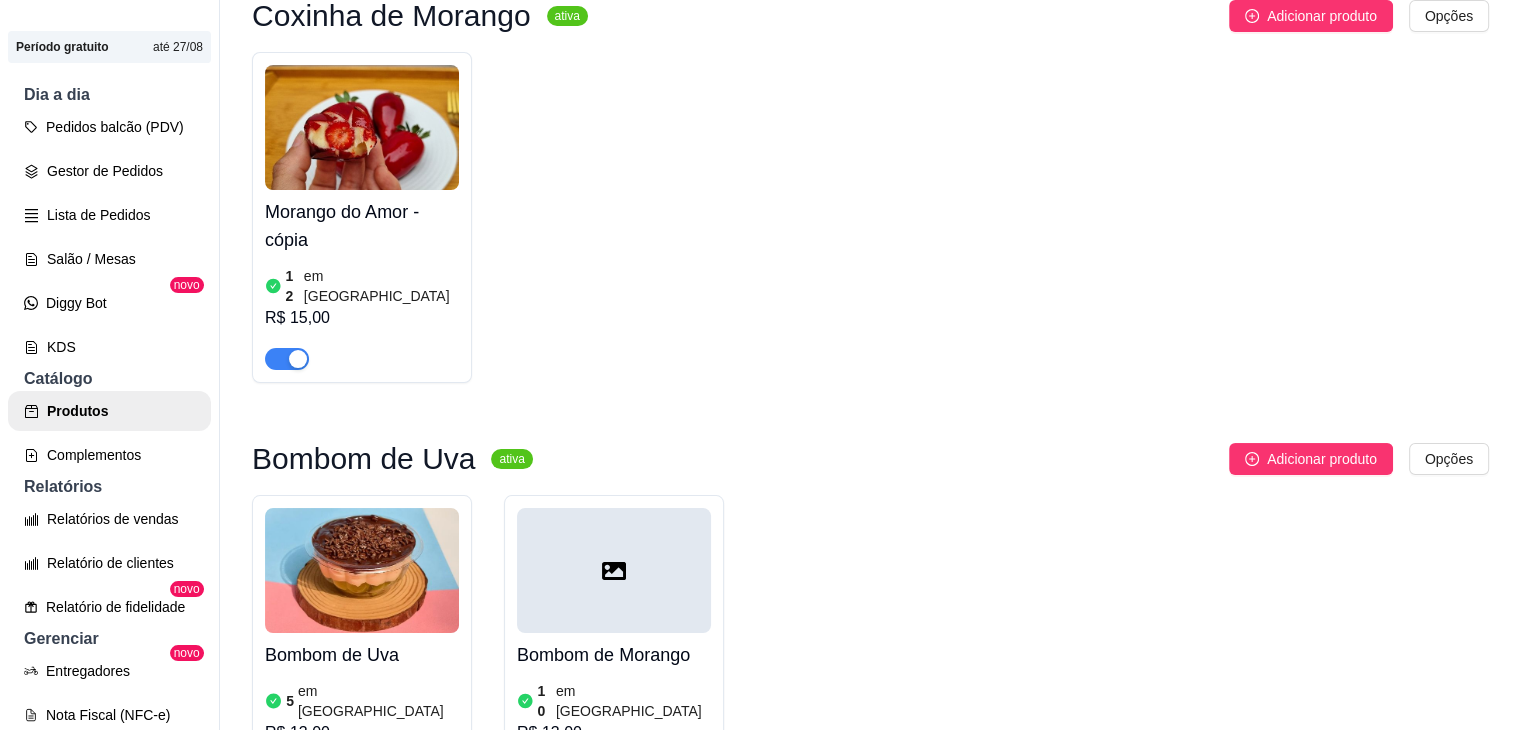 scroll, scrollTop: 2034, scrollLeft: 0, axis: vertical 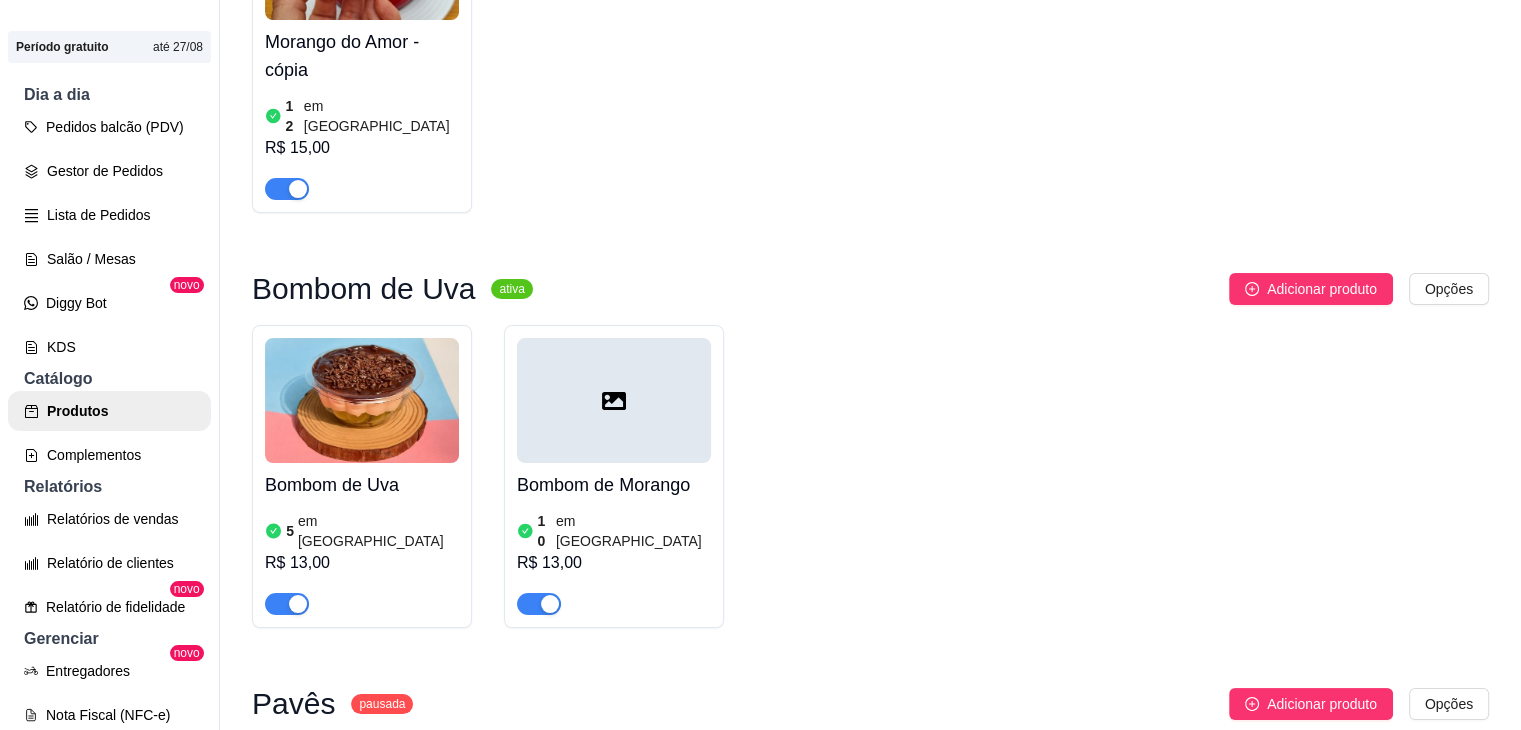 click at bounding box center [362, 400] 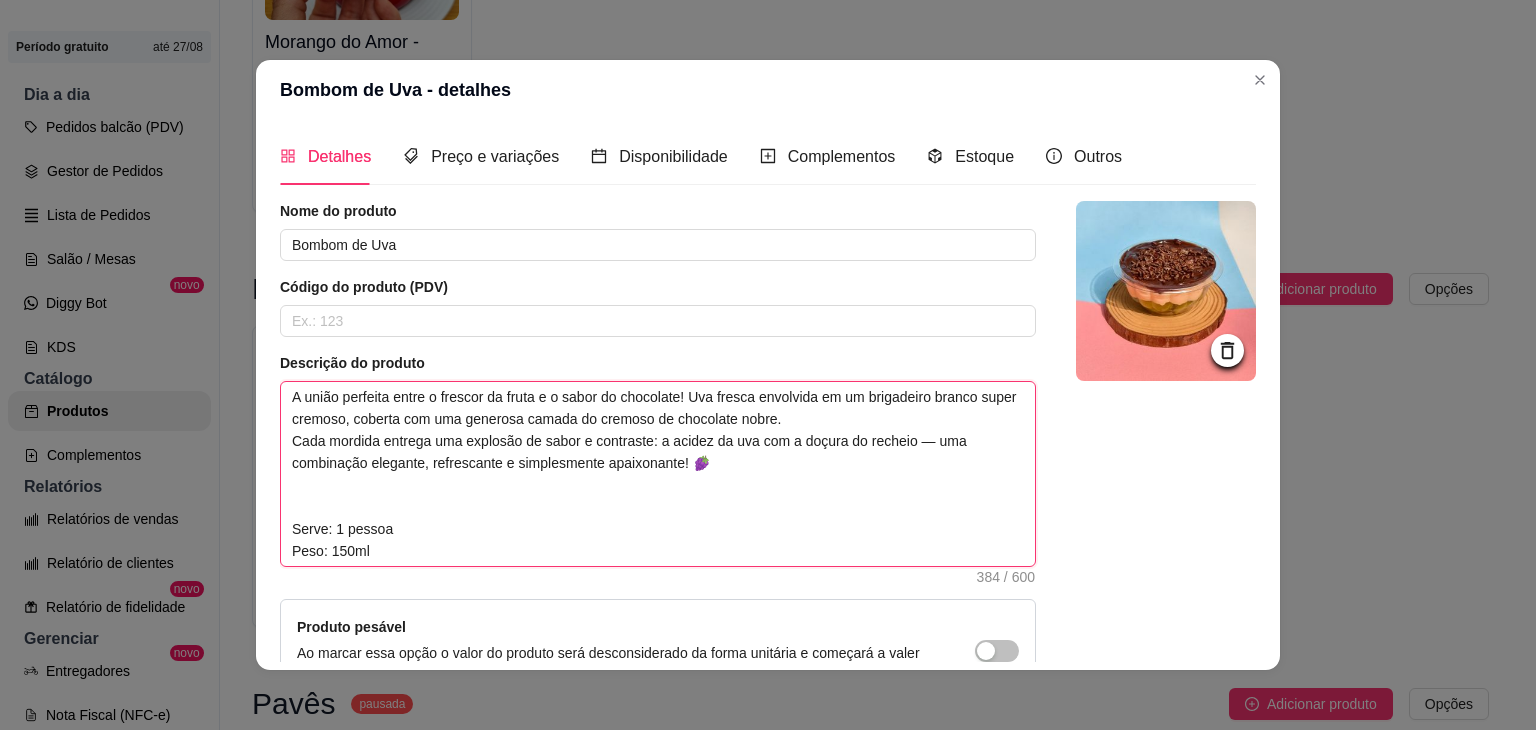 drag, startPoint x: 284, startPoint y: 393, endPoint x: 678, endPoint y: 465, distance: 400.52466 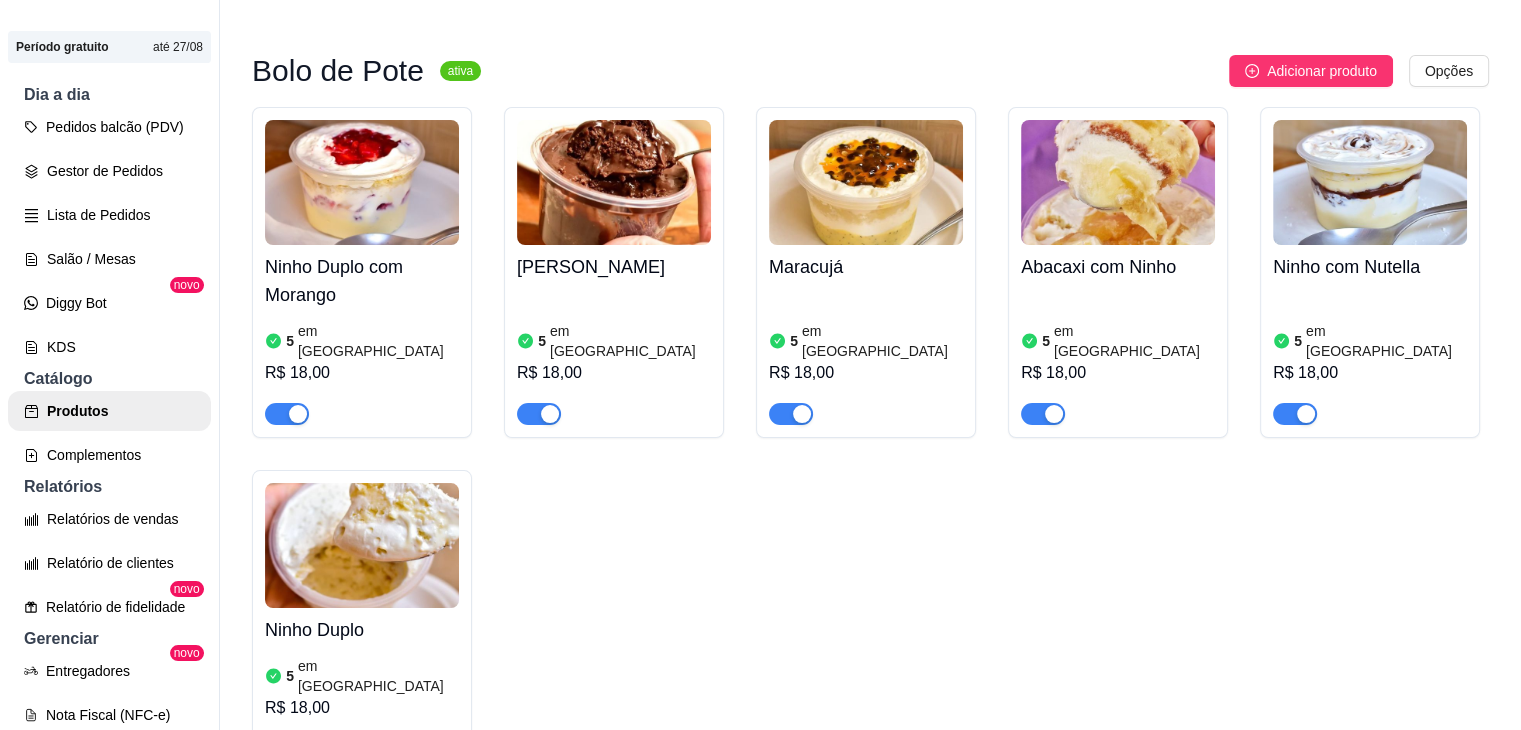 scroll, scrollTop: 434, scrollLeft: 0, axis: vertical 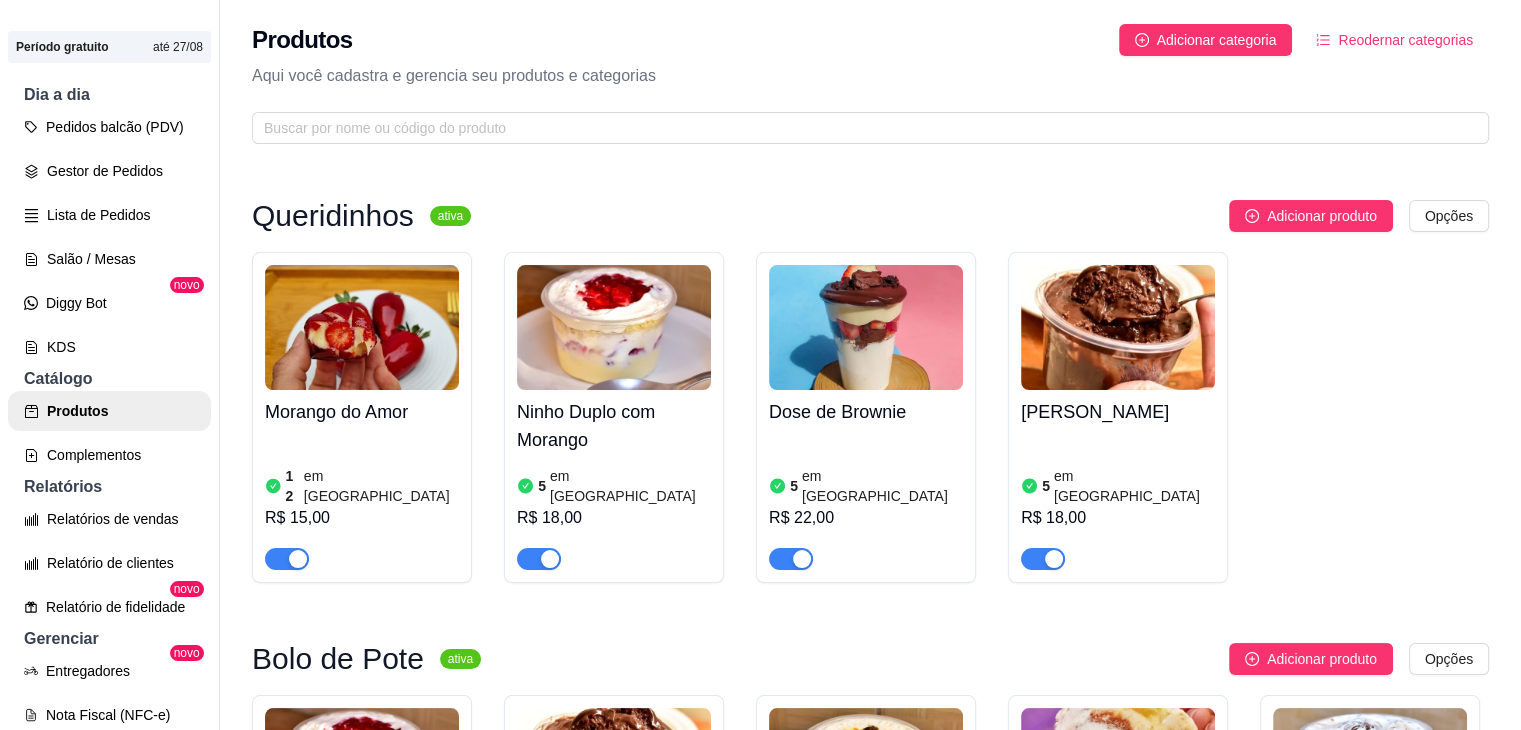click at bounding box center [362, 327] 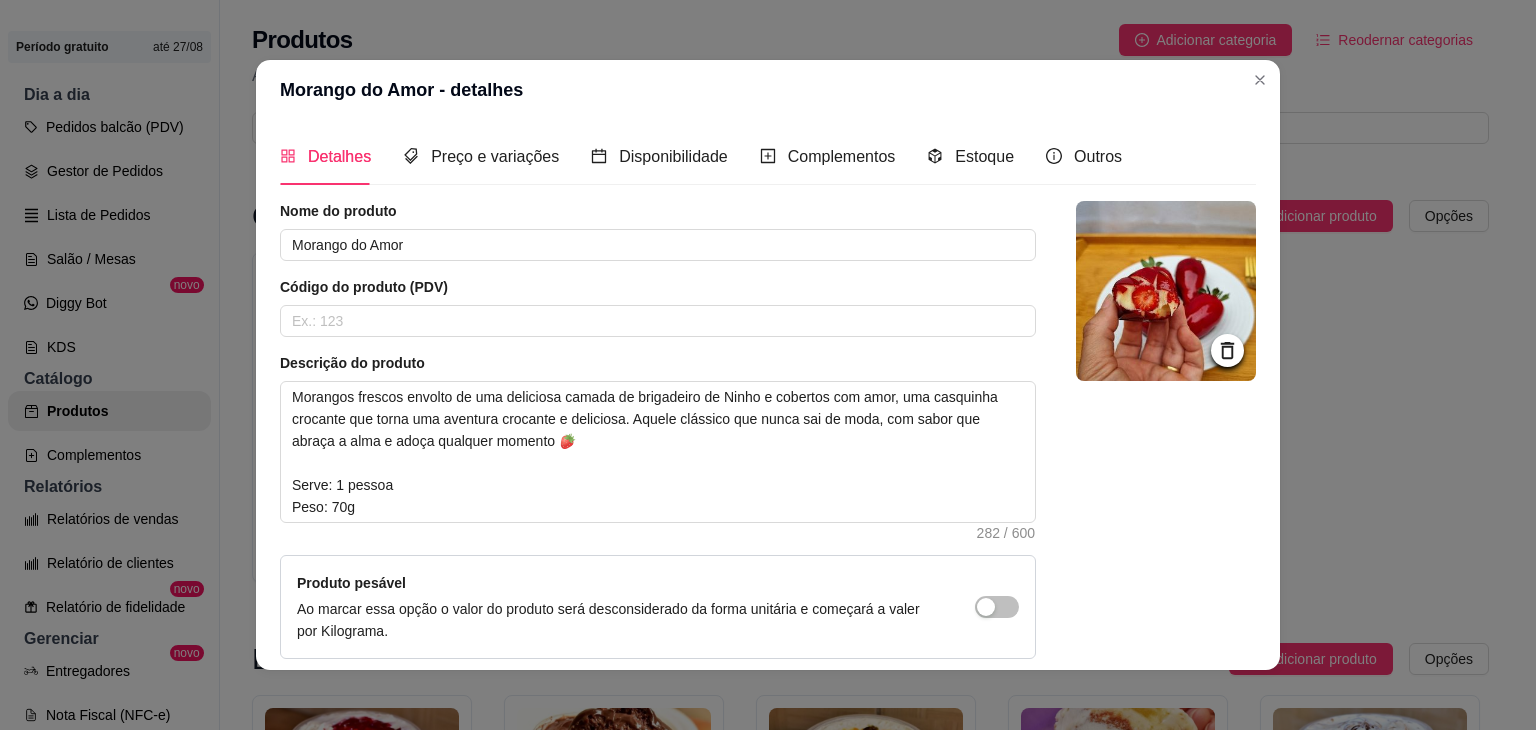 click 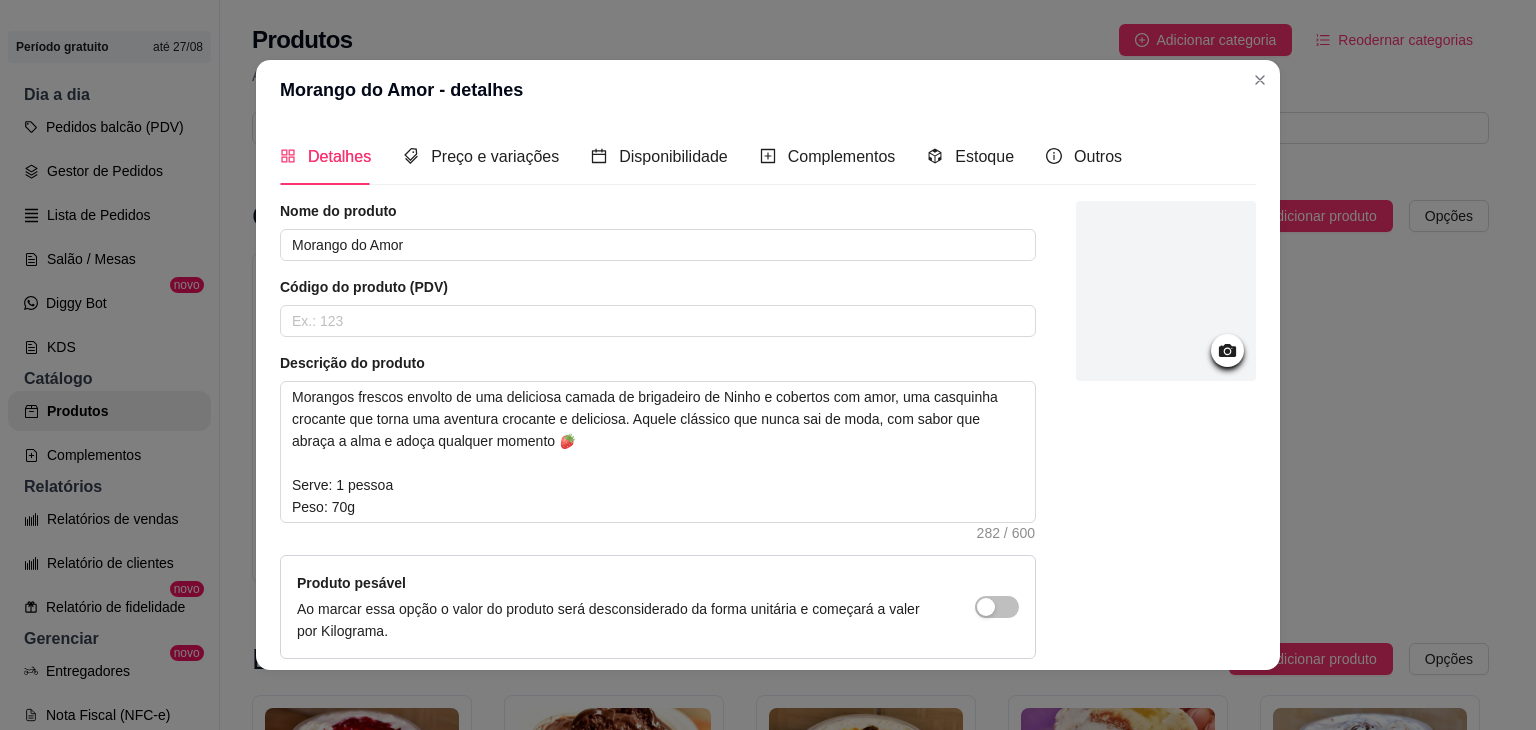 click 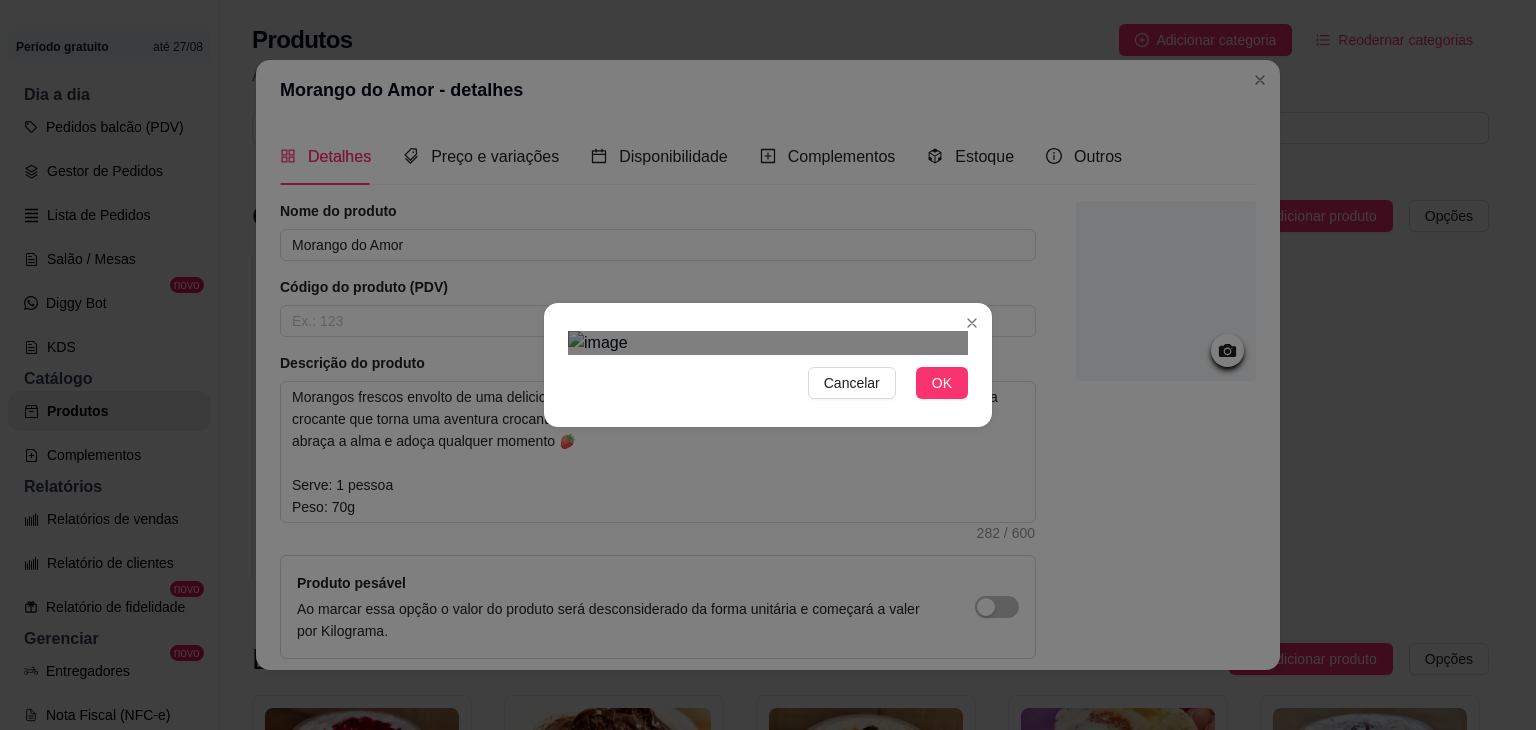 click at bounding box center [778, 610] 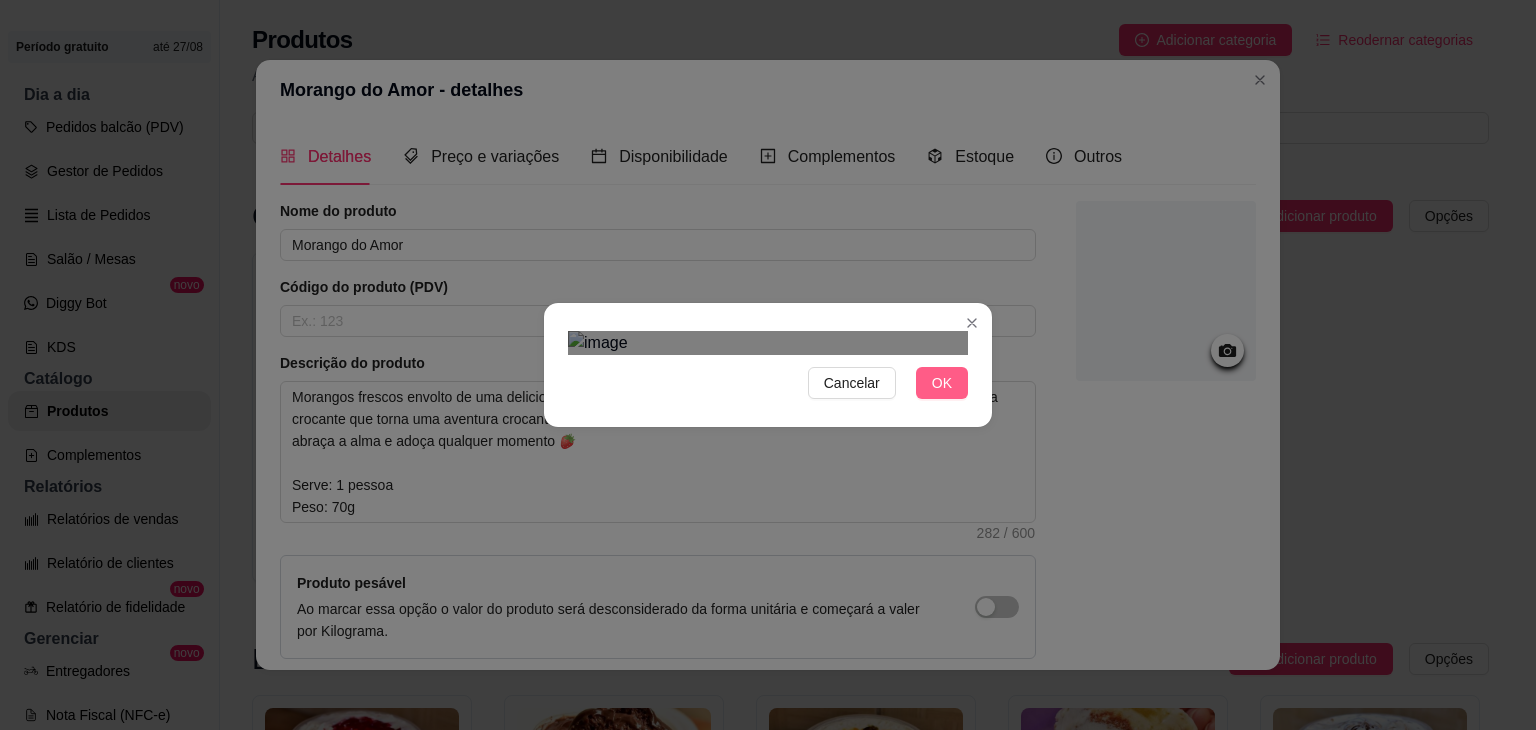 click on "OK" at bounding box center (942, 383) 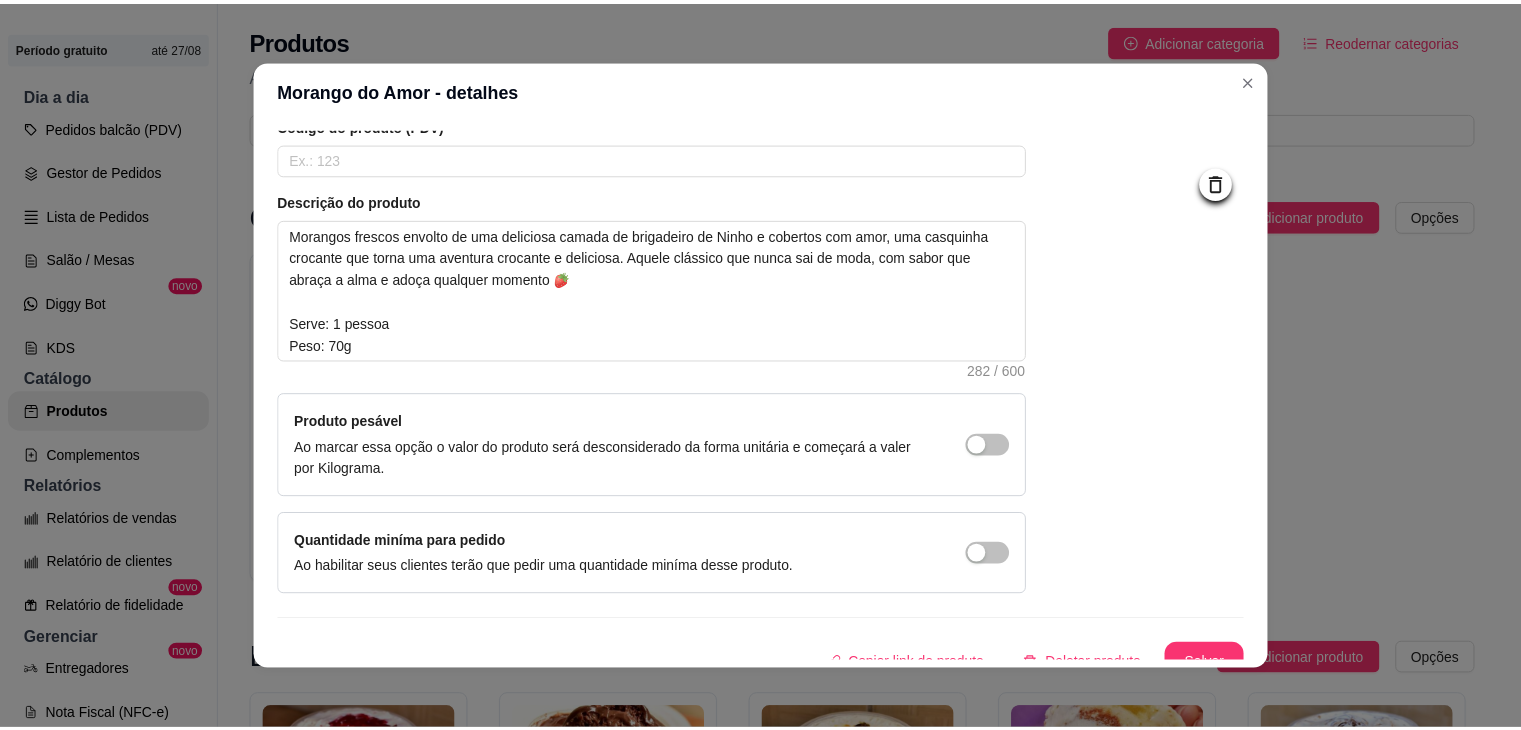 scroll, scrollTop: 182, scrollLeft: 0, axis: vertical 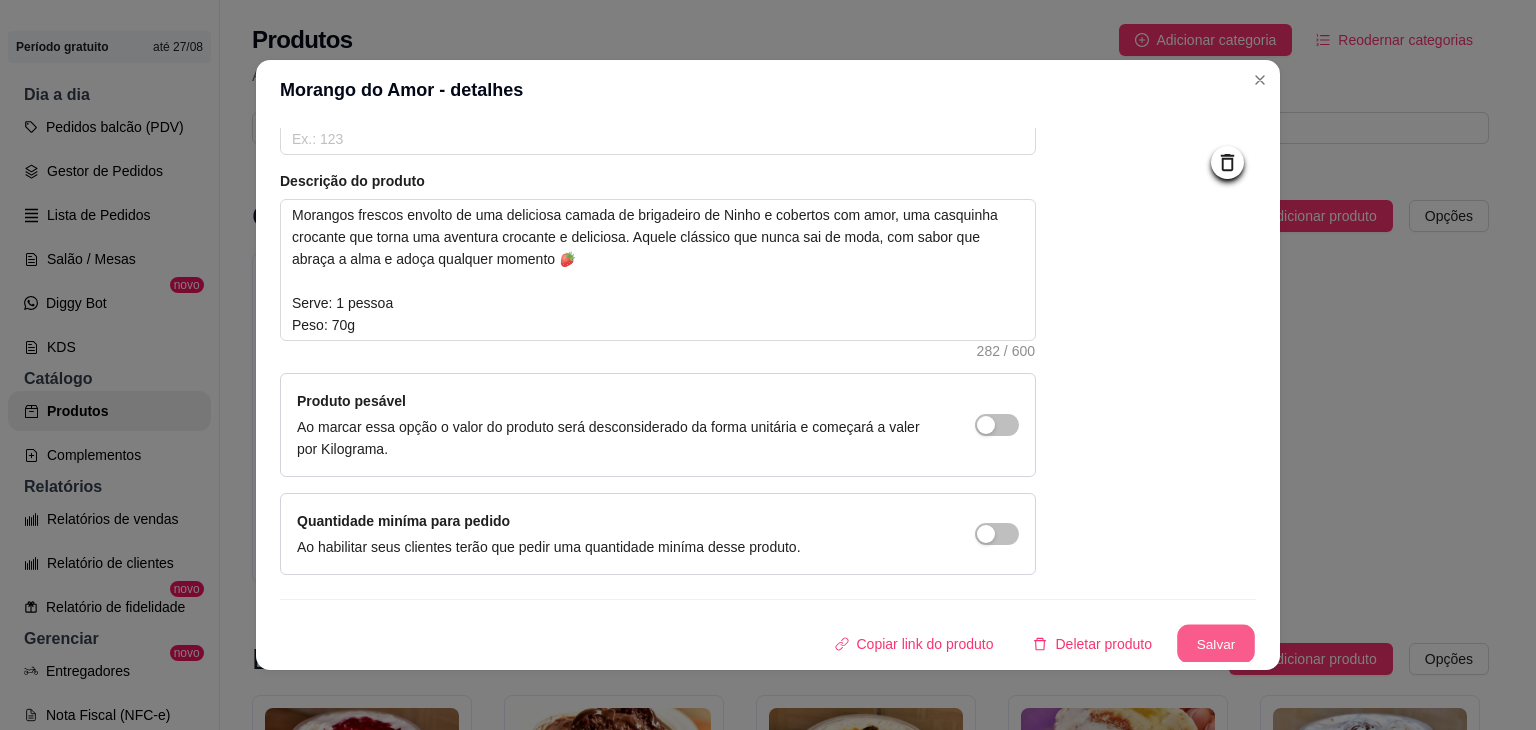 click on "Salvar" at bounding box center (1216, 644) 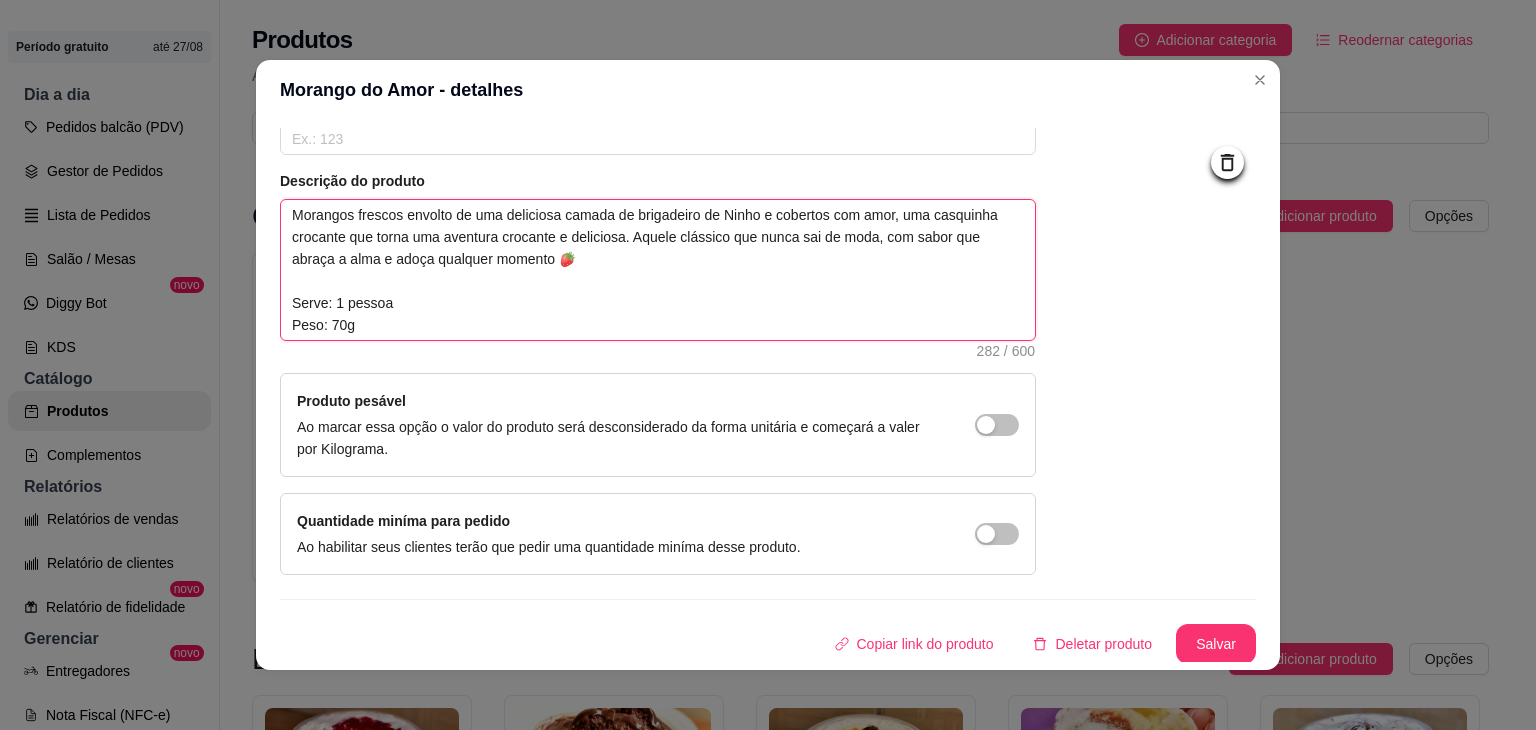 drag, startPoint x: 285, startPoint y: 213, endPoint x: 546, endPoint y: 263, distance: 265.74612 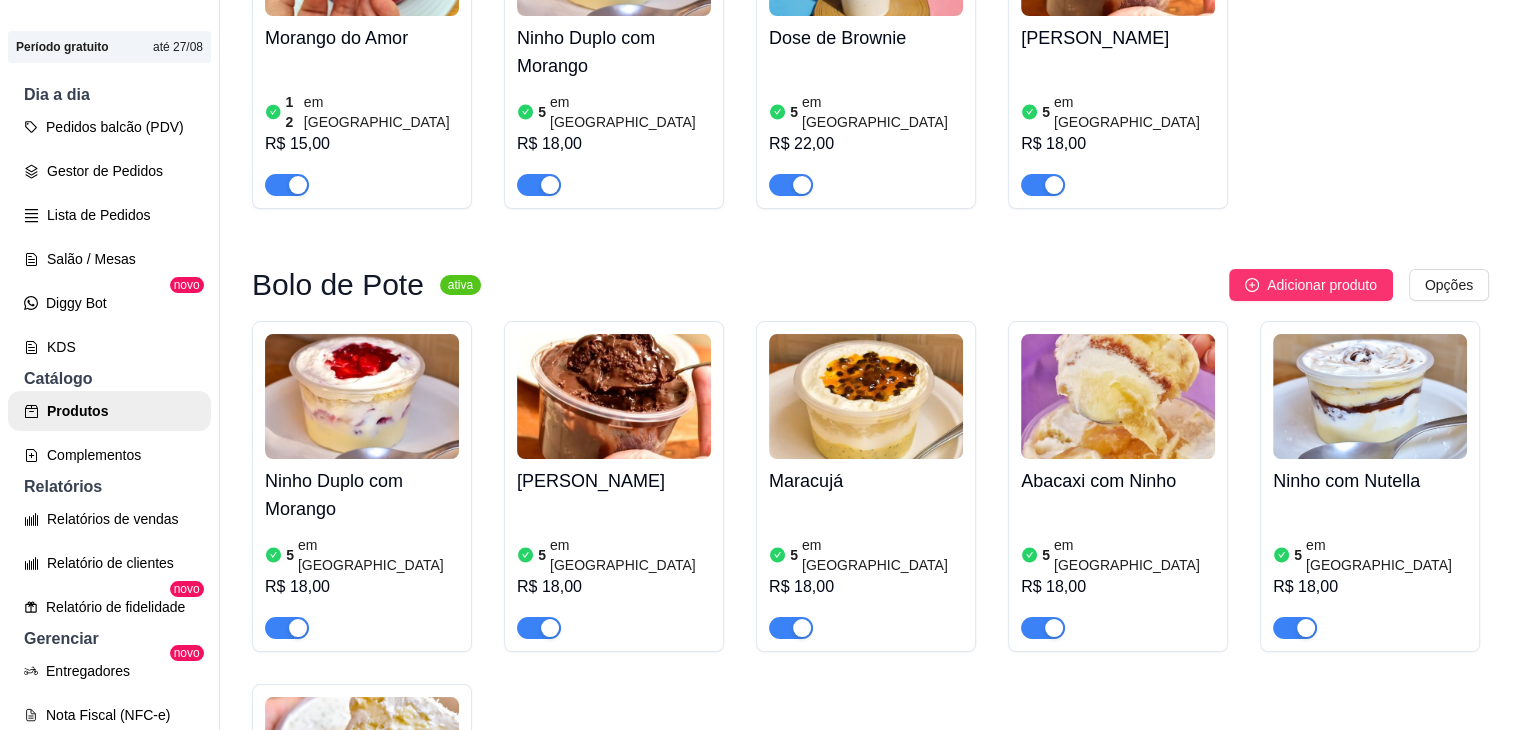scroll, scrollTop: 0, scrollLeft: 0, axis: both 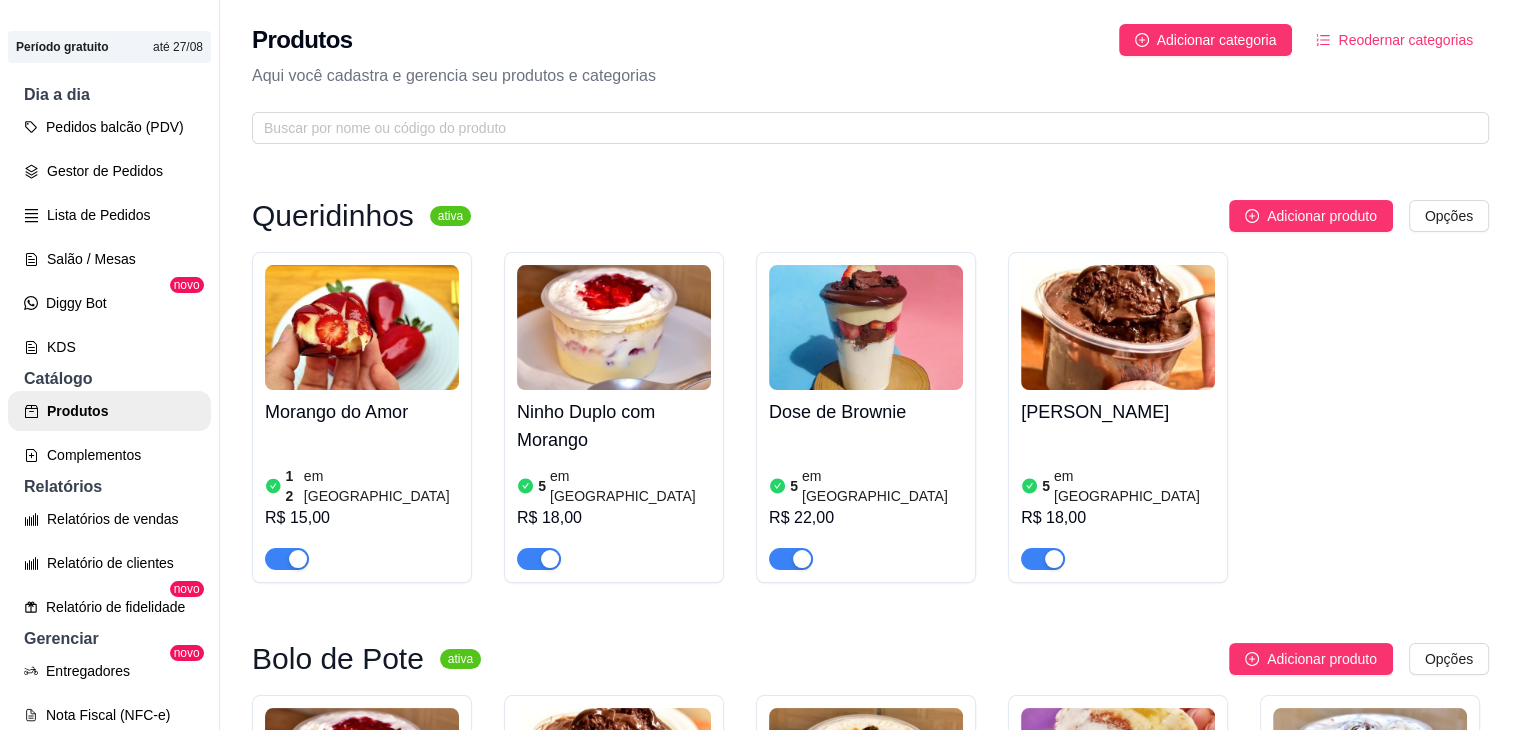 click on "Morango do Amor   12 em estoque R$ 15,00 Ninho Duplo com Morango   5 em estoque R$ 18,00 Dose de Brownie   5 em estoque R$ 22,00 Danette    5 em estoque R$ 18,00" at bounding box center (870, 417) 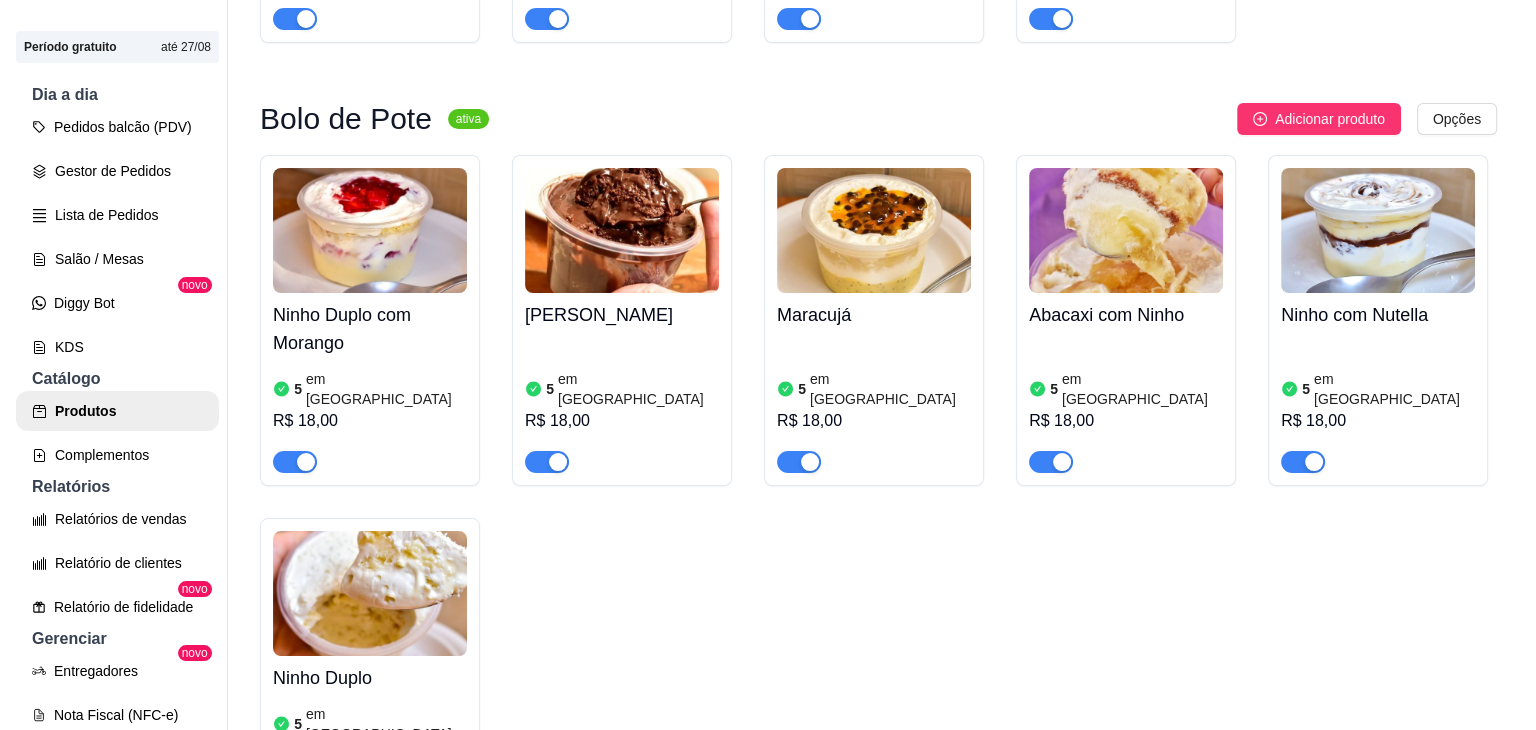 scroll, scrollTop: 532, scrollLeft: 0, axis: vertical 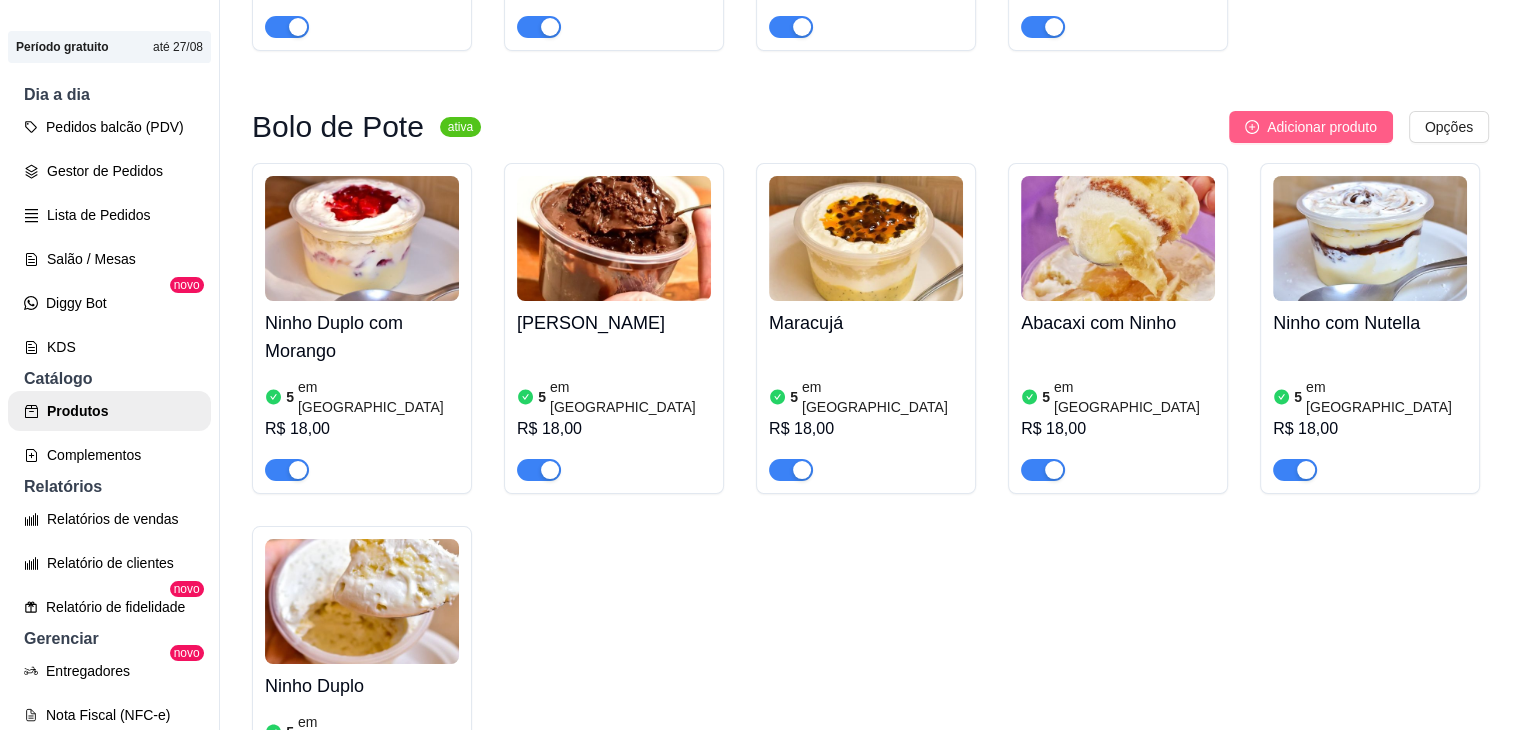 click on "Adicionar produto" at bounding box center (1322, 127) 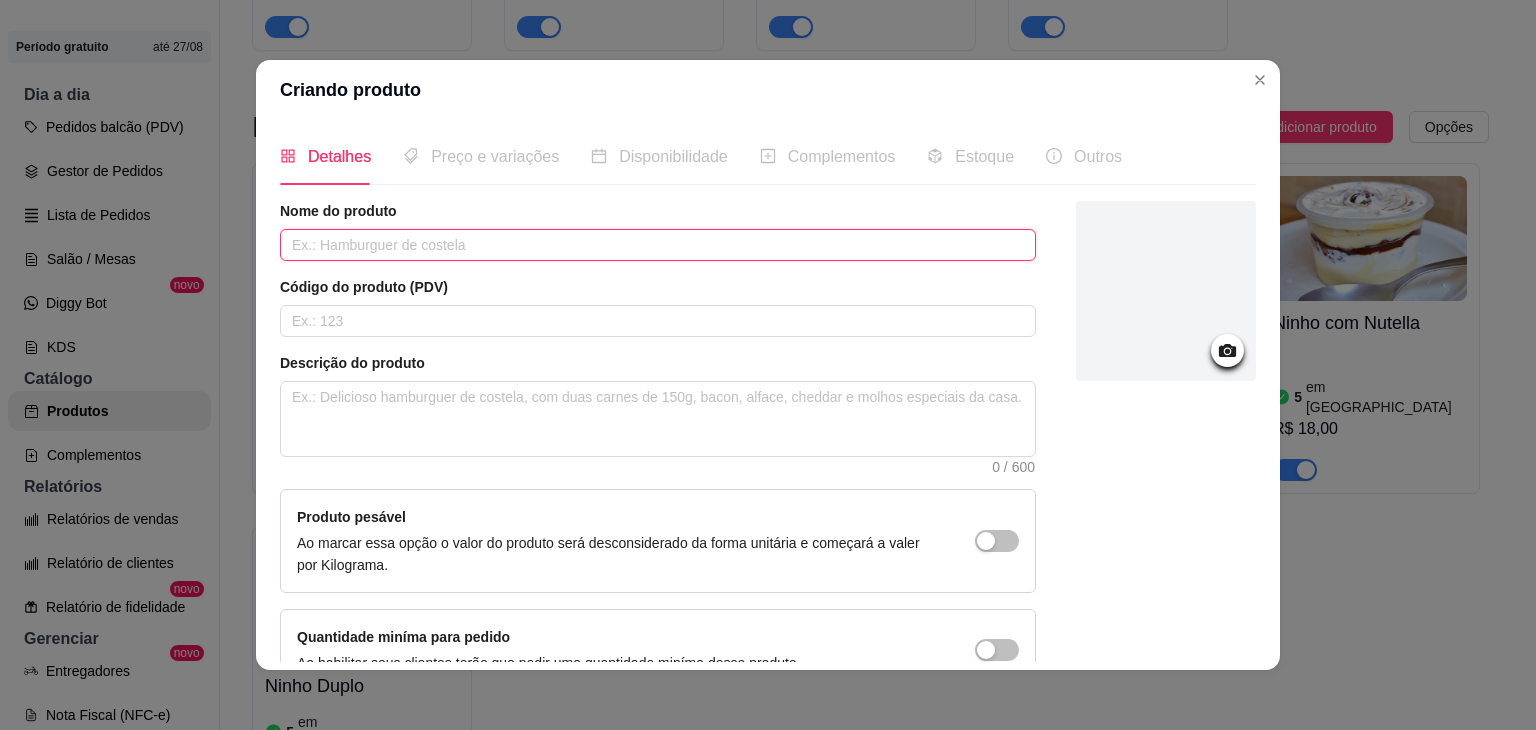 click at bounding box center [658, 245] 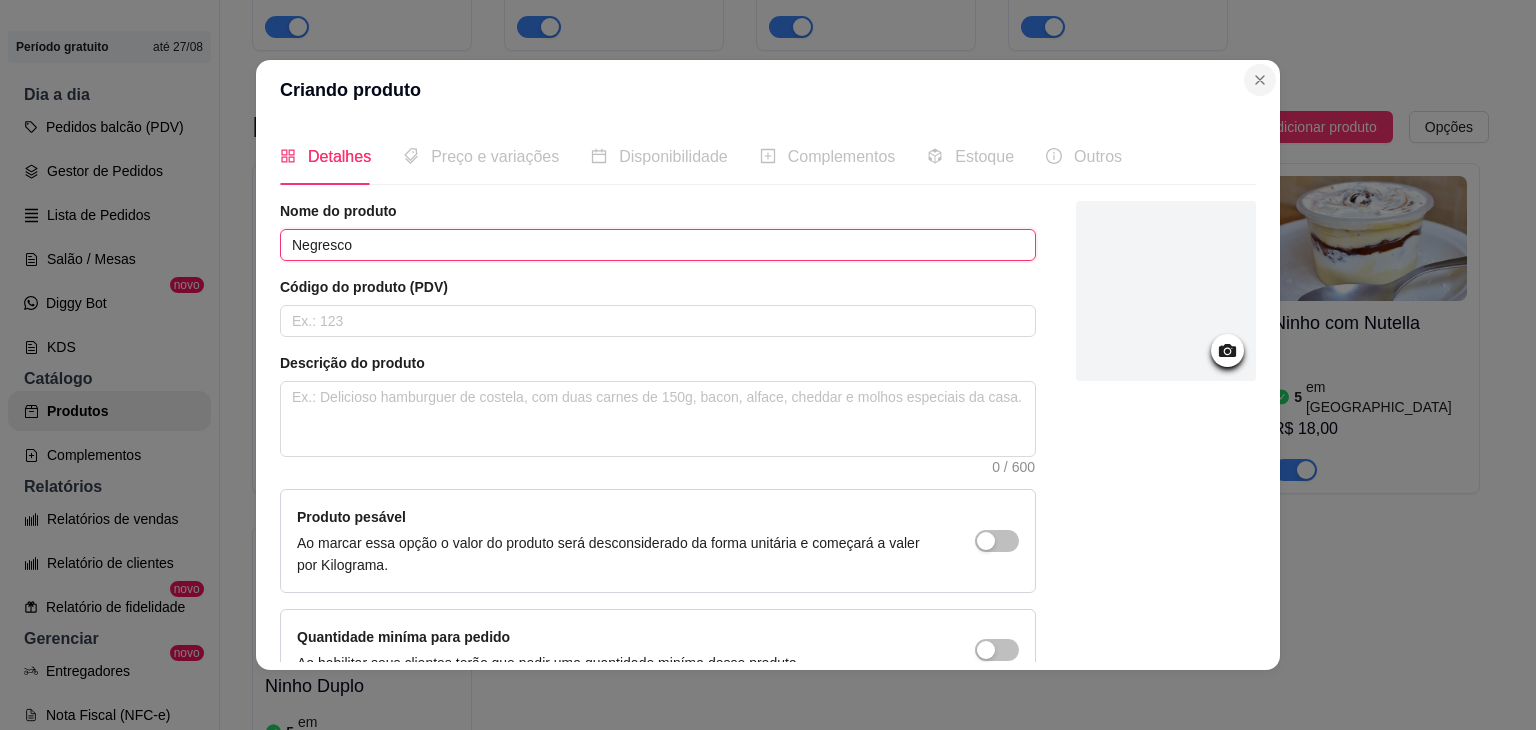 type on "Negresco" 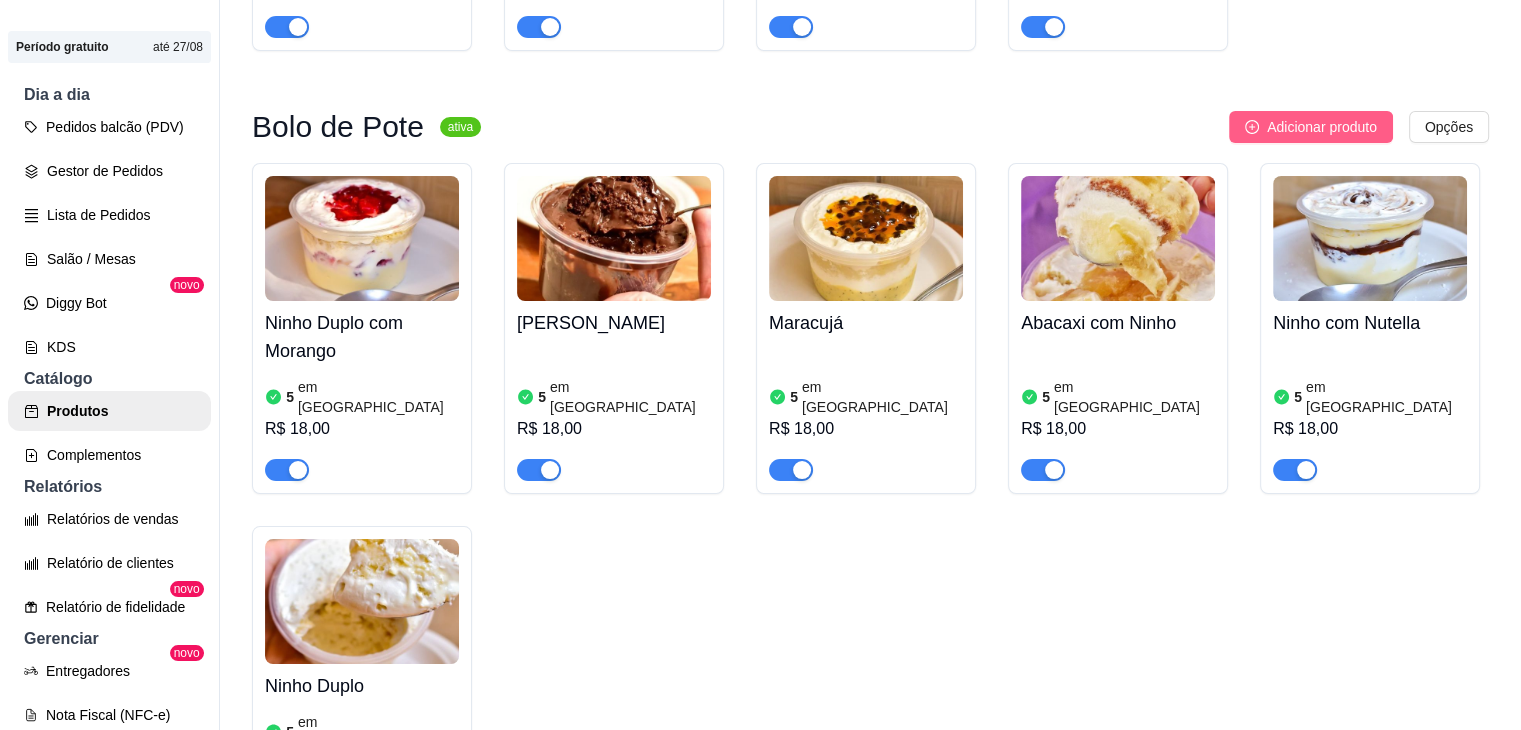 click on "Adicionar produto" at bounding box center (1322, 127) 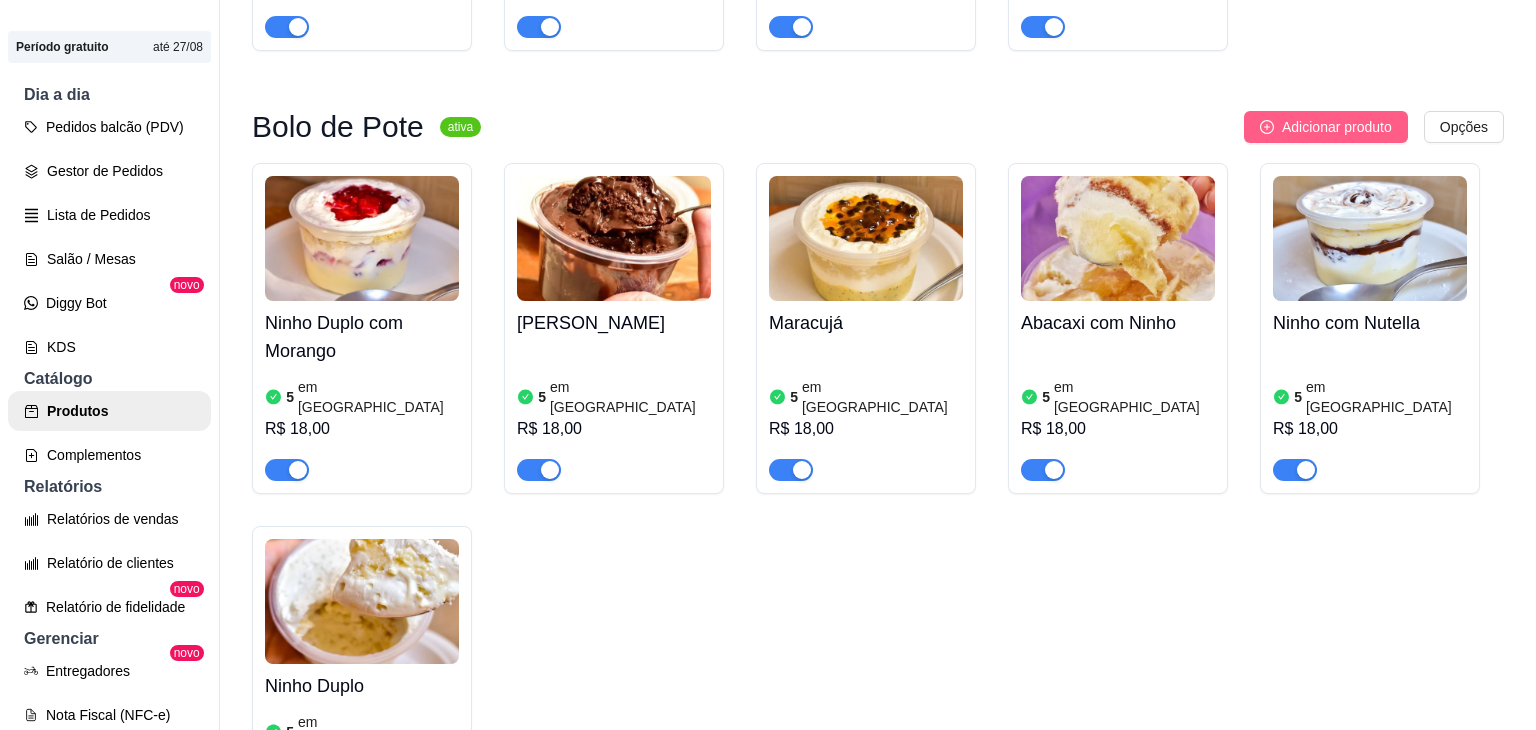type 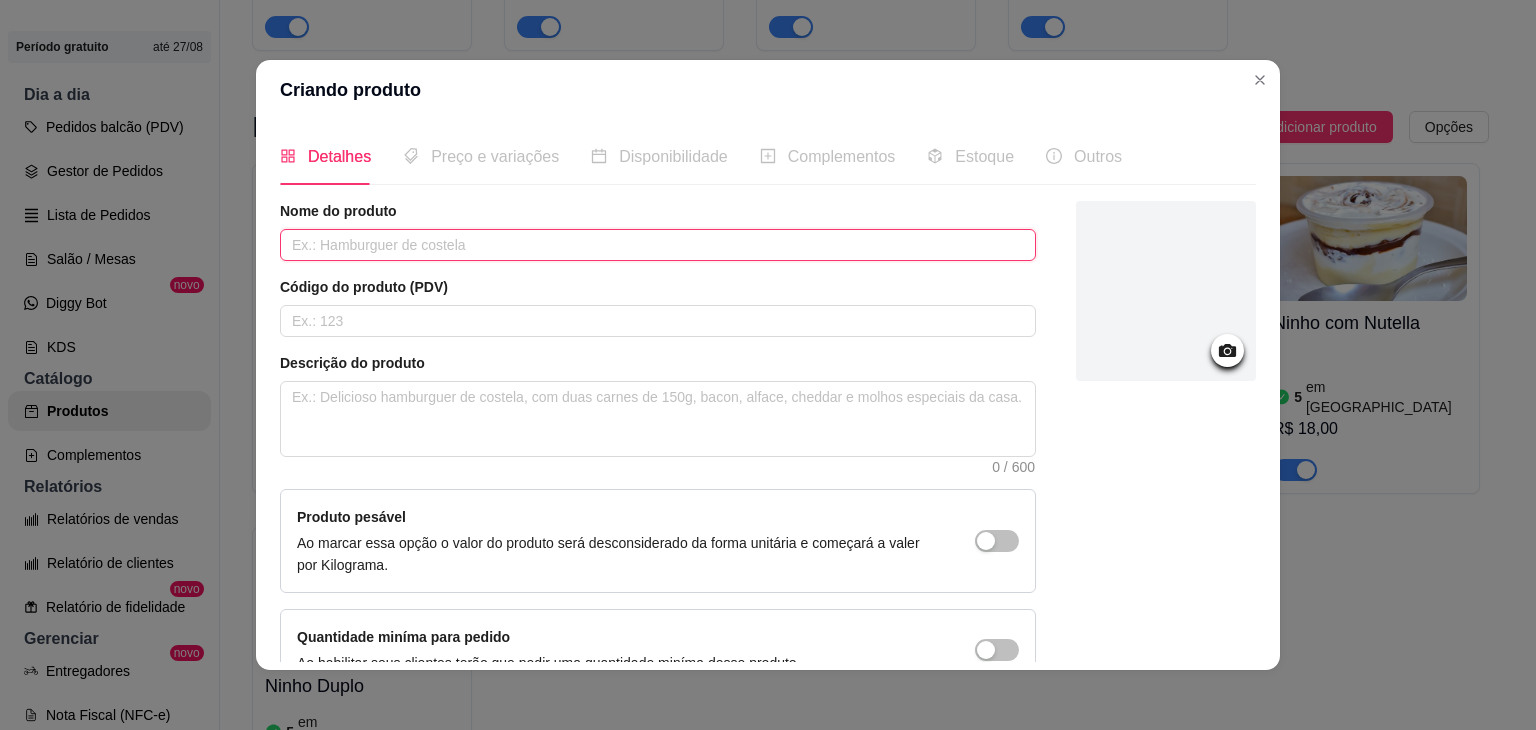 click at bounding box center [658, 245] 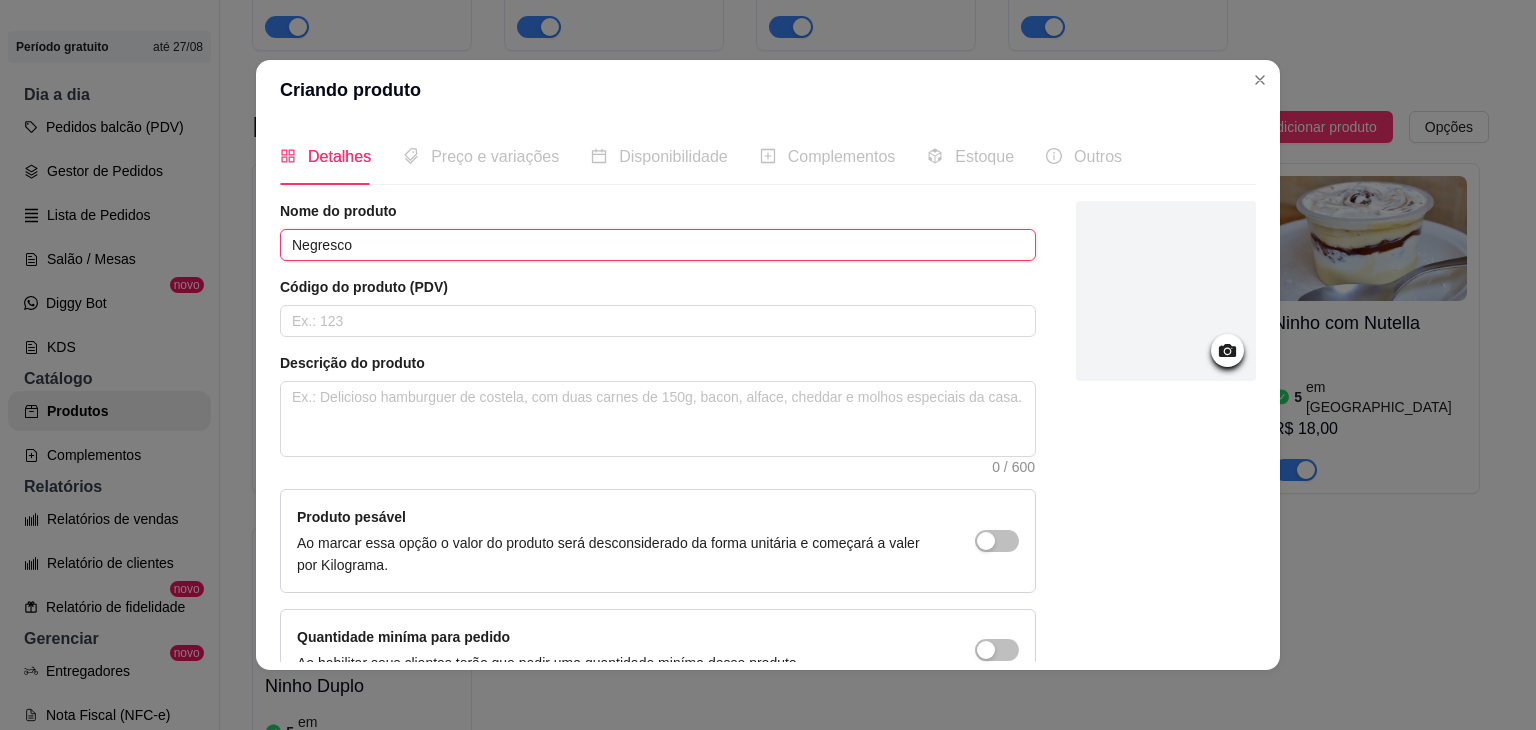 type on "Negresco" 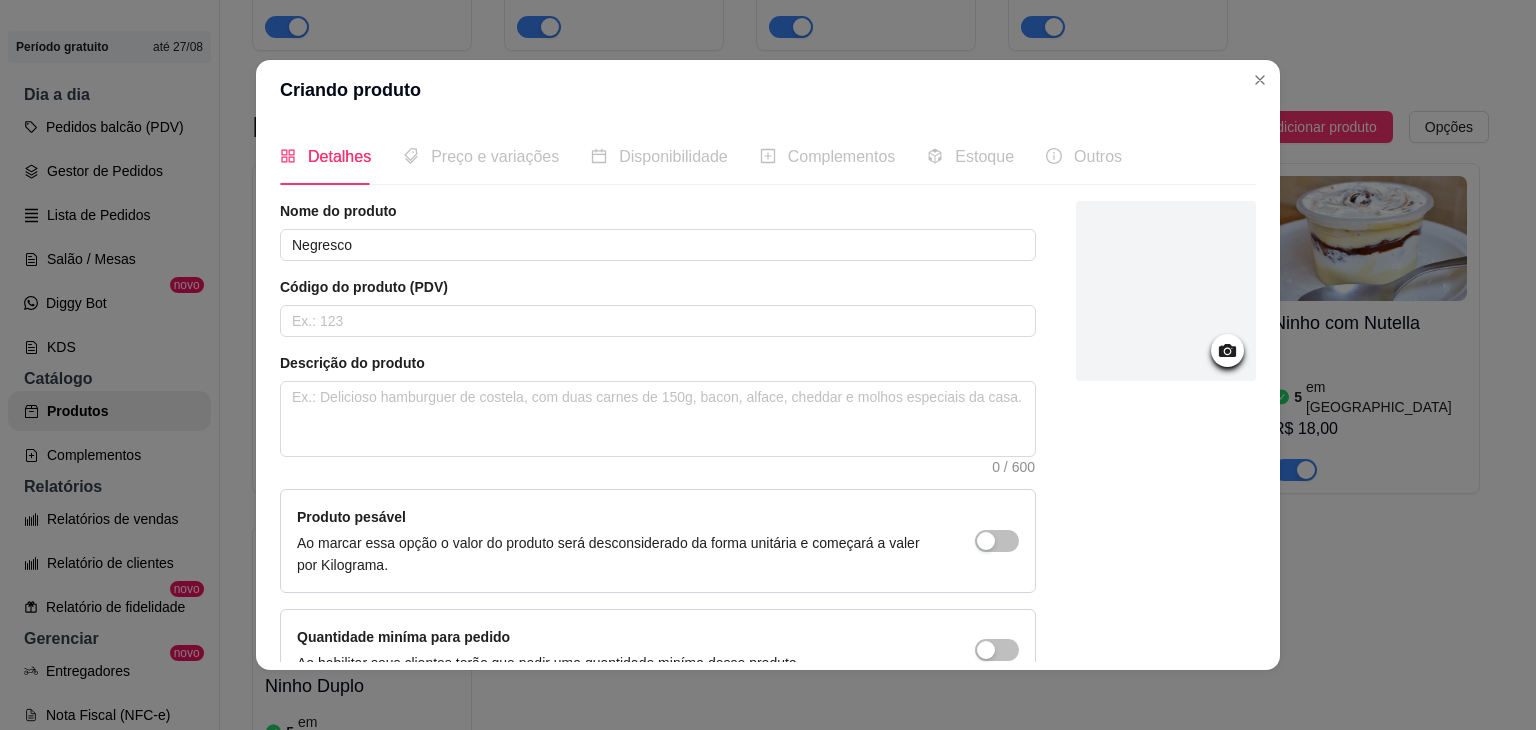 click 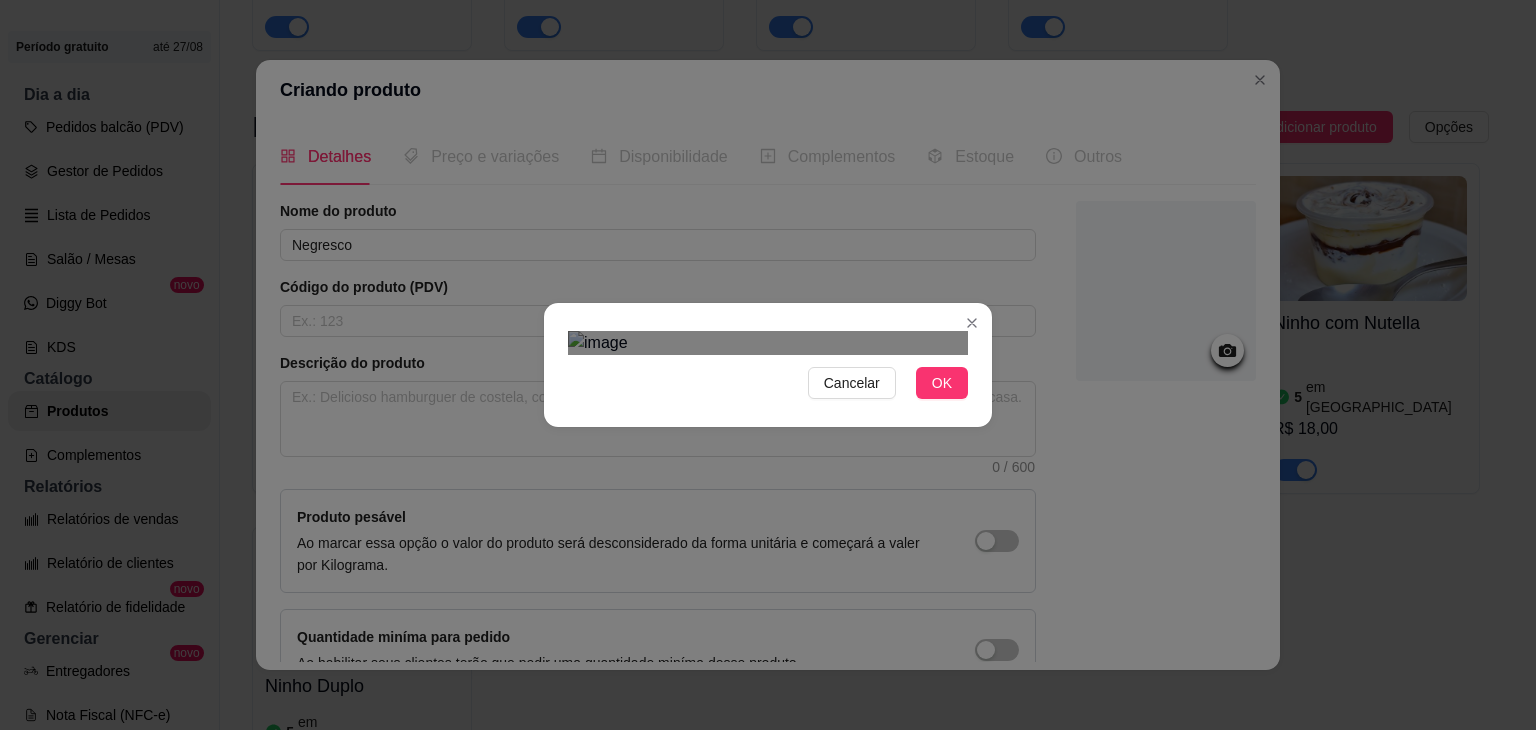 click at bounding box center (760, 608) 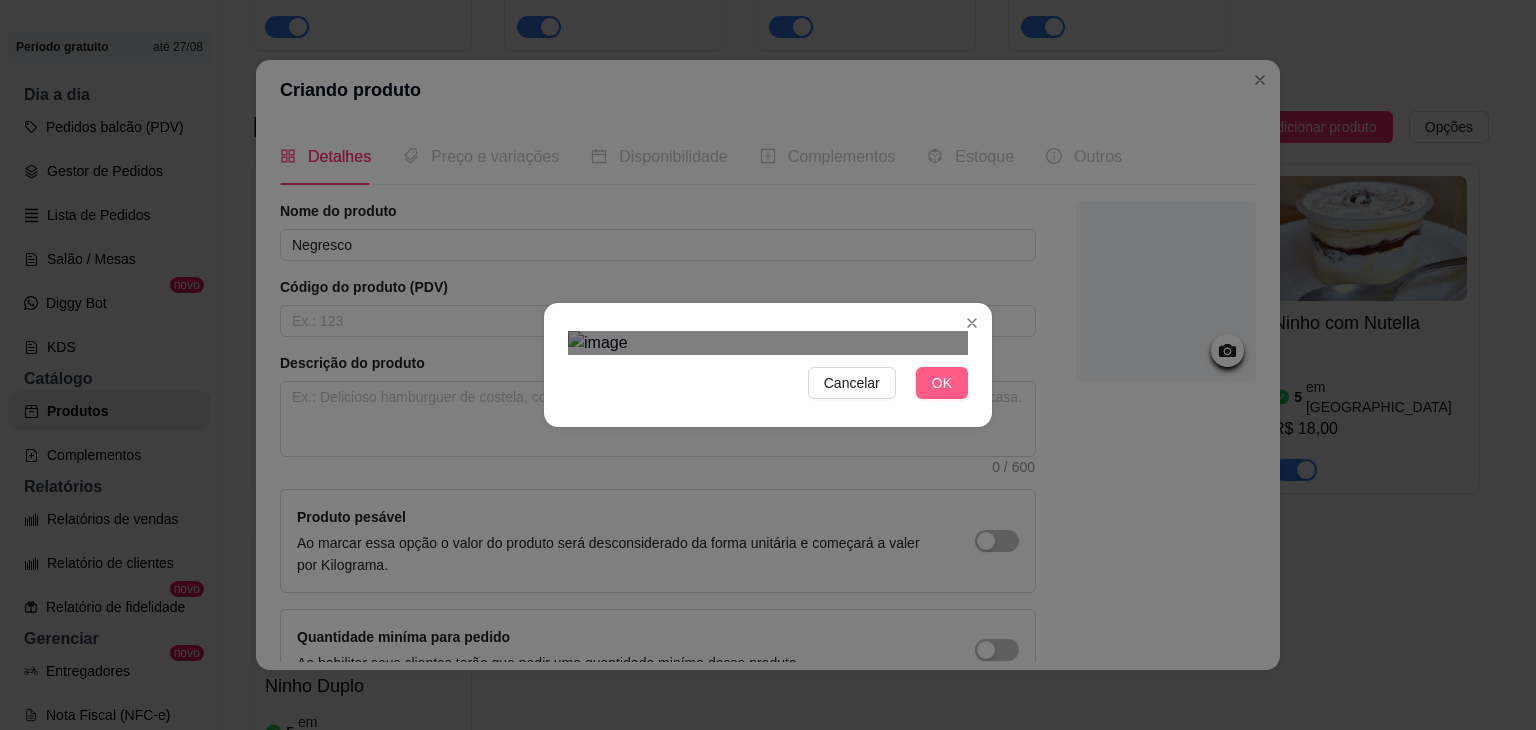 click on "OK" at bounding box center (942, 383) 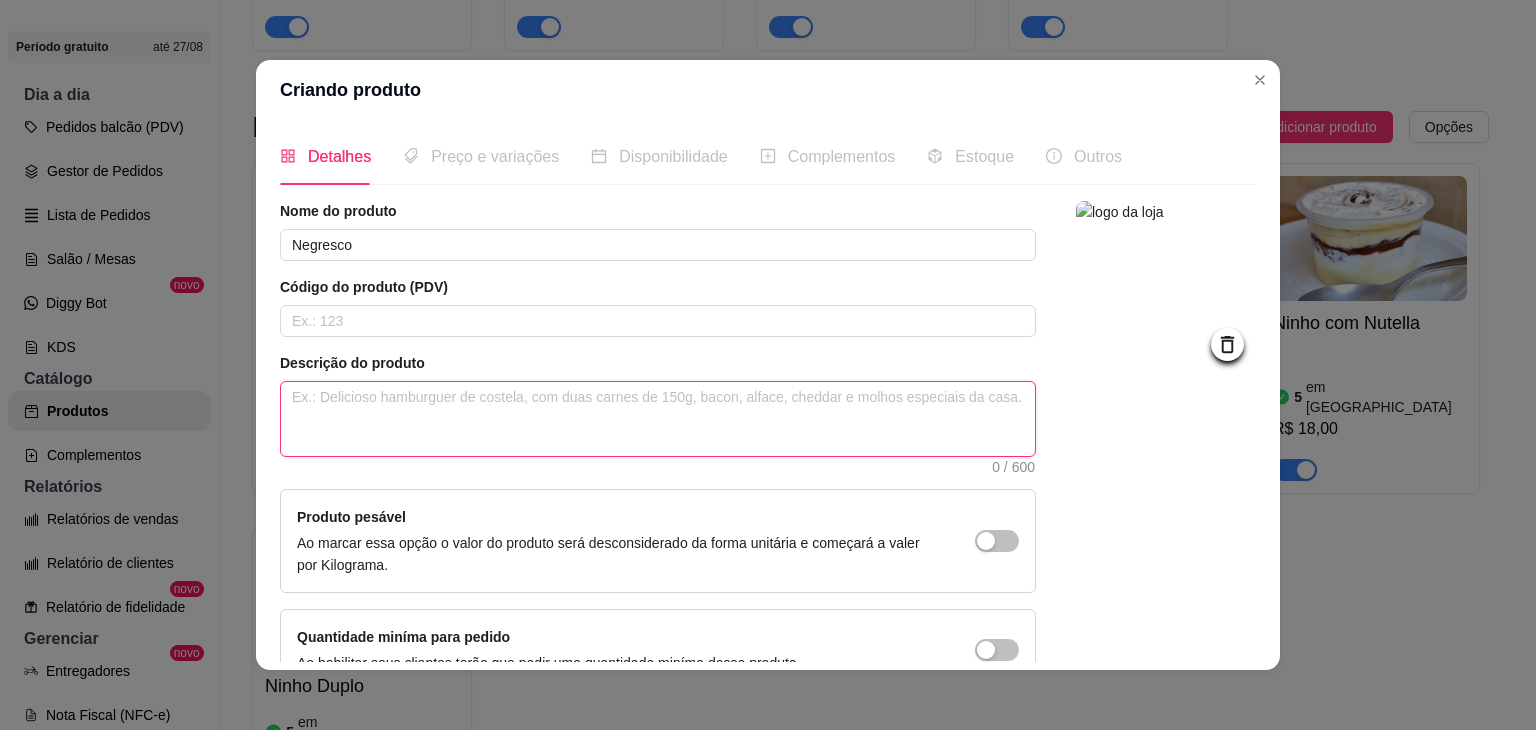 click at bounding box center (658, 419) 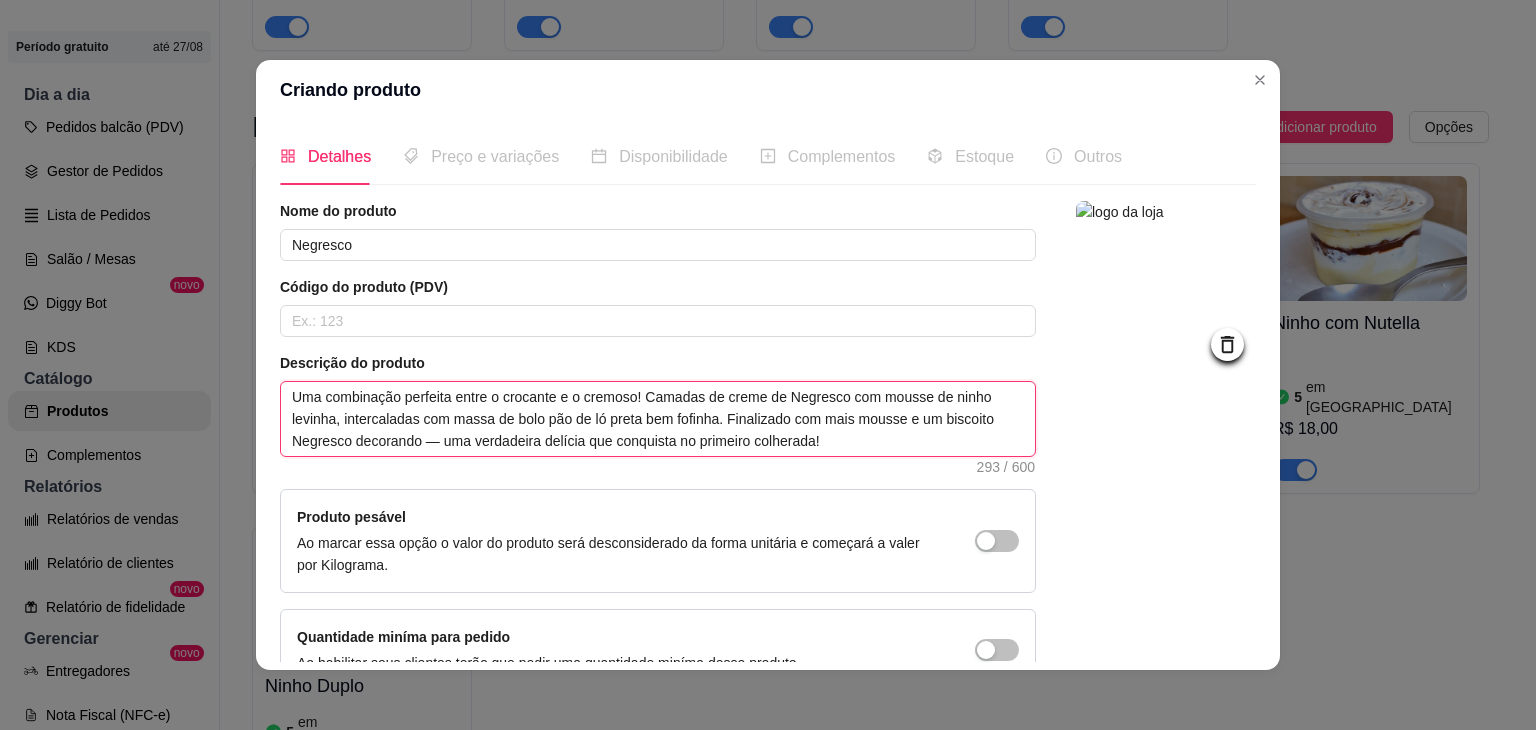 type 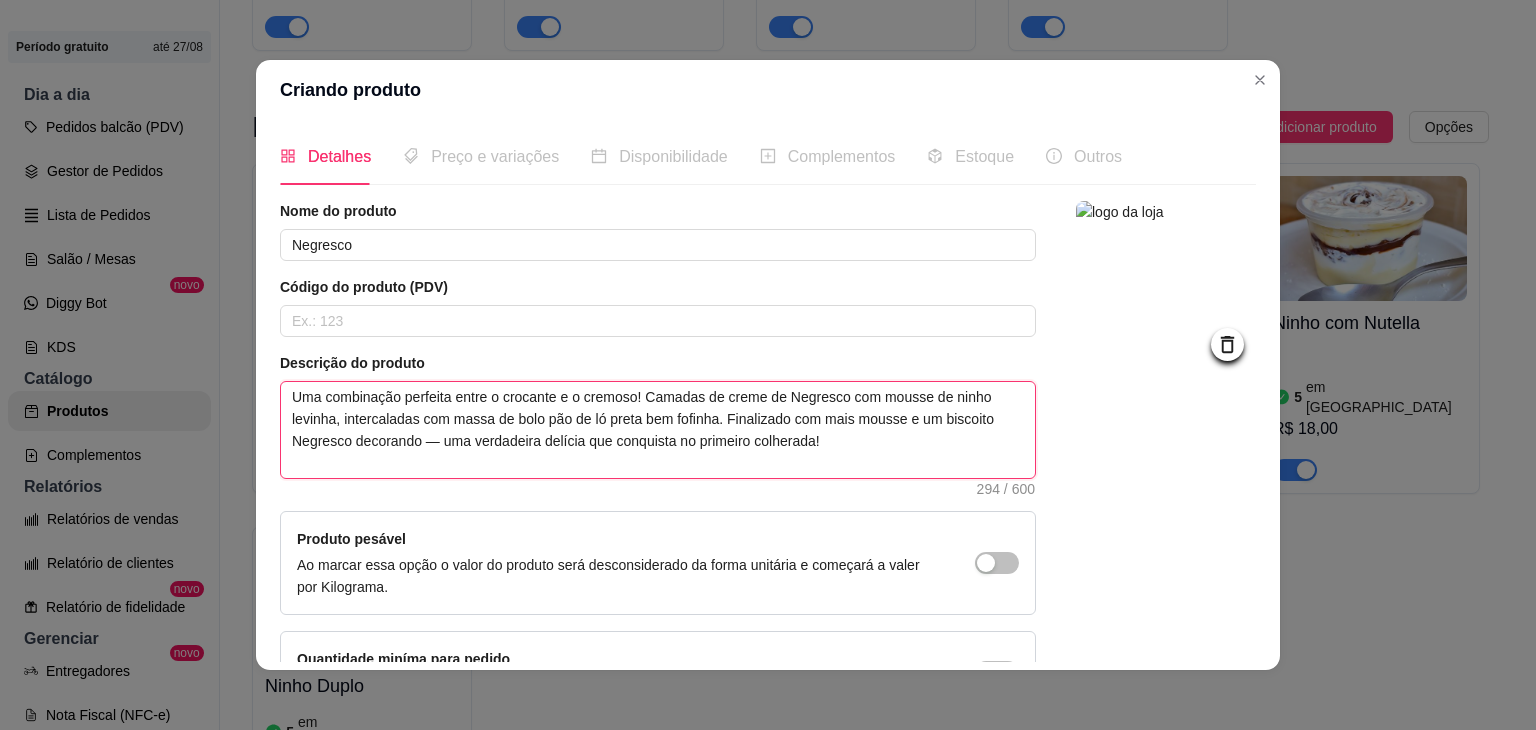 type 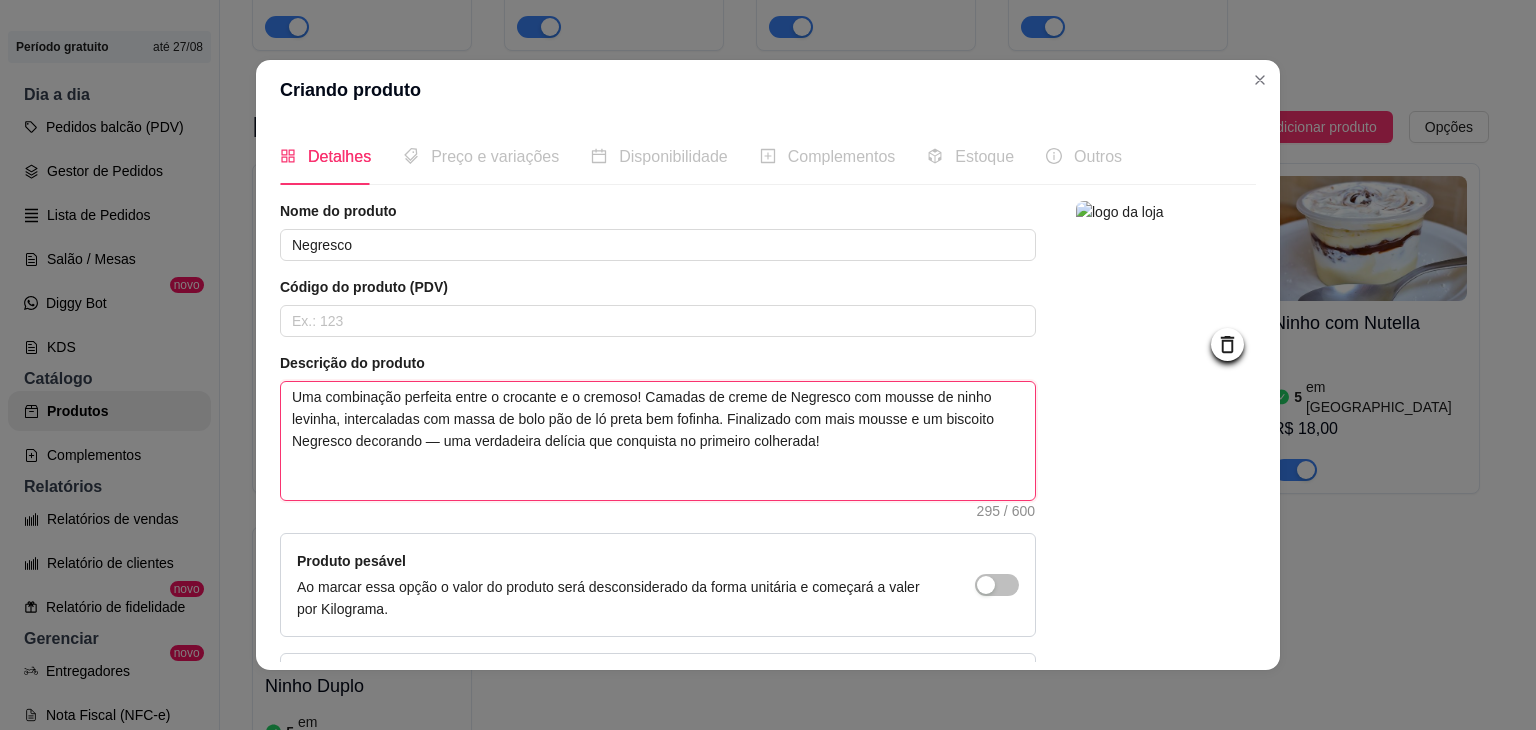 type 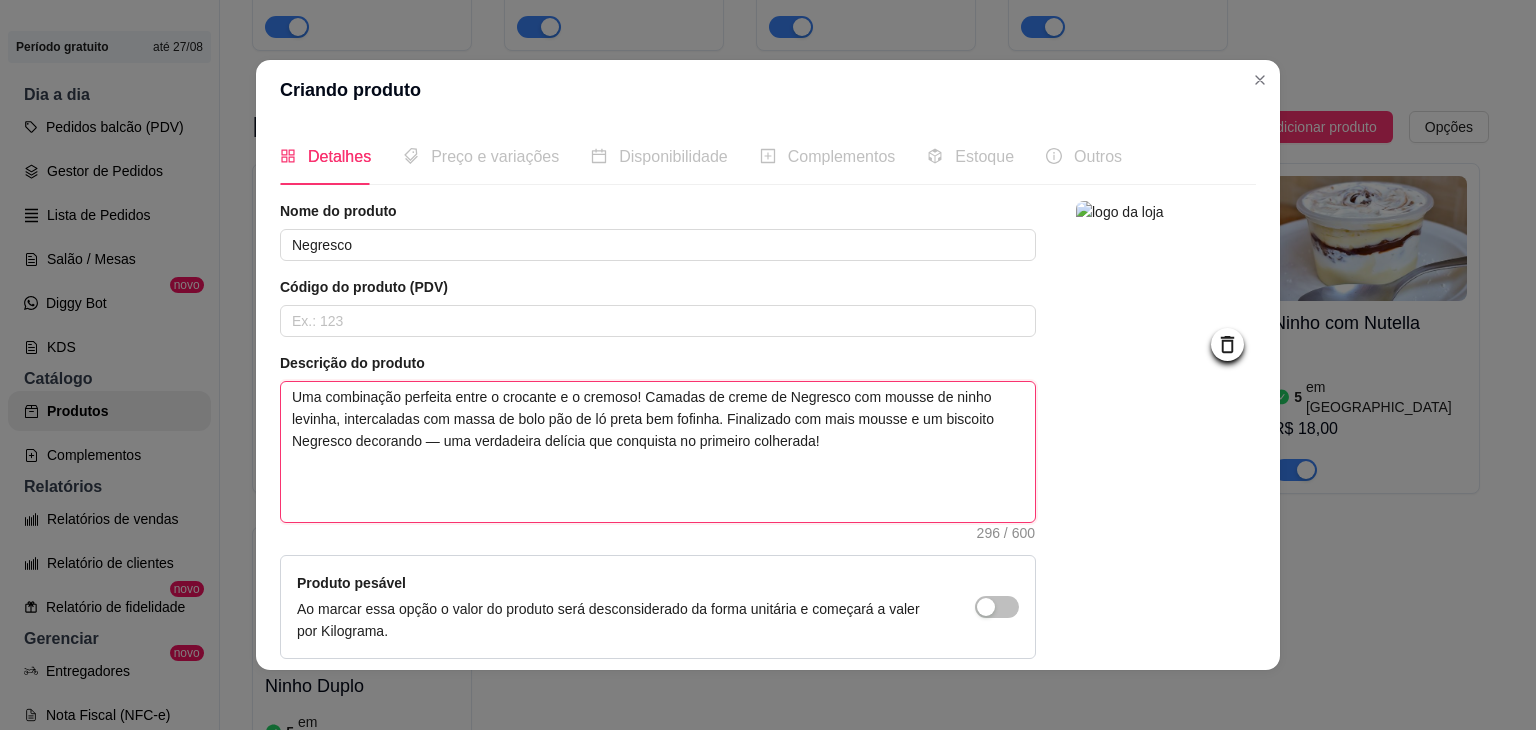 type 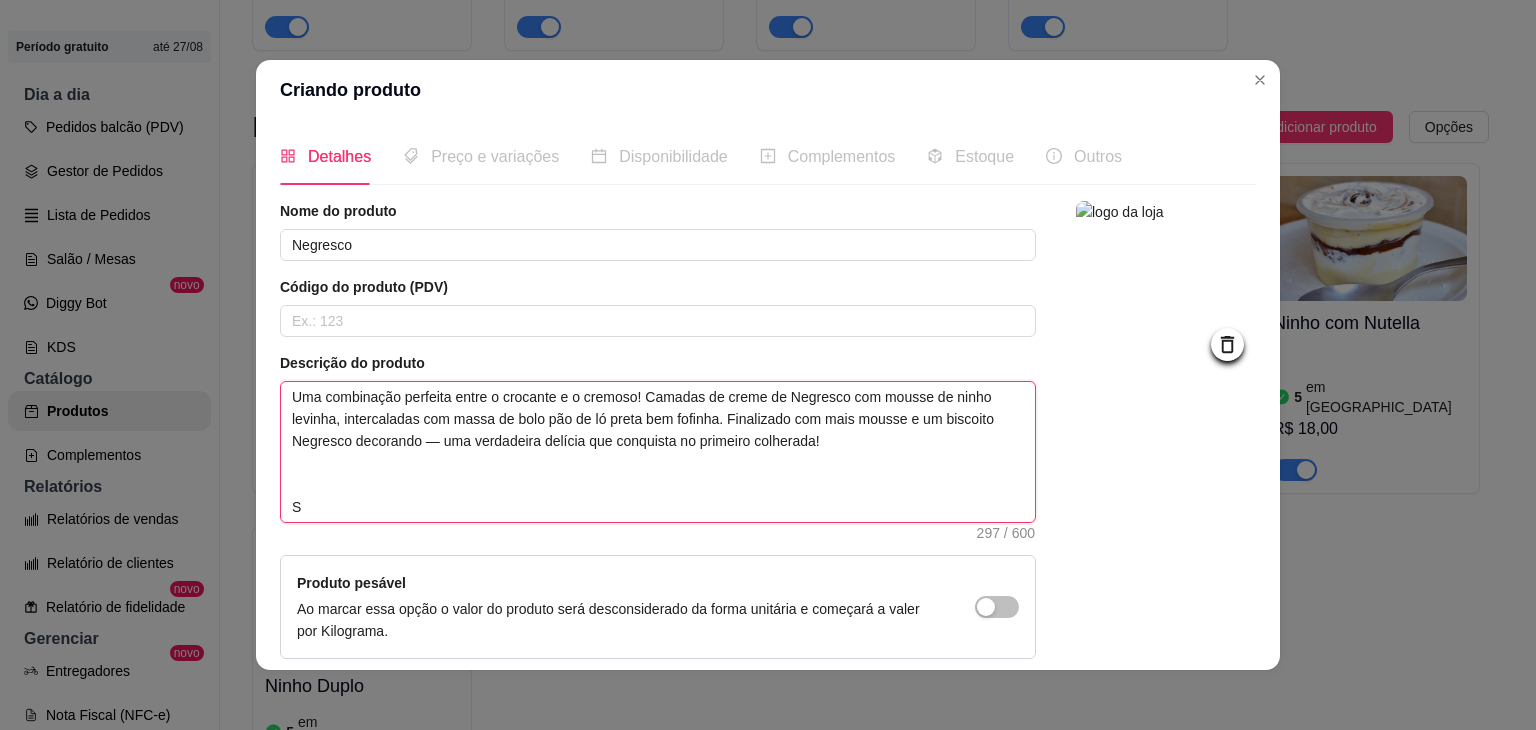 type 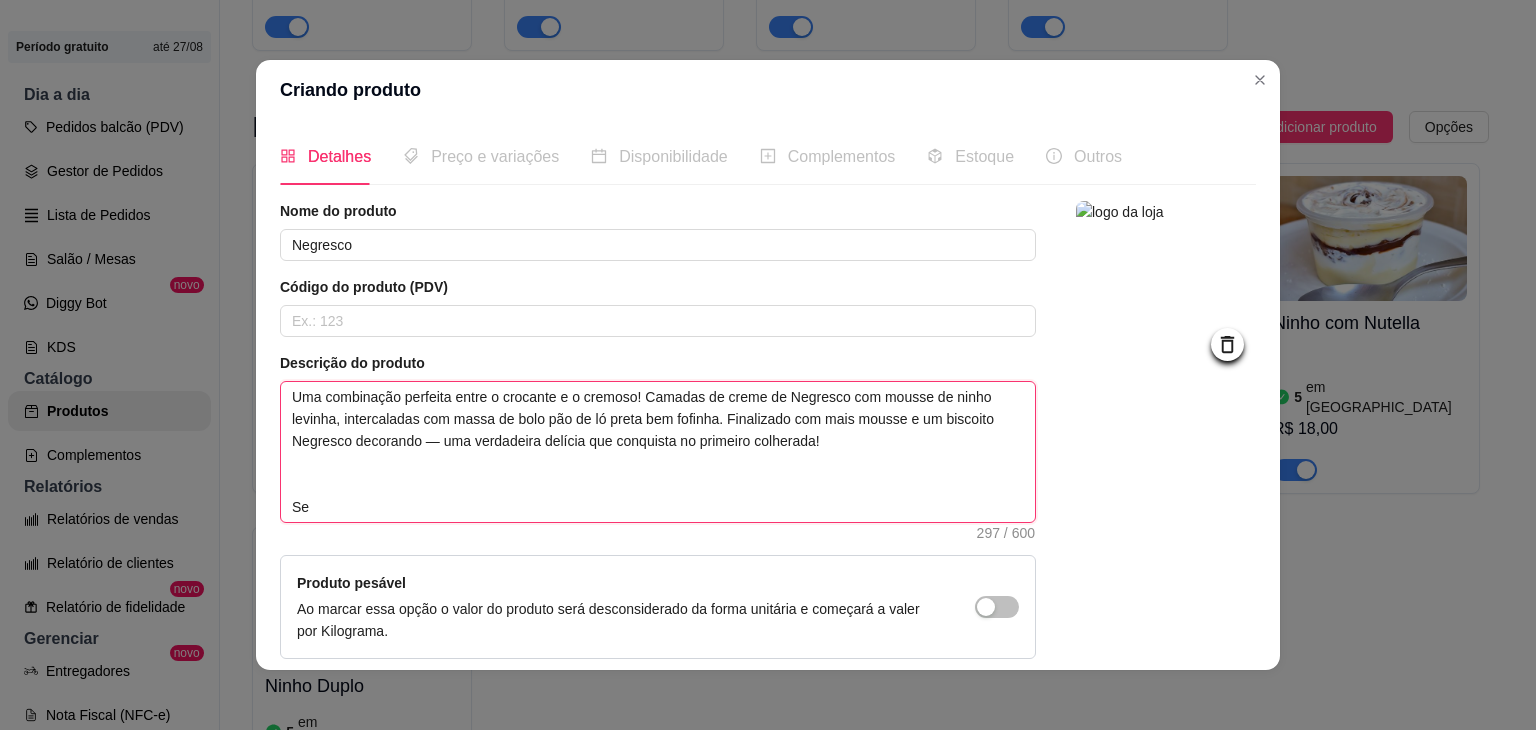 type 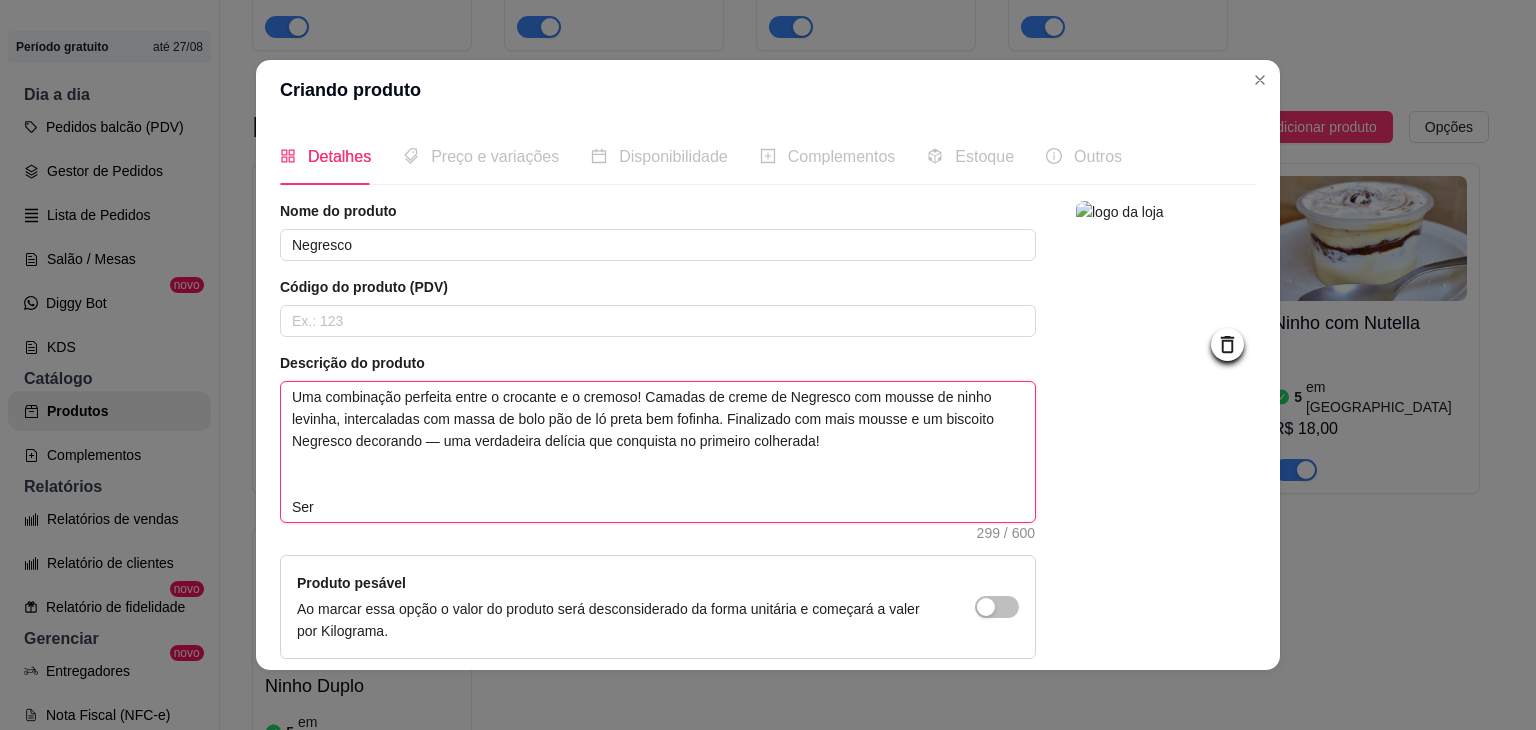 type 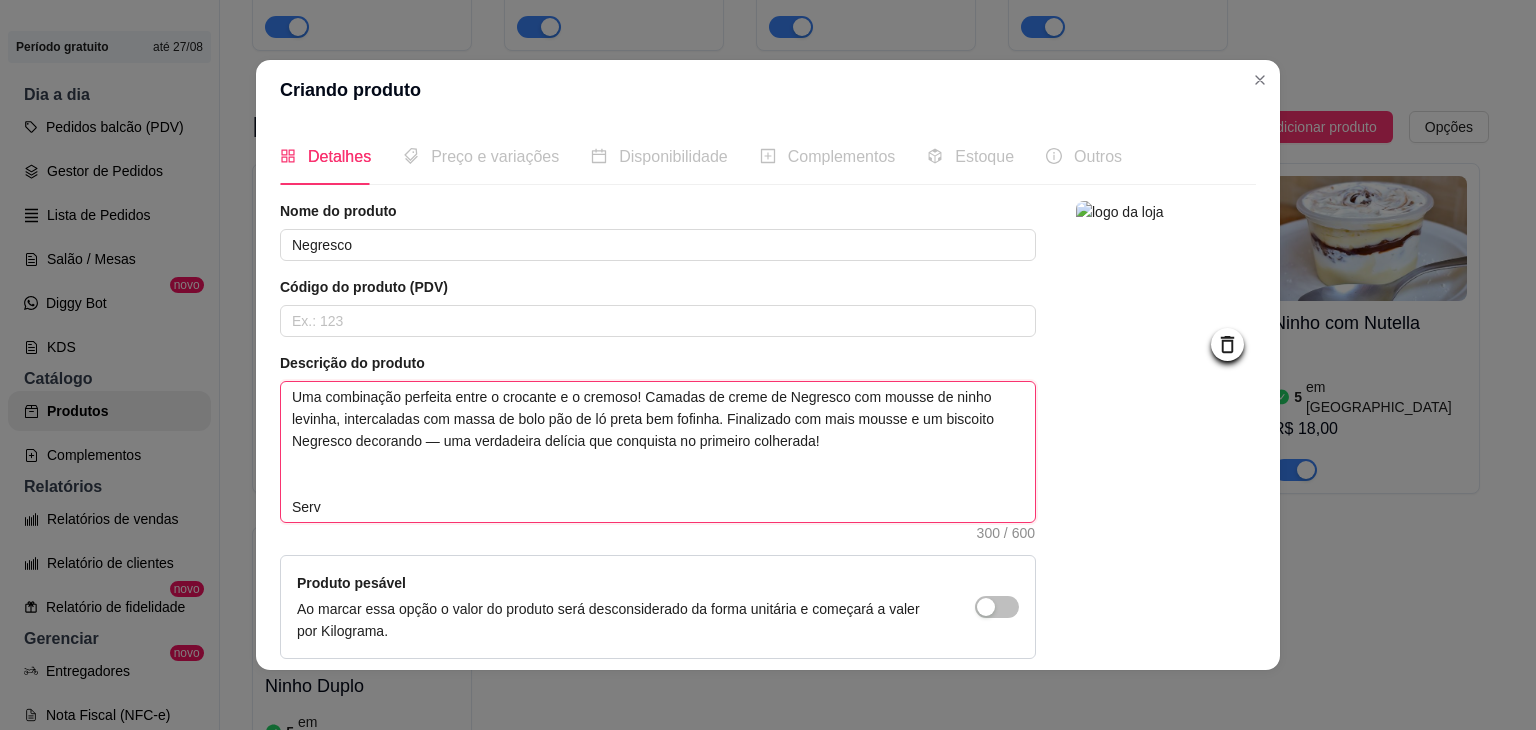 type 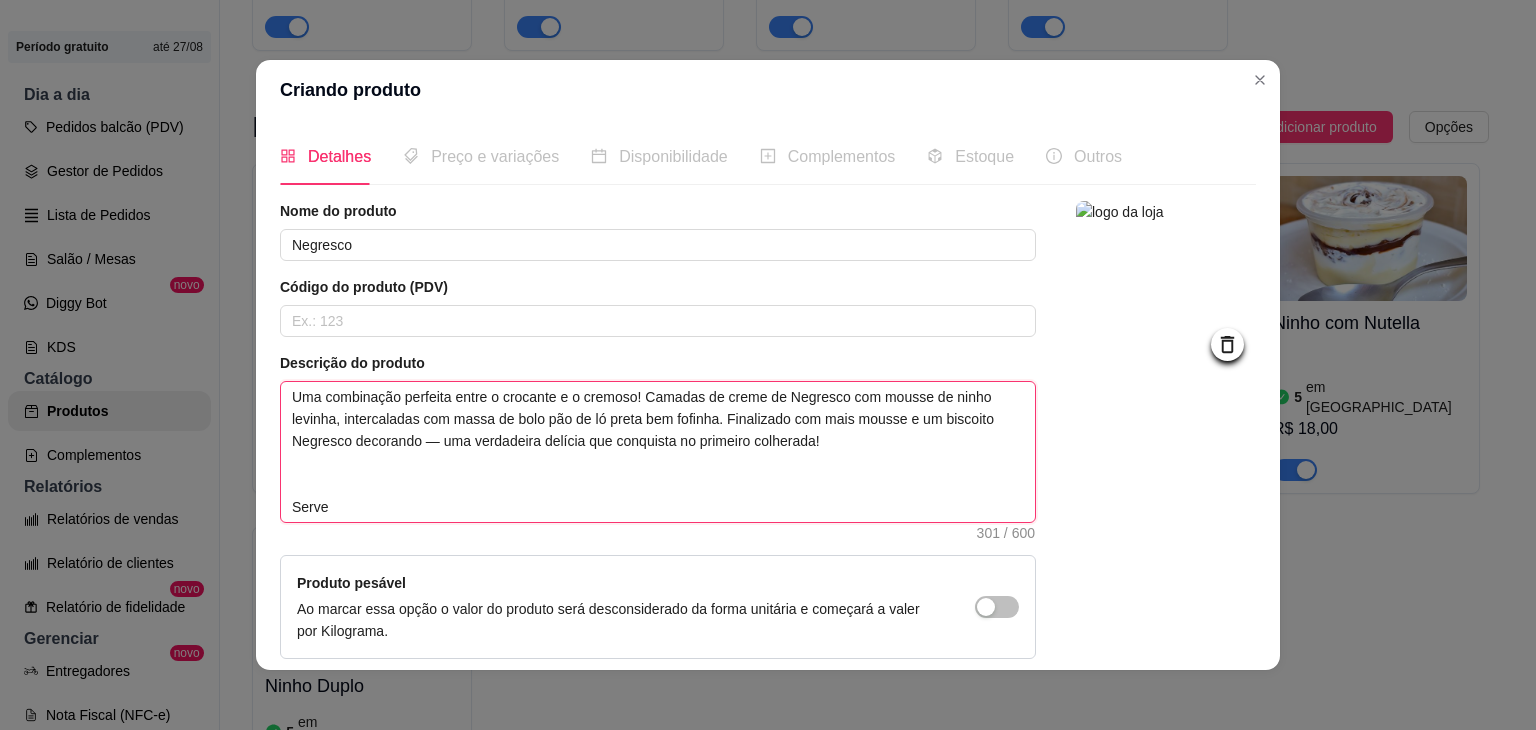type 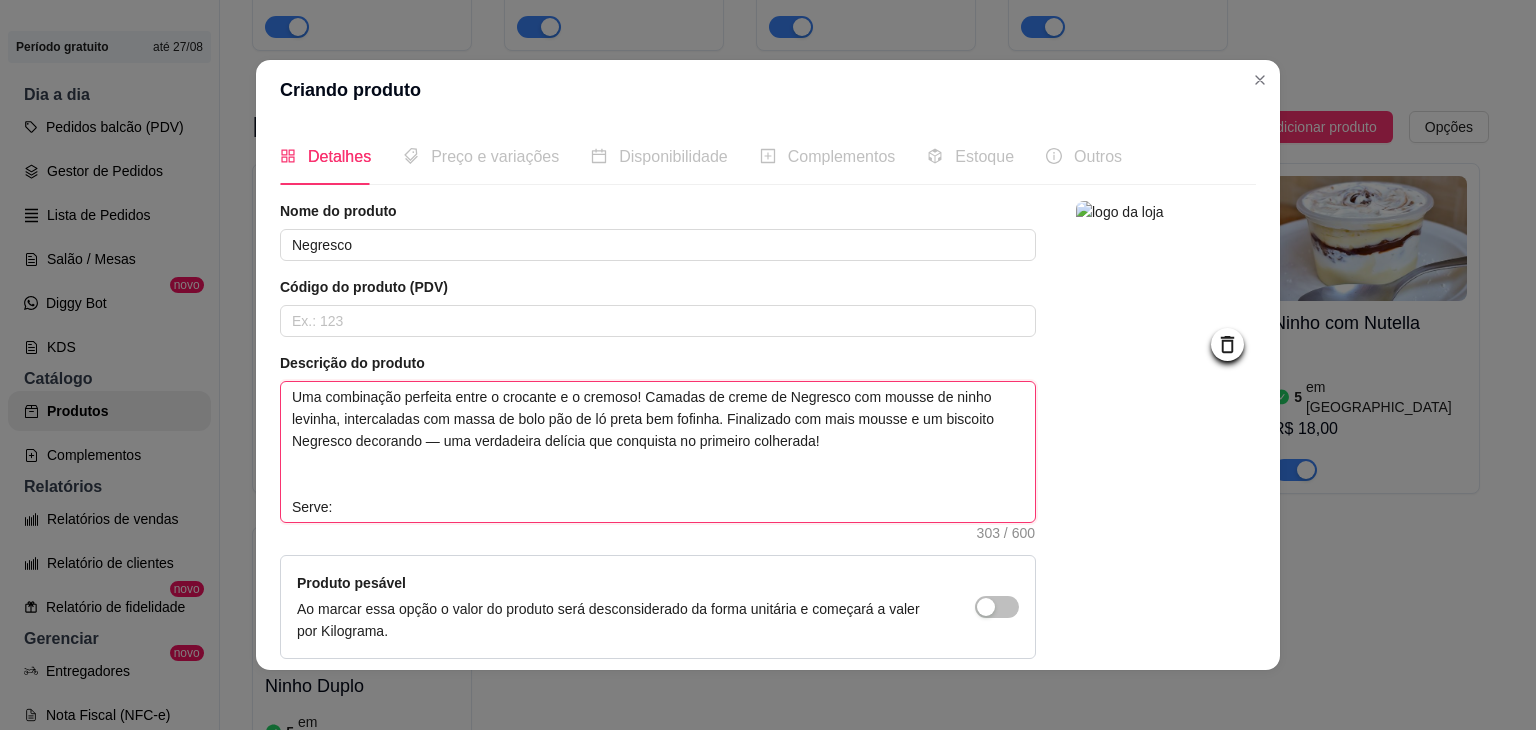 type 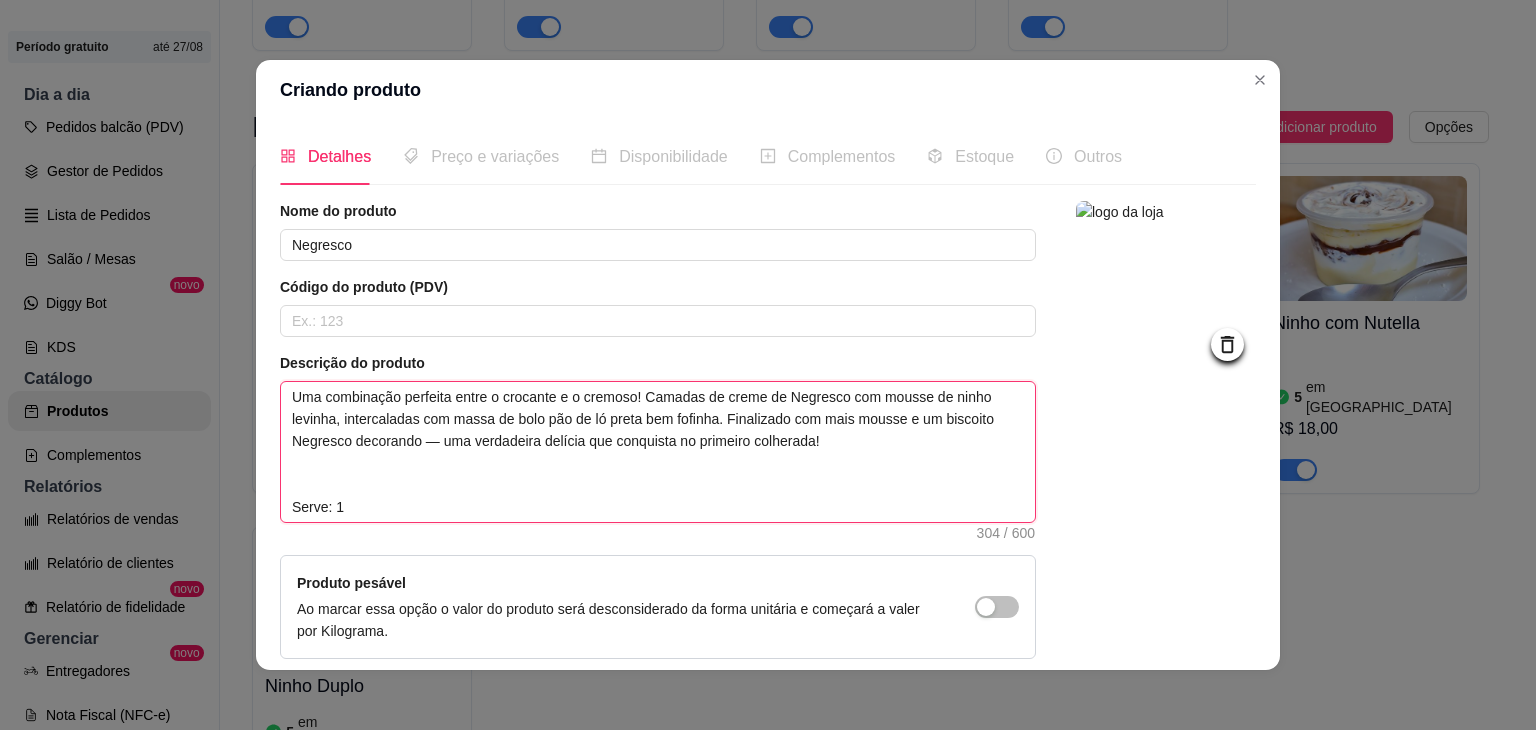 type 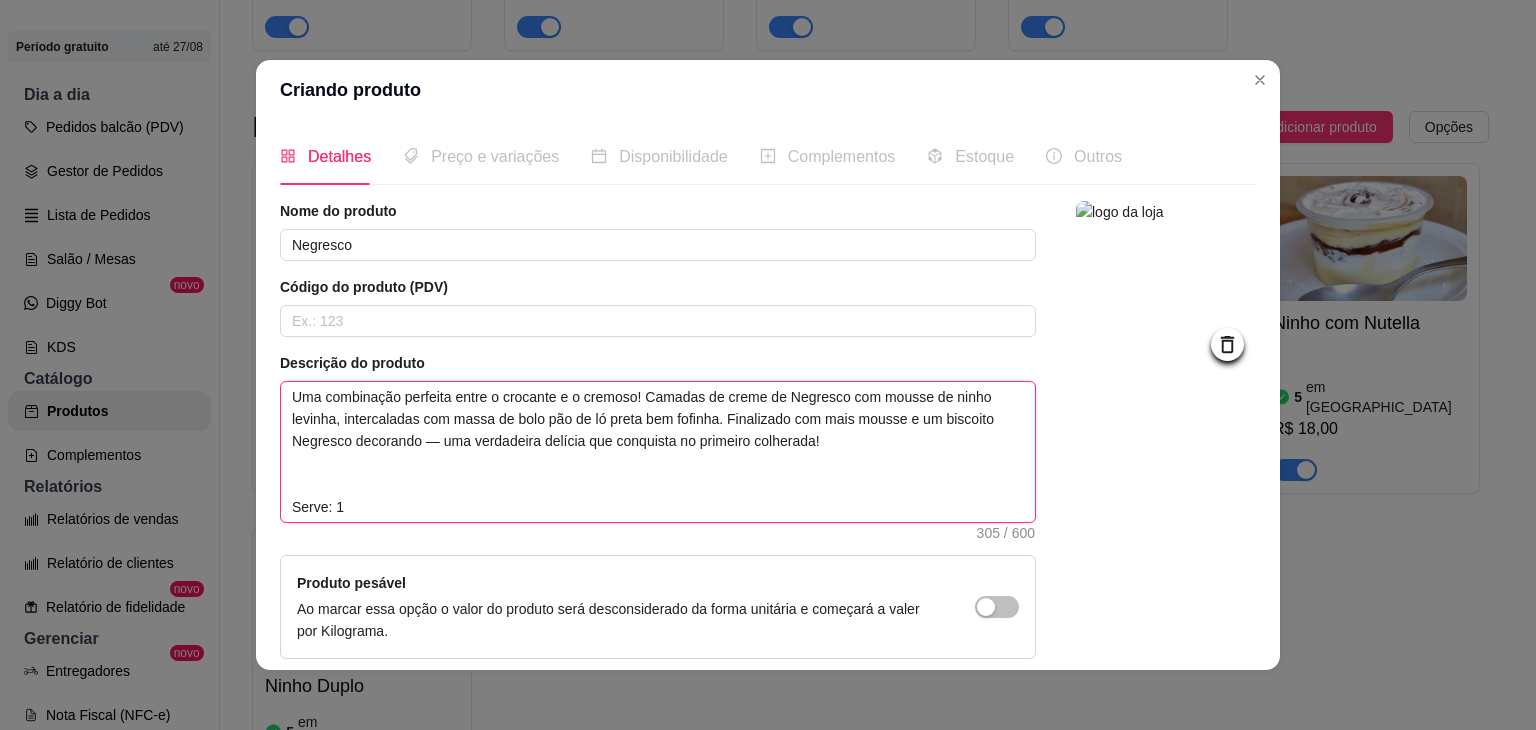 type 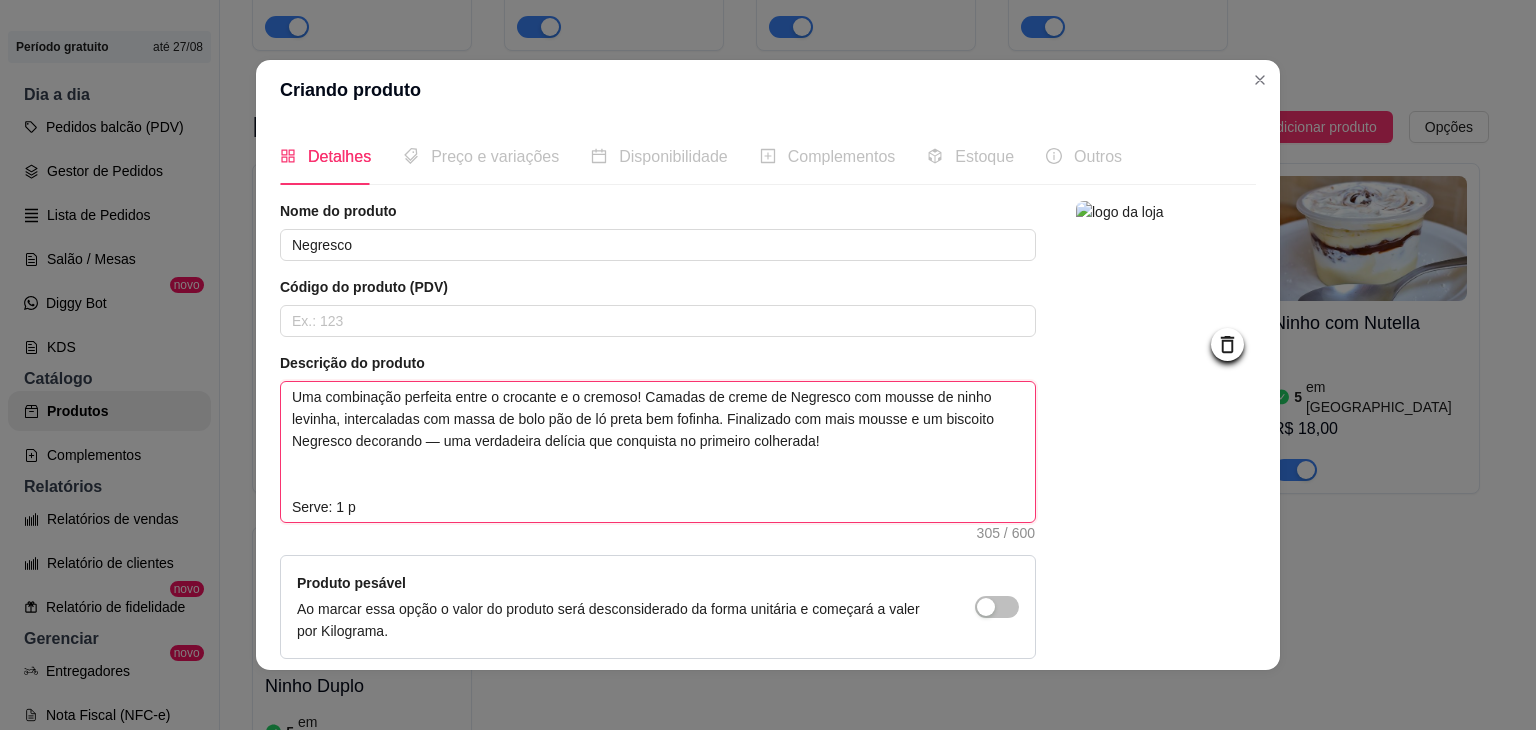 type 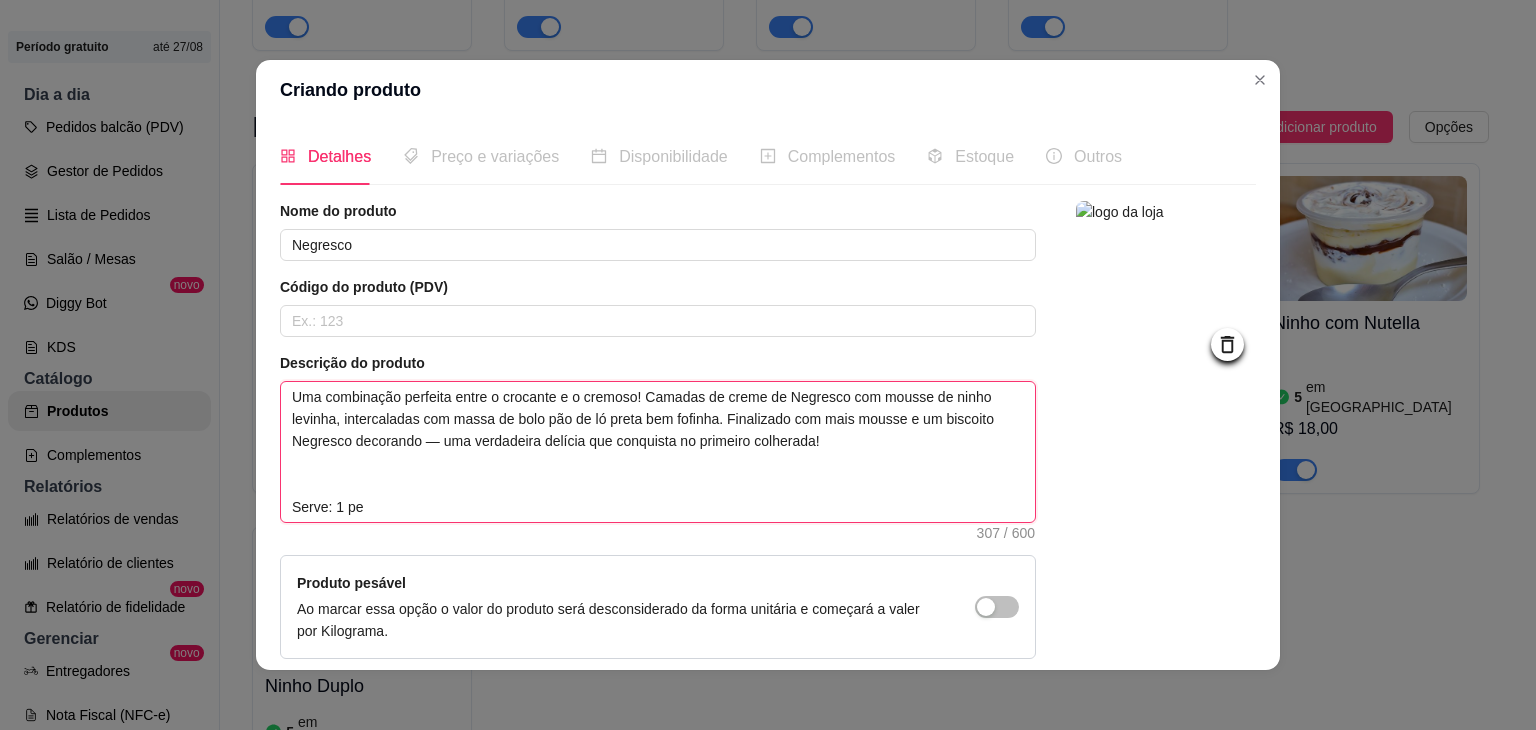 type 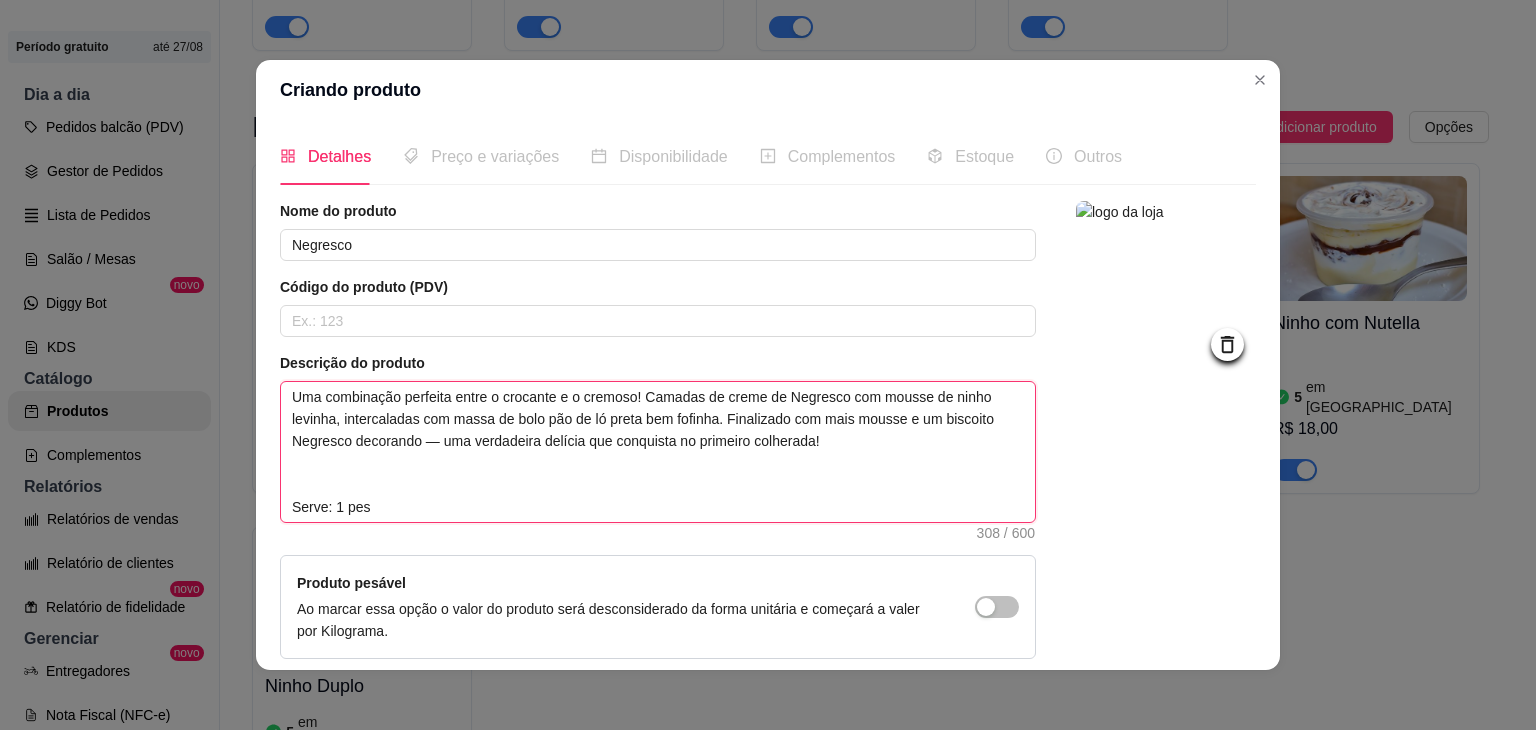 type 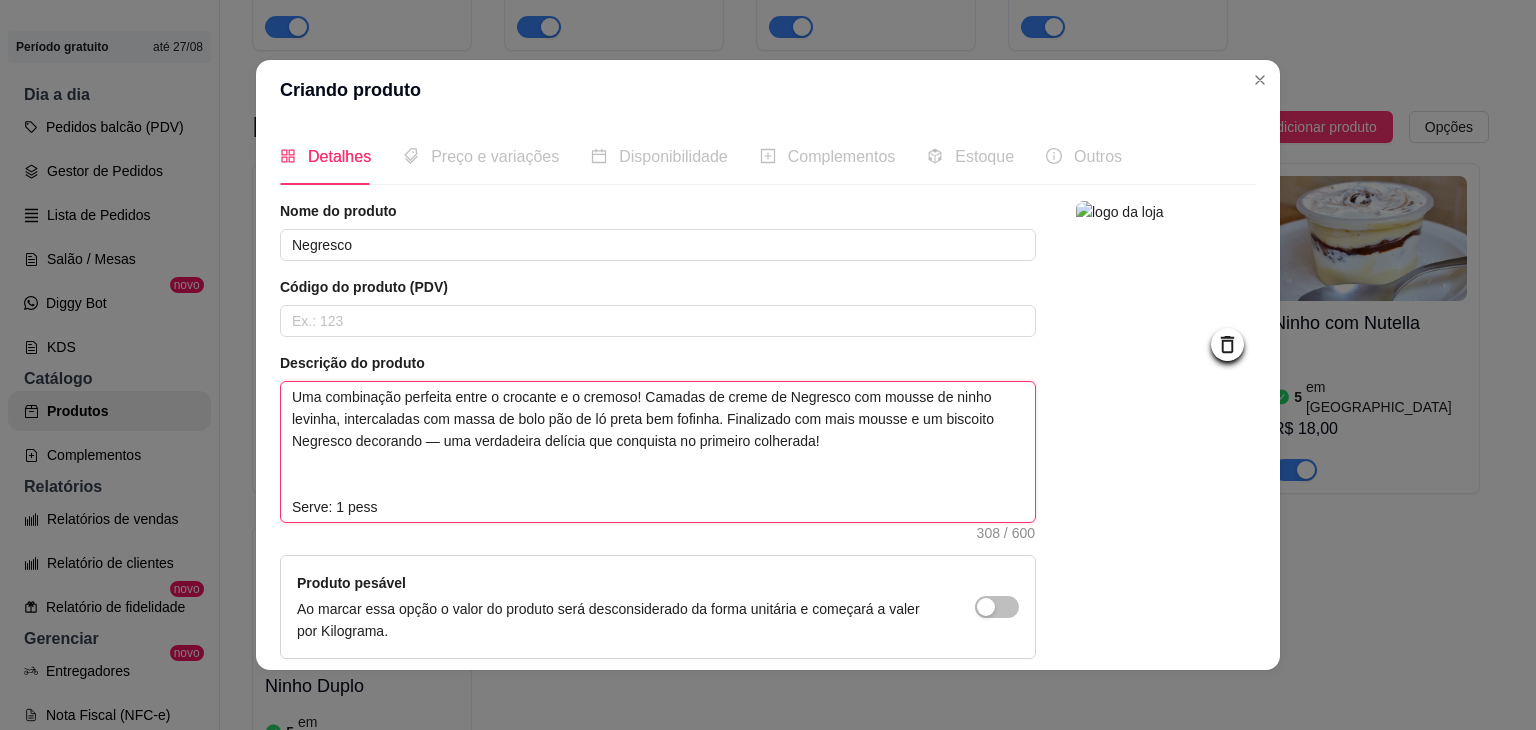 type 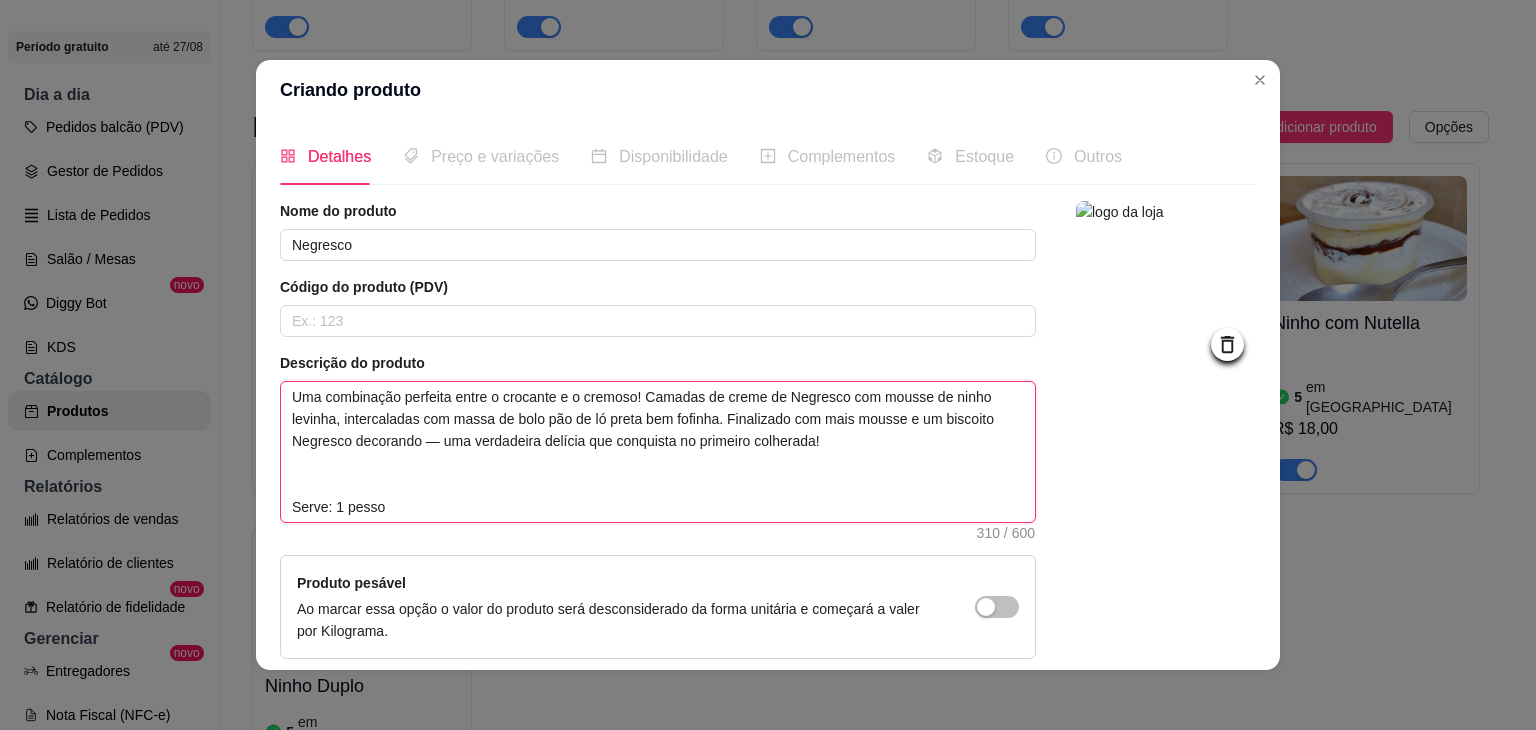 type 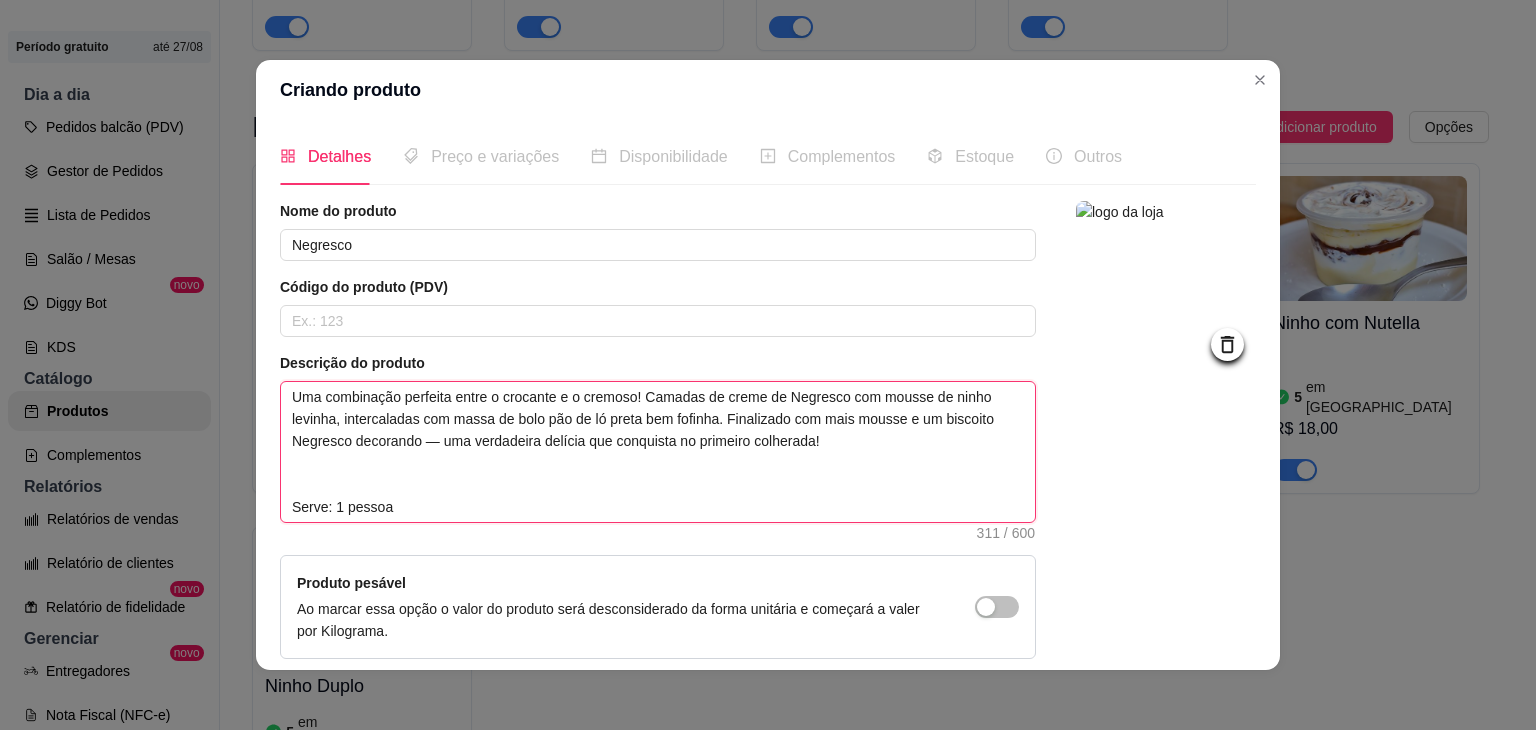 type 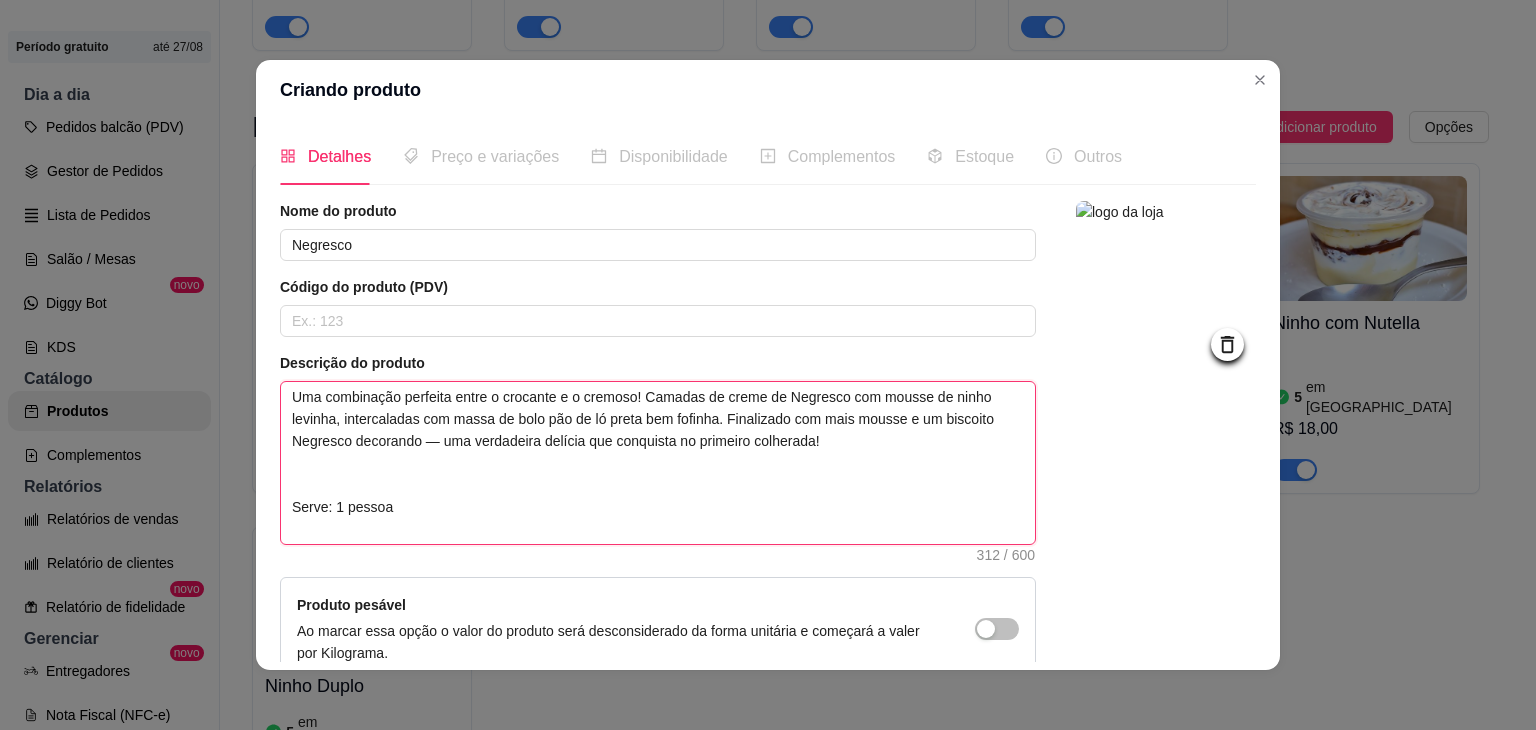 type 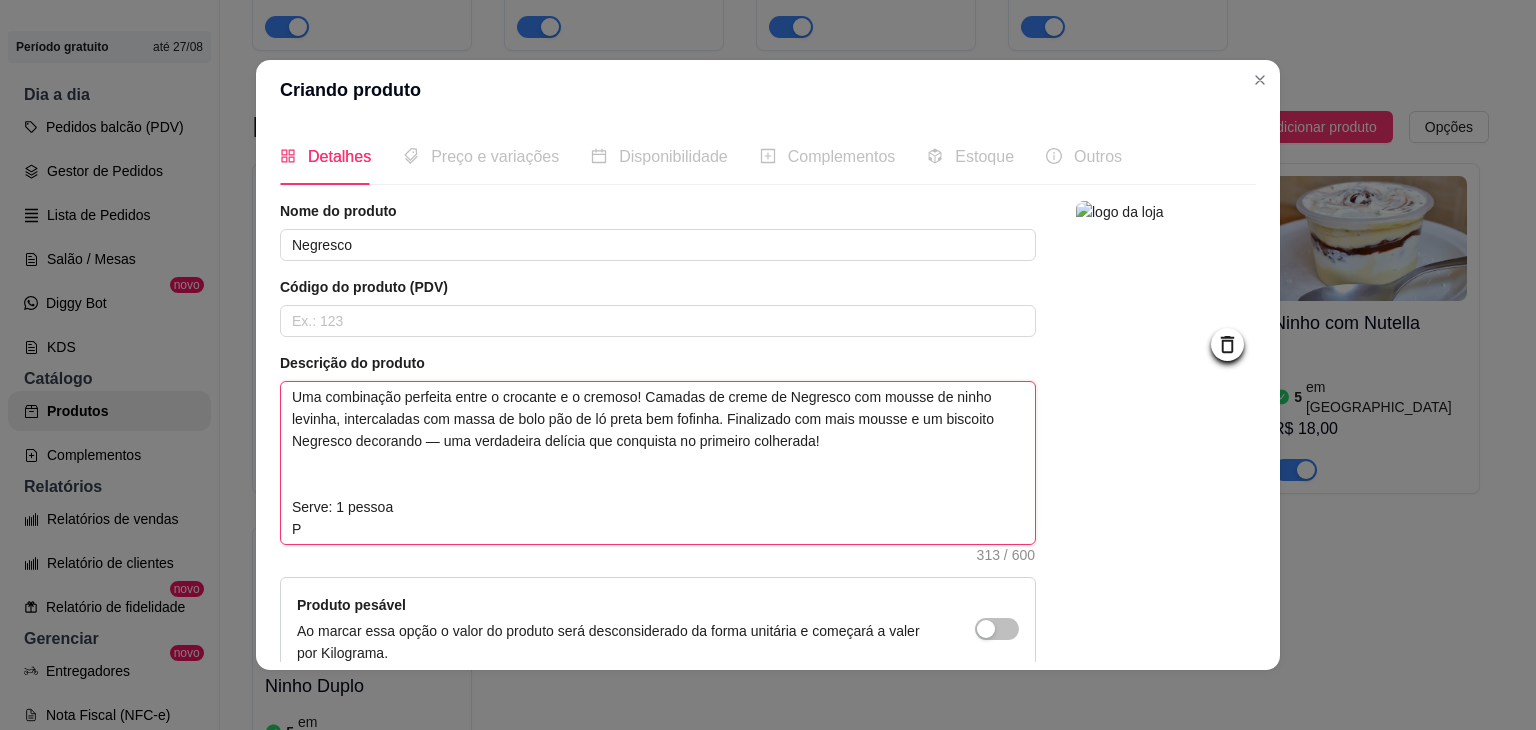 type 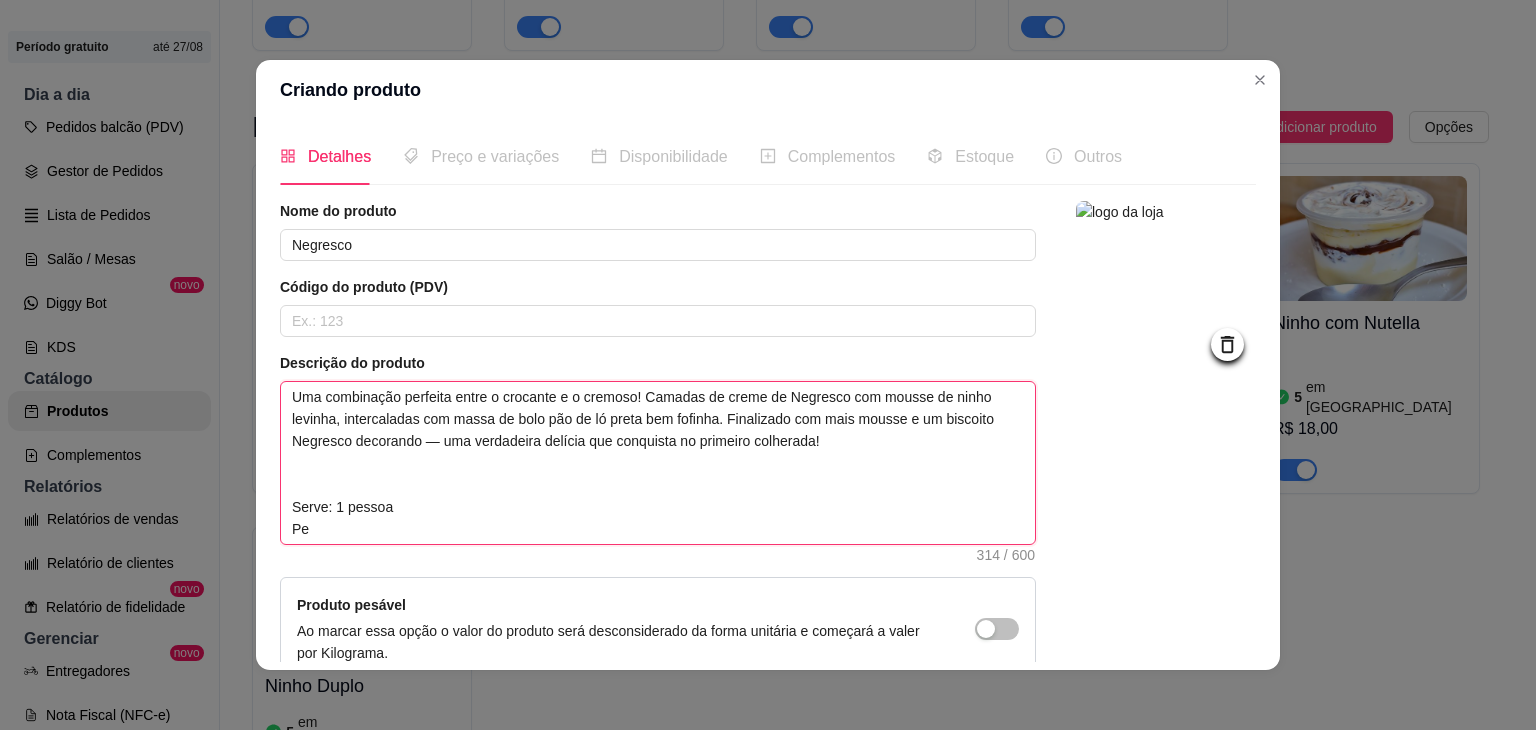 type 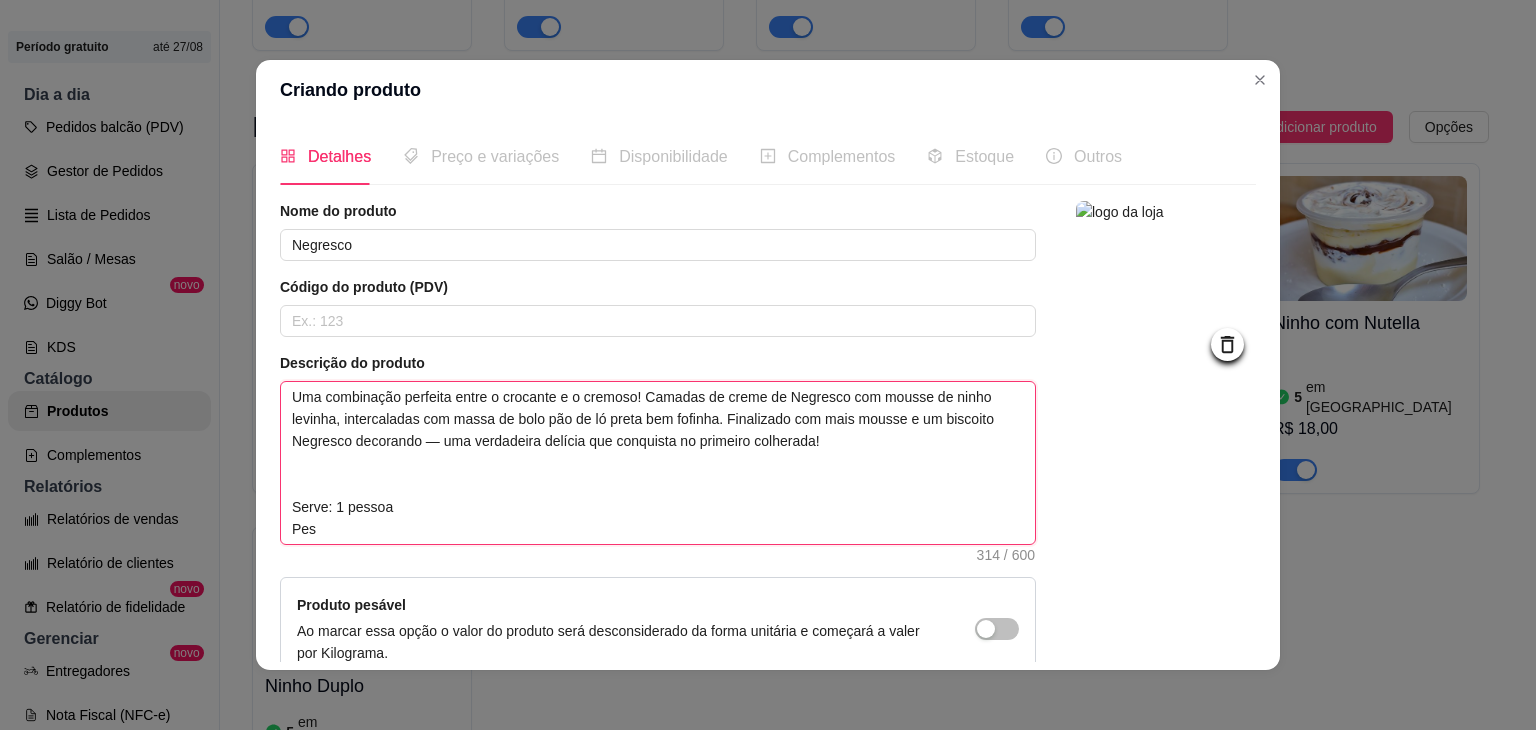 type 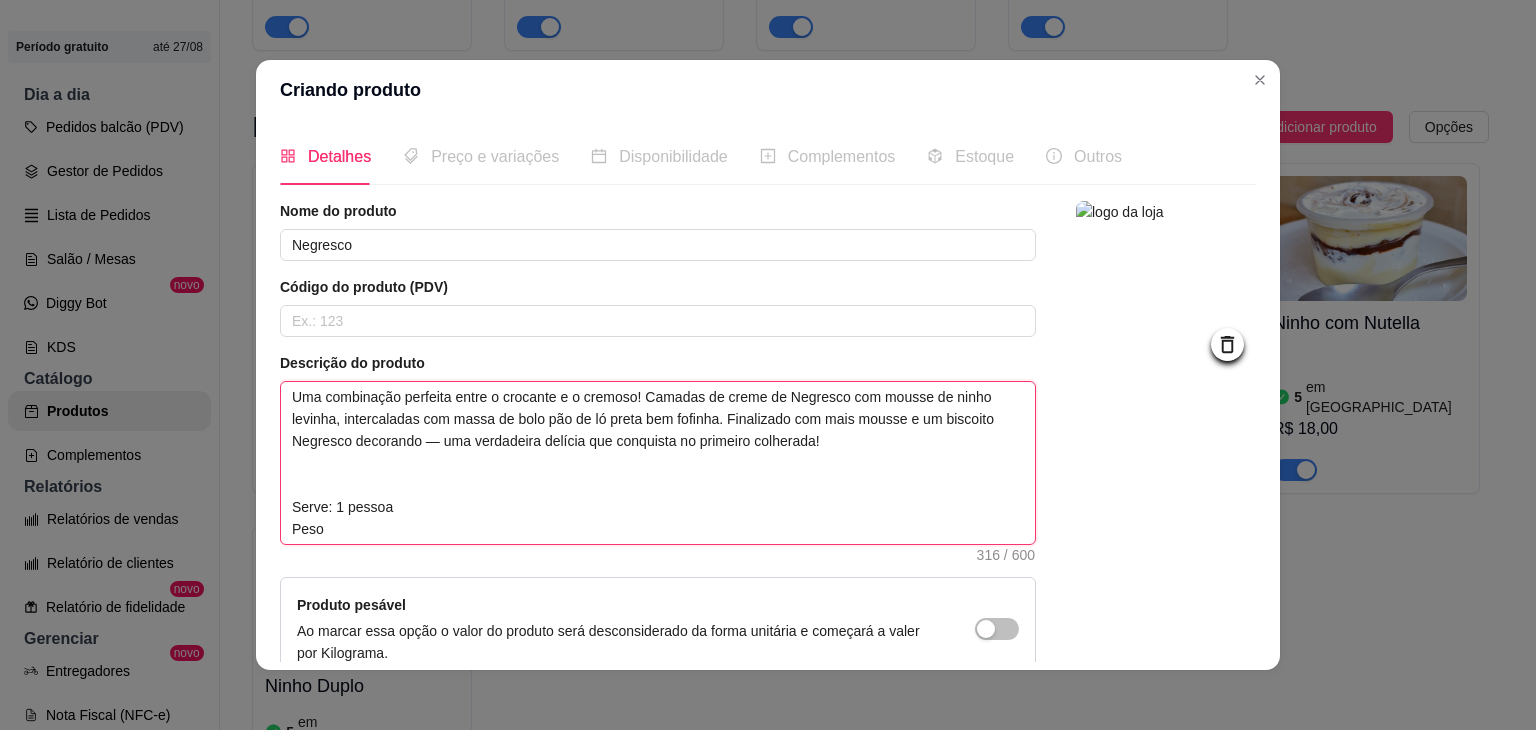 type 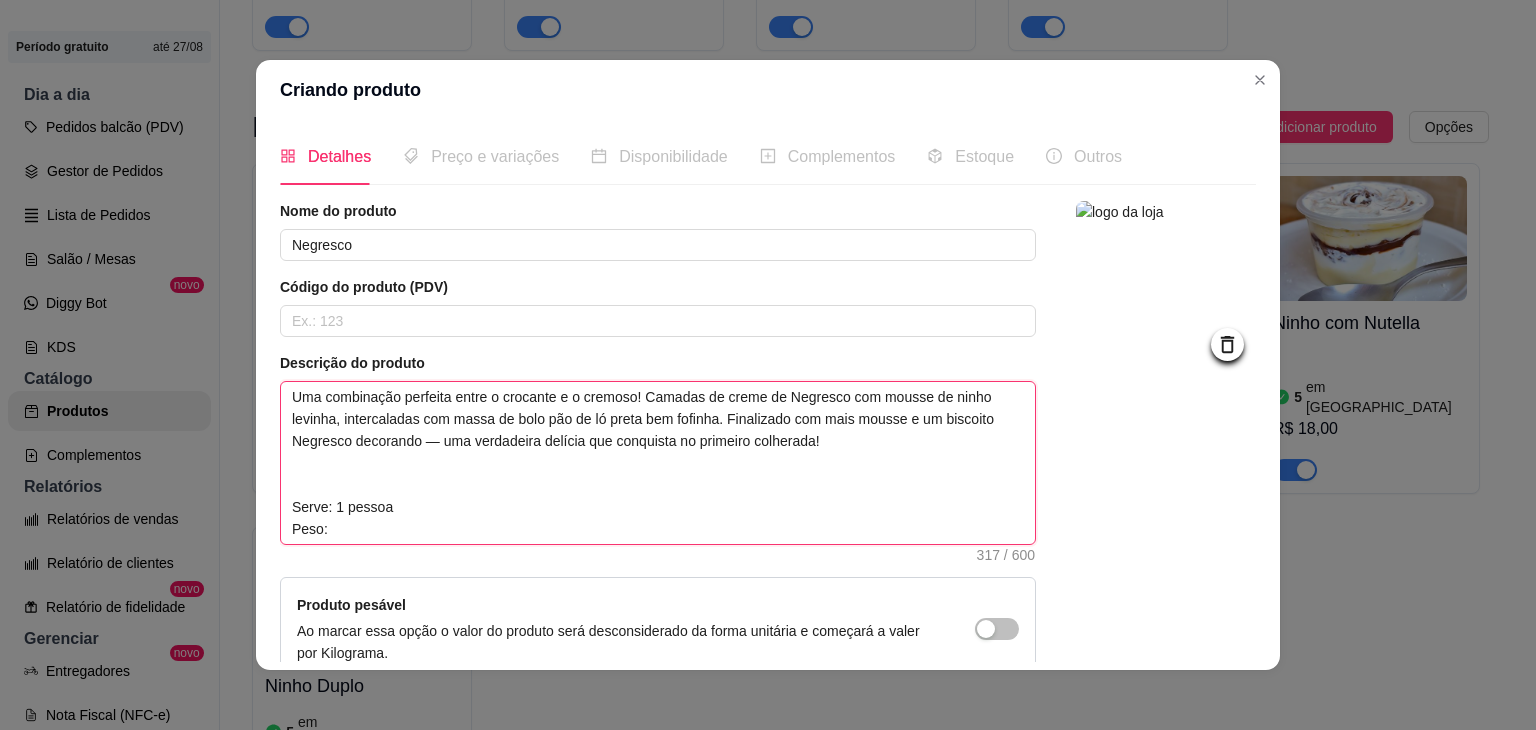 type 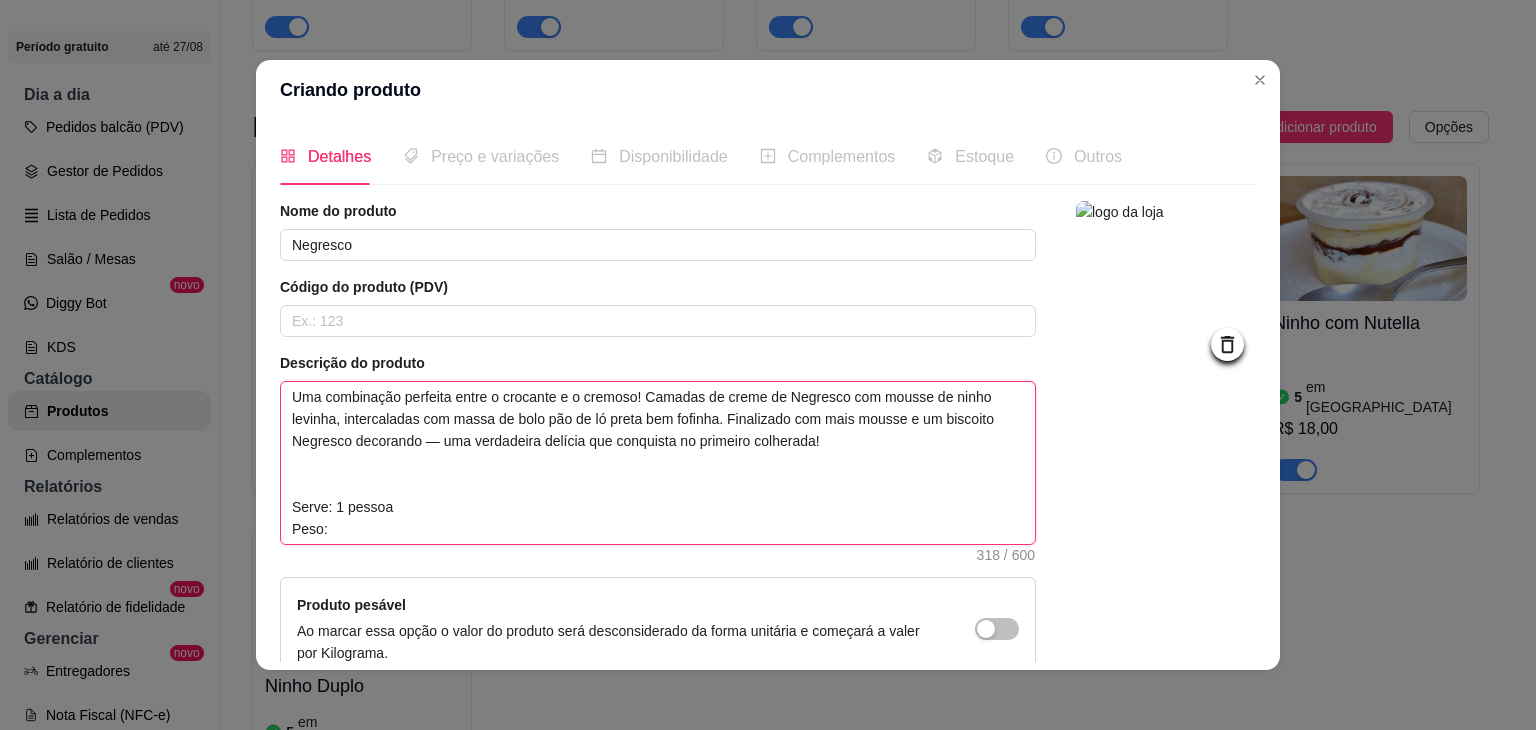 type 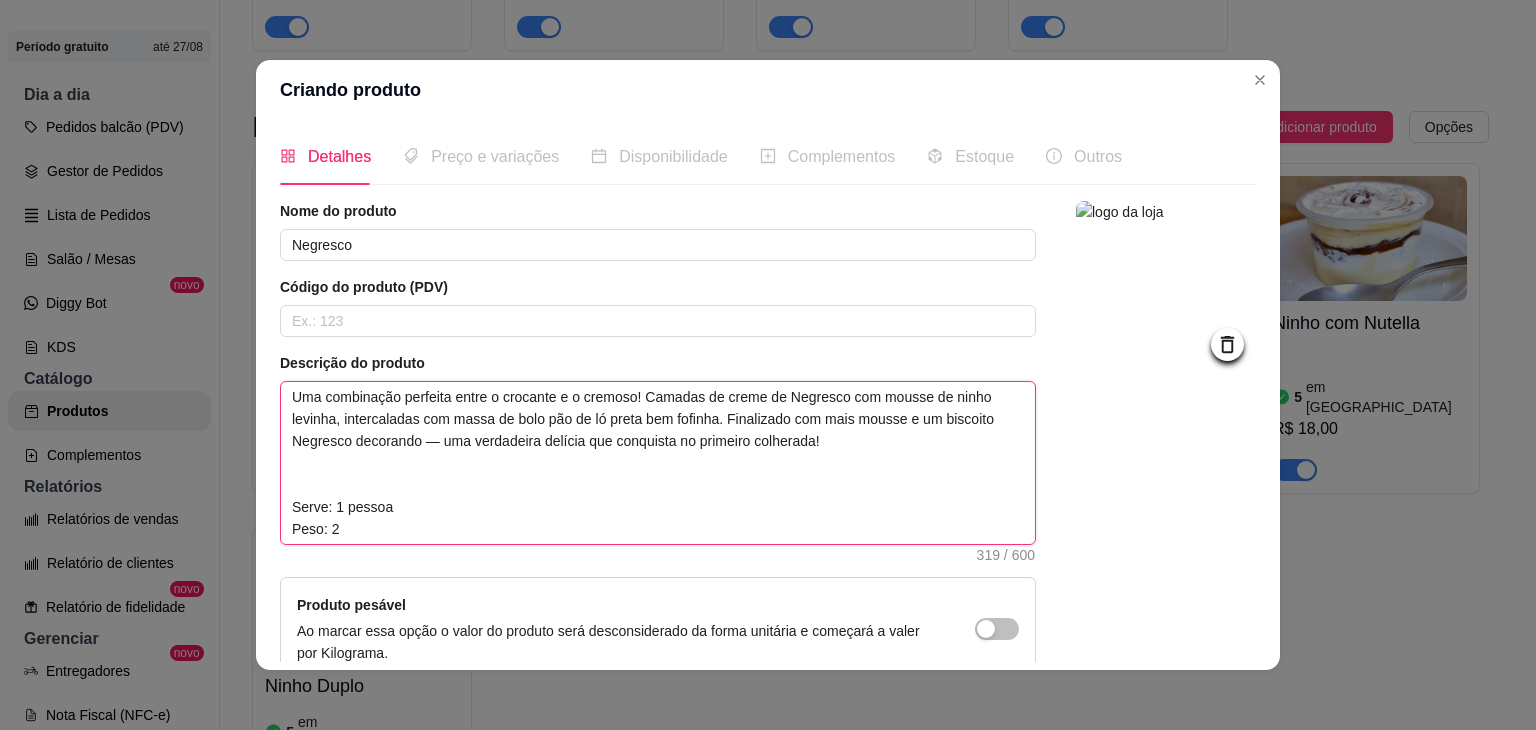 type 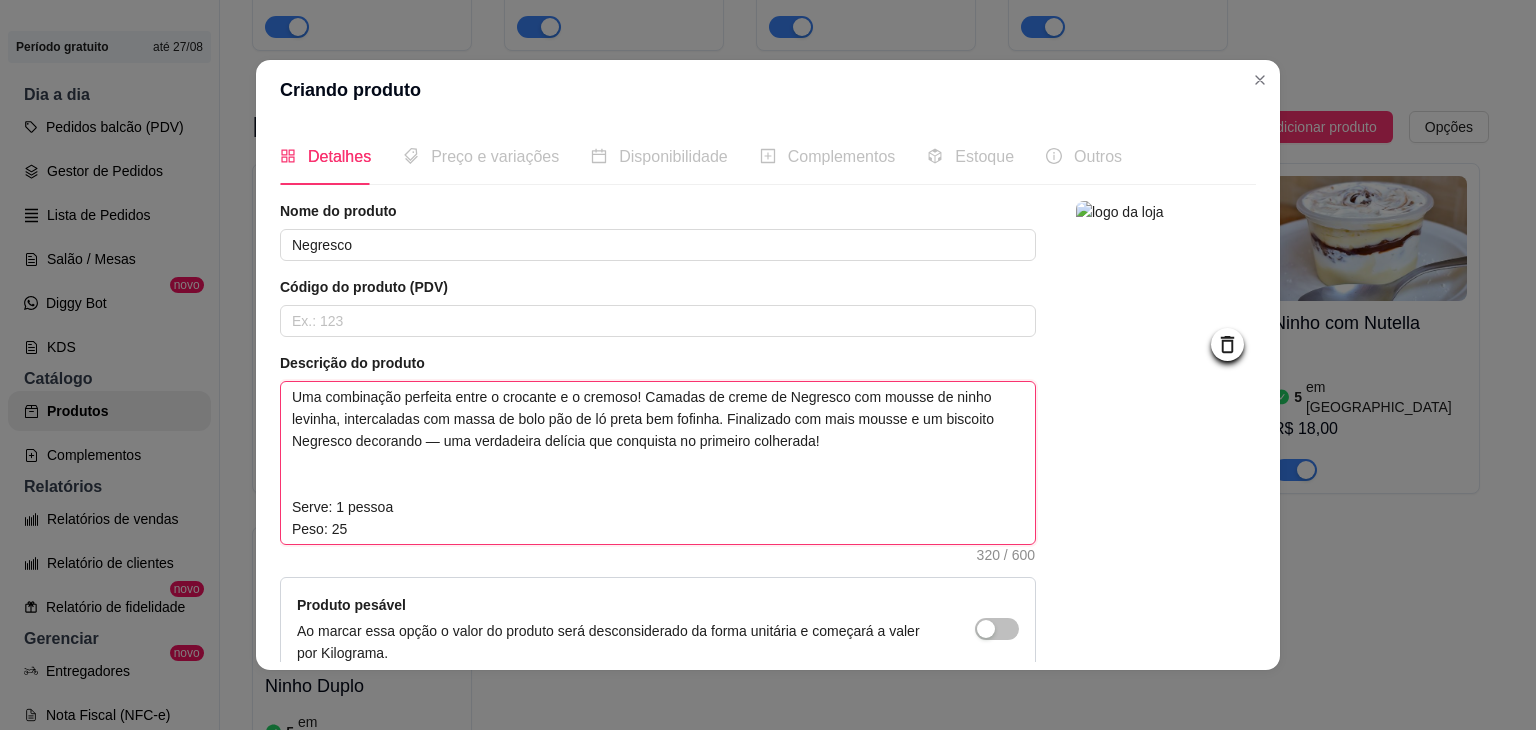type 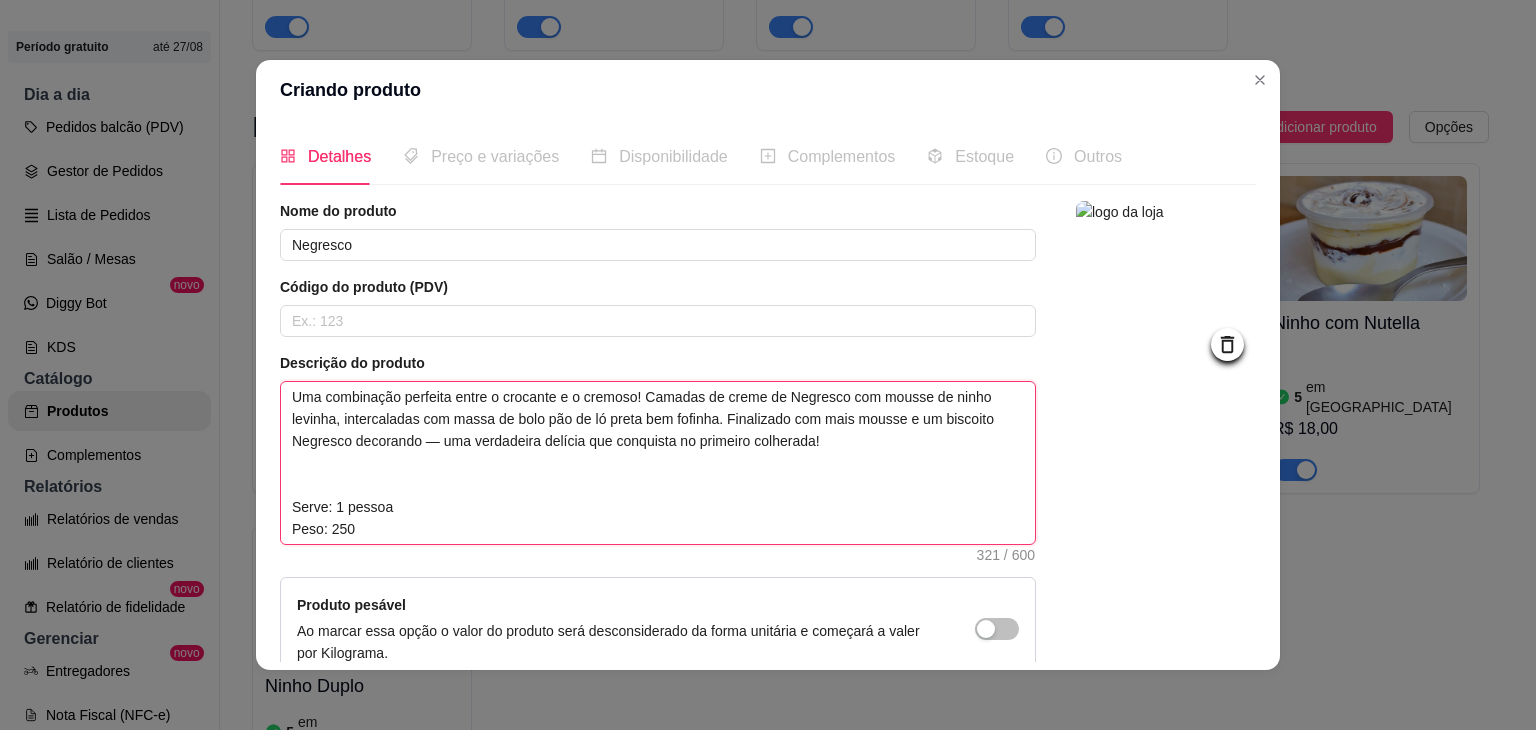 type 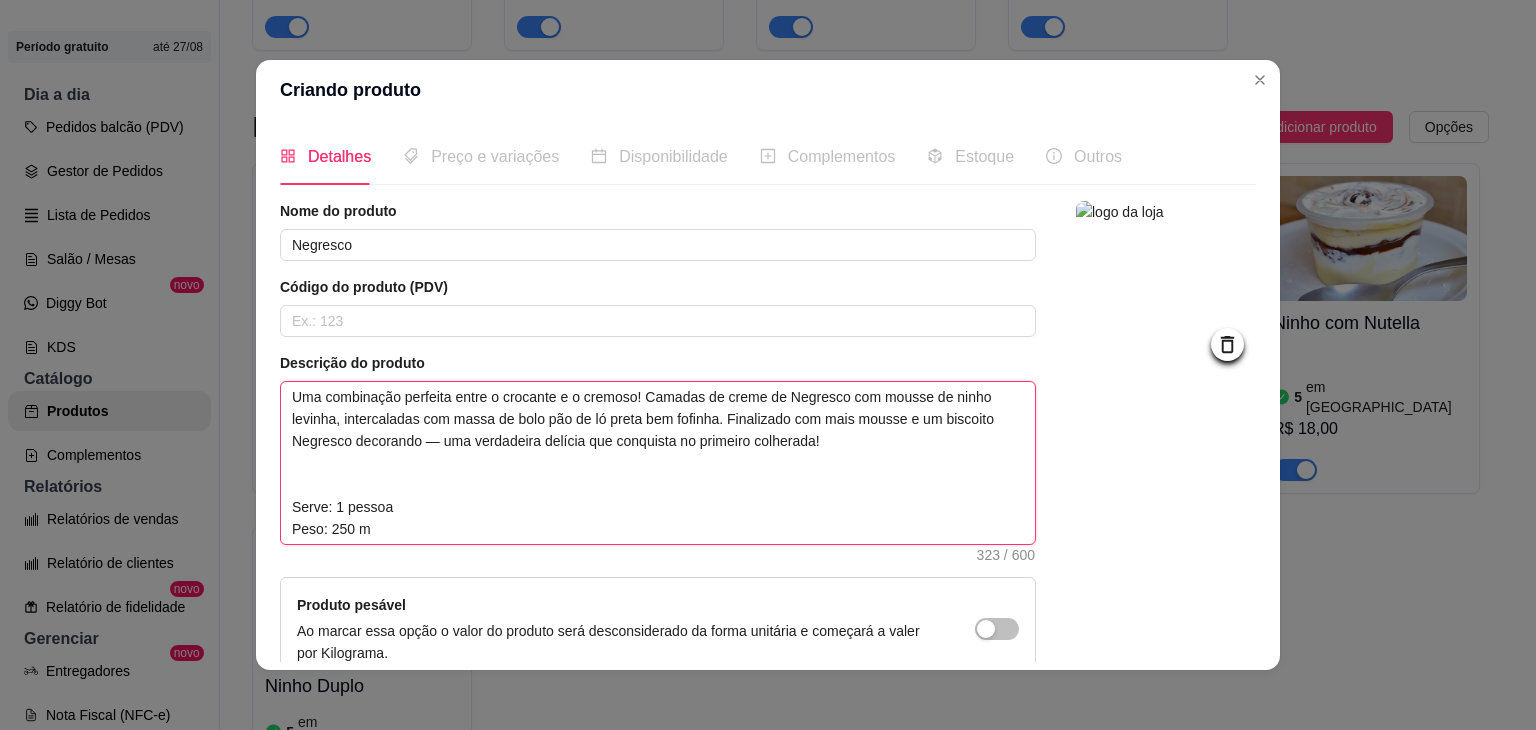 type 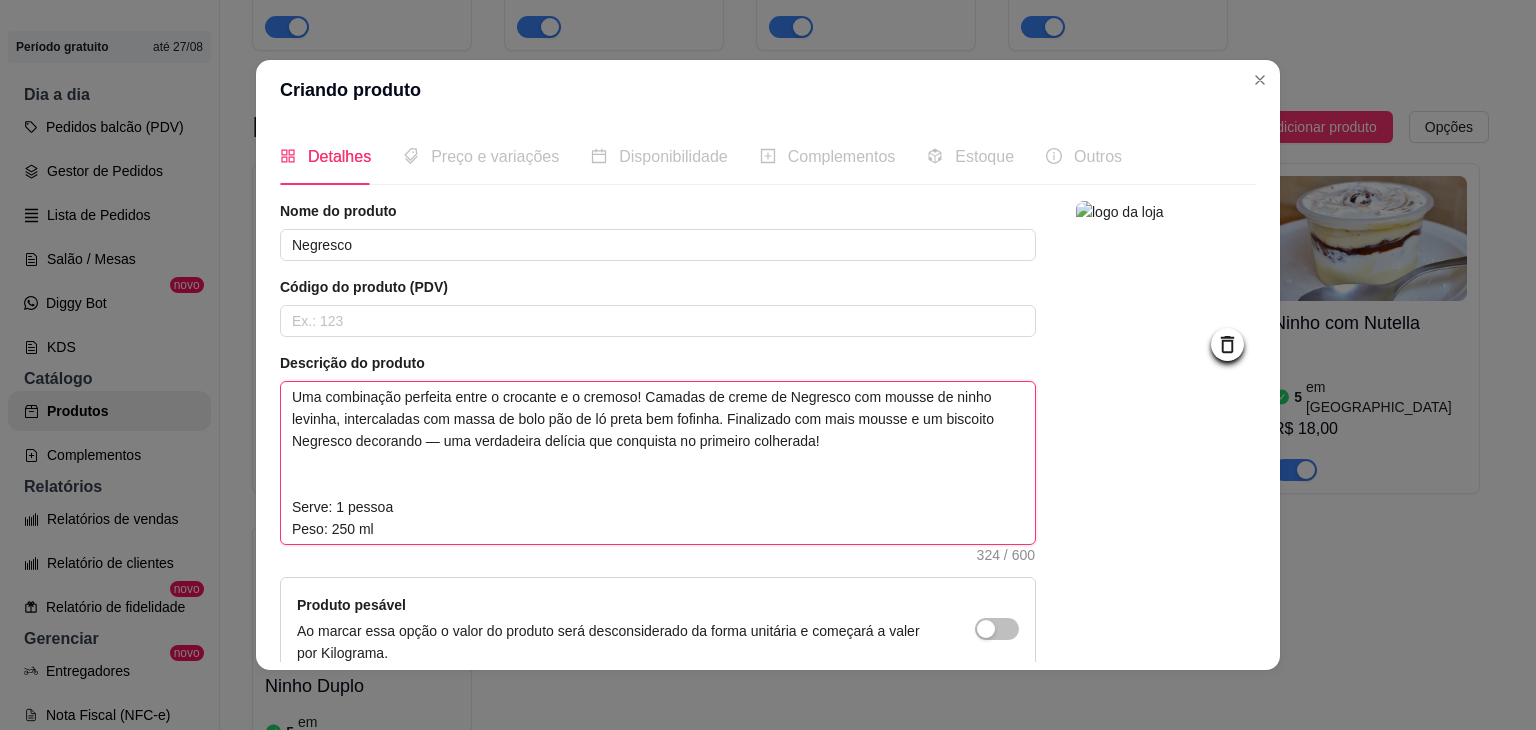 type on "Uma combinação perfeita entre o crocante e o cremoso! Camadas de creme de Negresco com mousse de ninho levinha, intercaladas com massa de bolo pão de ló preta bem fofinha. Finalizado com mais mousse e um biscoito Negresco decorando — uma verdadeira delícia que conquista no primeiro colherada!
Serve: 1 pessoa
Peso: 250 ml" 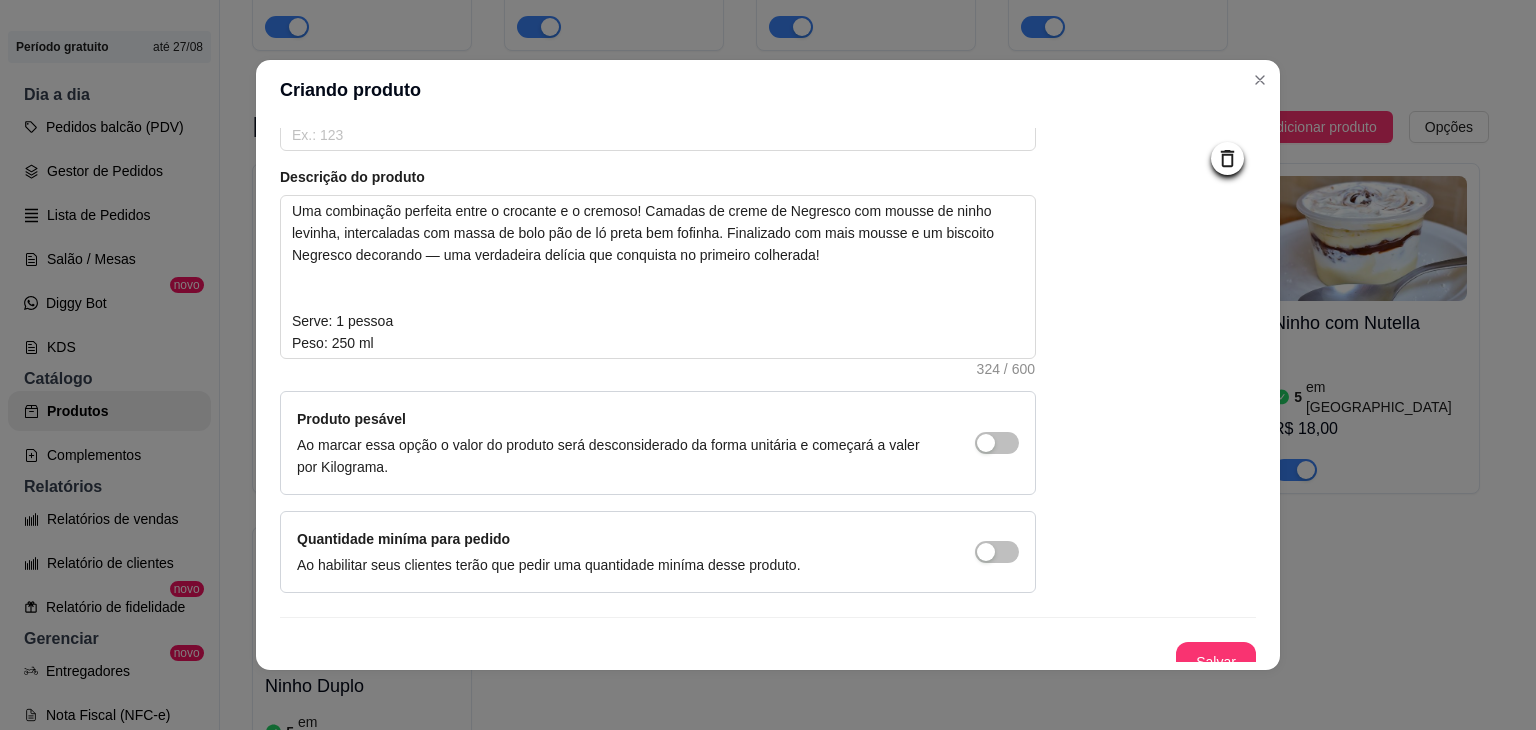 scroll, scrollTop: 204, scrollLeft: 0, axis: vertical 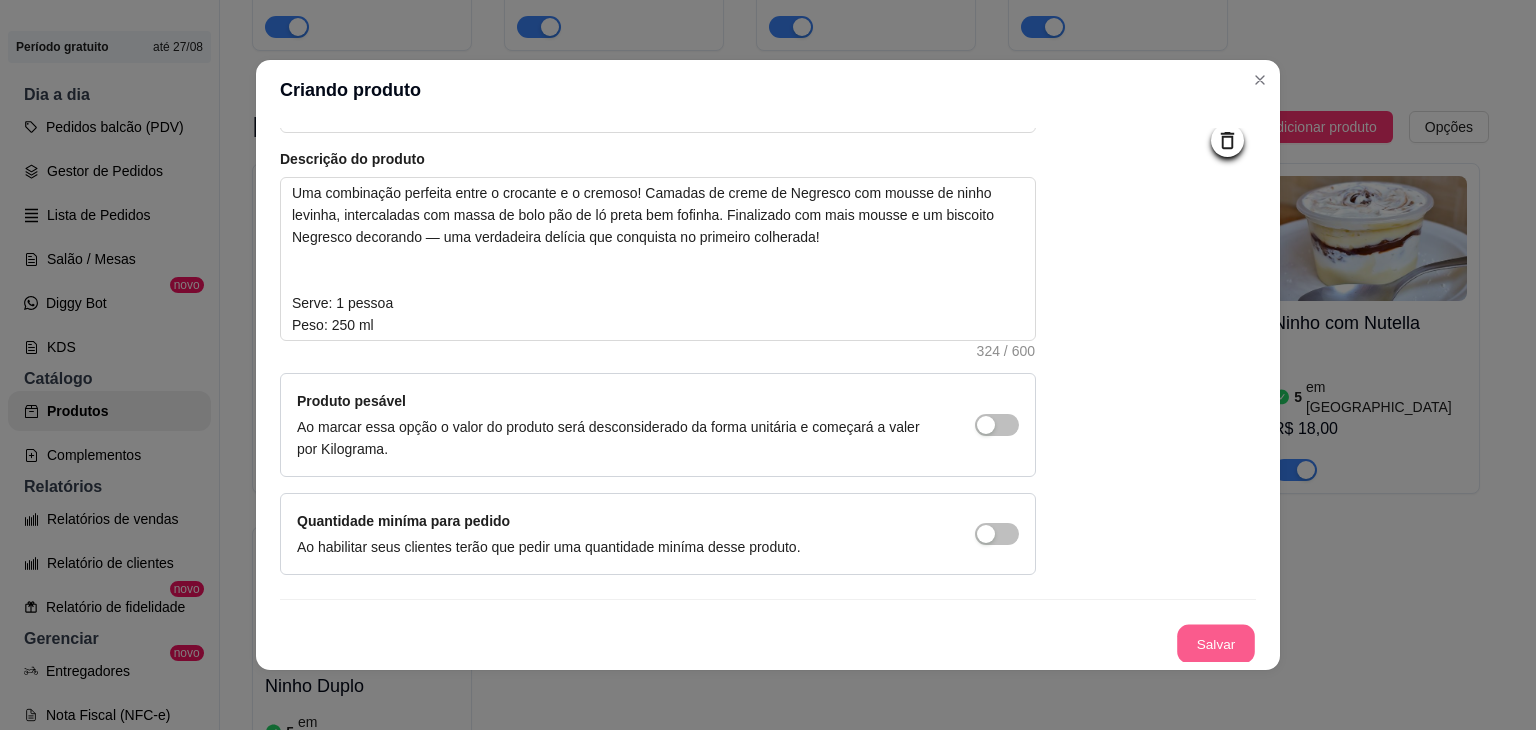click on "Salvar" at bounding box center [1216, 644] 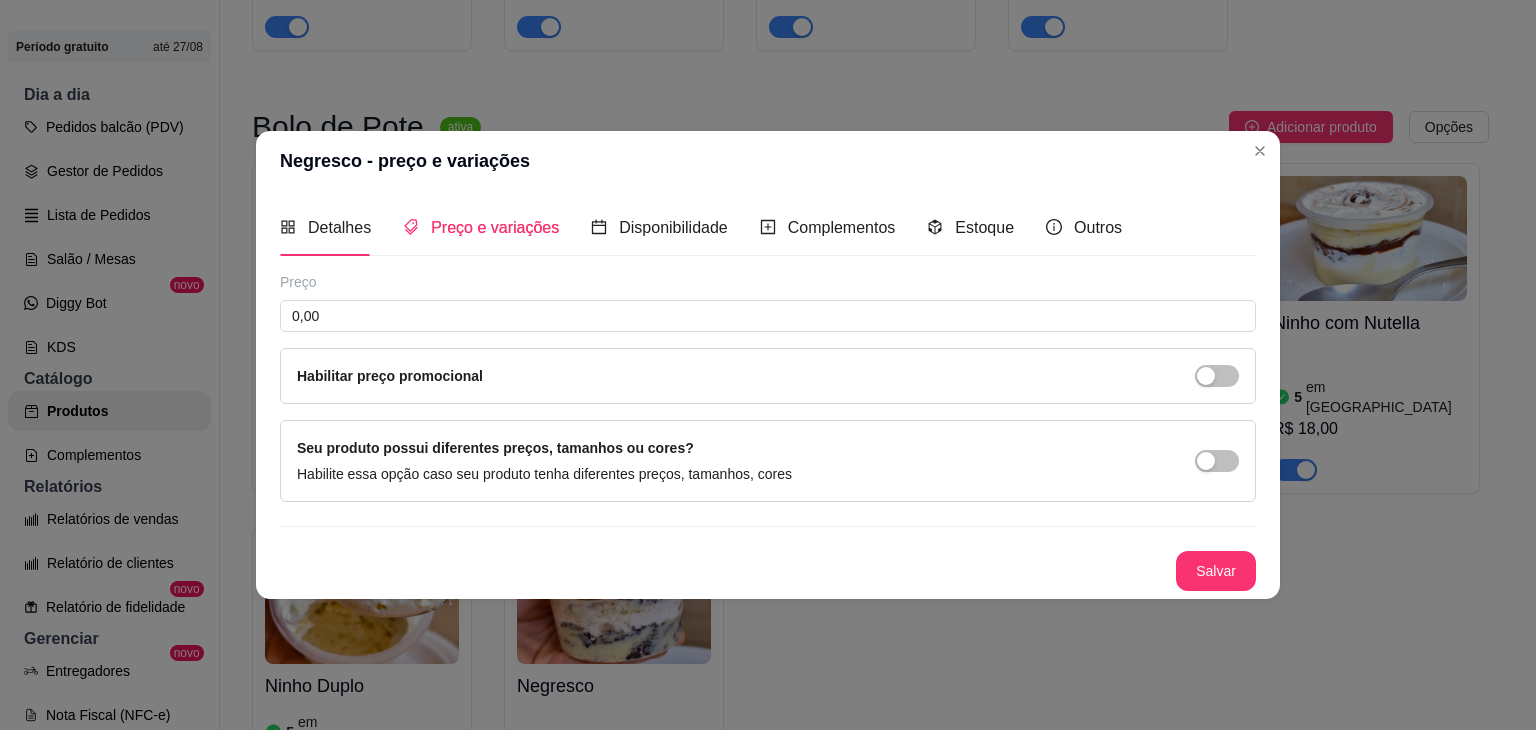 type 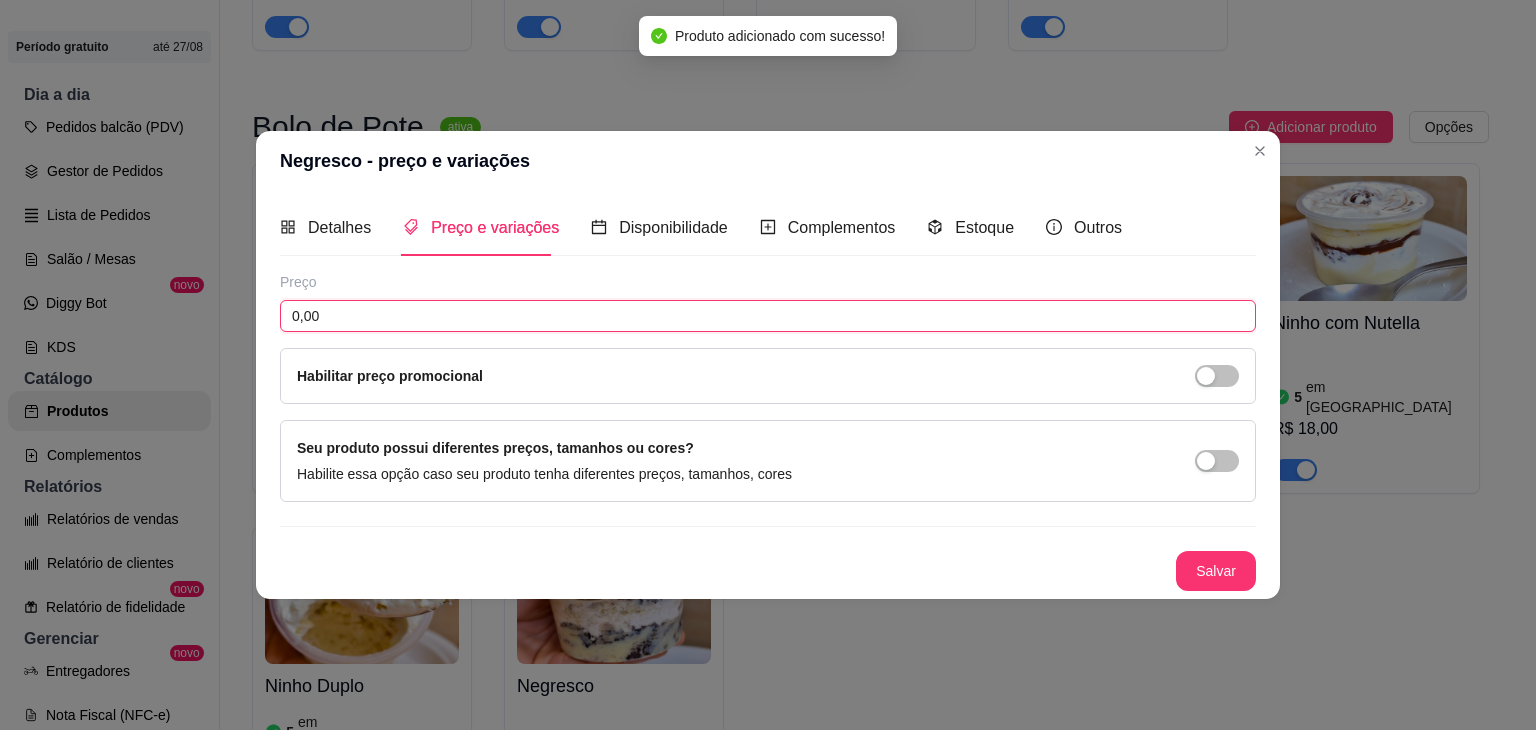 click on "0,00" at bounding box center (768, 316) 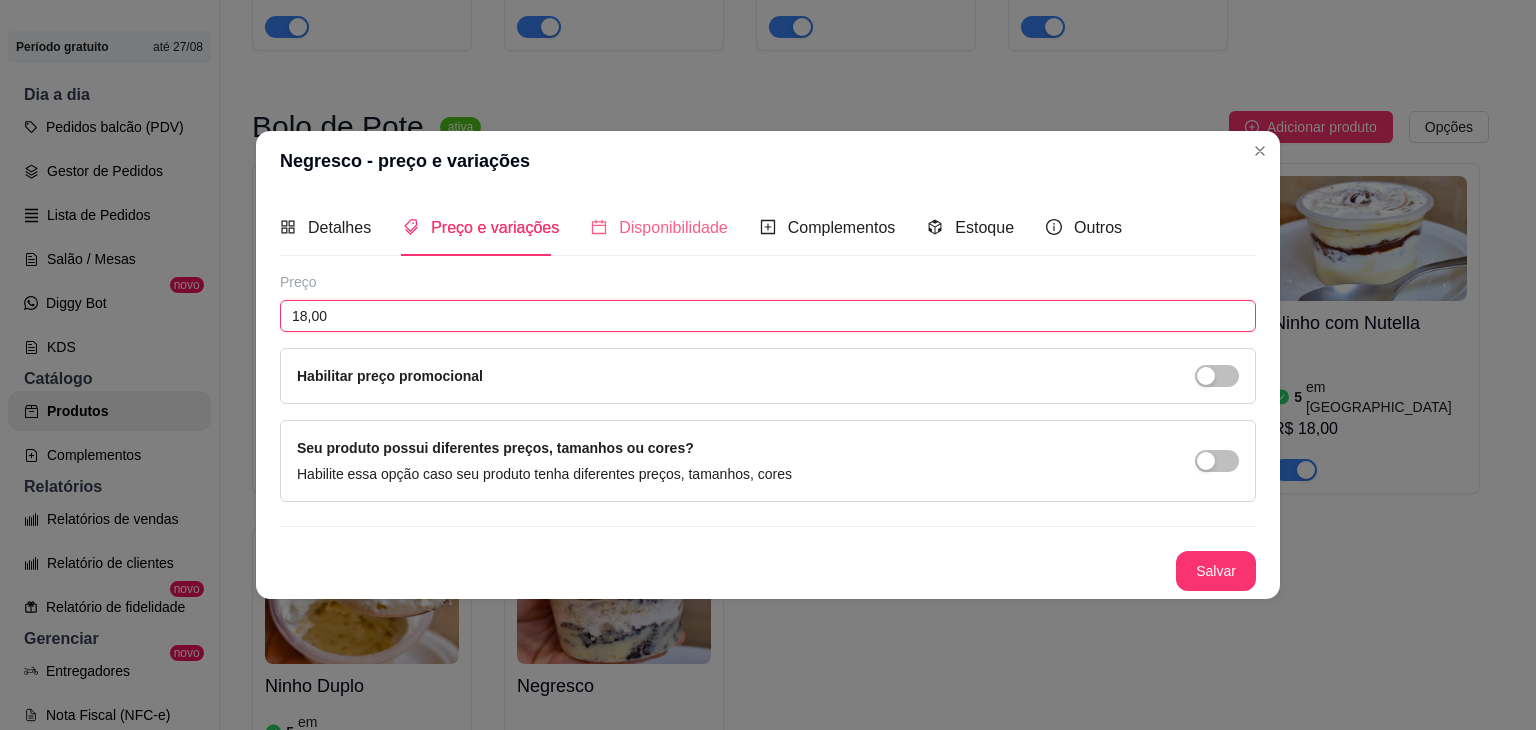 type on "18,00" 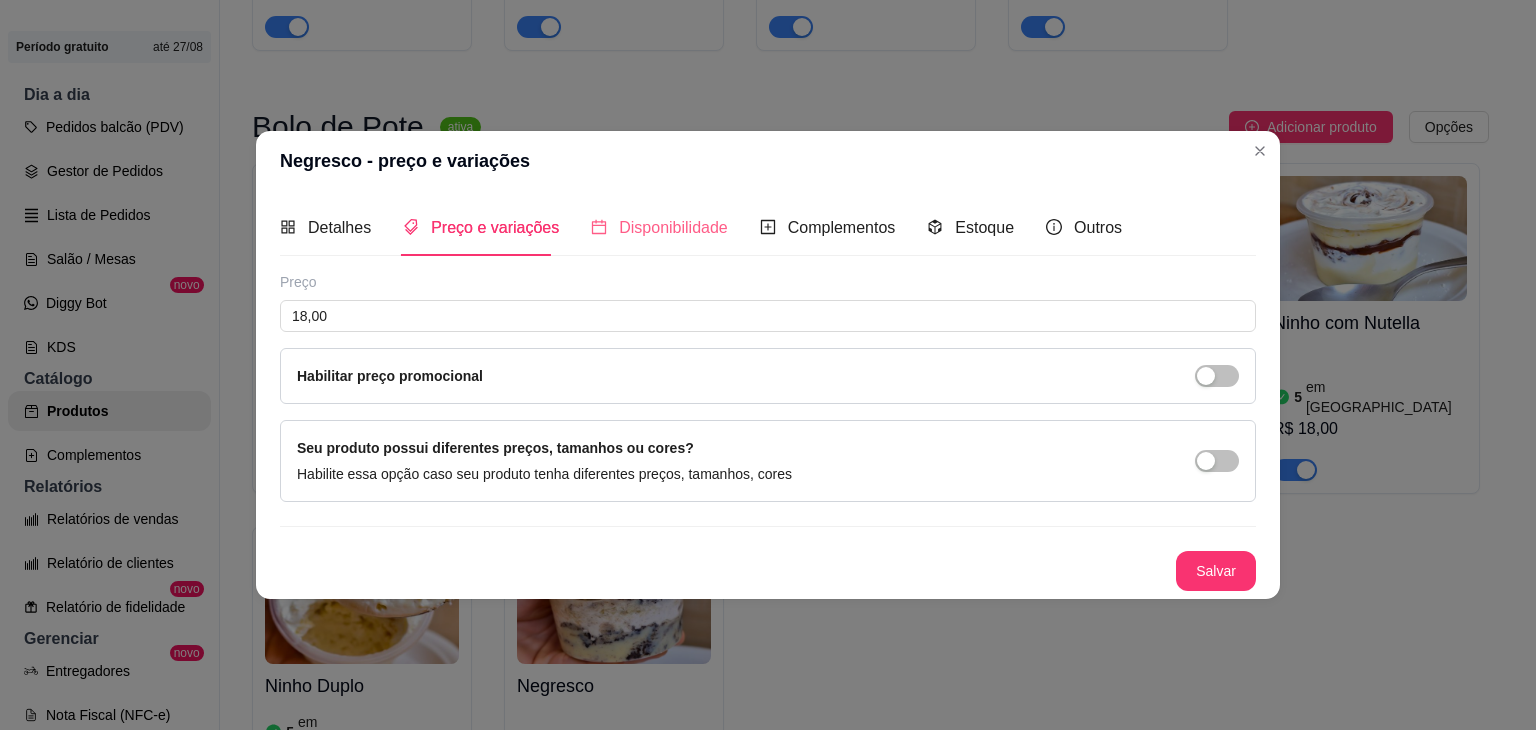 click on "Disponibilidade" at bounding box center [659, 227] 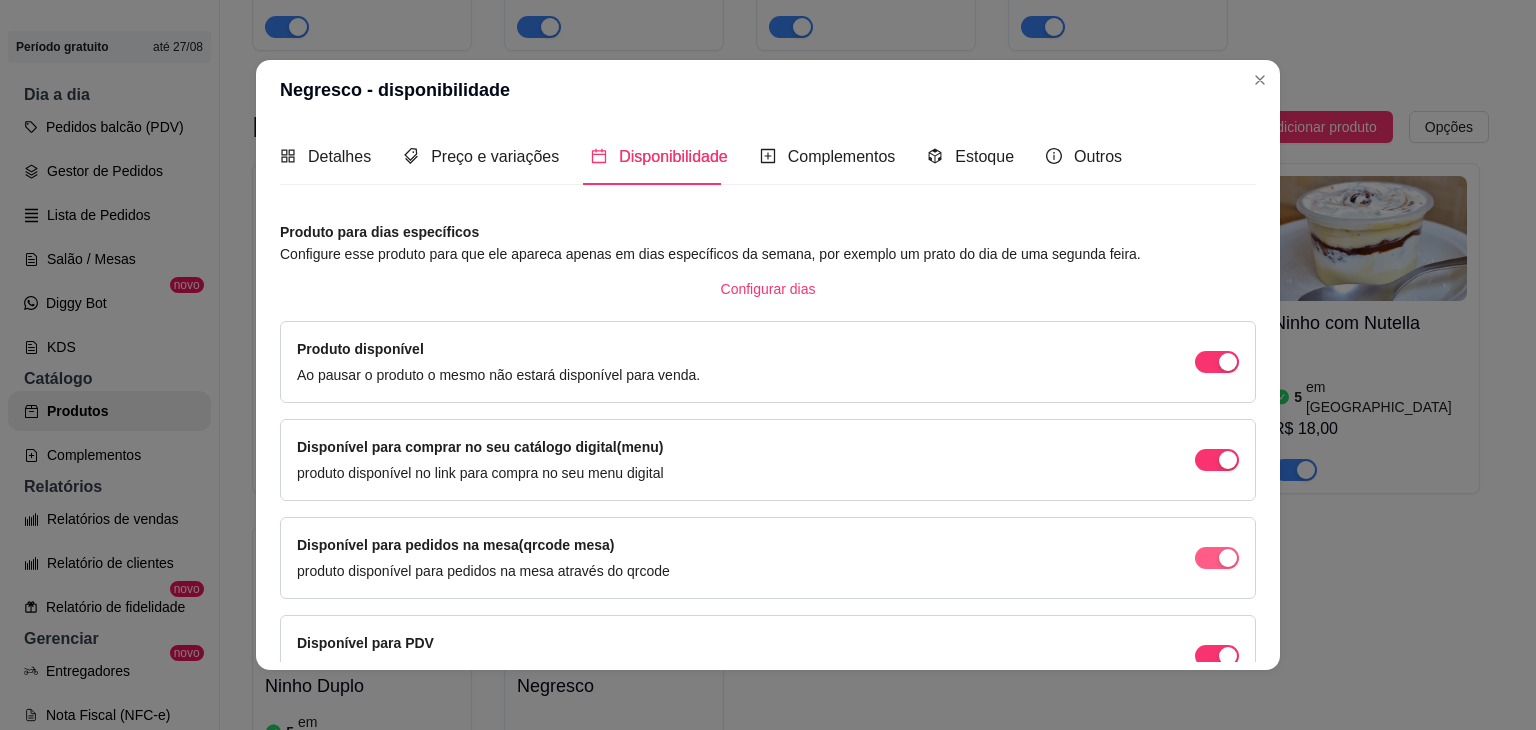 click at bounding box center [1217, 362] 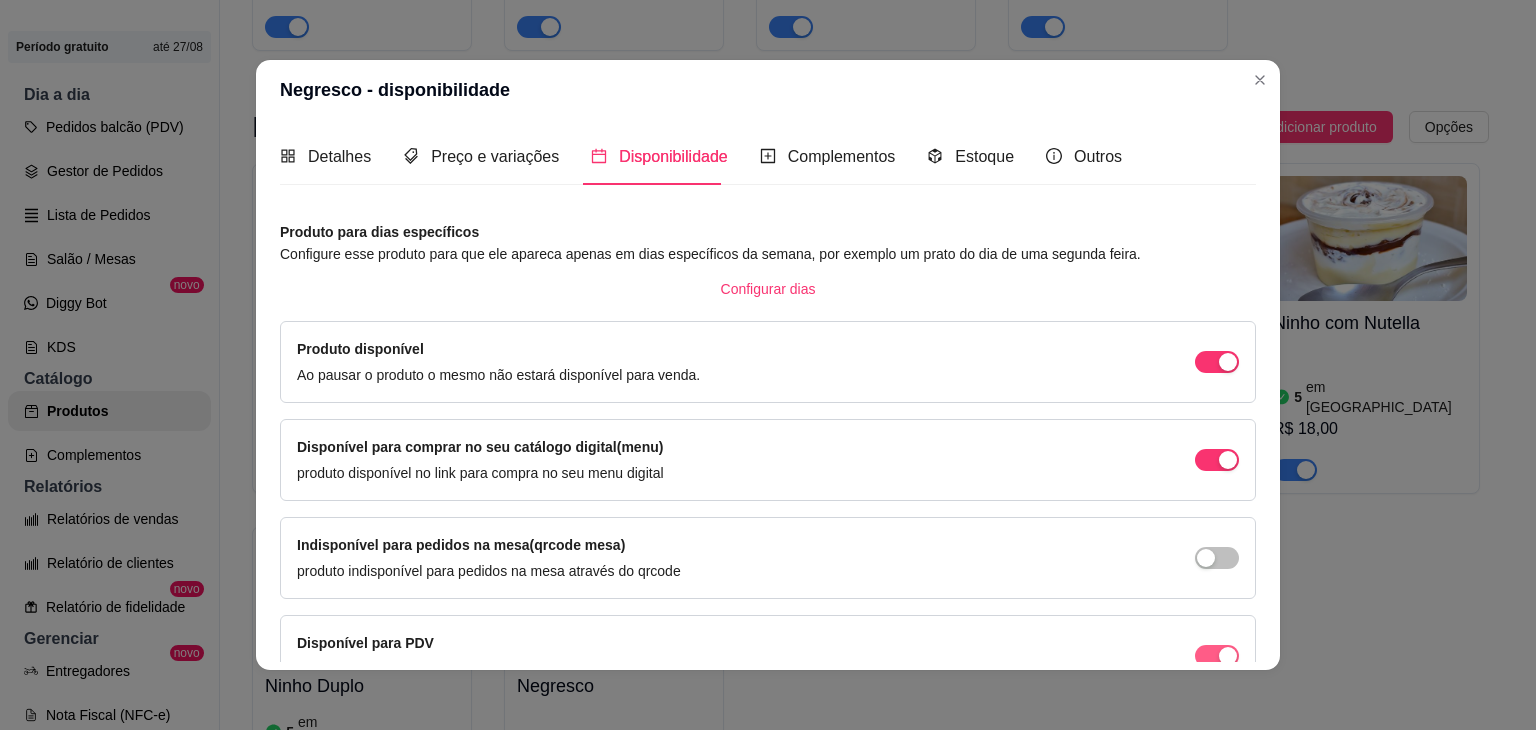 click at bounding box center [1228, 362] 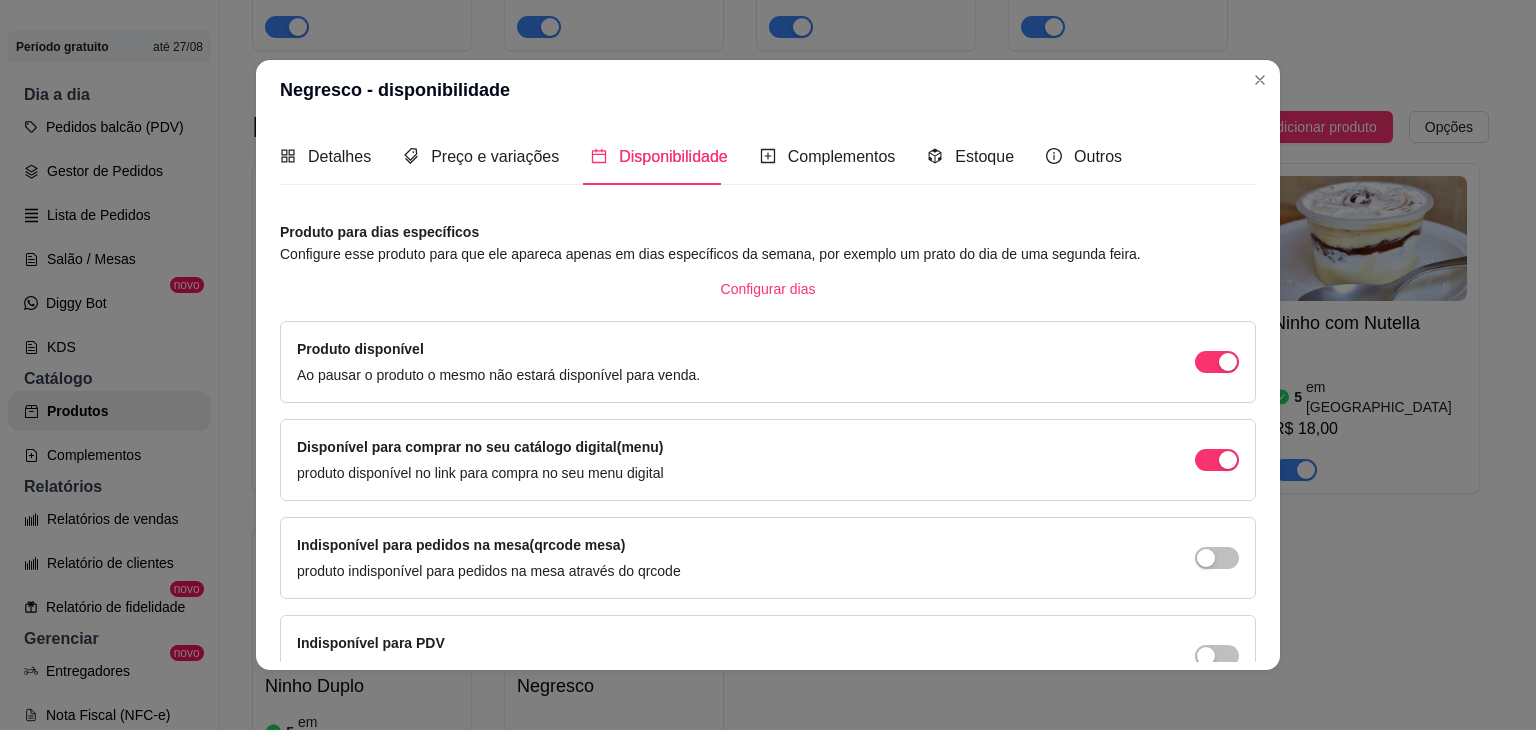 scroll, scrollTop: 114, scrollLeft: 0, axis: vertical 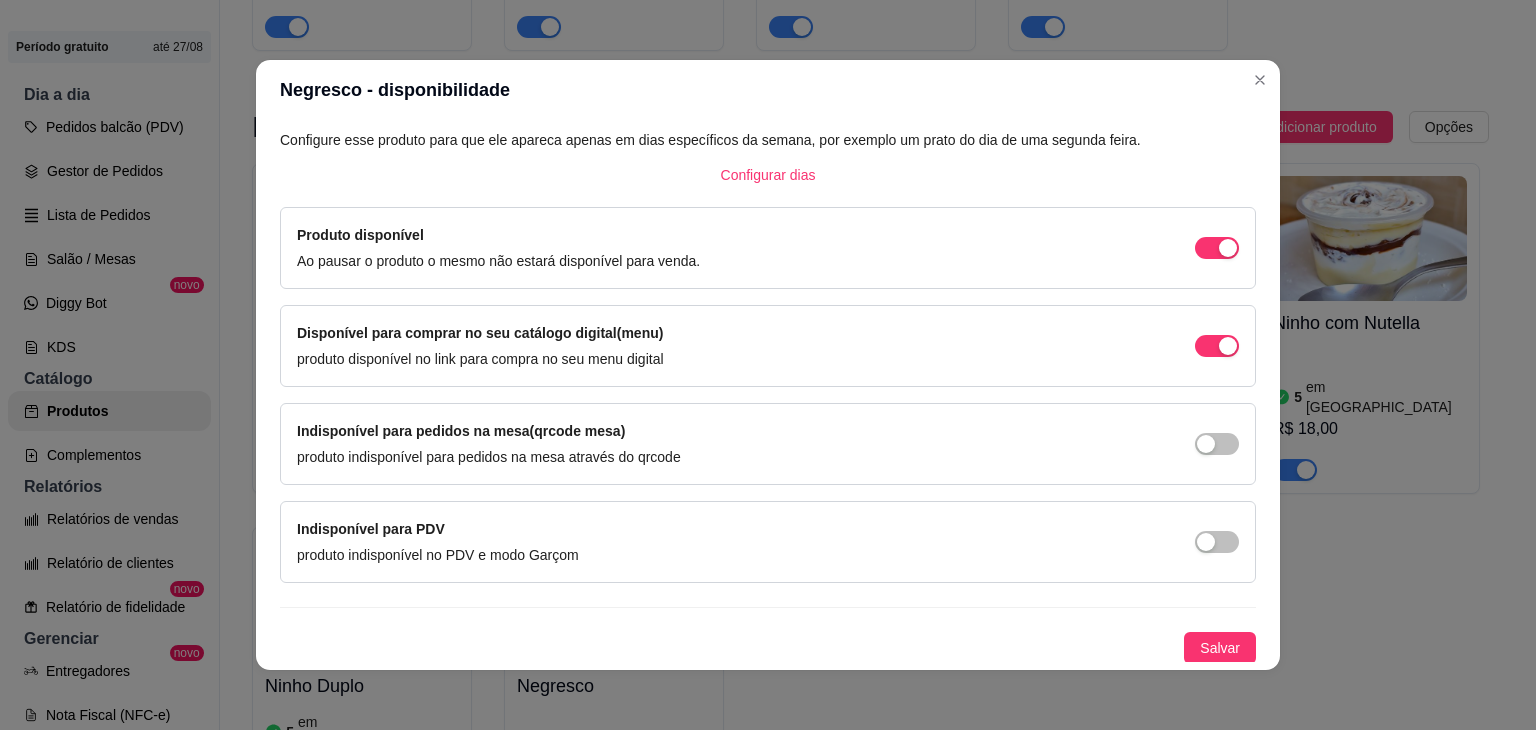 drag, startPoint x: 1196, startPoint y: 649, endPoint x: 635, endPoint y: 249, distance: 689 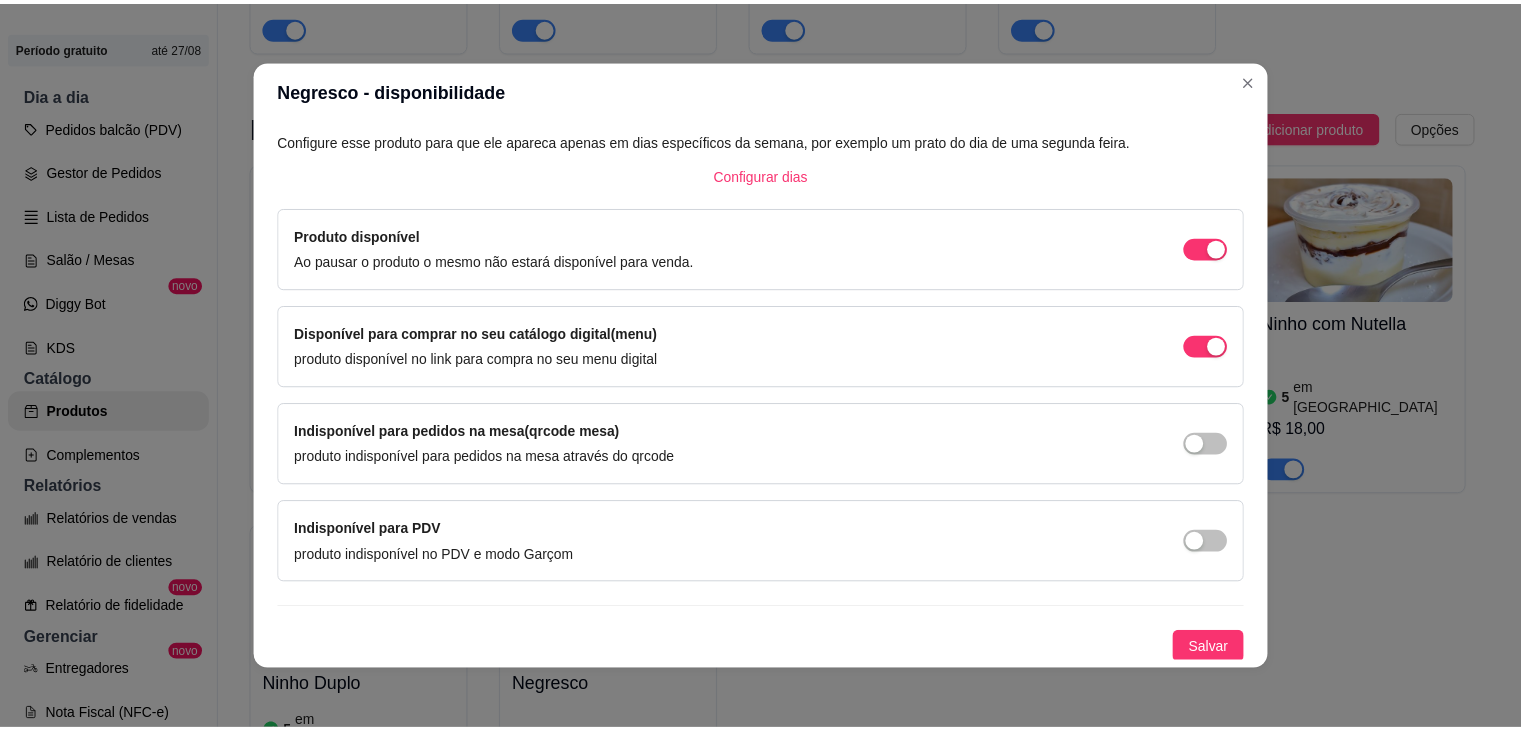 scroll, scrollTop: 0, scrollLeft: 0, axis: both 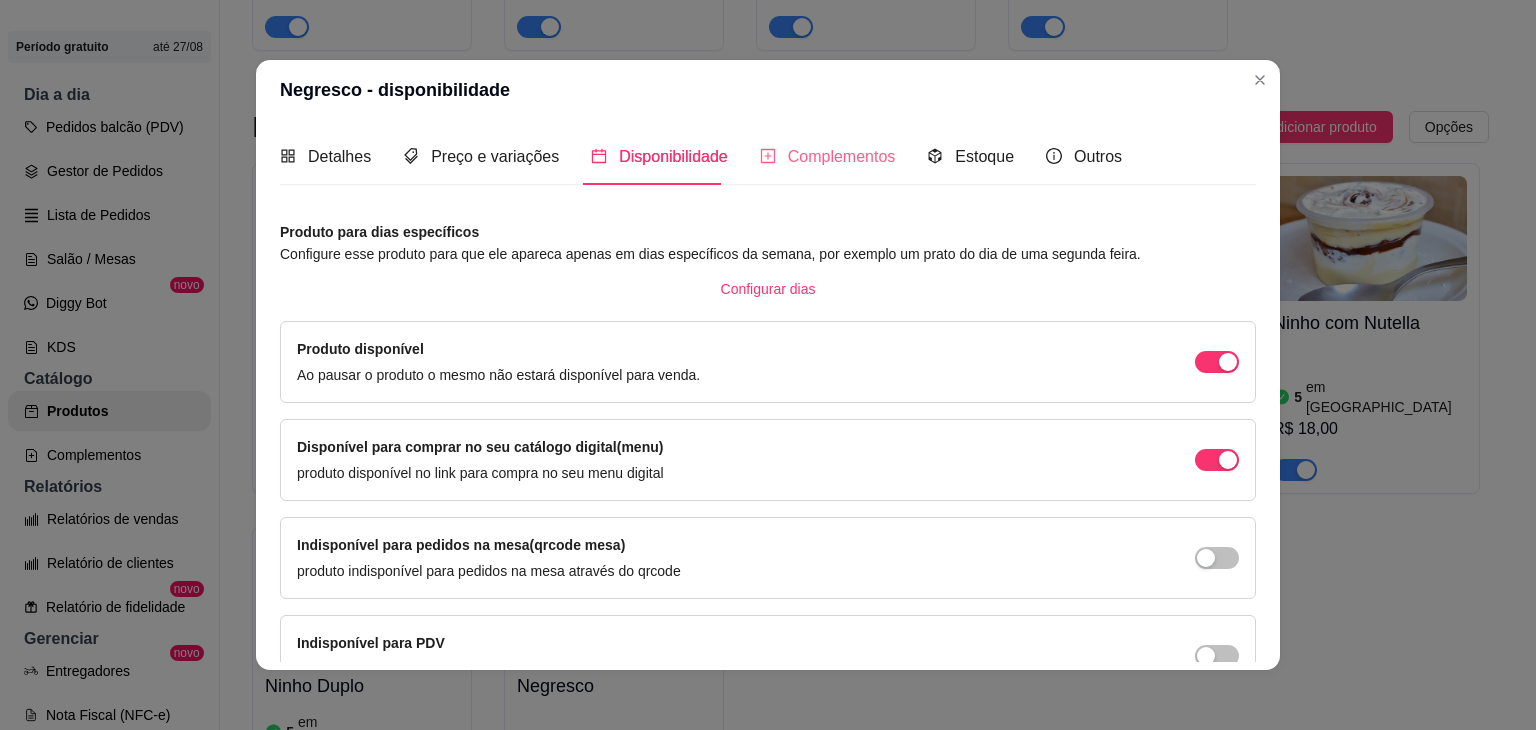 click on "Complementos" at bounding box center (828, 156) 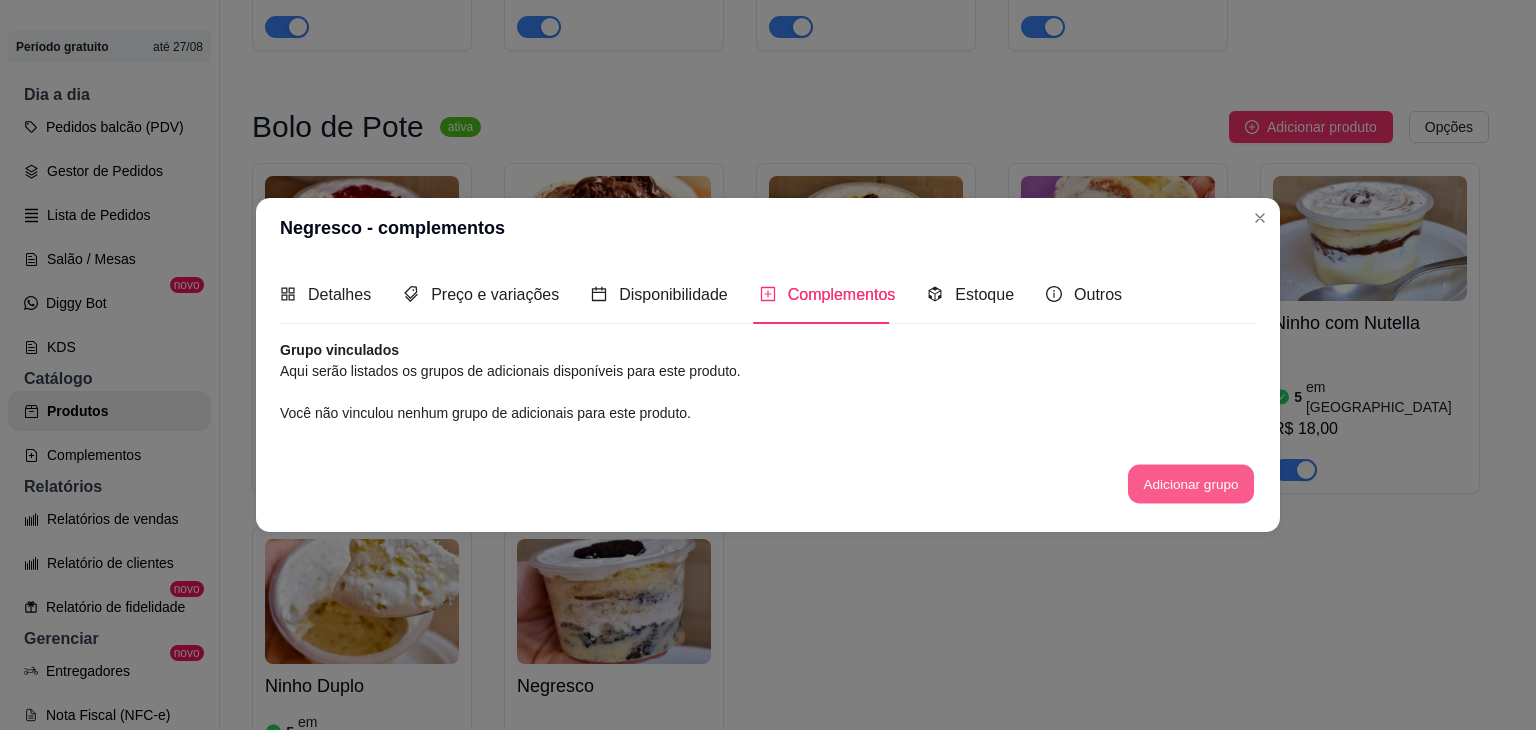 click on "Adicionar grupo" at bounding box center (1191, 483) 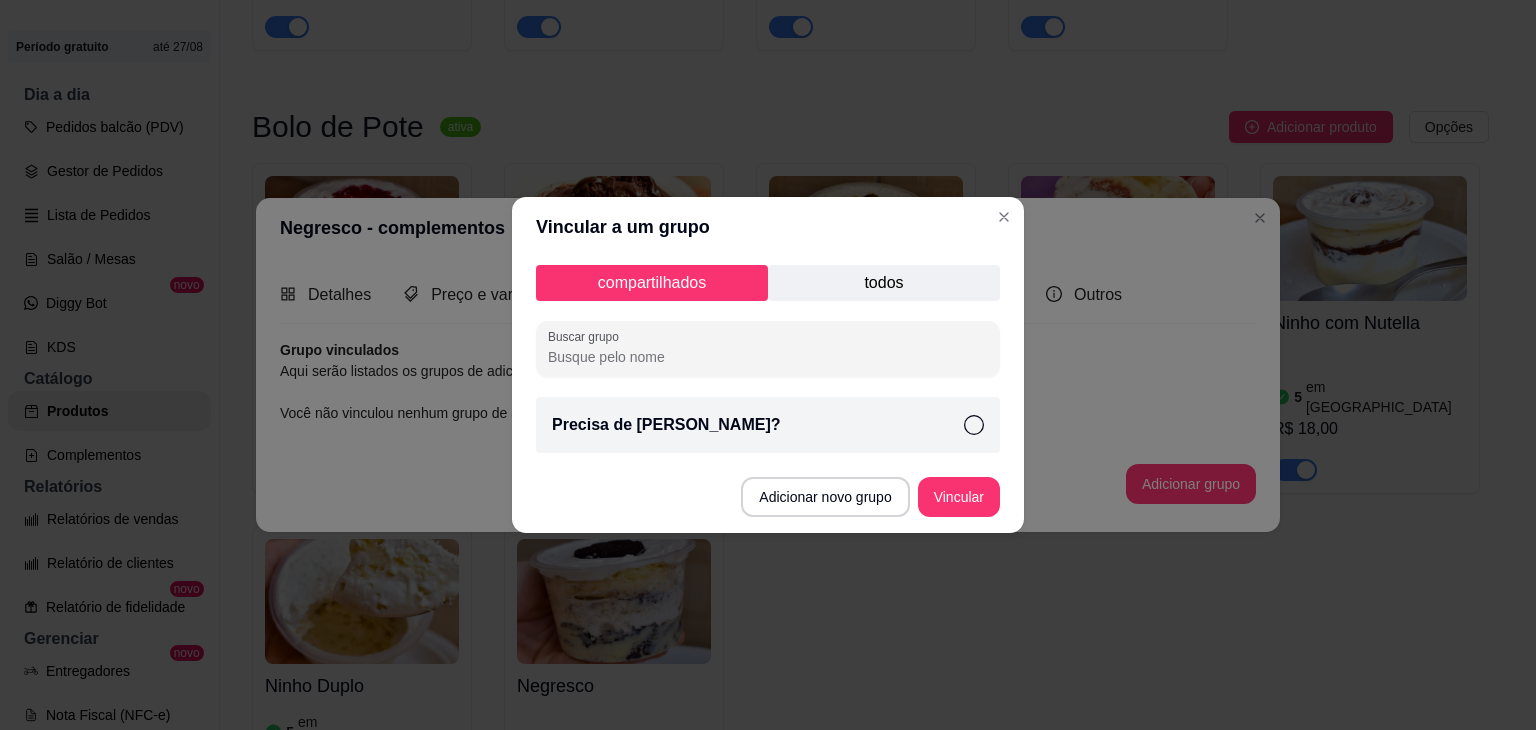 click on "Precisa de [PERSON_NAME]?" at bounding box center [768, 425] 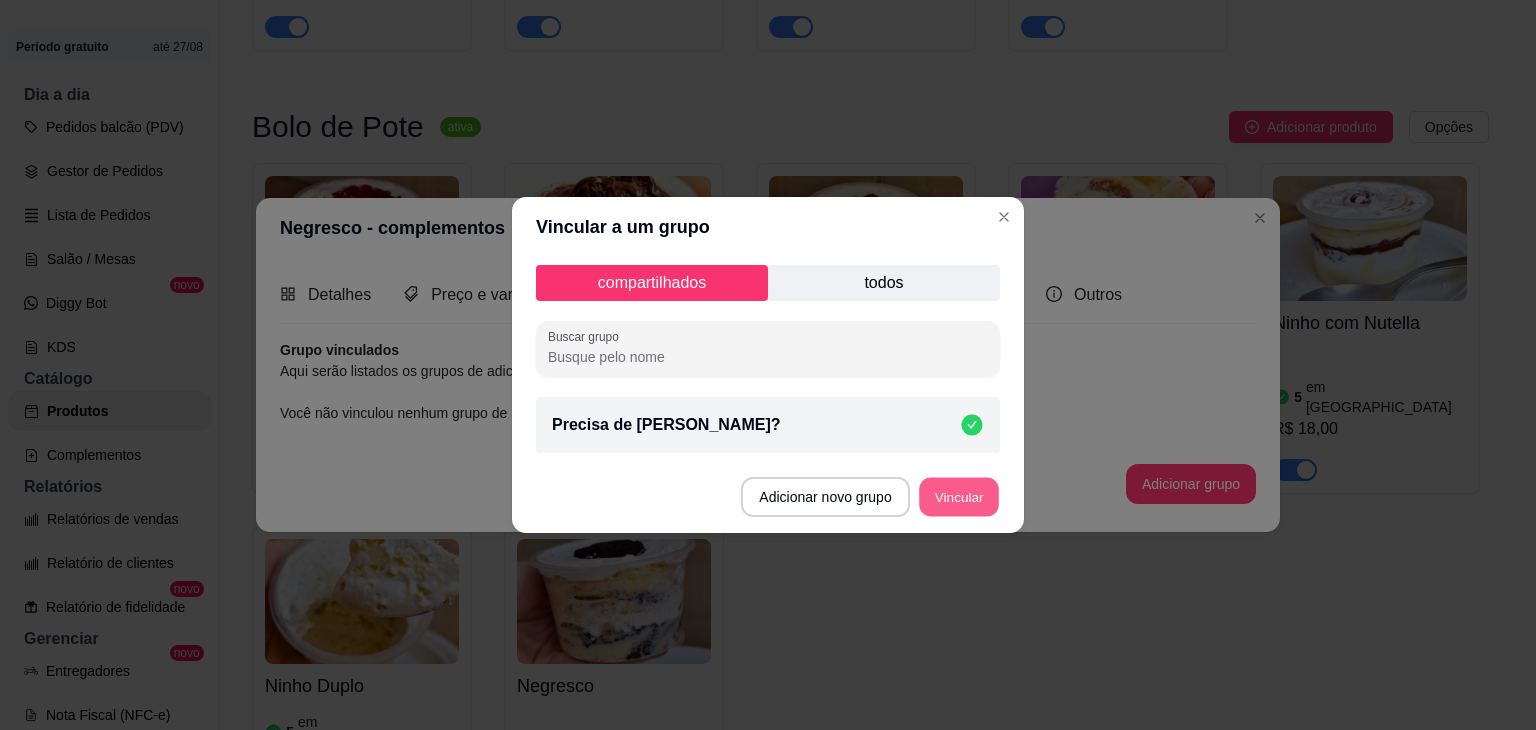 click on "Vincular" at bounding box center (959, 497) 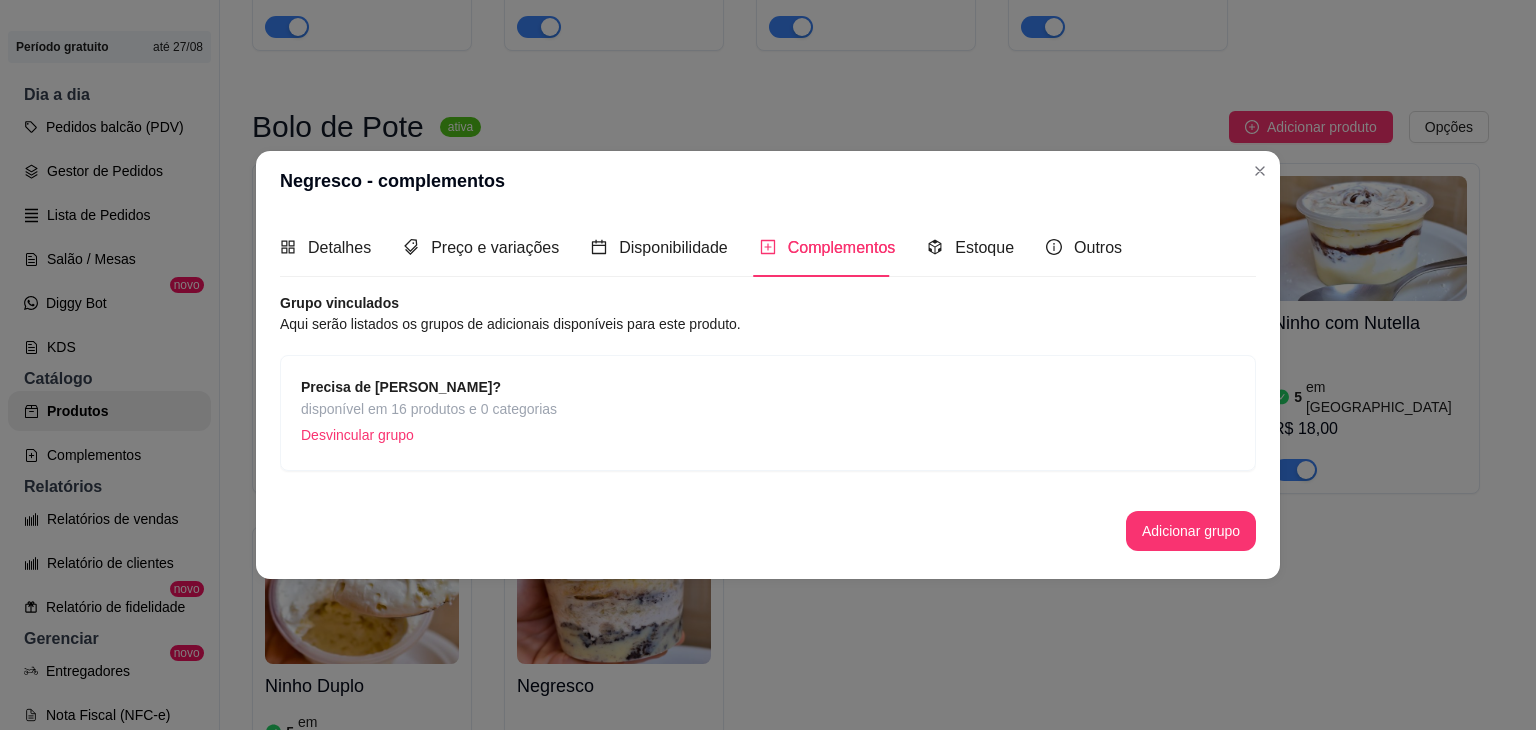 click on "Detalhes Preço e variações Disponibilidade Complementos Estoque Outros" at bounding box center [701, 247] 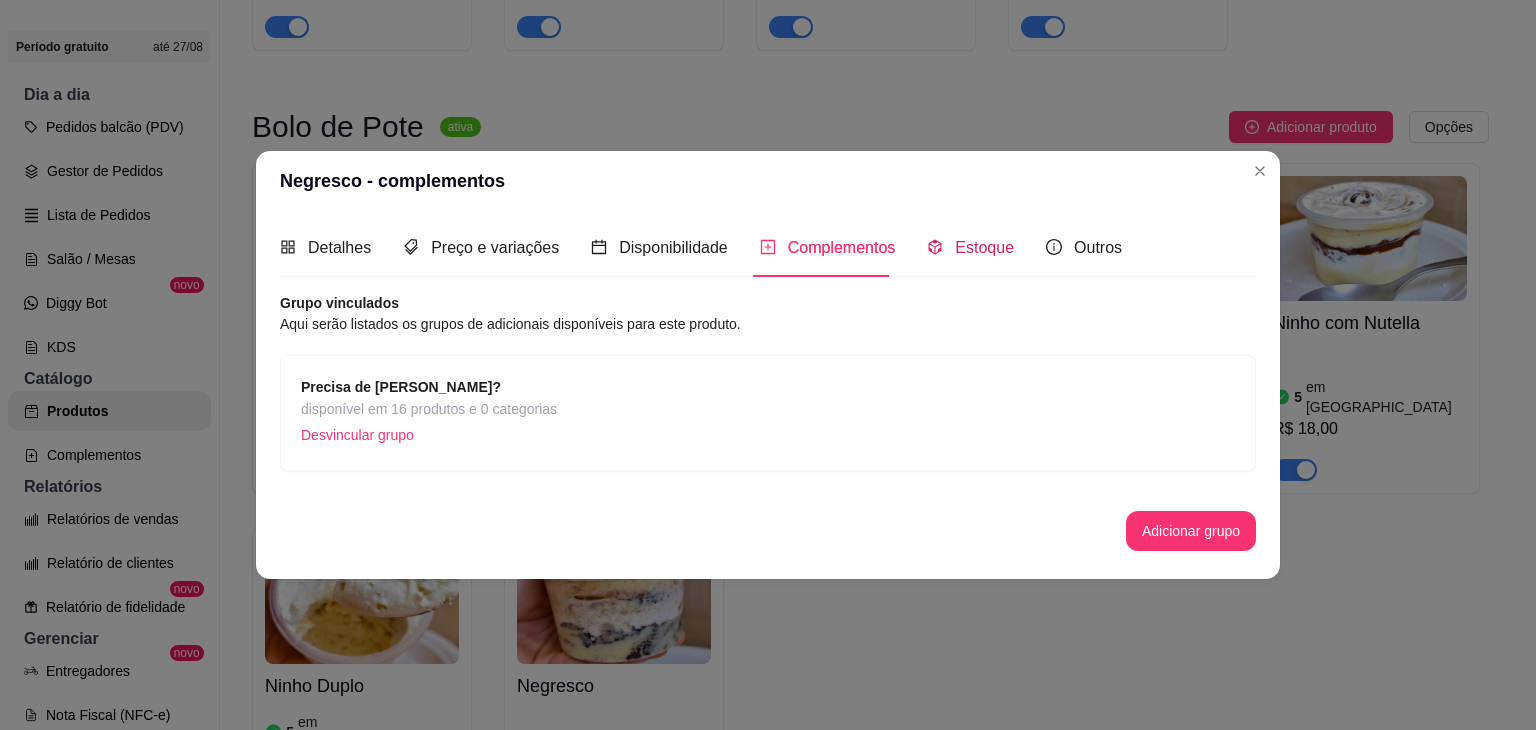 click on "Estoque" at bounding box center [984, 247] 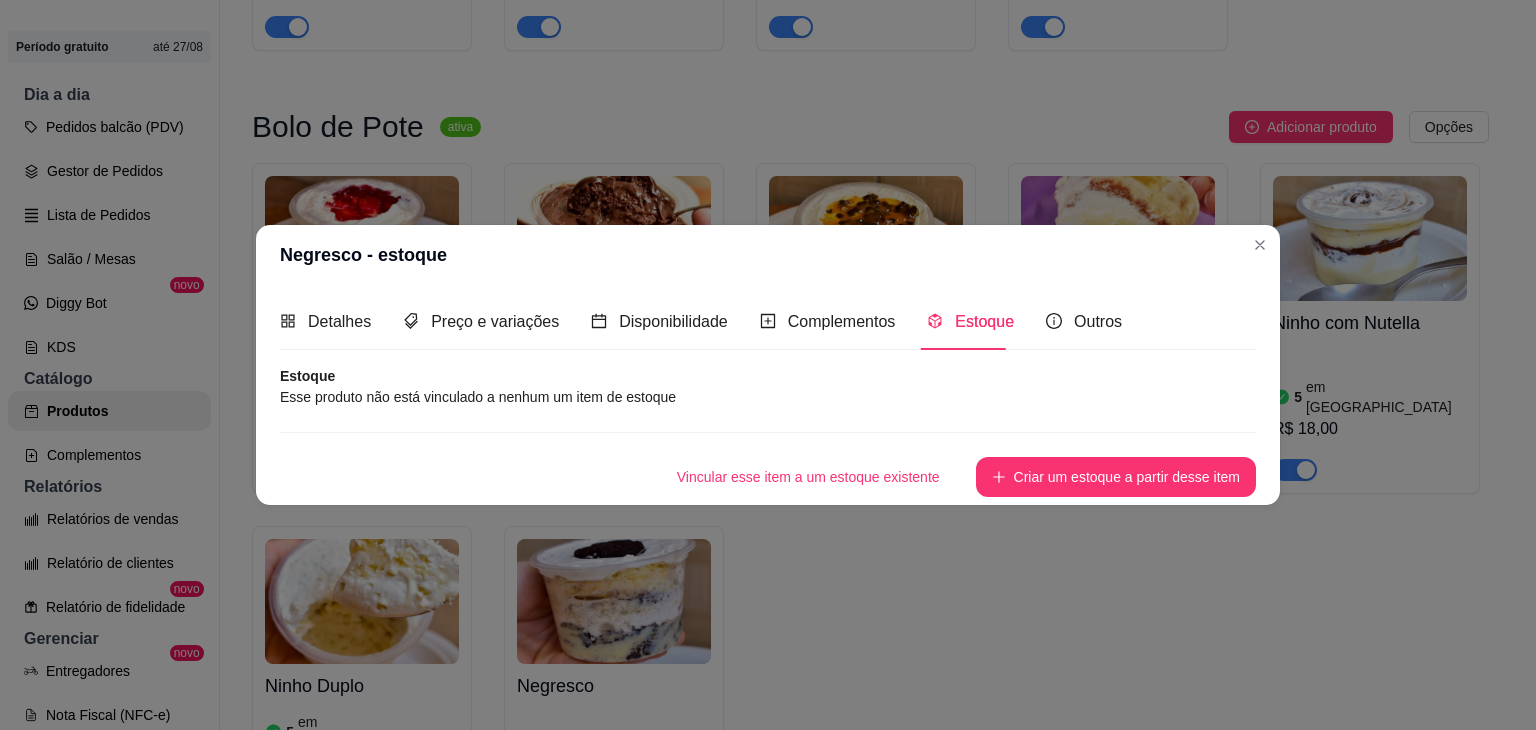 click on "Esse produto não está vinculado a nenhum um item de estoque" at bounding box center [768, 397] 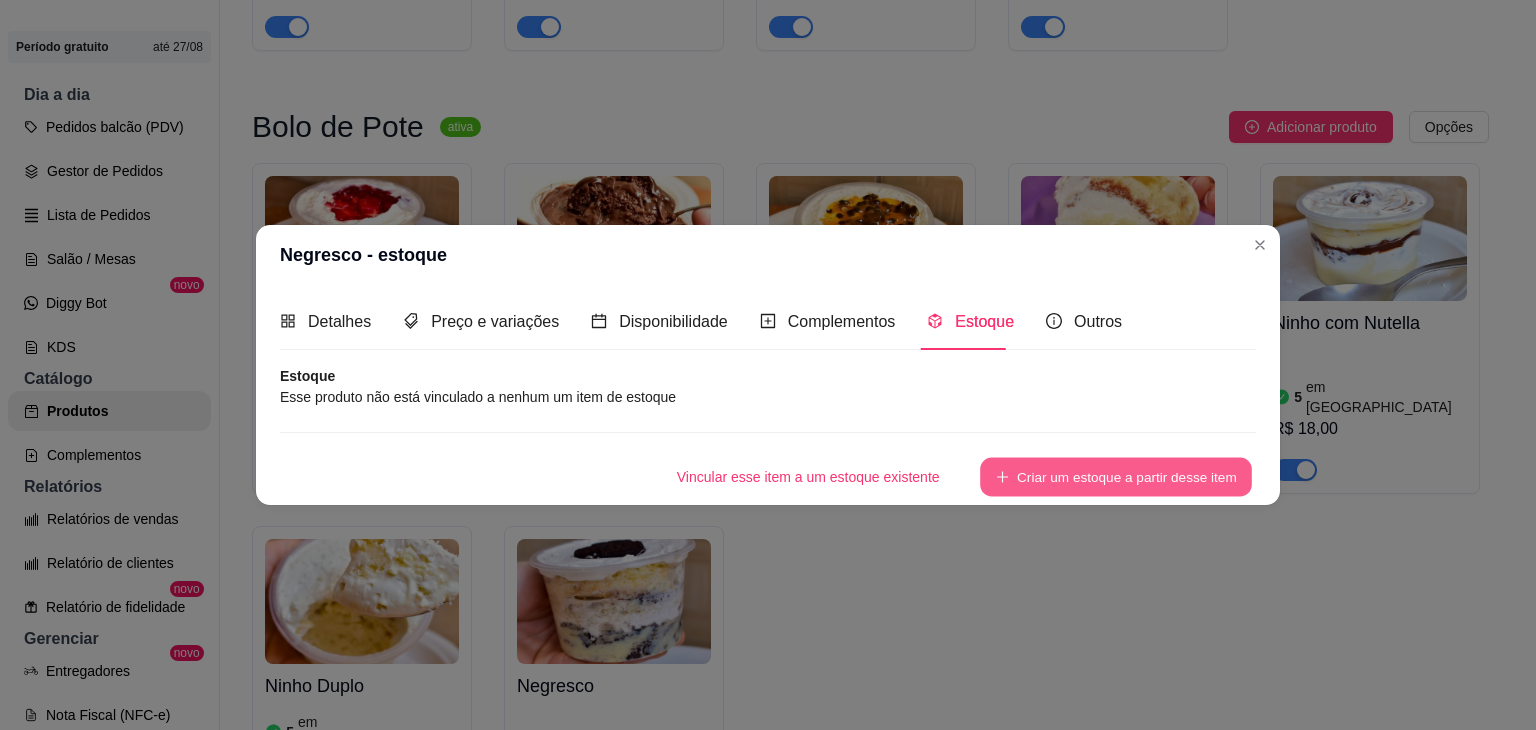 click on "Criar um estoque a partir desse item" at bounding box center [1116, 477] 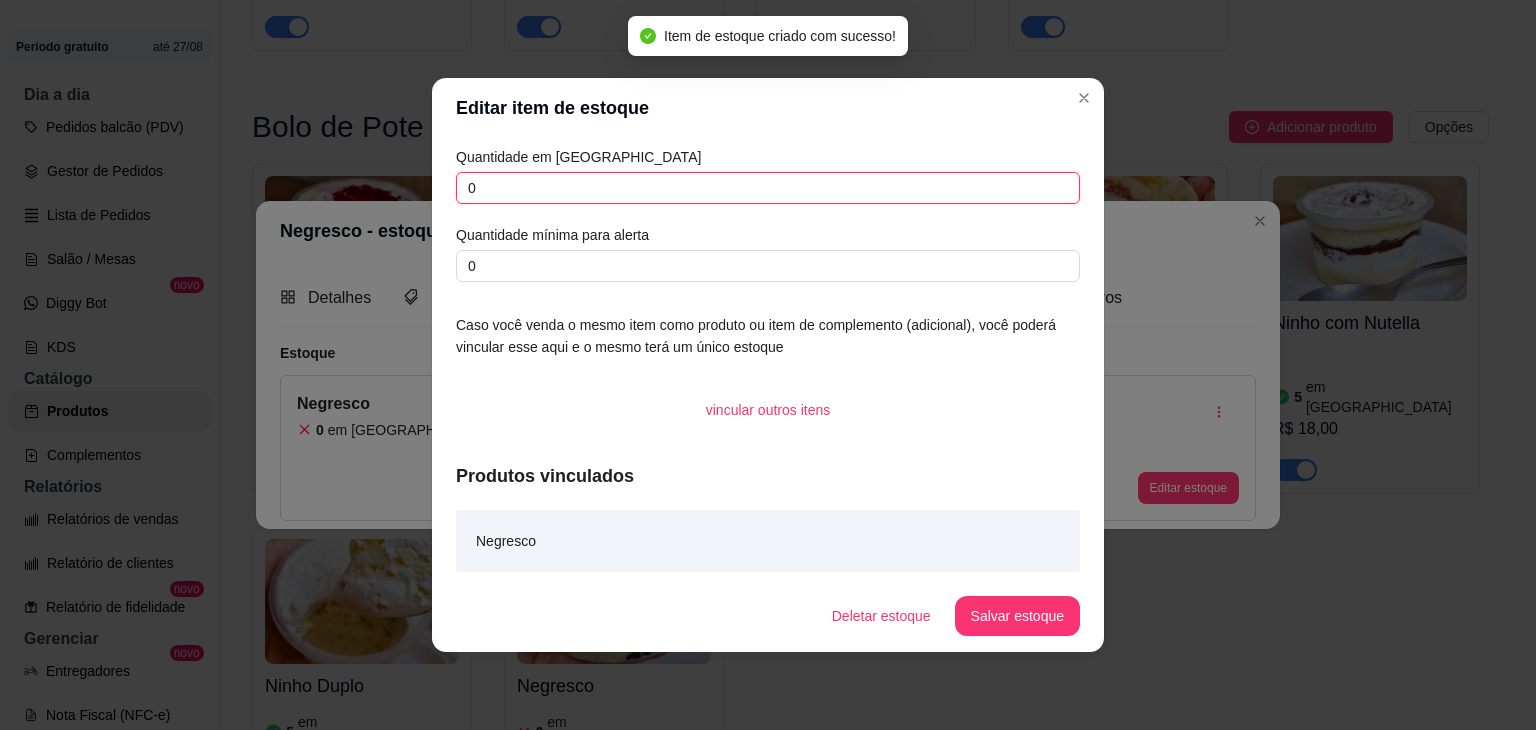 drag, startPoint x: 520, startPoint y: 201, endPoint x: 414, endPoint y: 203, distance: 106.01887 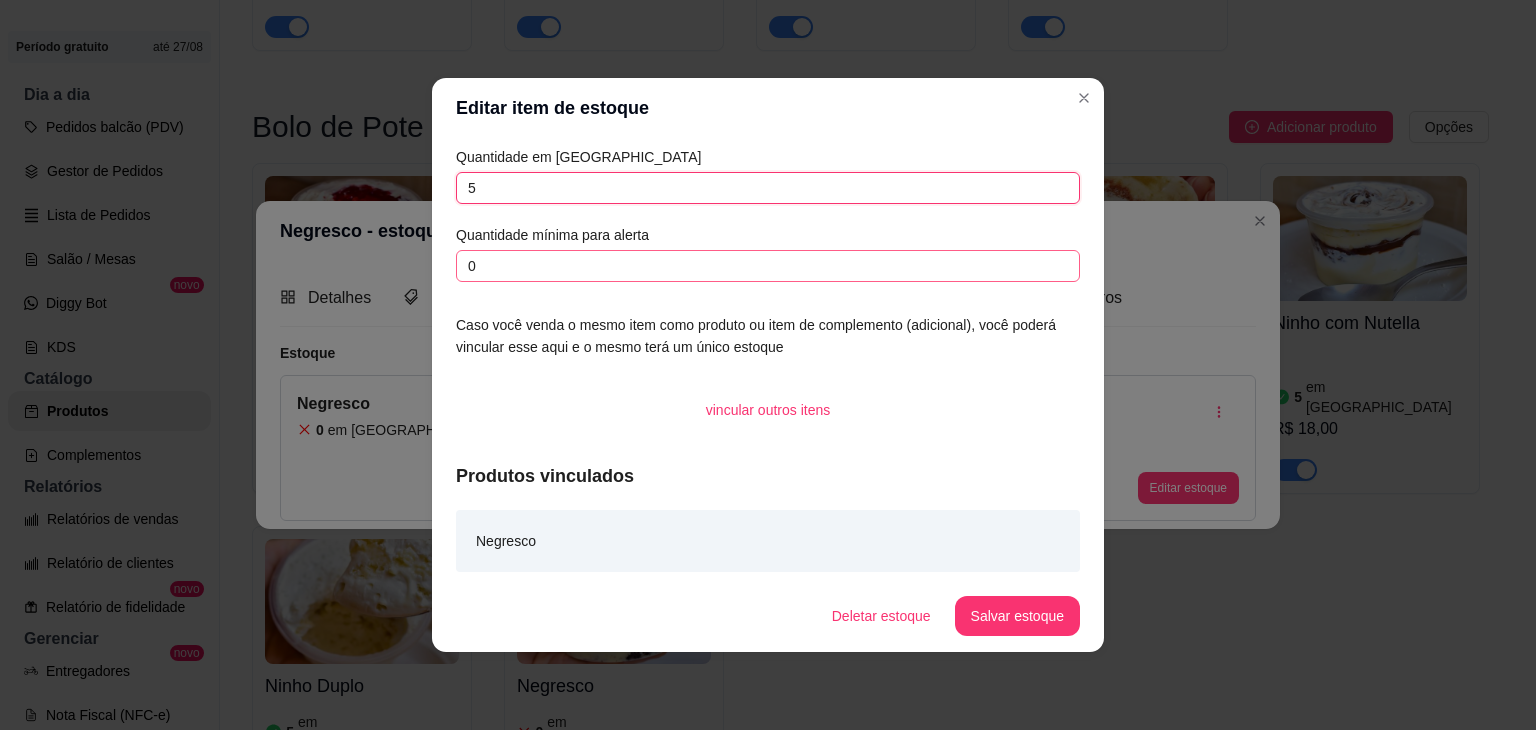 type on "5" 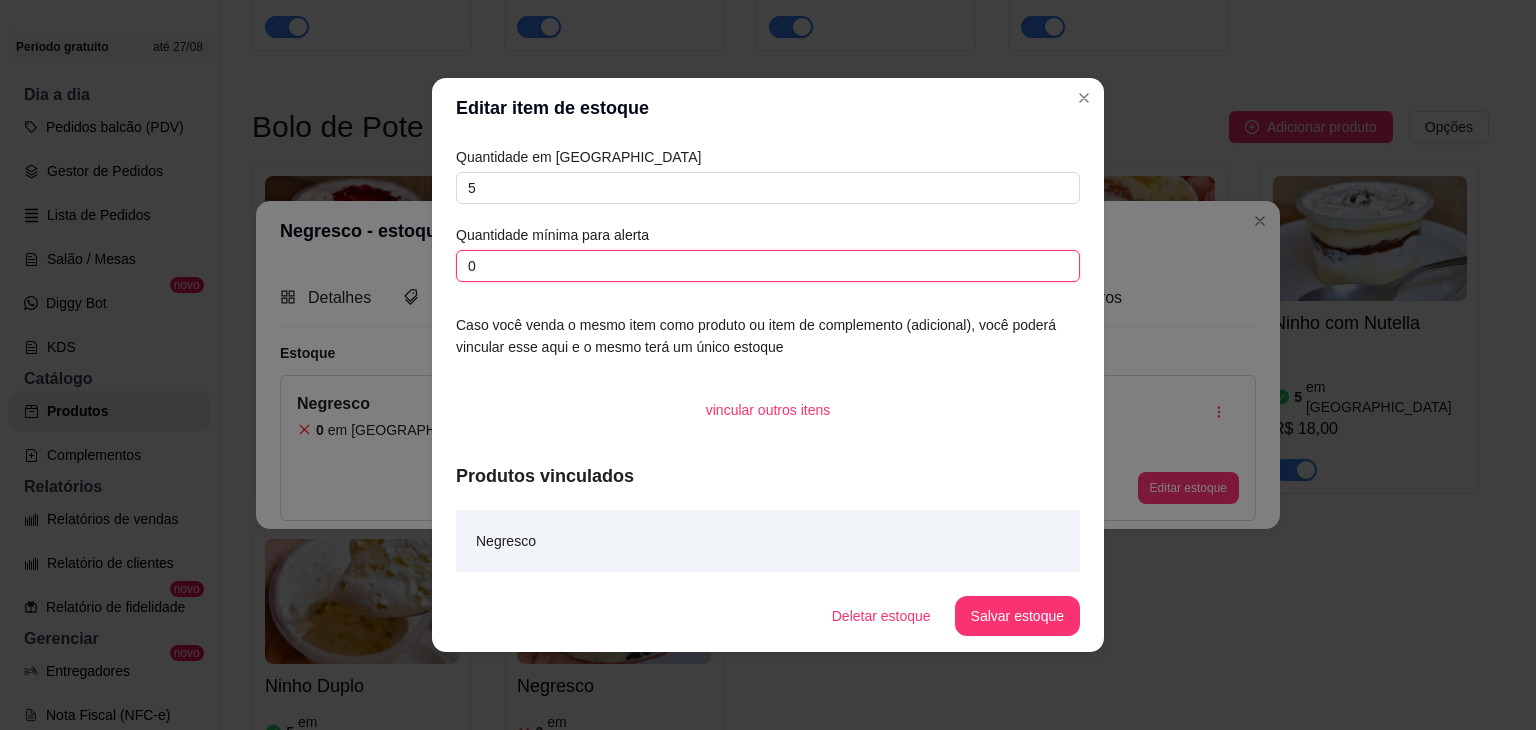 drag, startPoint x: 492, startPoint y: 261, endPoint x: 405, endPoint y: 266, distance: 87.14356 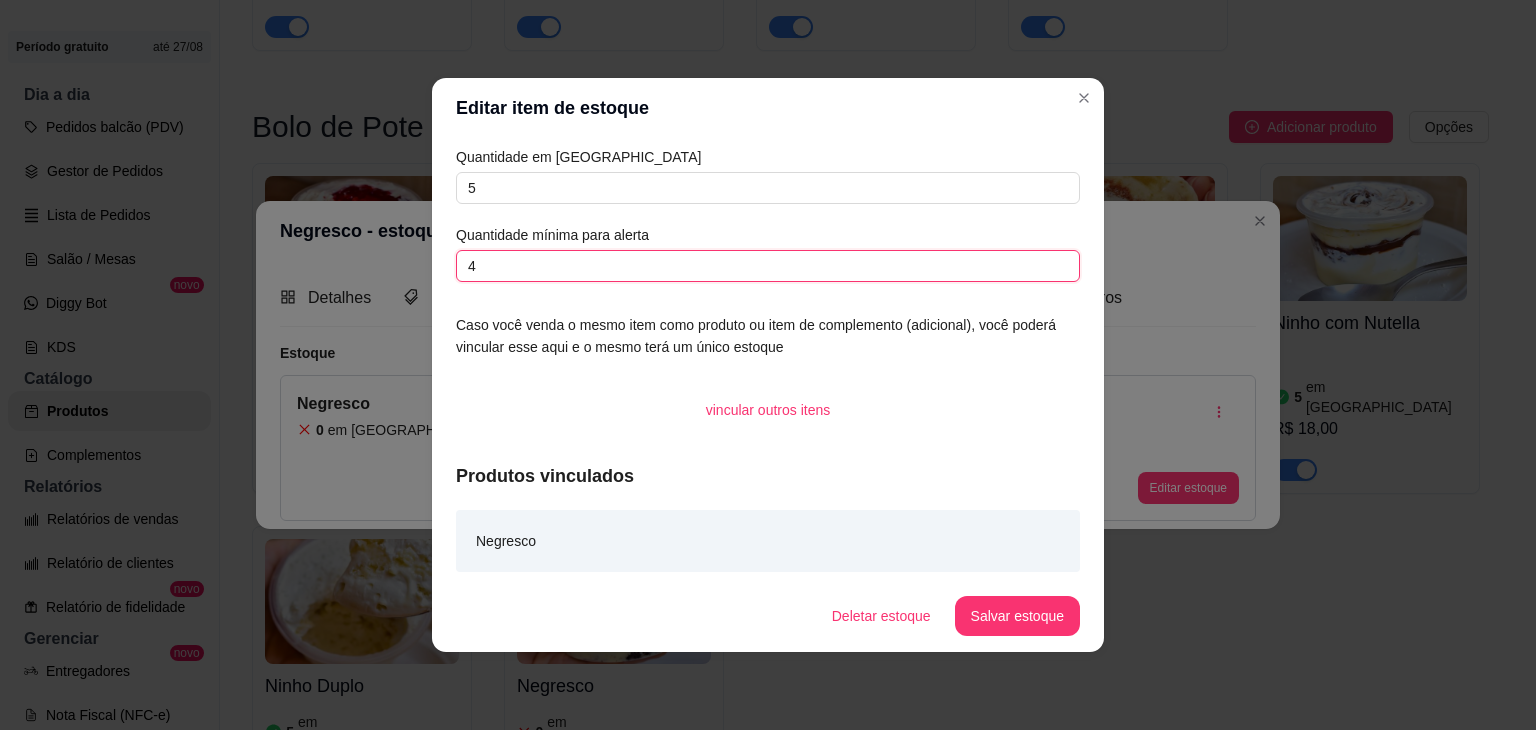 type on "4" 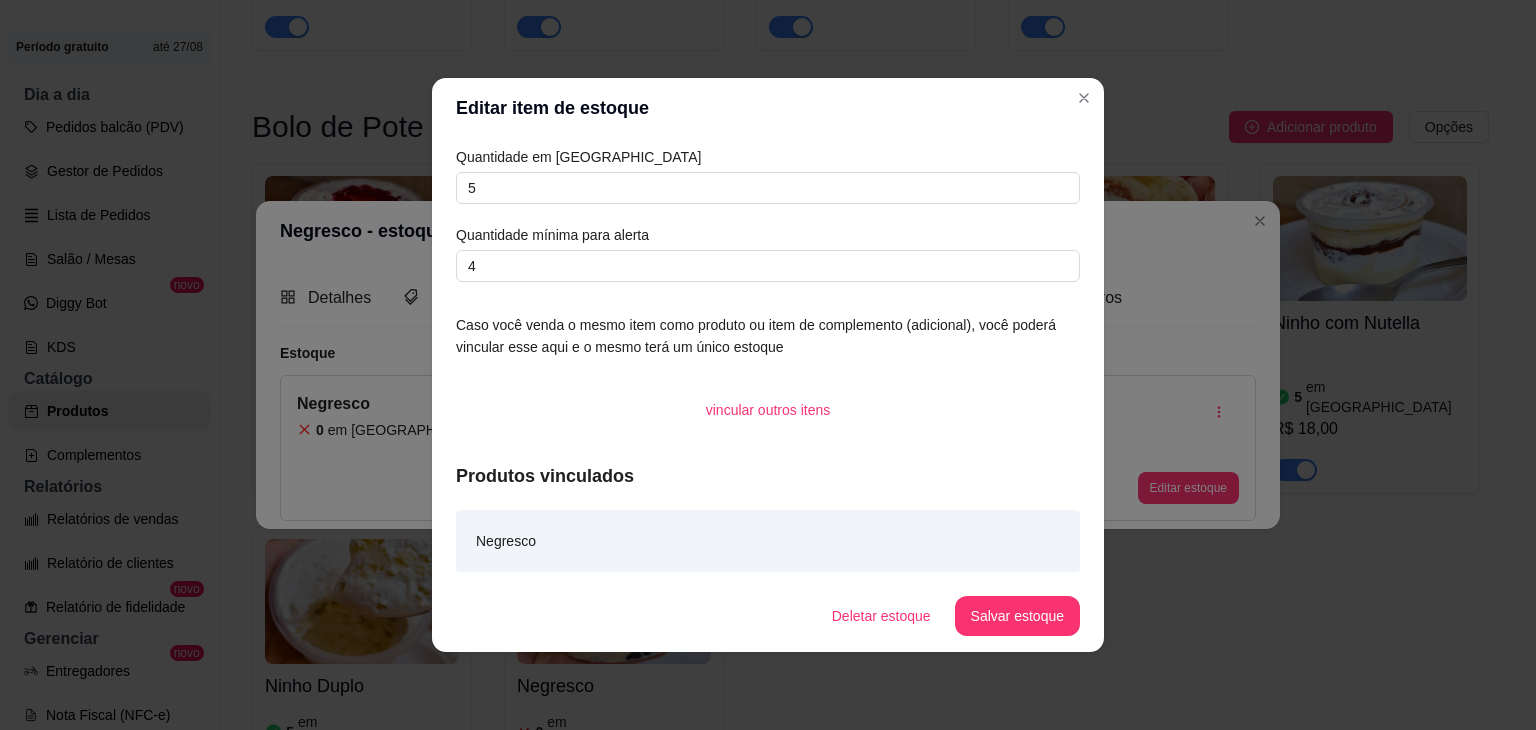 click on "Negresco" at bounding box center (768, 541) 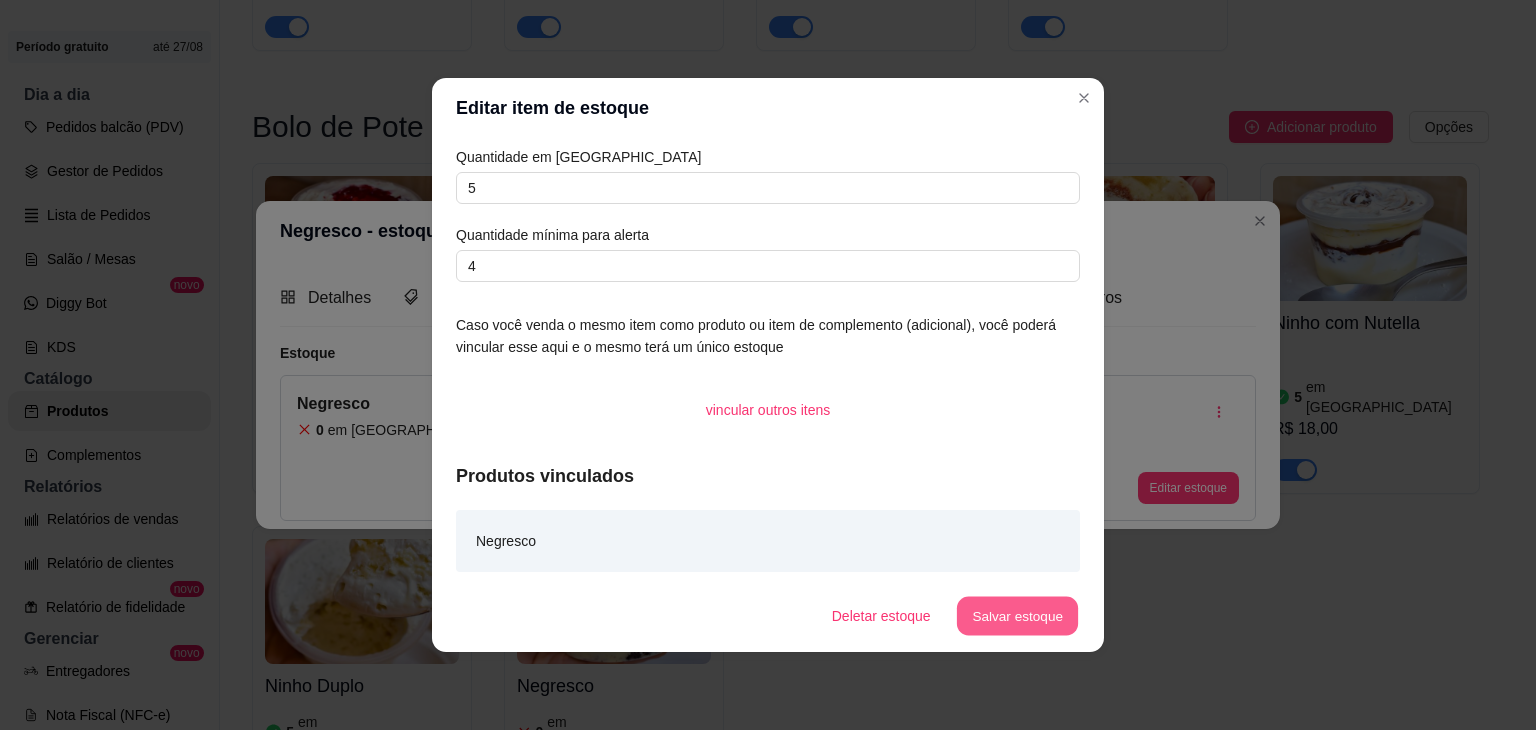 click on "Salvar estoque" at bounding box center [1017, 616] 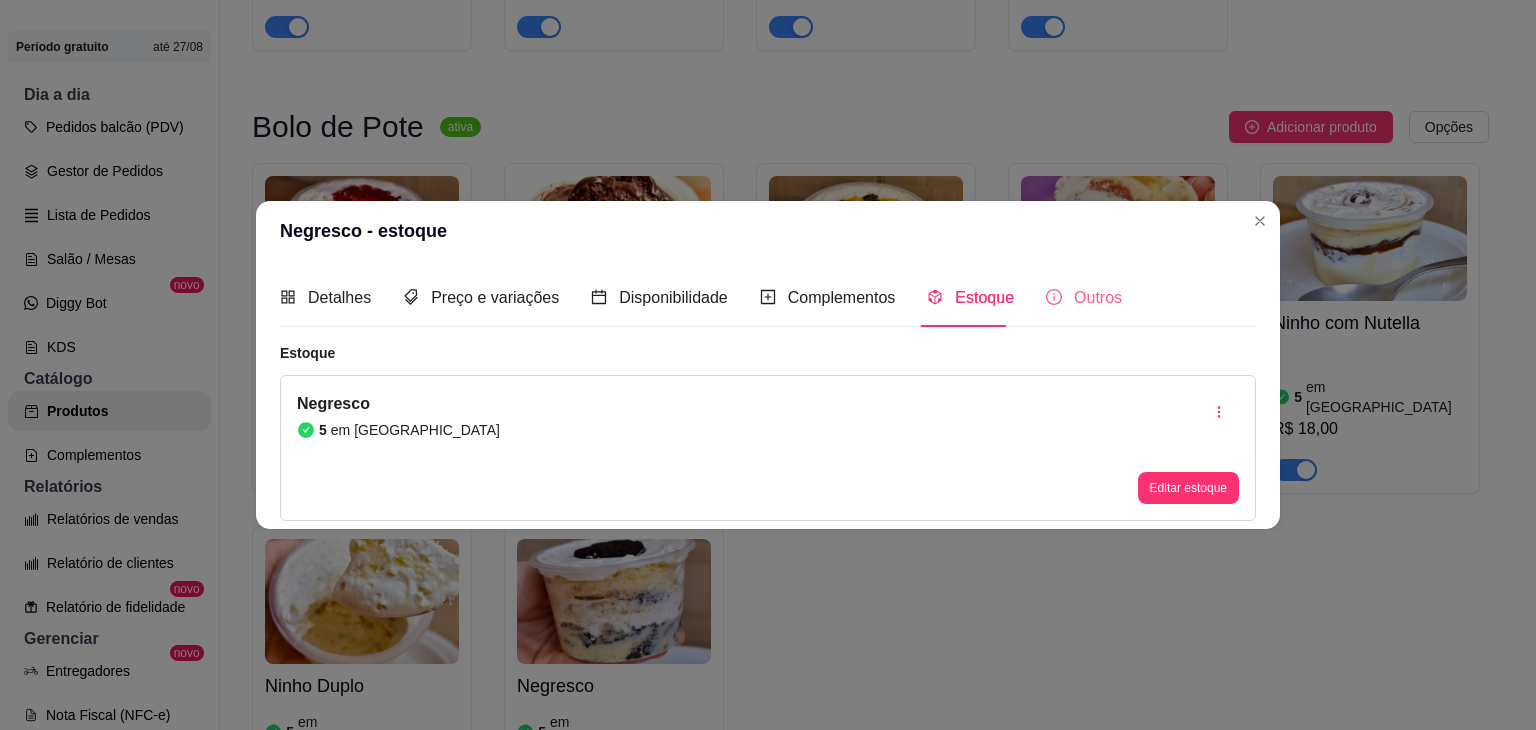 click on "Outros" at bounding box center (1084, 297) 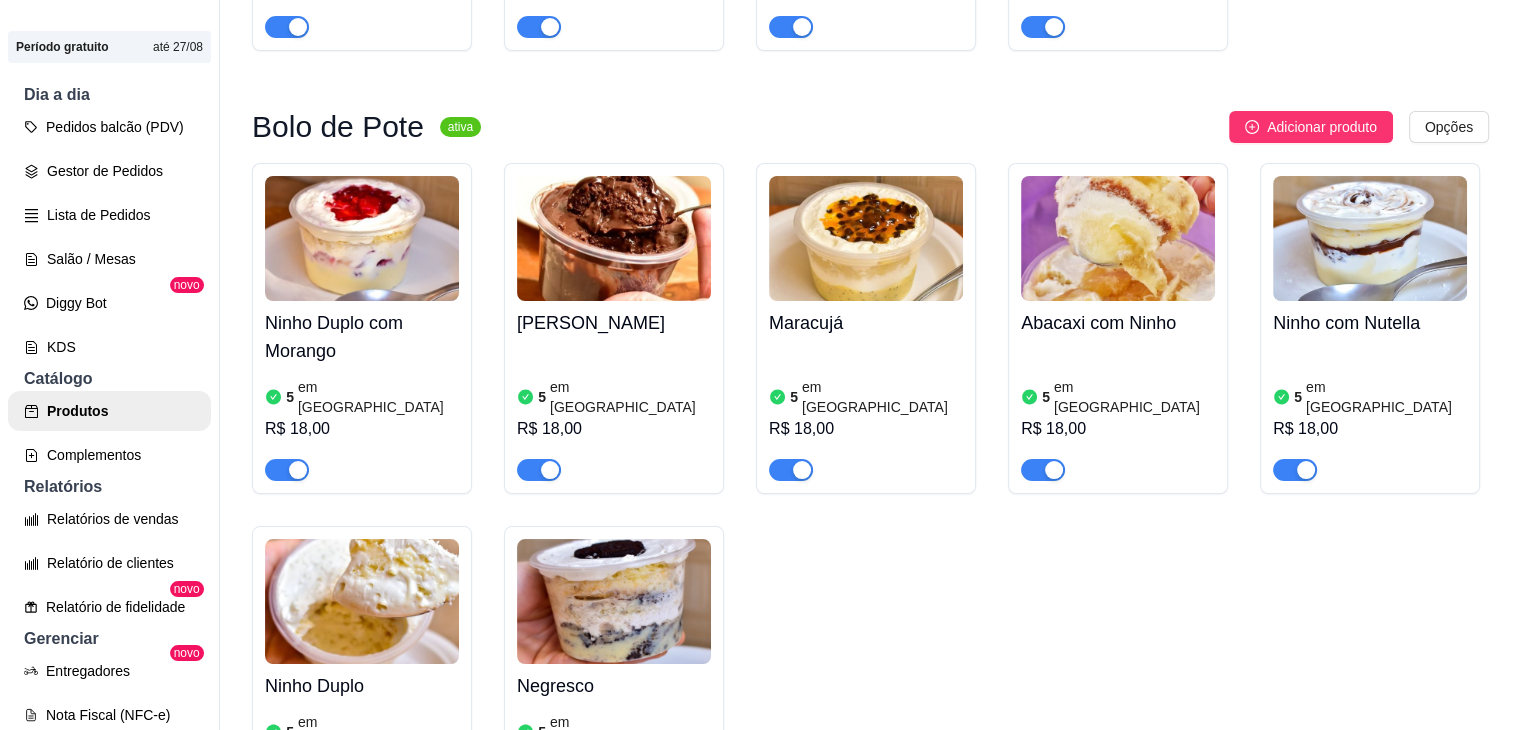 click on "Ninho Duplo com Morango   5 em estoque R$ 18,00 Danette   5 em estoque R$ 18,00 Maracujá   5 em estoque R$ 18,00 Abacaxi com Ninho   5 em estoque R$ 18,00 Ninho com Nutella   5 em estoque R$ 18,00 Ninho Duplo   5 em estoque R$ 18,00 Negresco   5 em estoque R$ 0,00" at bounding box center (870, 496) 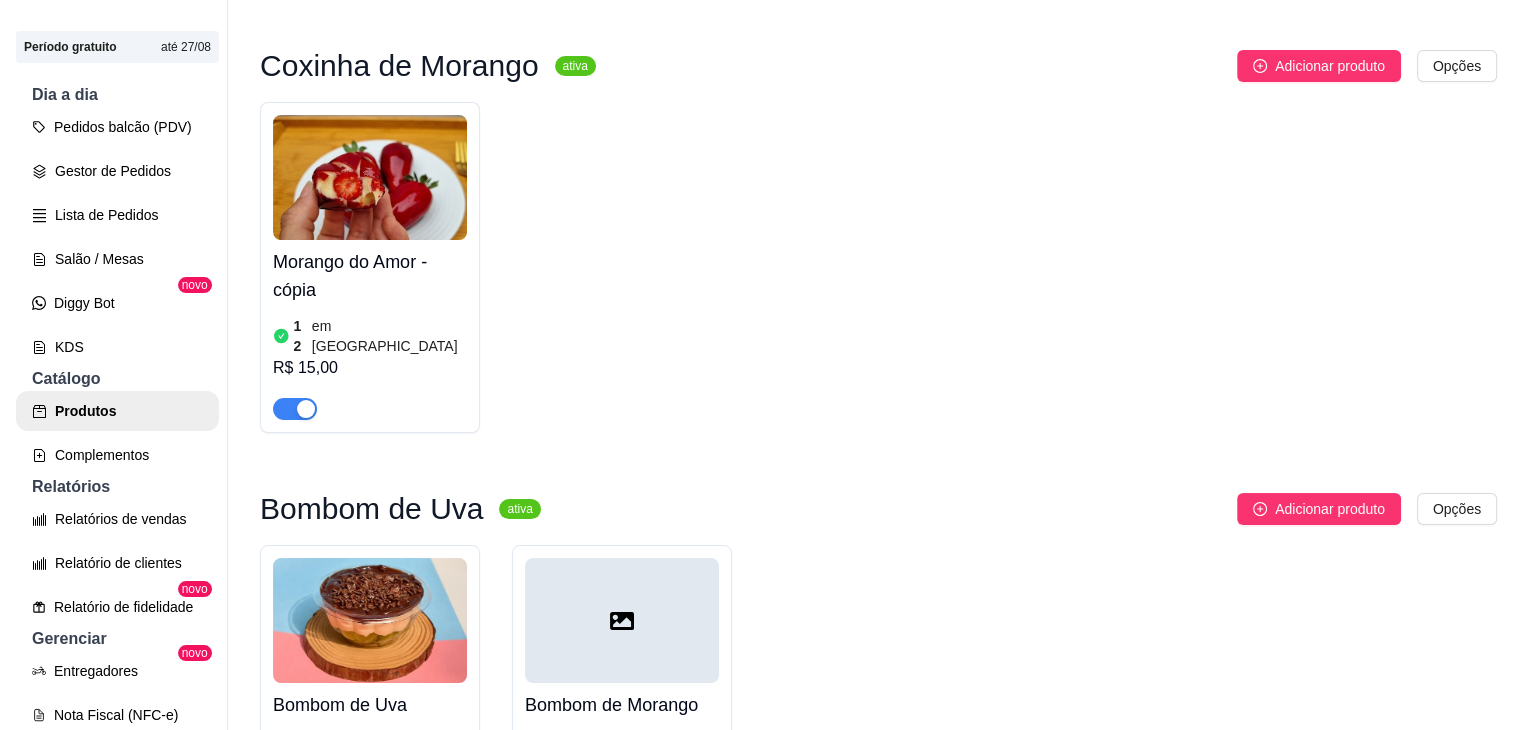 scroll, scrollTop: 1826, scrollLeft: 0, axis: vertical 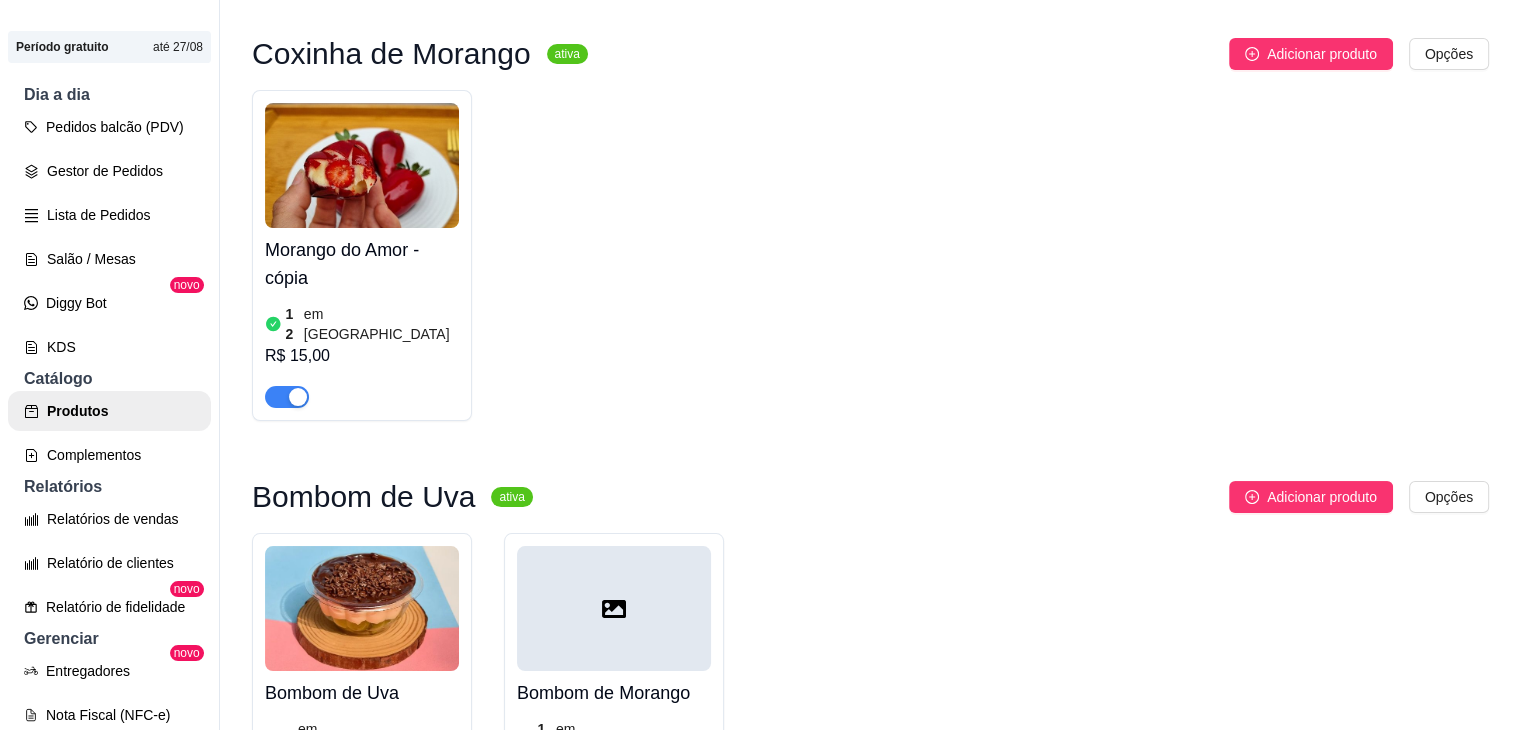click at bounding box center (614, 608) 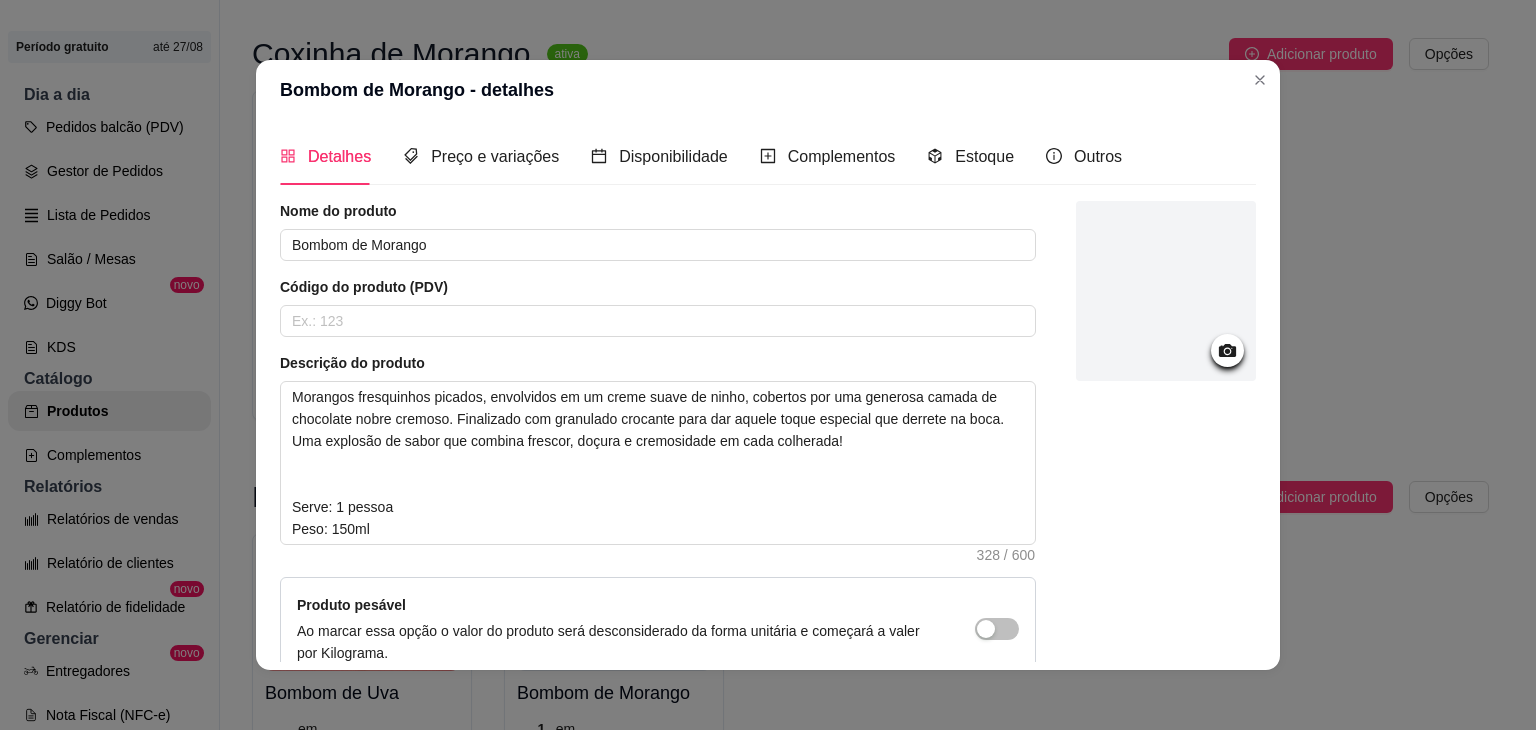 click 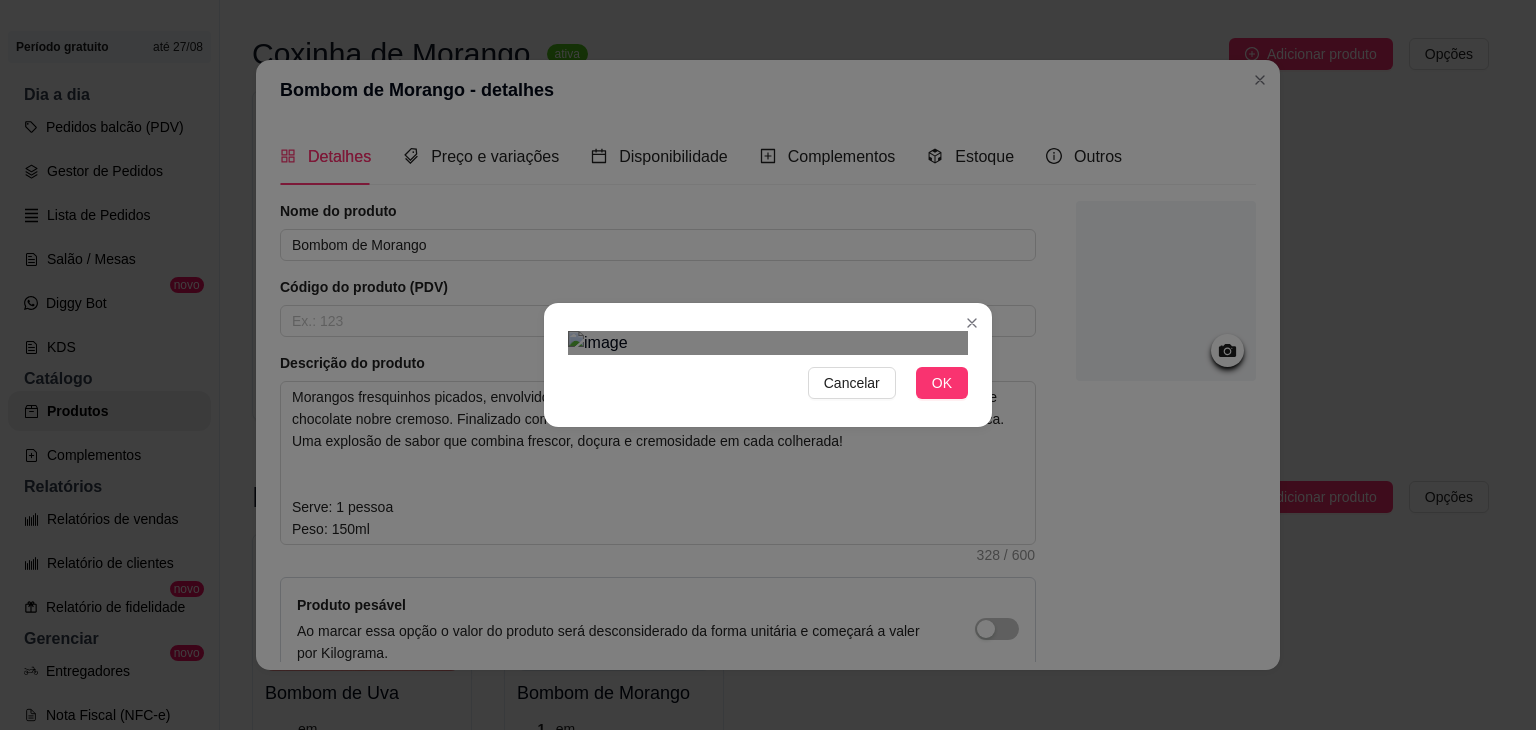 click at bounding box center (766, 681) 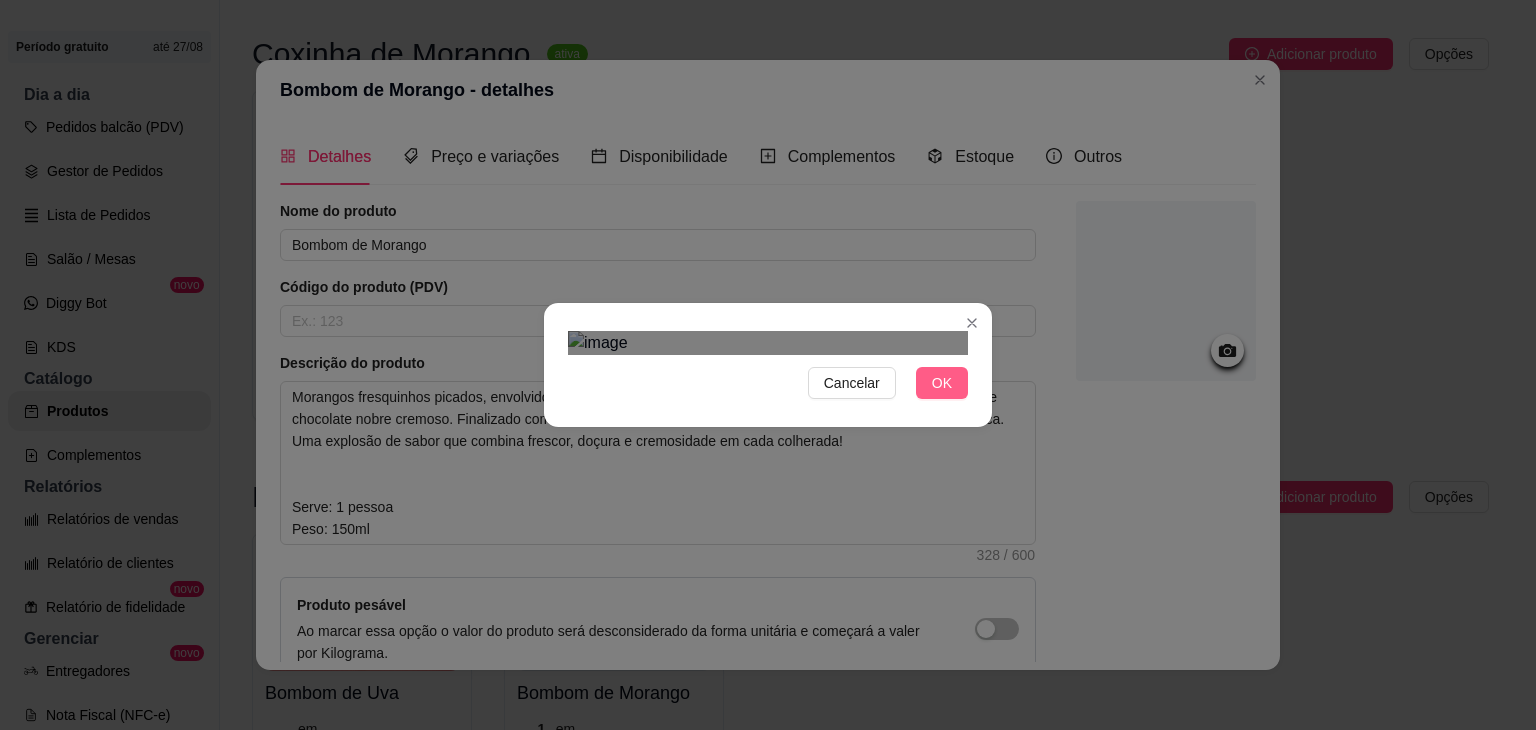 click on "OK" at bounding box center (942, 383) 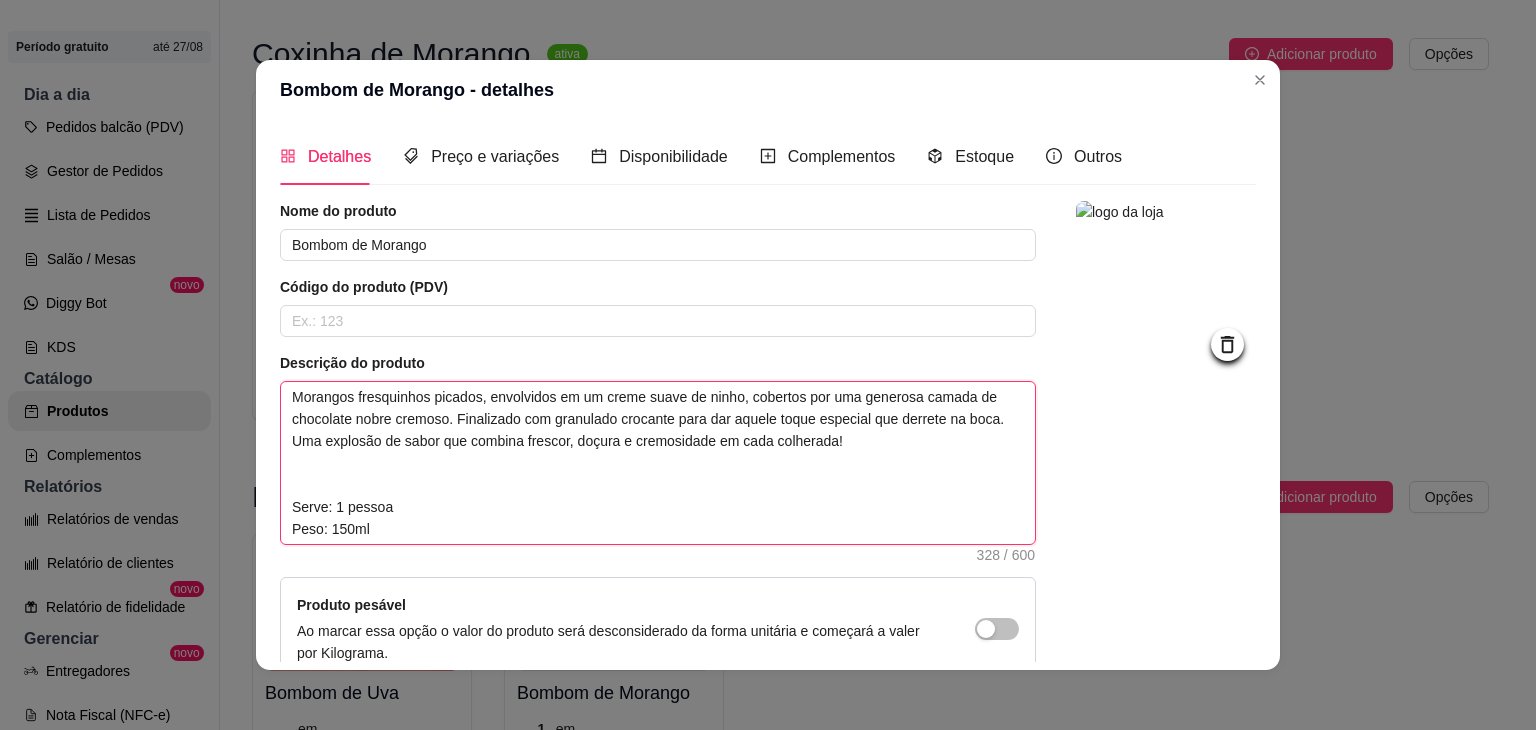 click on "Morangos fresquinhos picados, envolvidos em um creme suave de ninho, cobertos por uma generosa camada de chocolate nobre cremoso. Finalizado com granulado crocante para dar aquele toque especial que derrete na boca. Uma explosão de sabor que combina frescor, doçura e cremosidade em cada colherada!
Serve: 1 pessoa
Peso: 150ml" at bounding box center [658, 463] 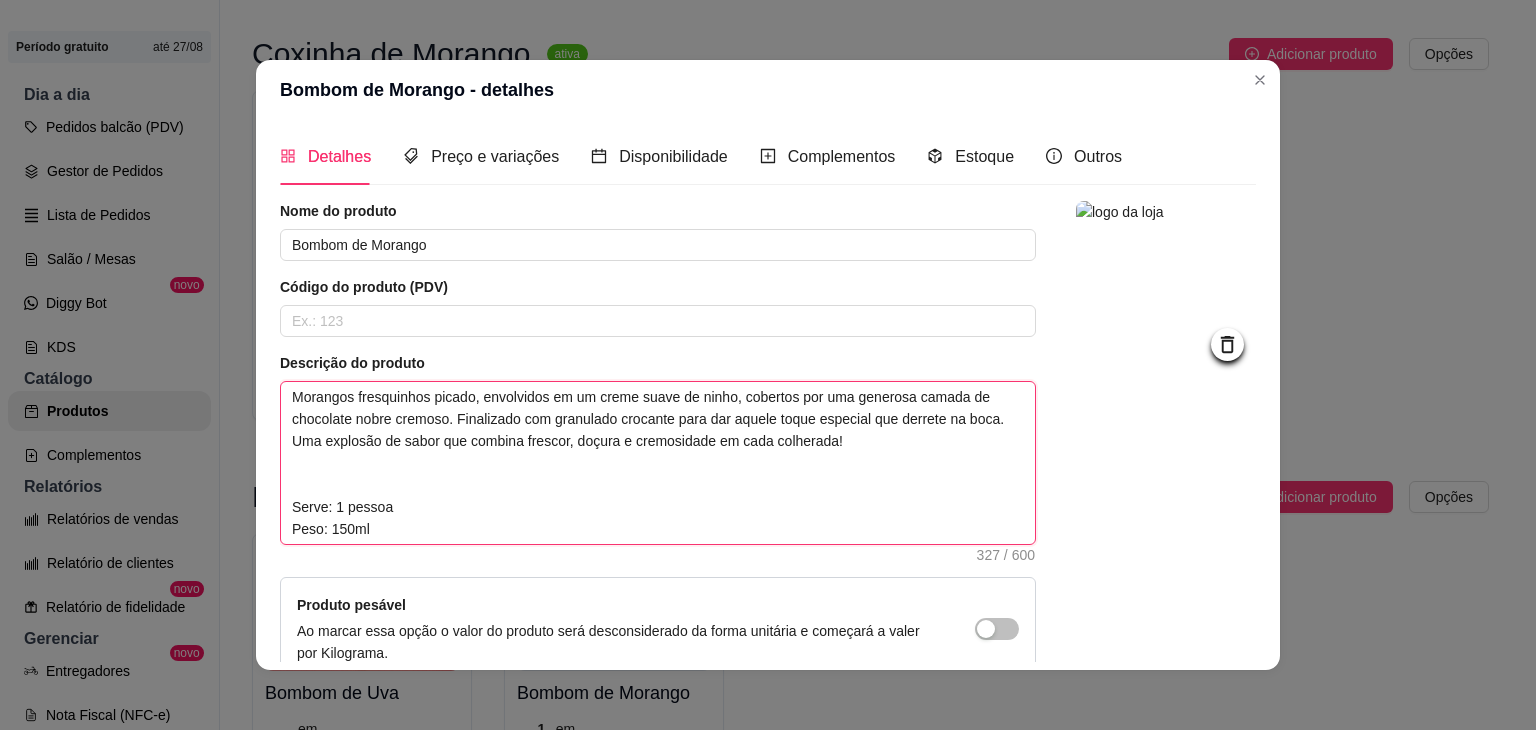 type 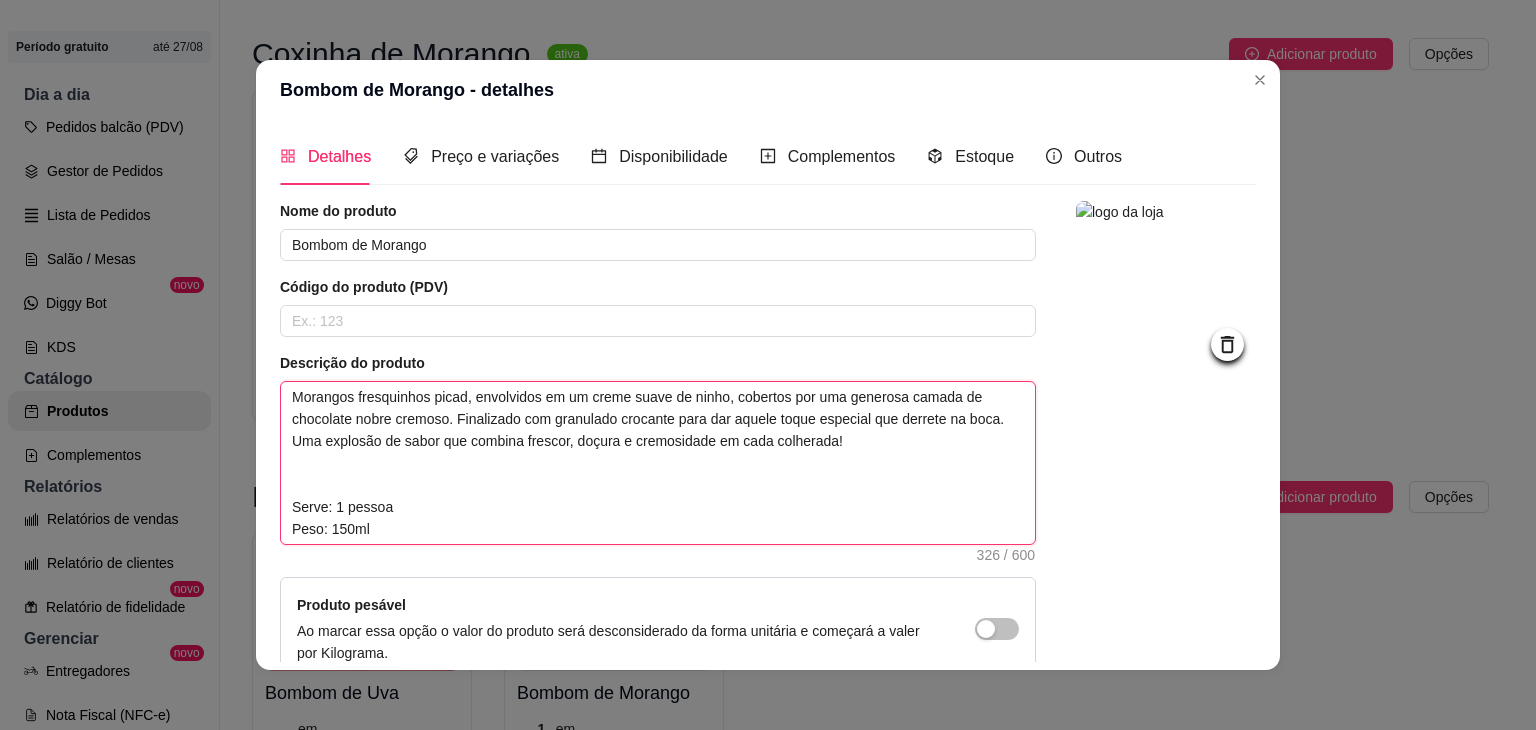 type 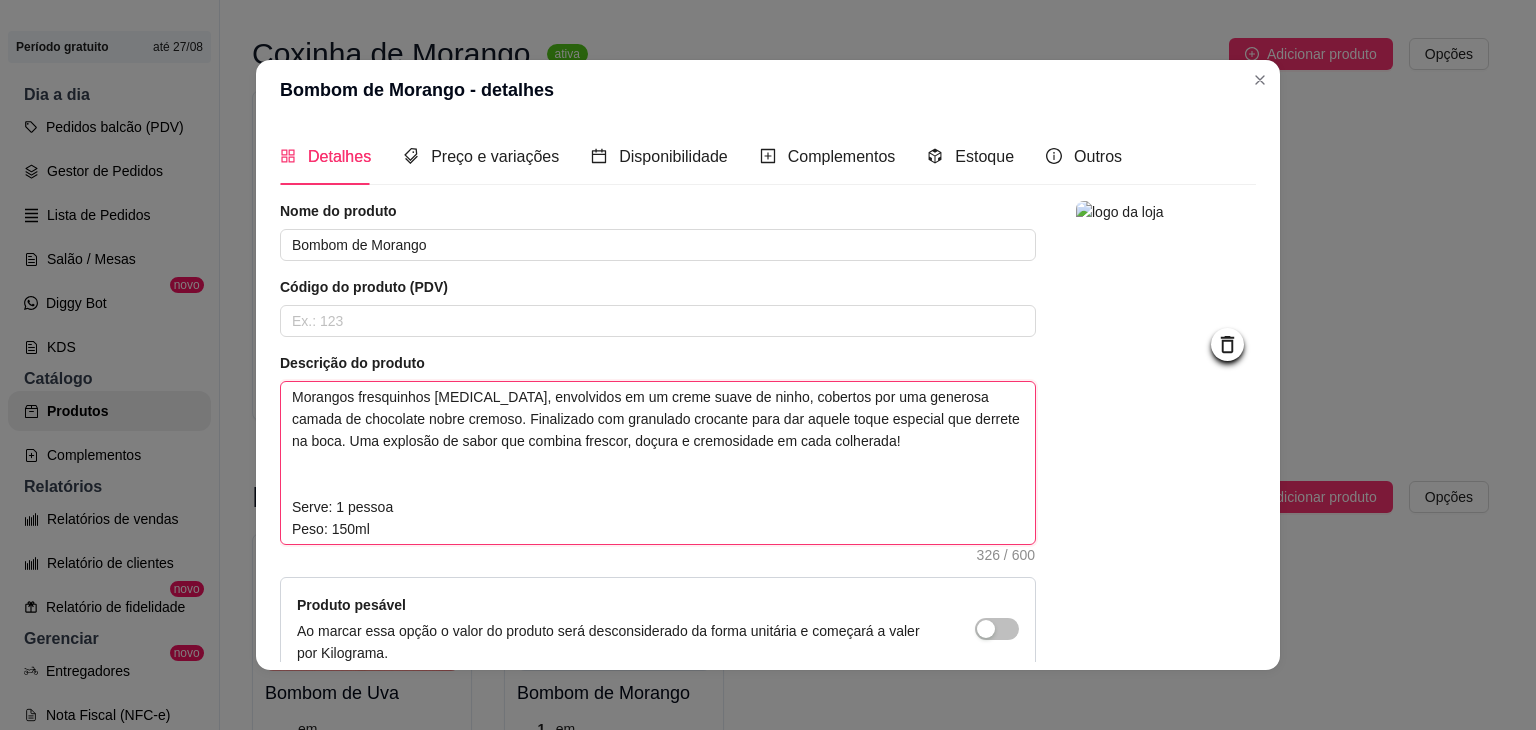 type 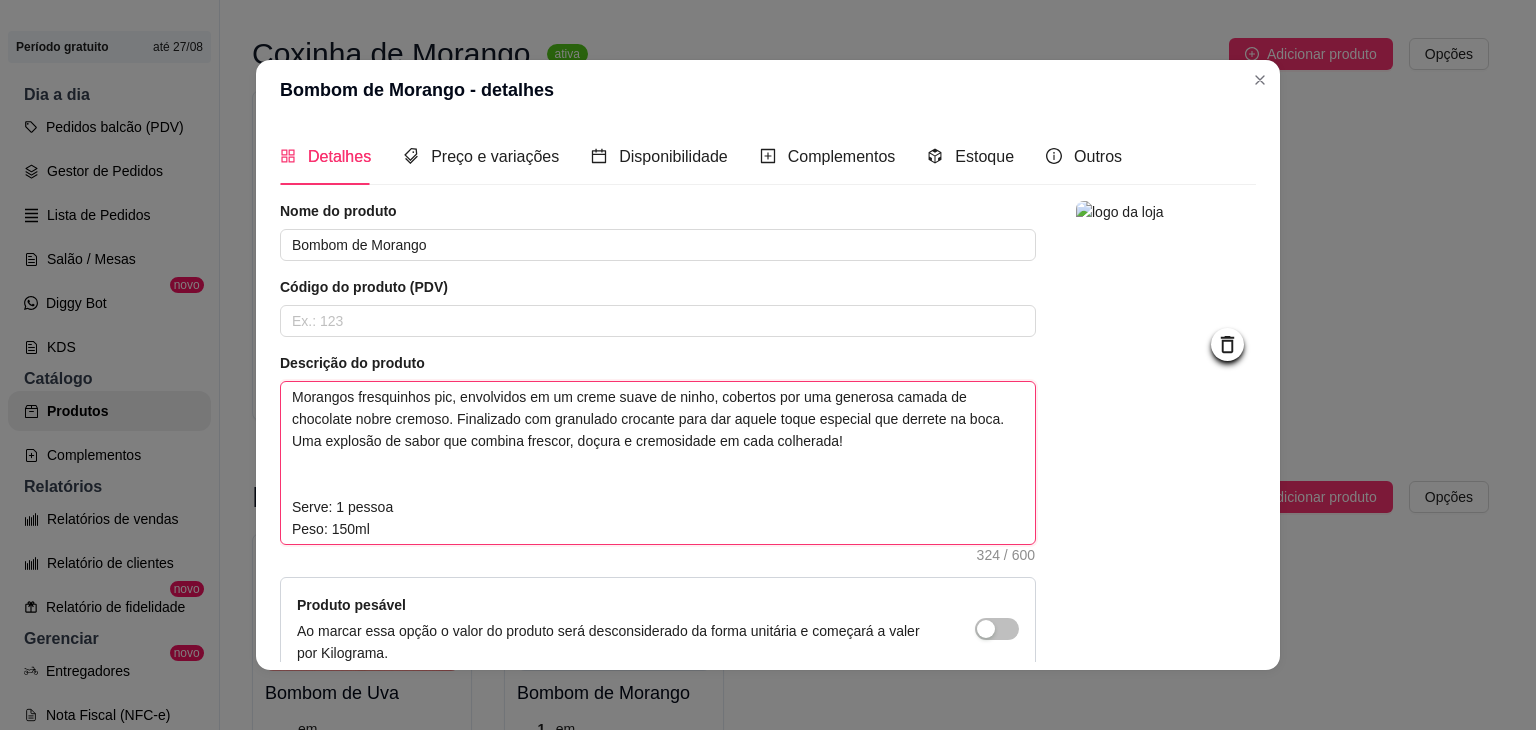 type 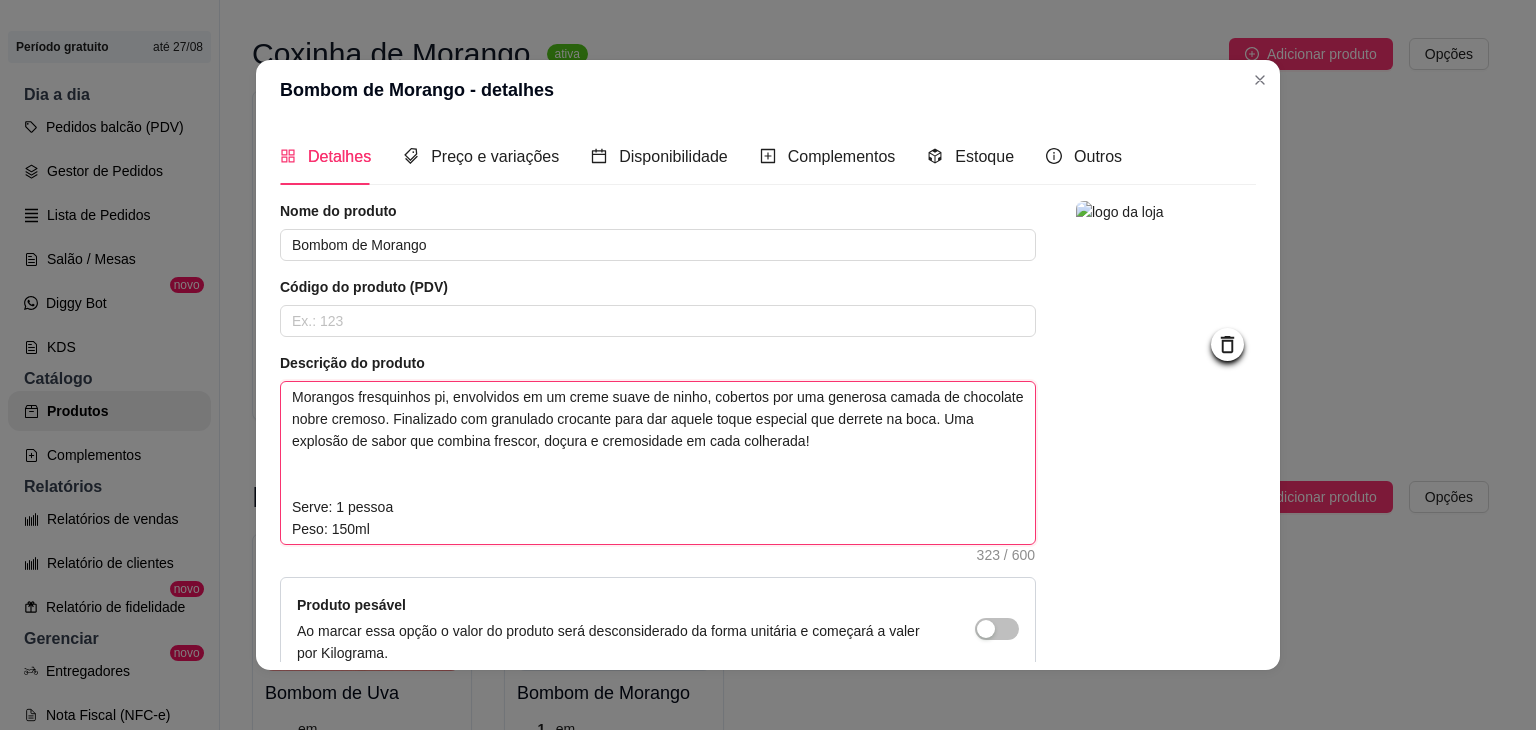 type 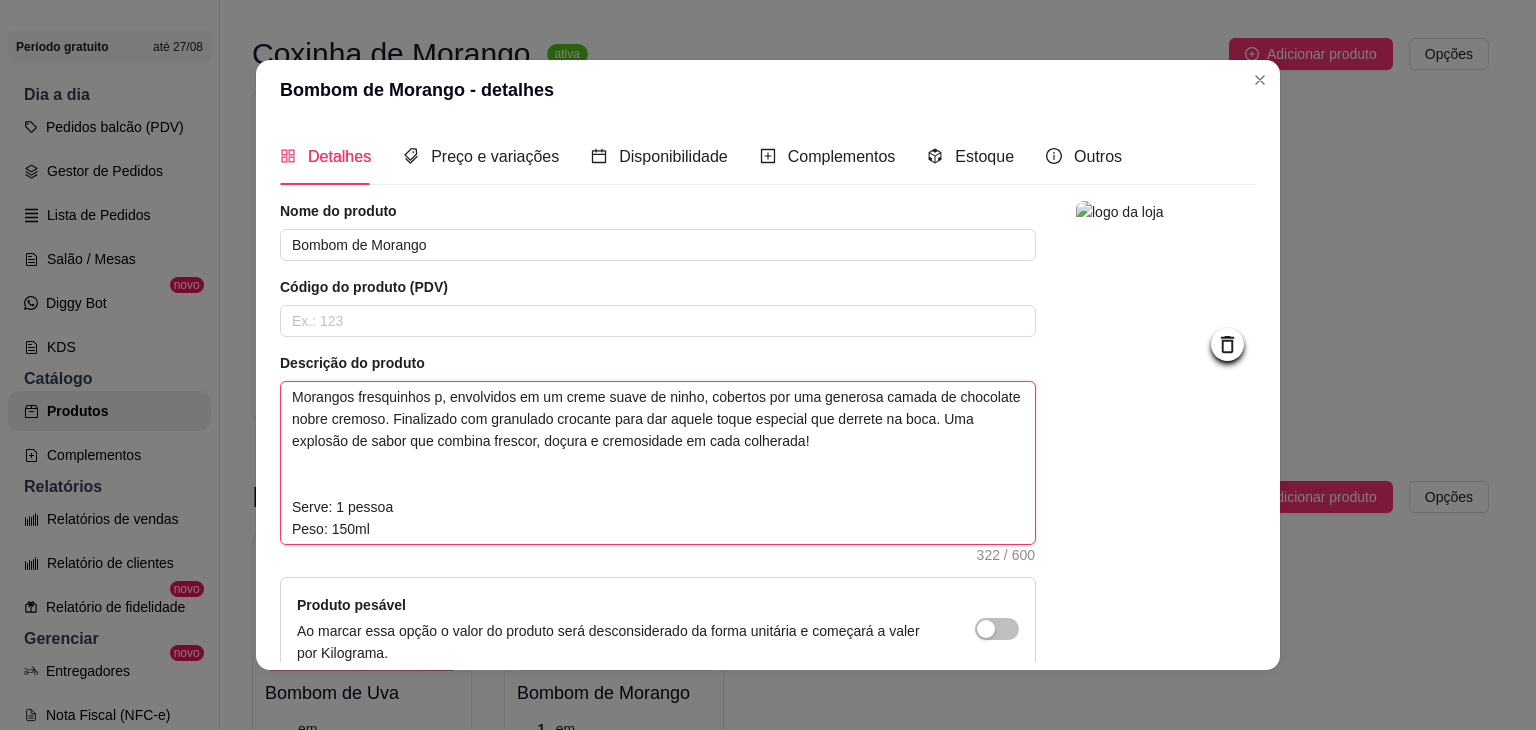type 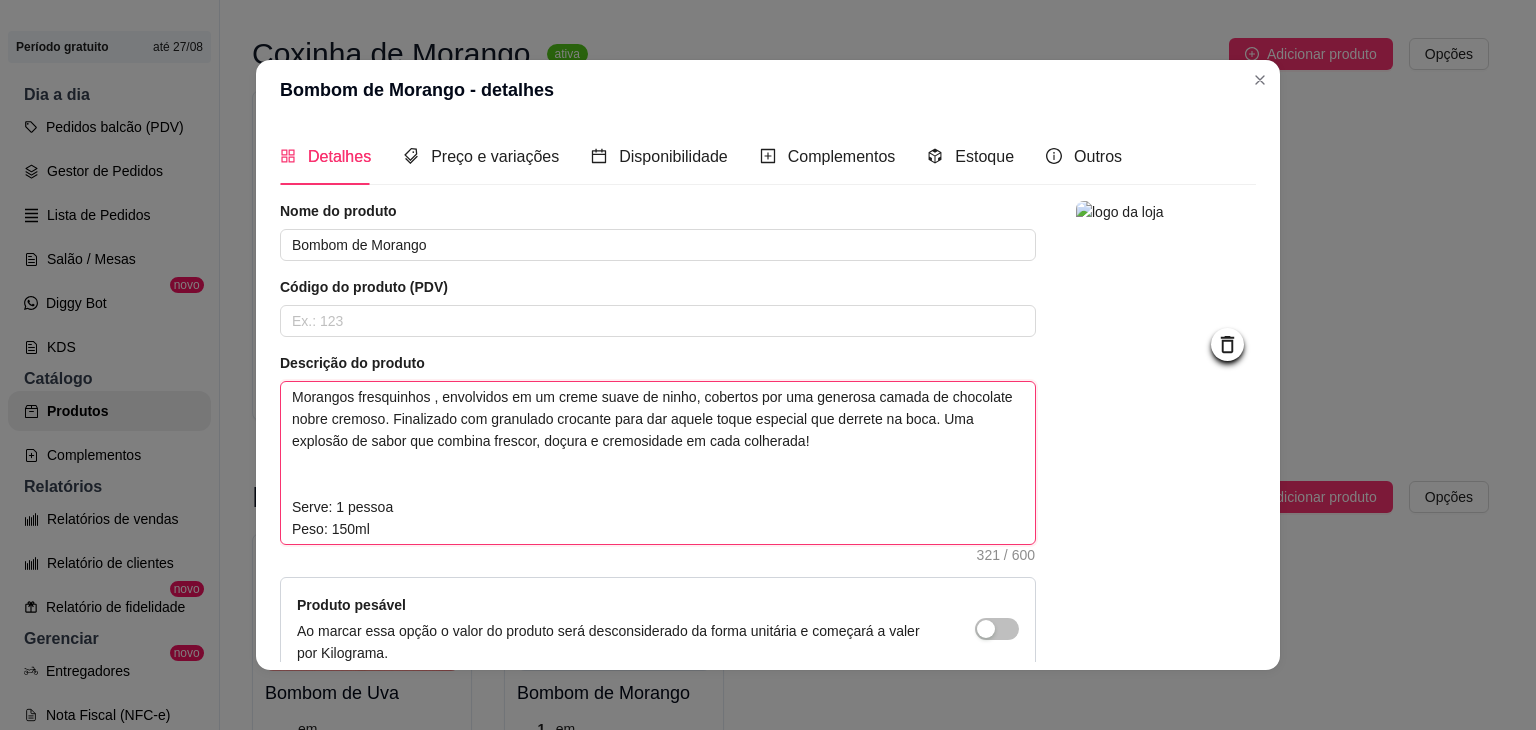 type 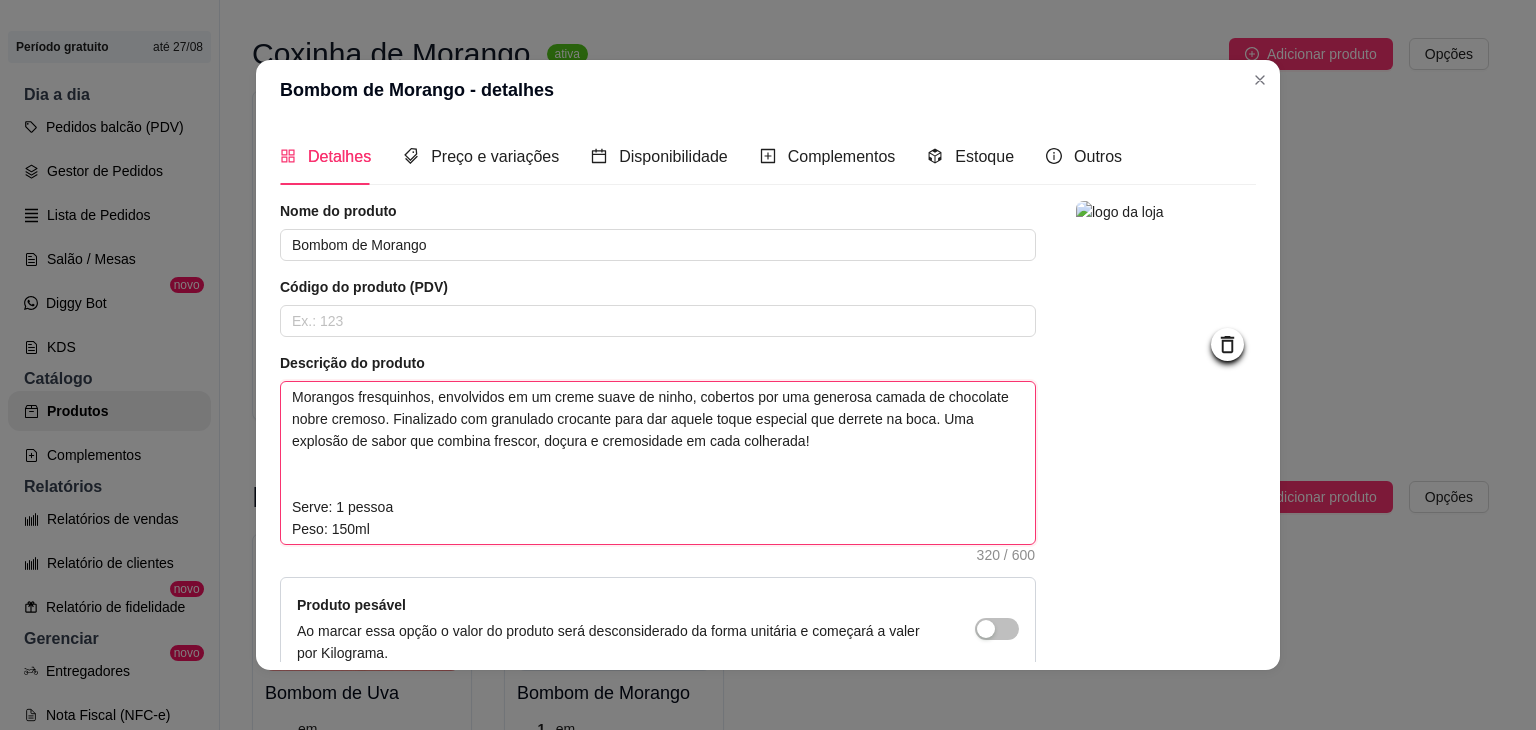 type 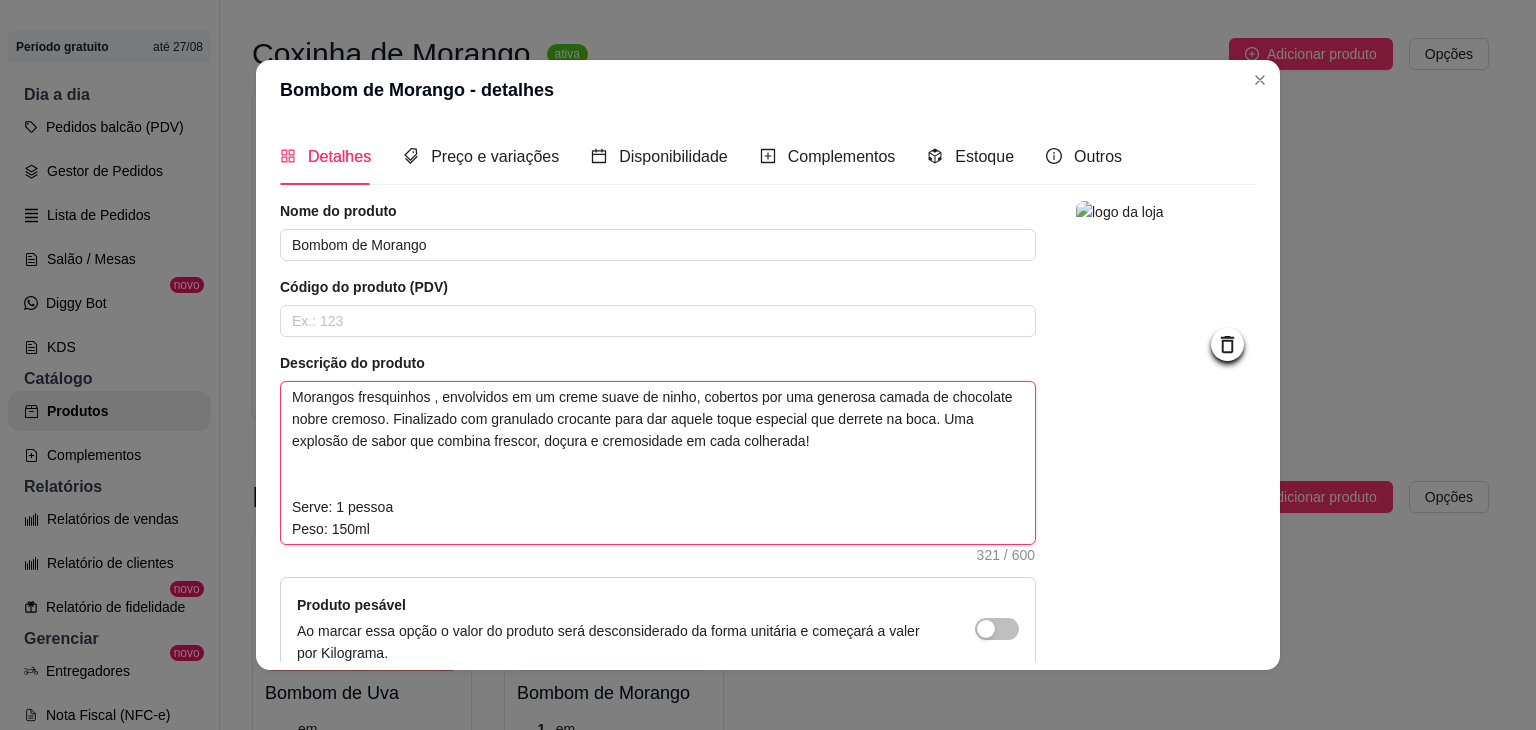 type 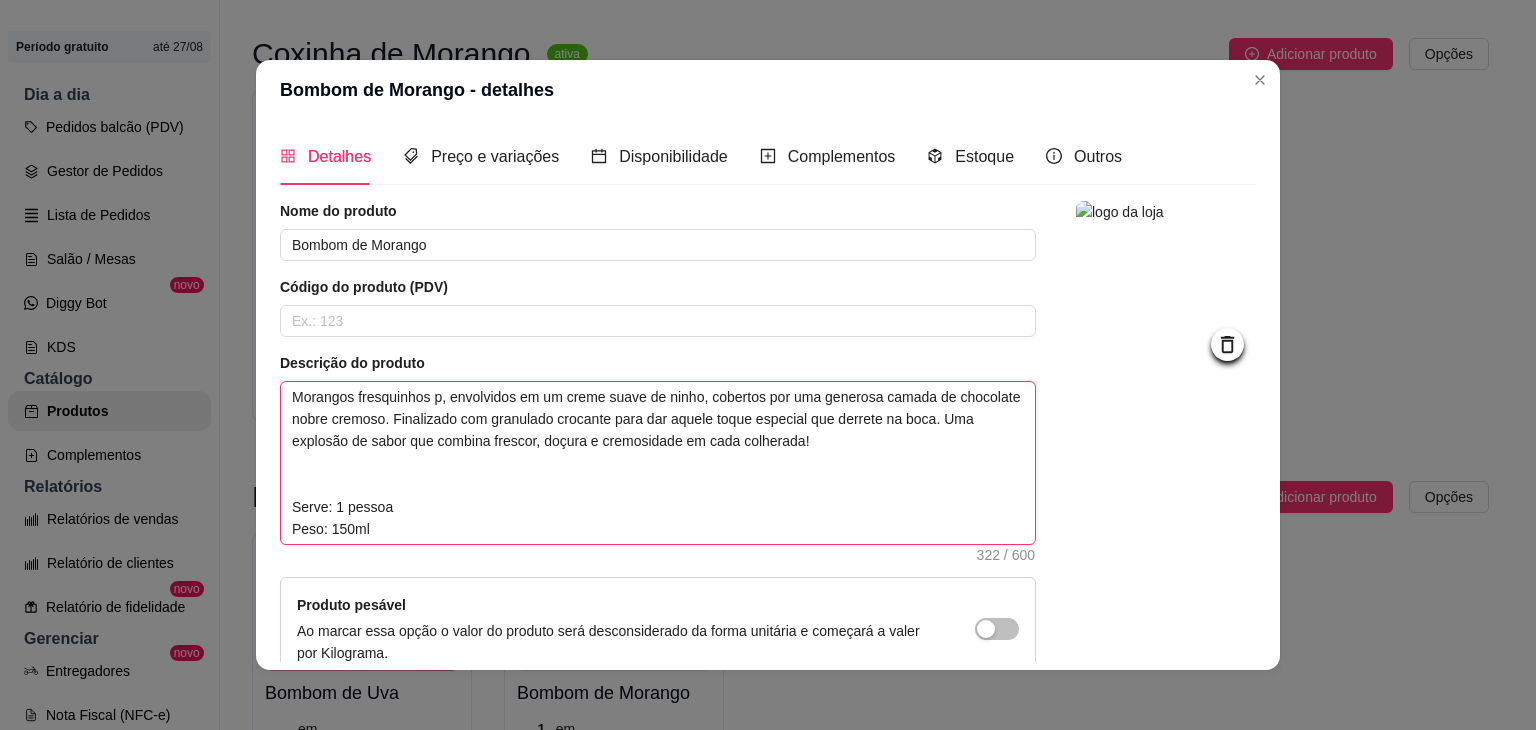 type 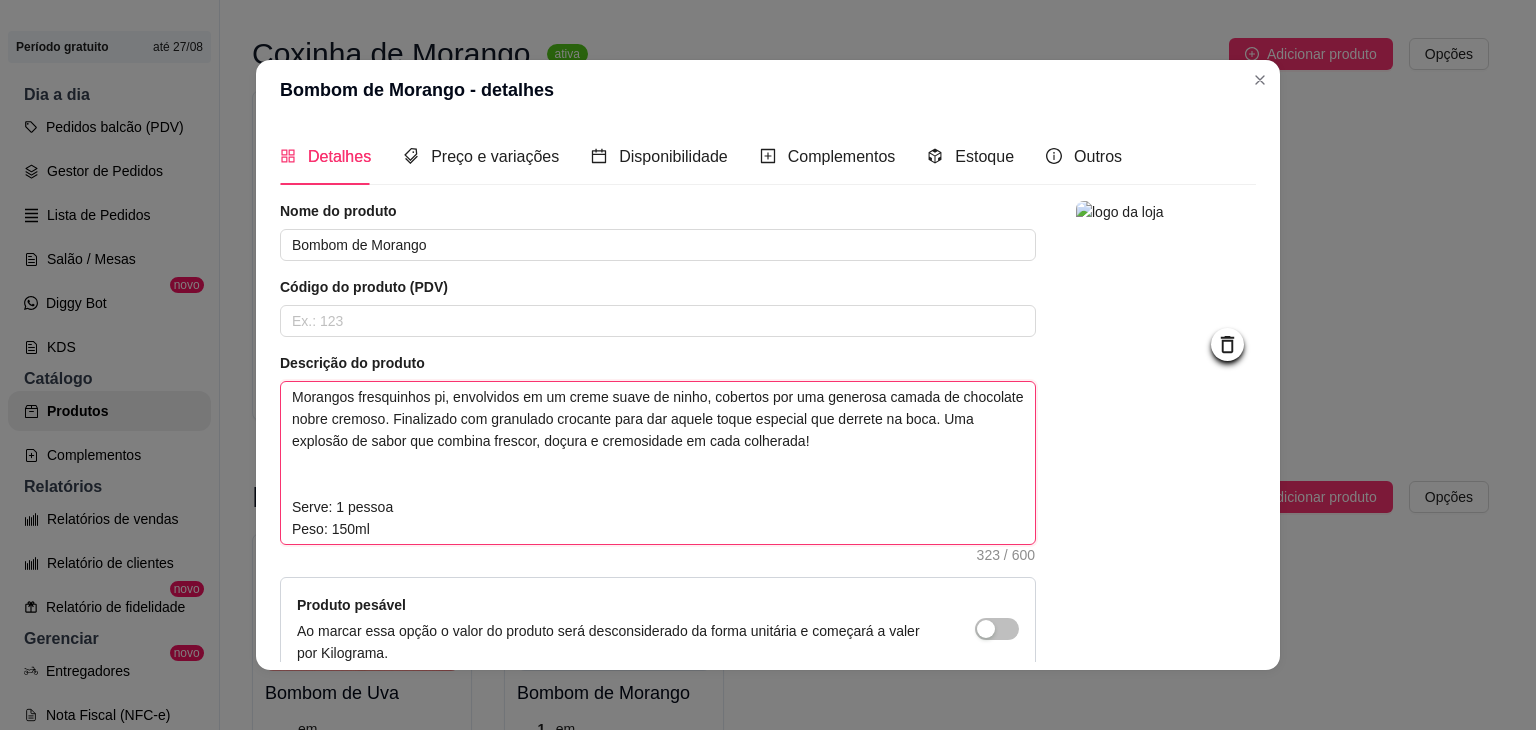 type 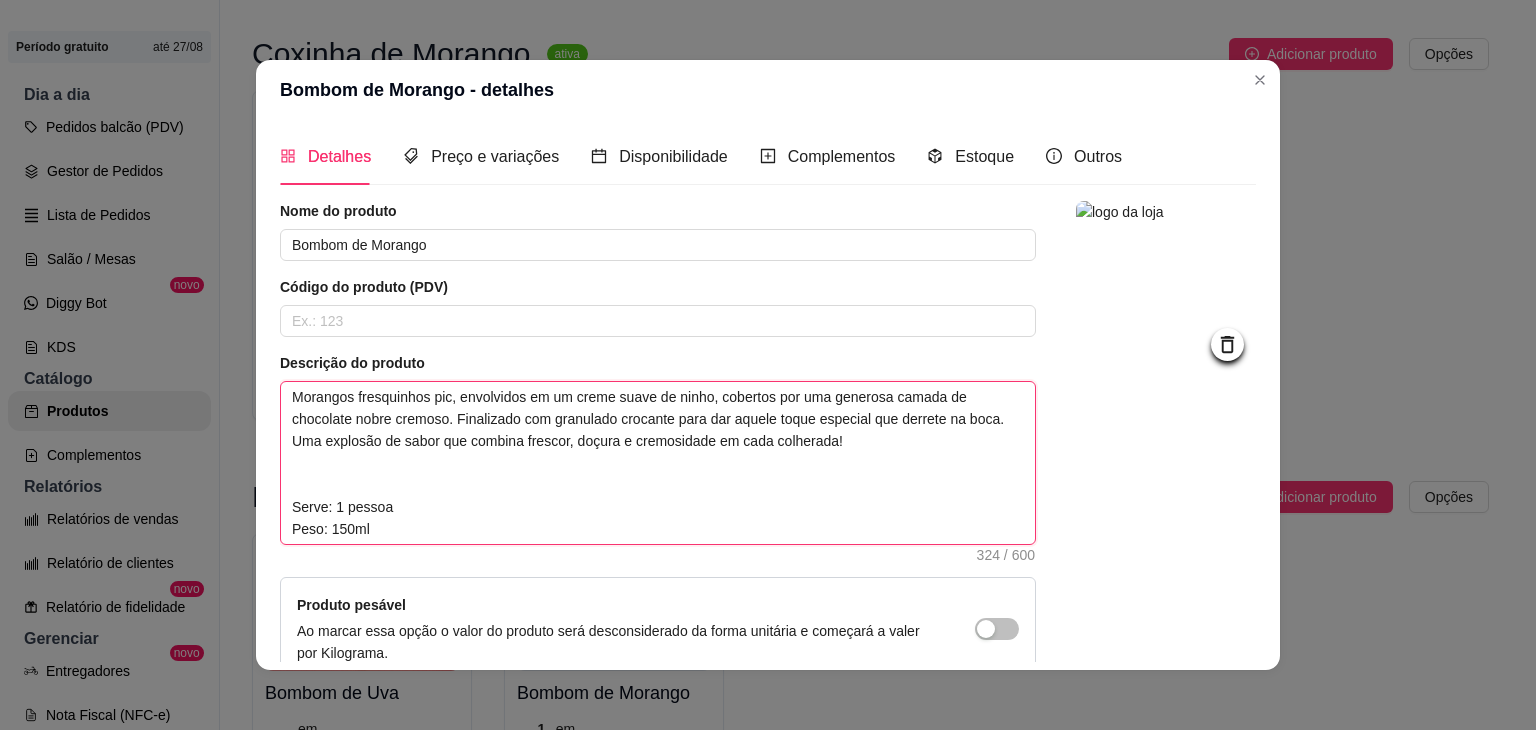 type 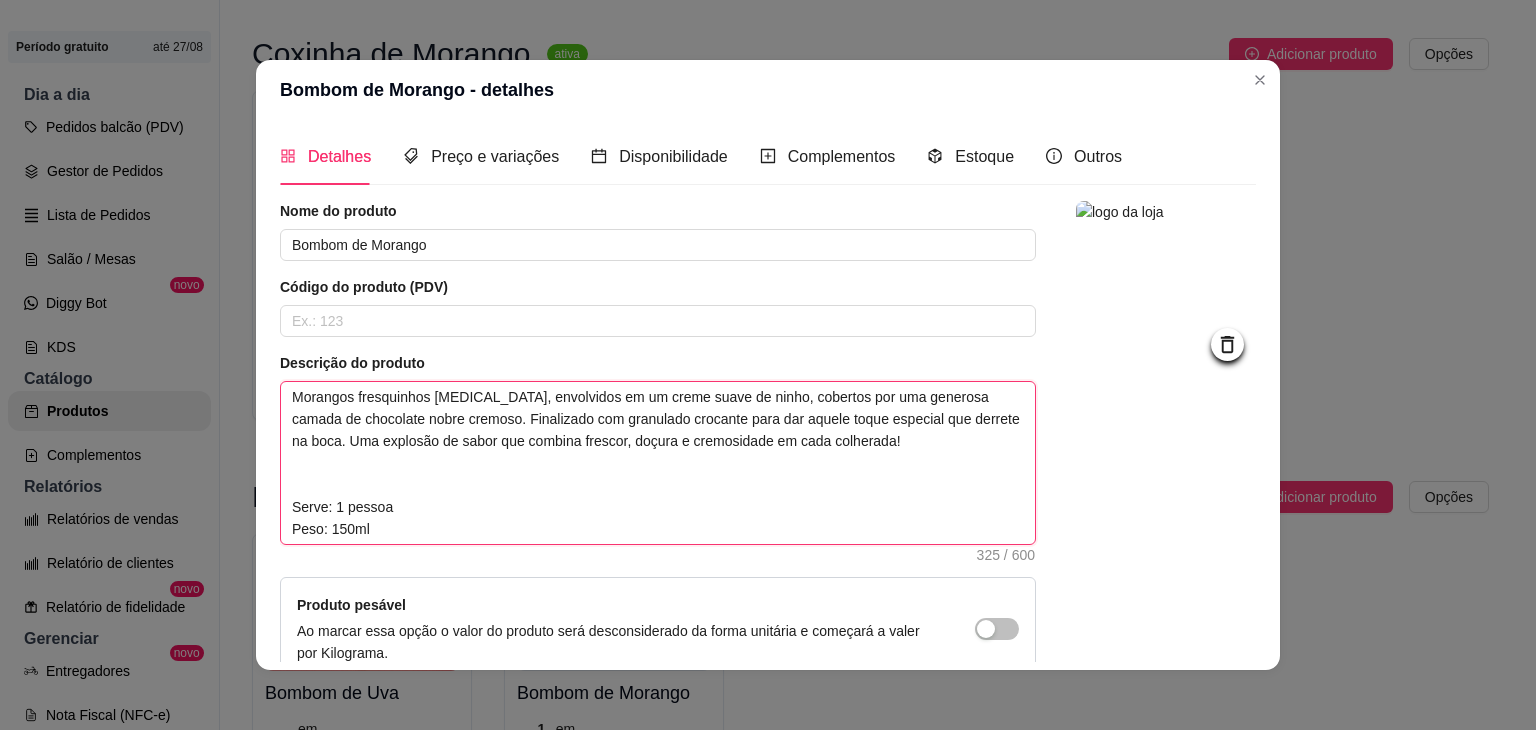 type 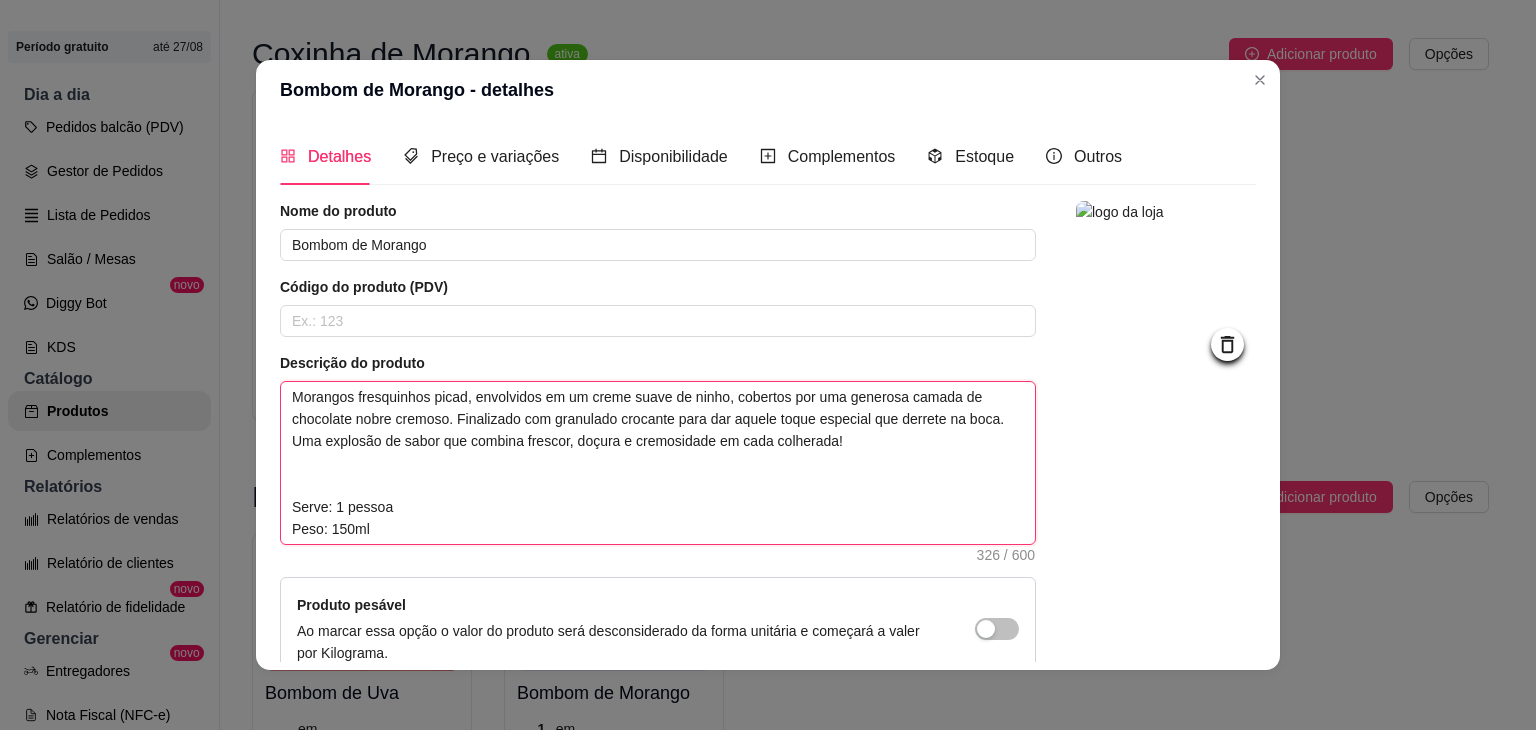type 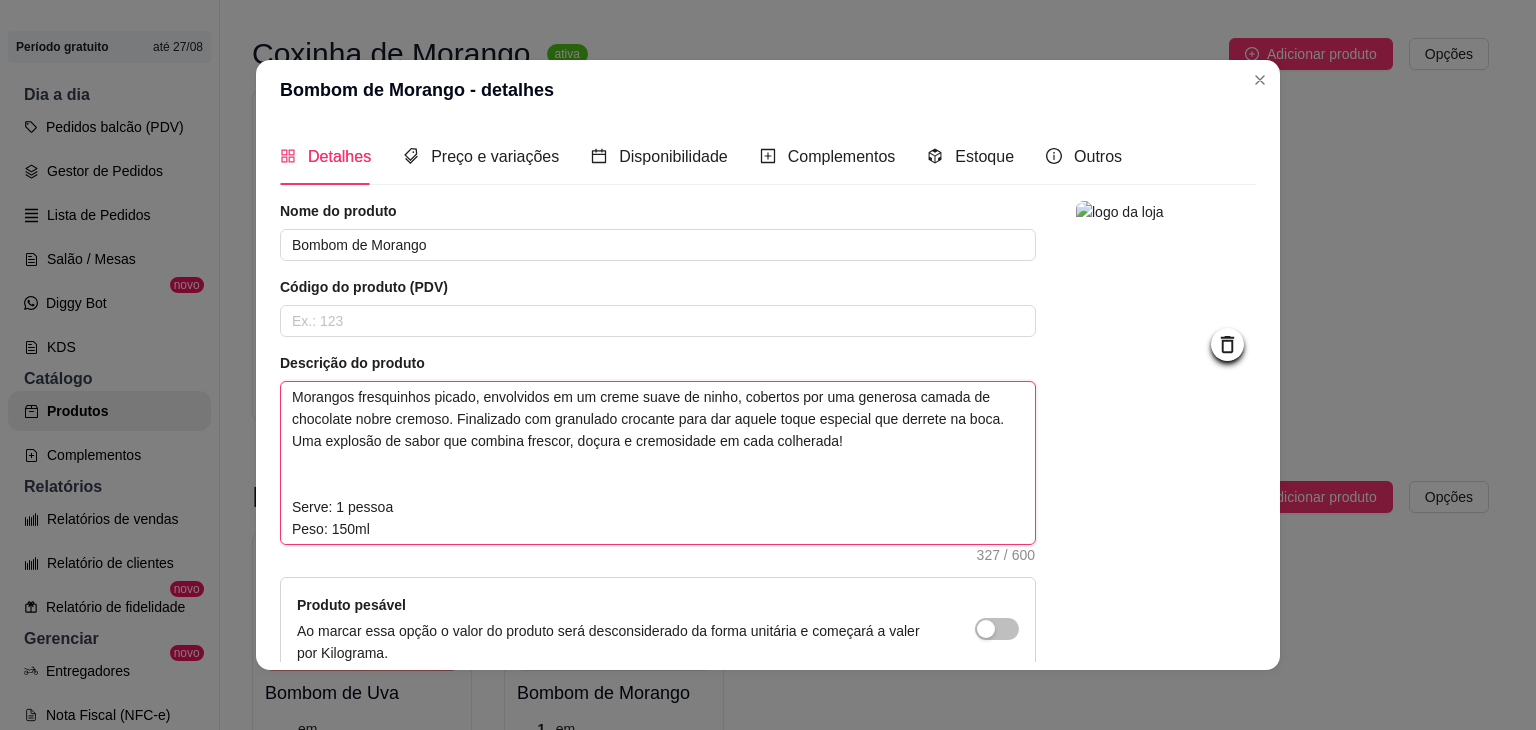 type 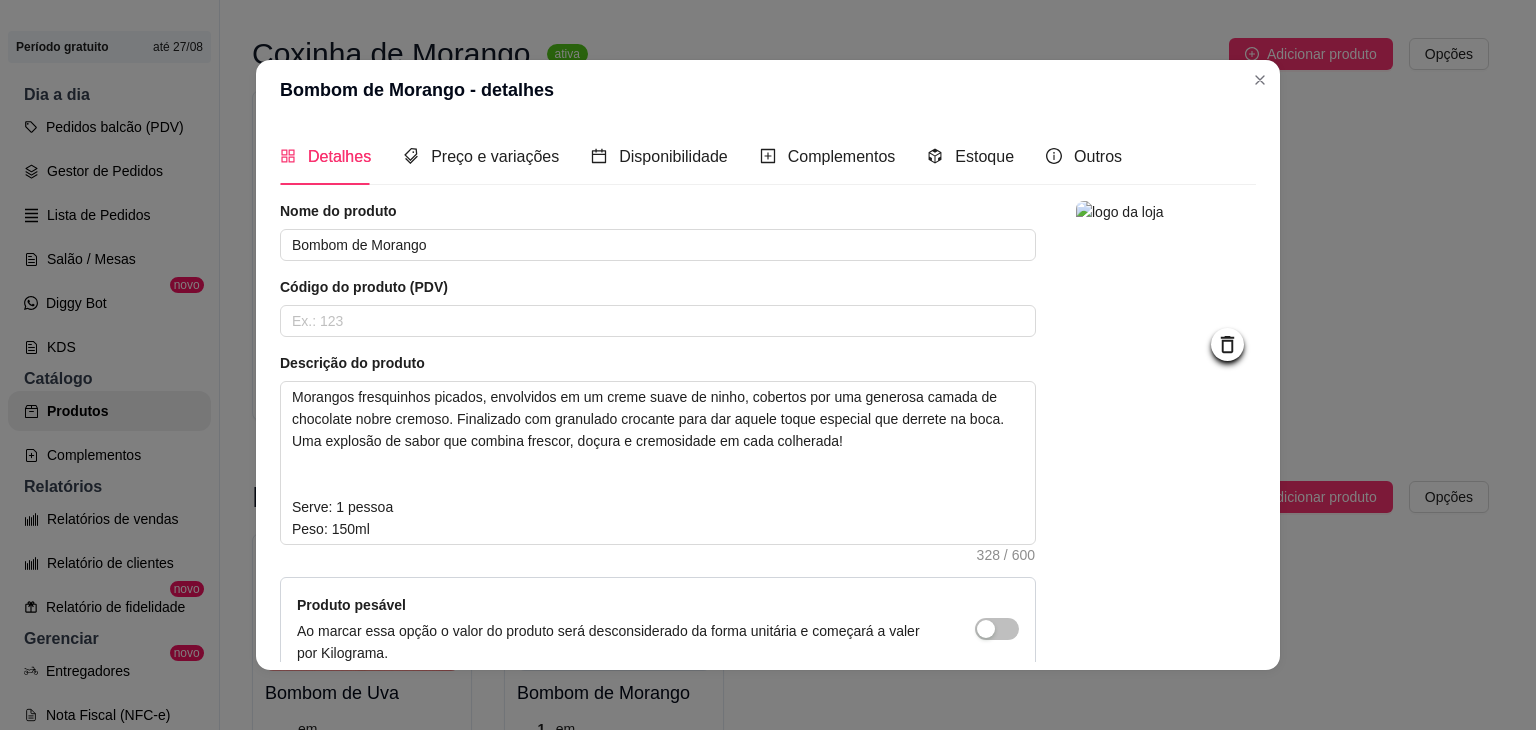 click 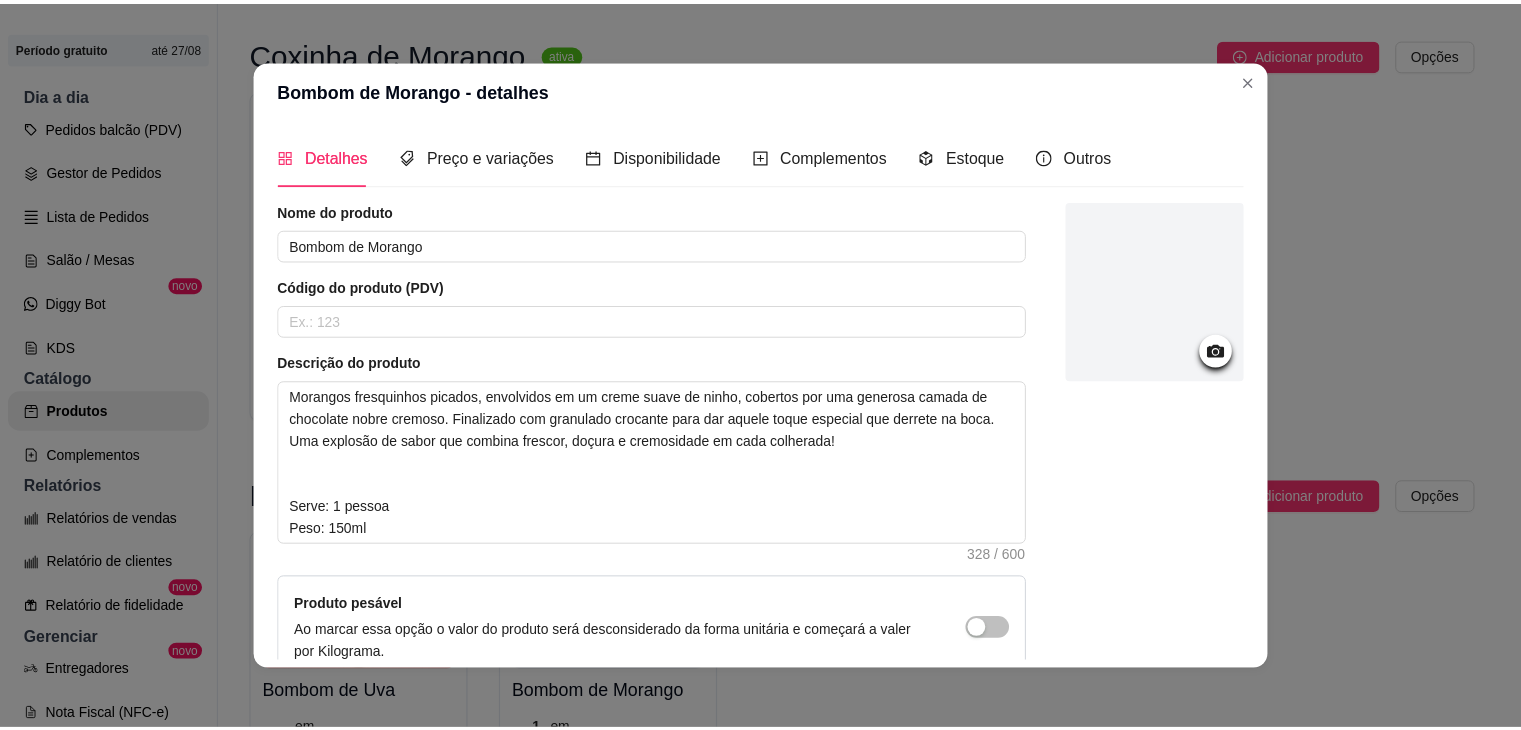 scroll, scrollTop: 204, scrollLeft: 0, axis: vertical 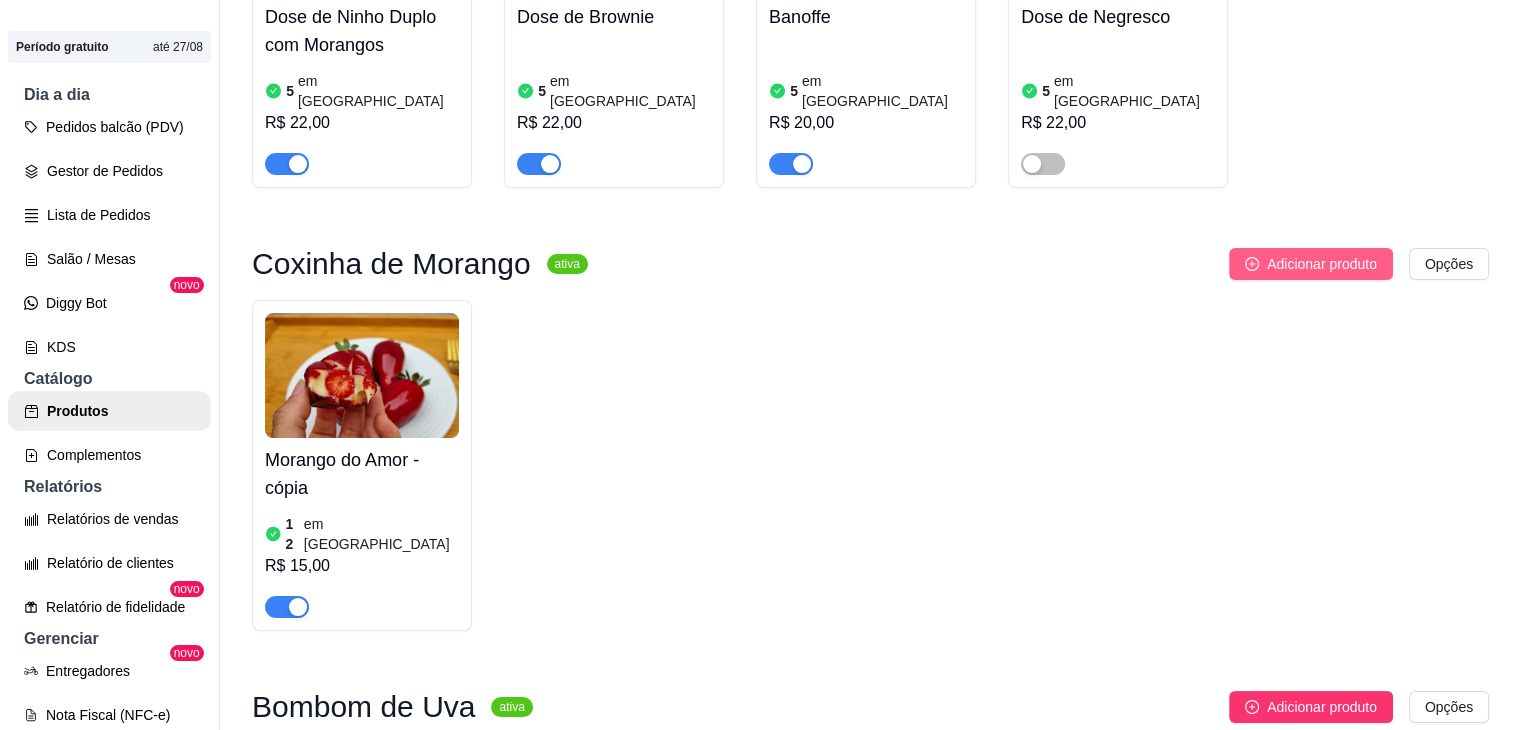 click on "Adicionar produto" at bounding box center (1322, 264) 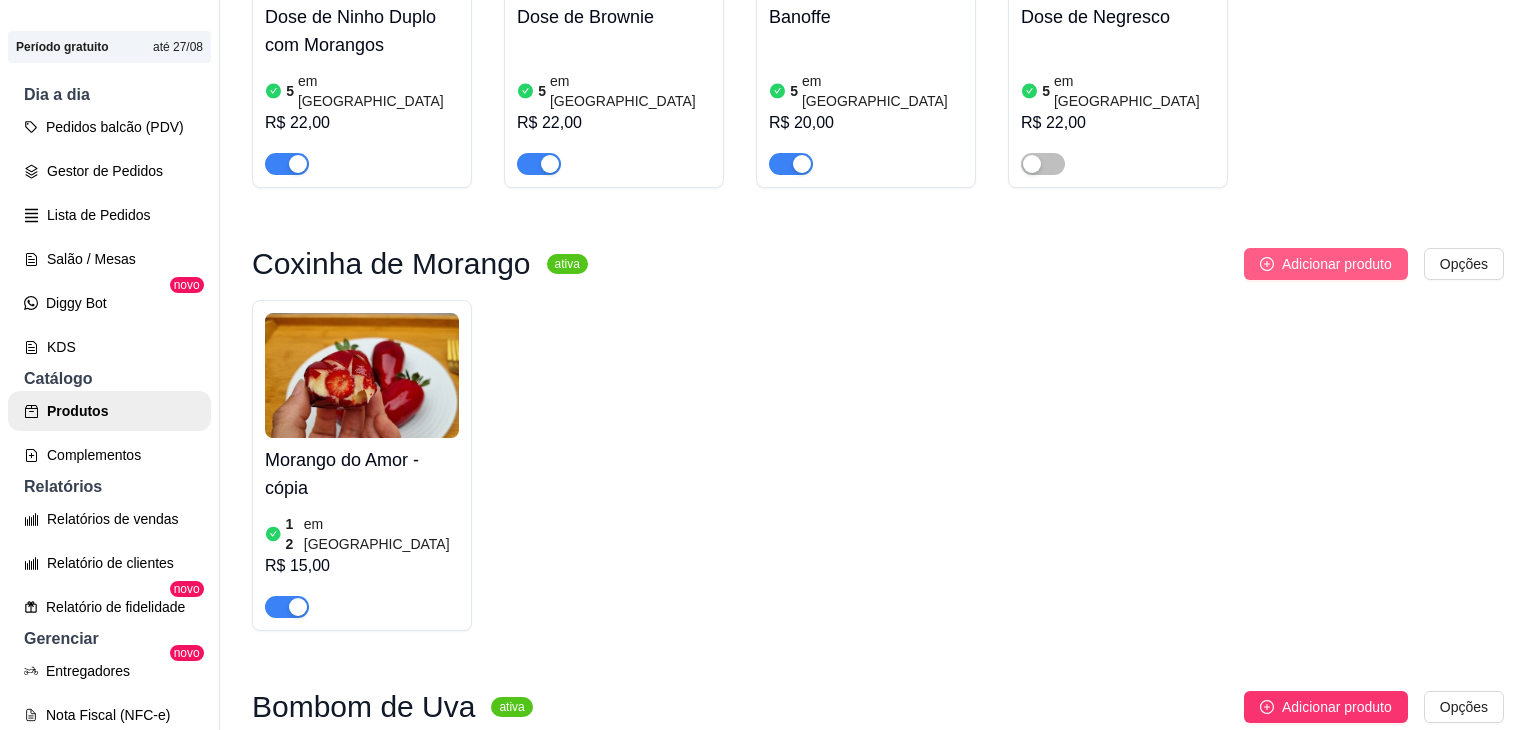 type 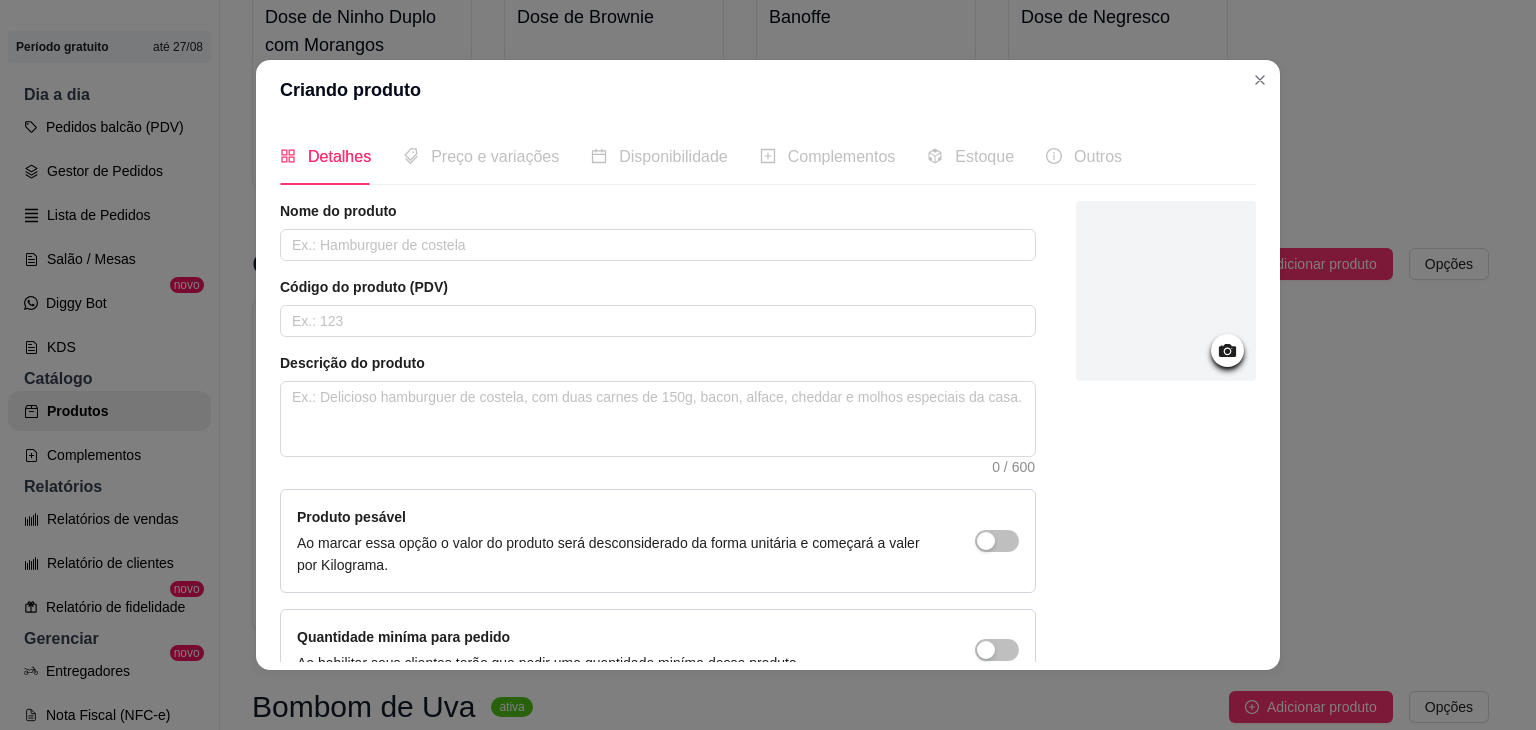 click 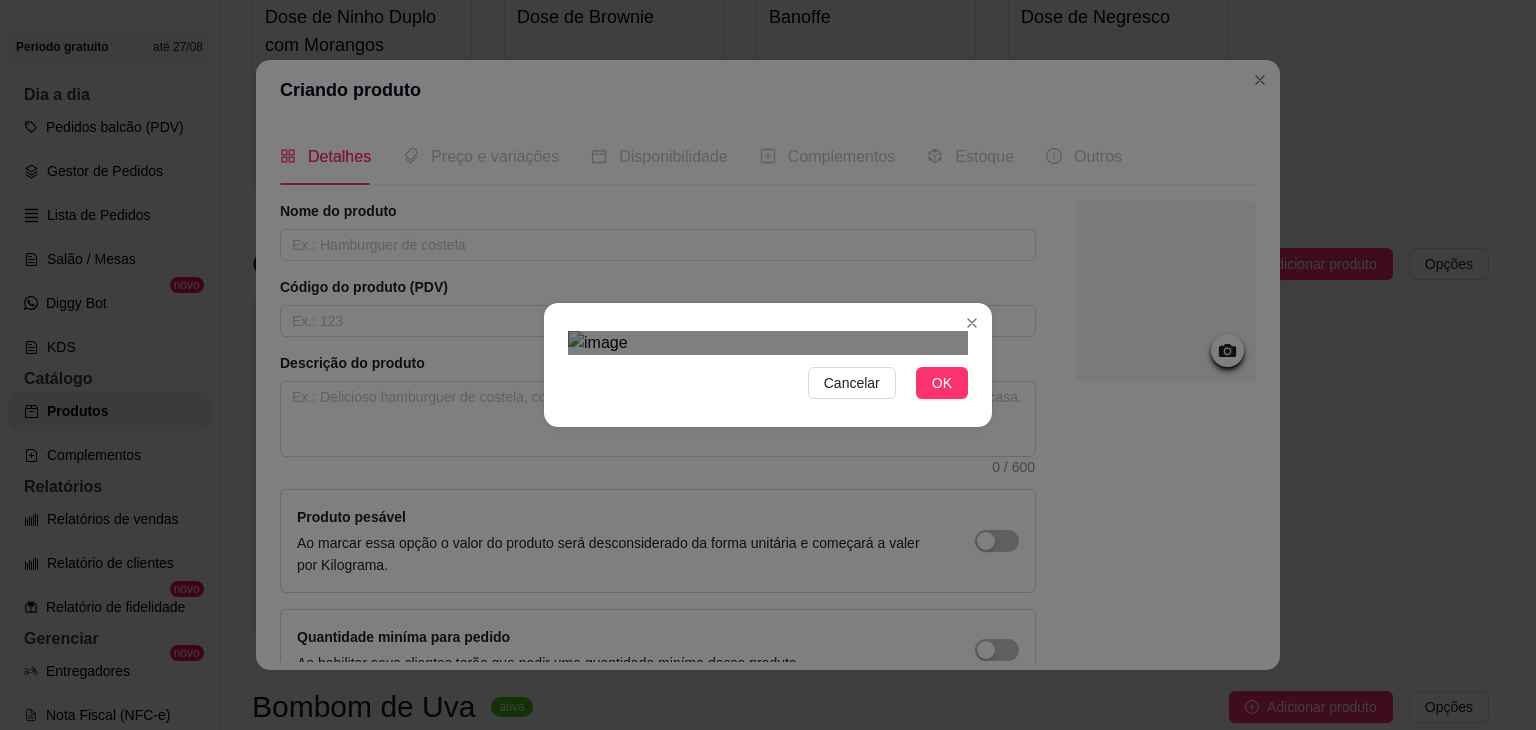 click at bounding box center [775, 696] 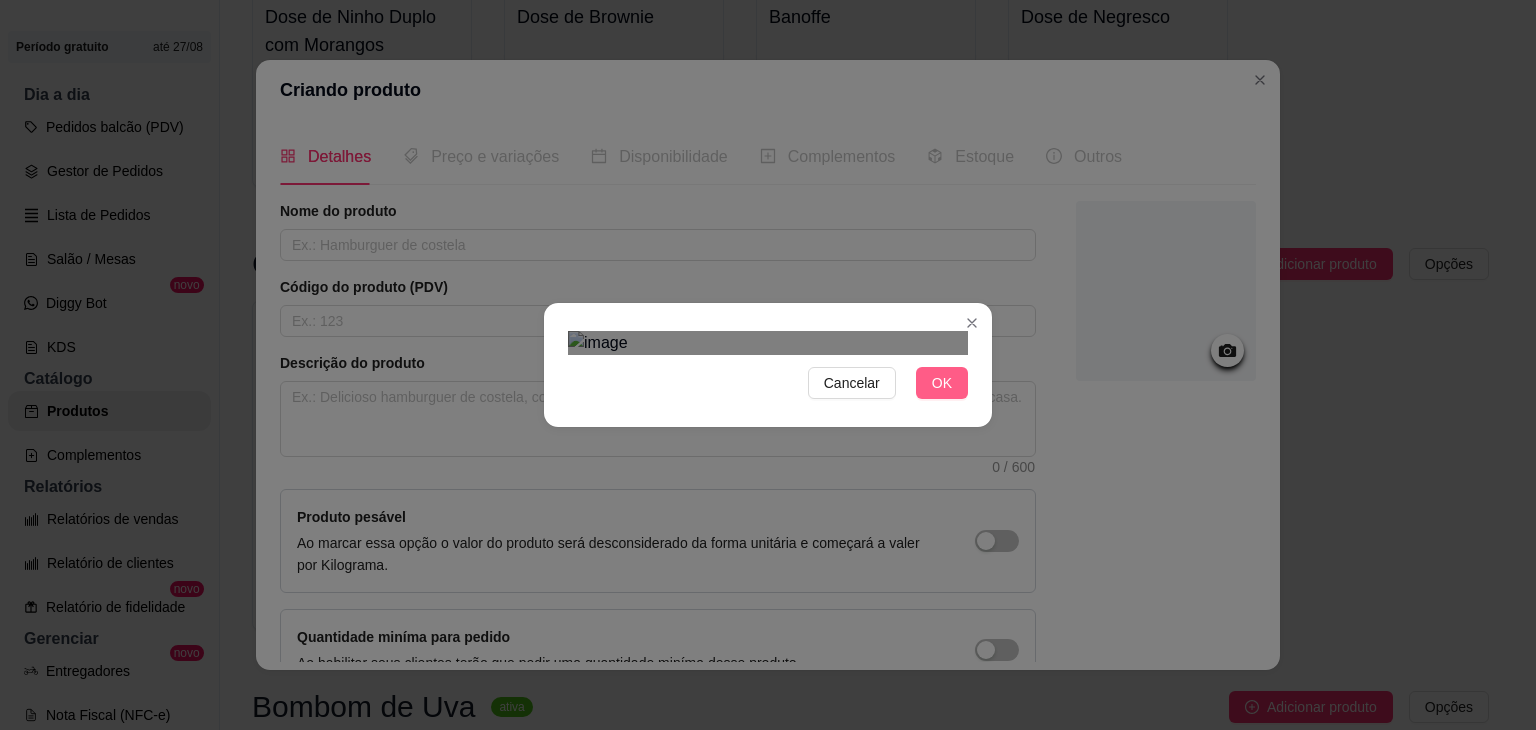 click on "OK" at bounding box center [942, 383] 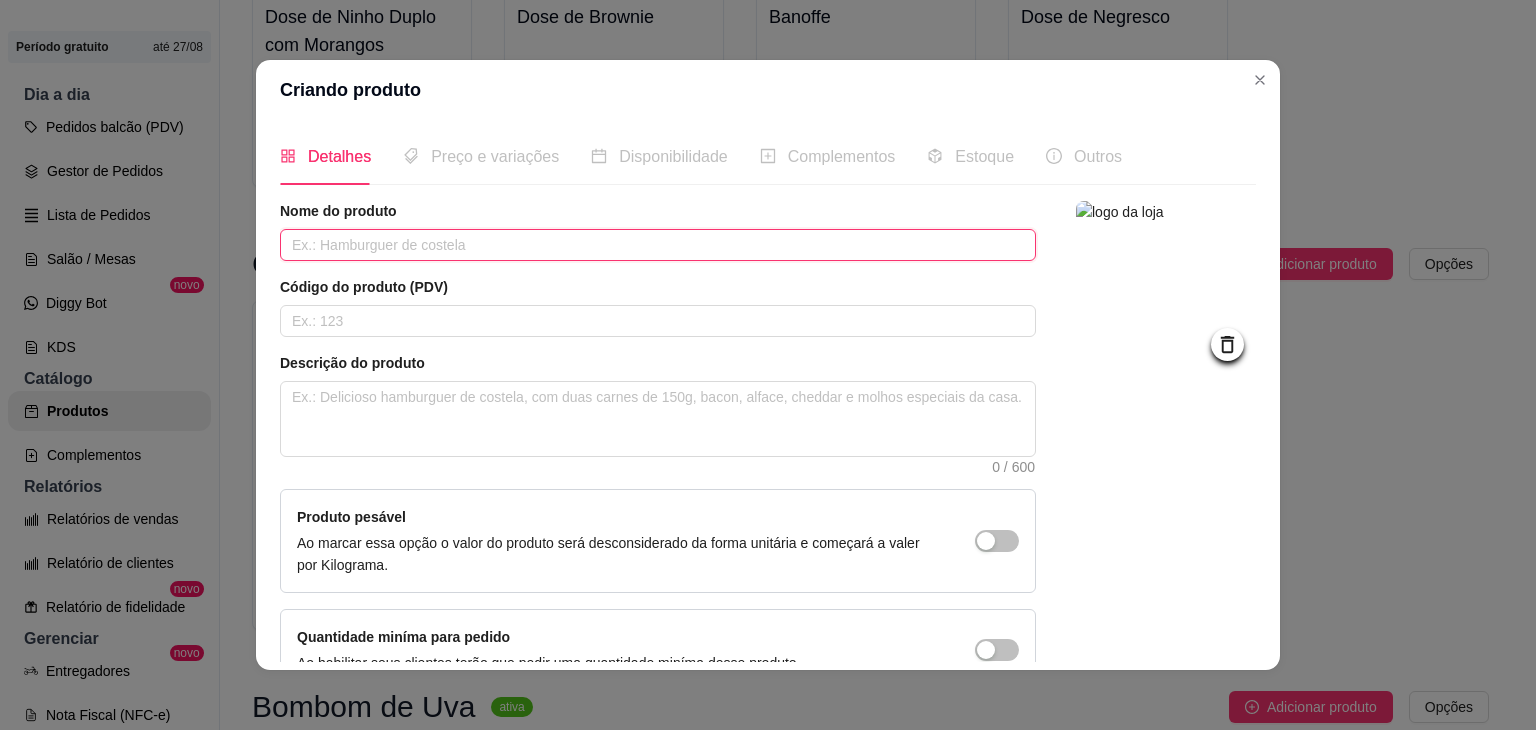 click at bounding box center [658, 245] 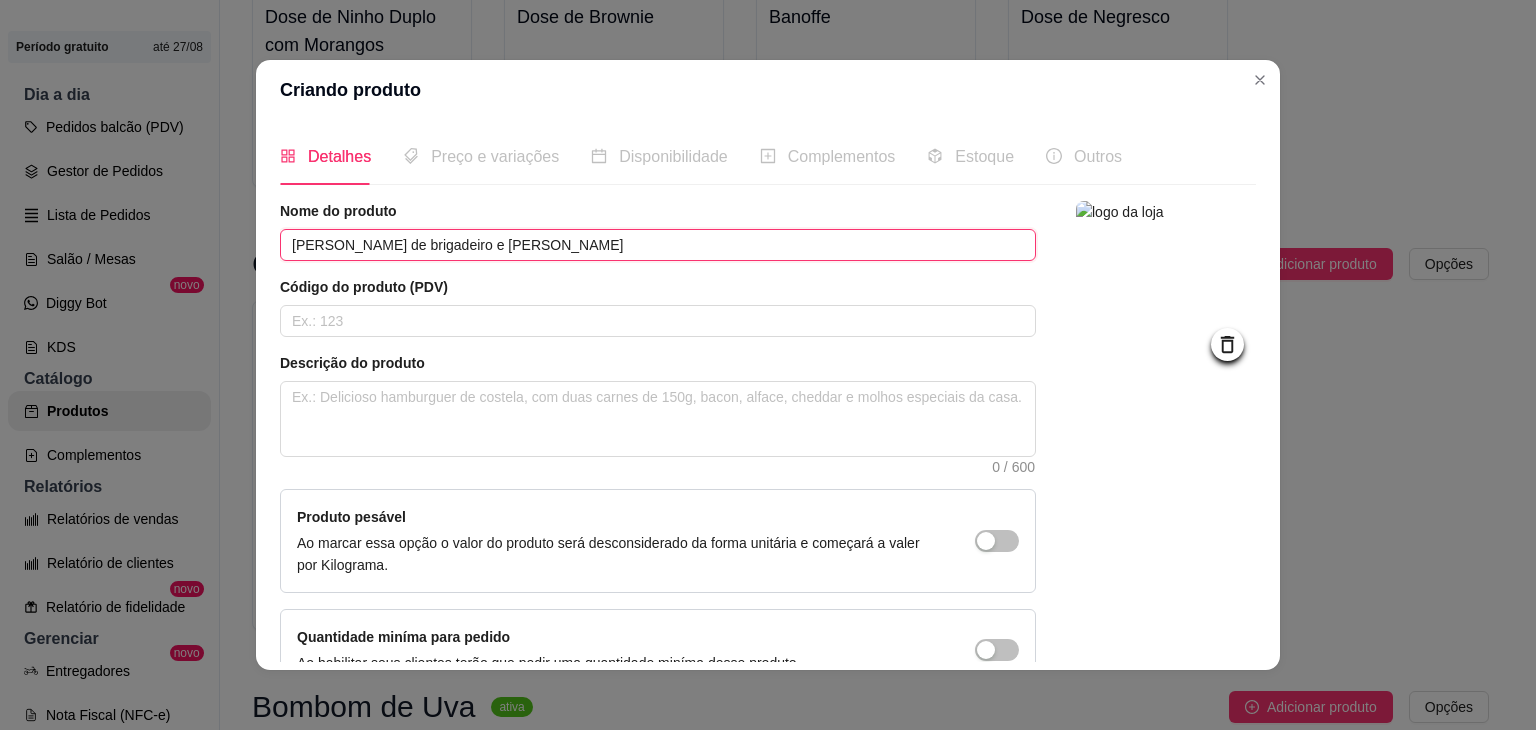 click on "[PERSON_NAME] de brigadeiro e [PERSON_NAME]" at bounding box center (658, 245) 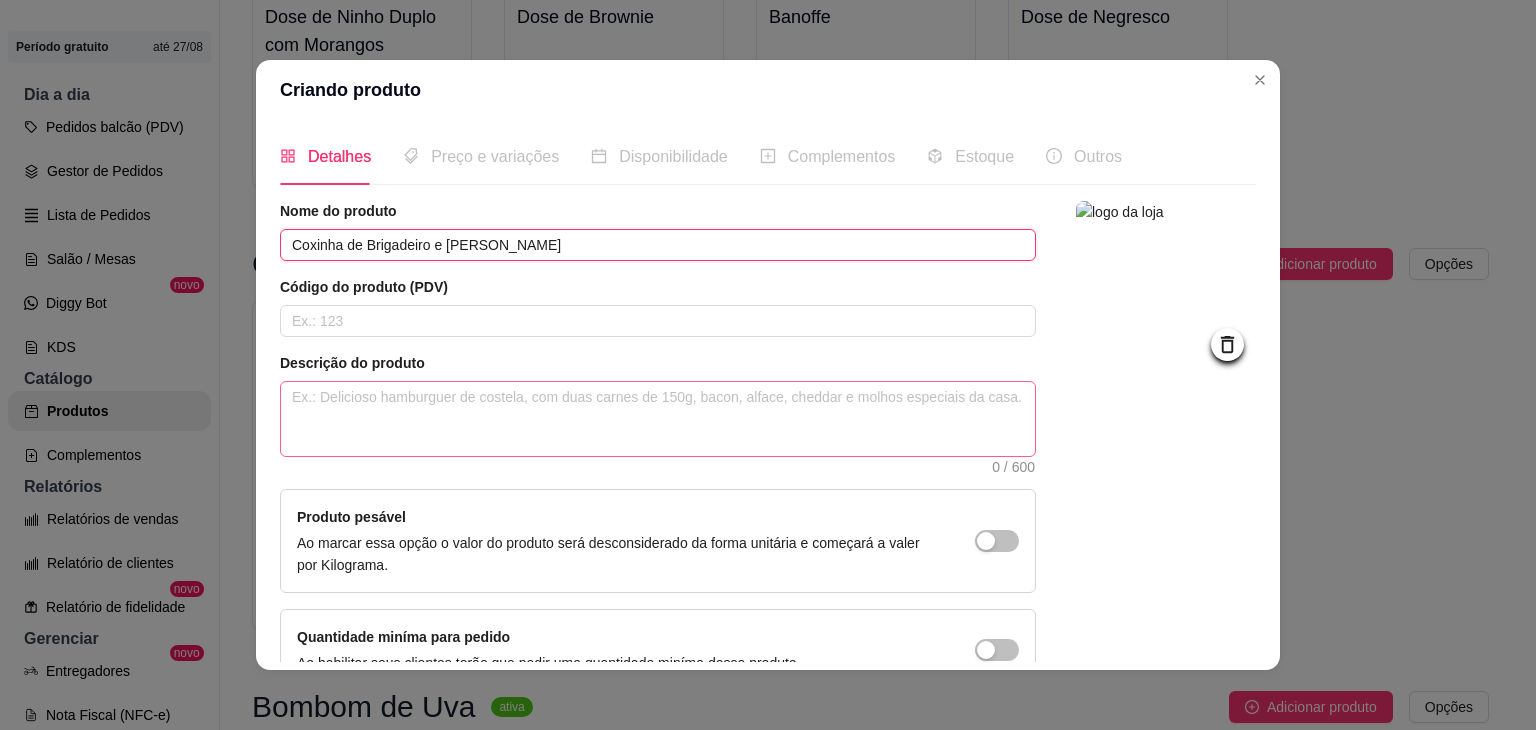 type 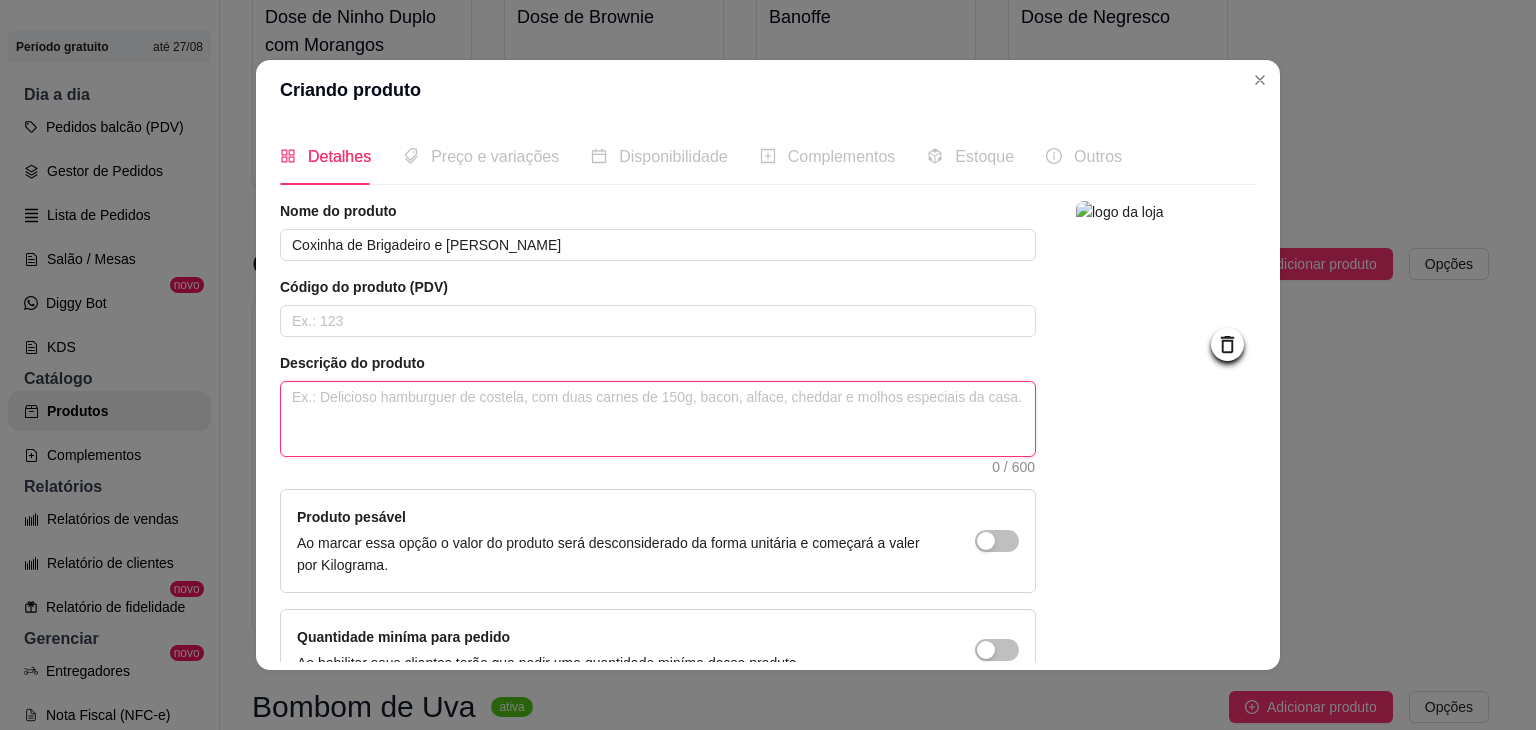 click at bounding box center [658, 419] 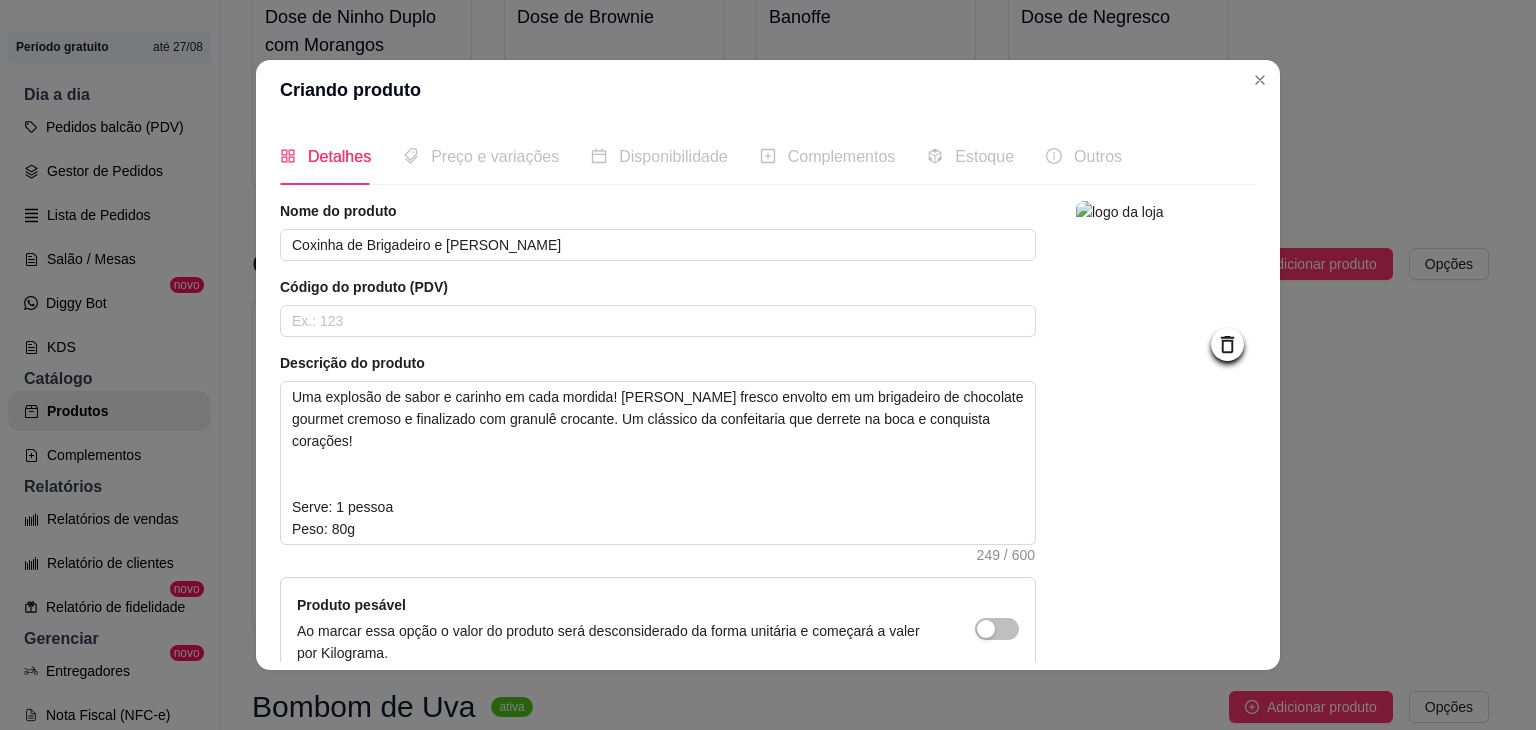 scroll, scrollTop: 204, scrollLeft: 0, axis: vertical 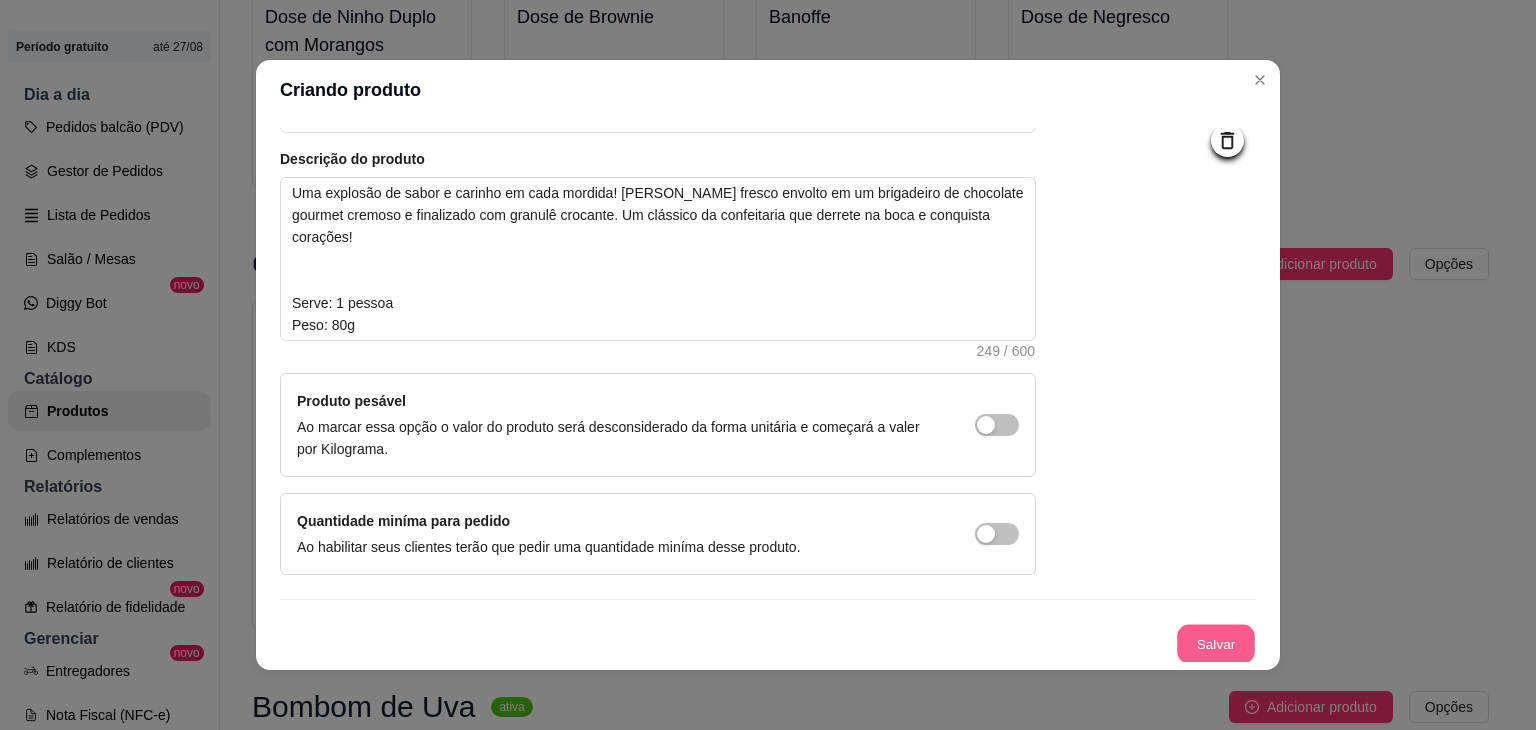 click on "Salvar" at bounding box center [1216, 644] 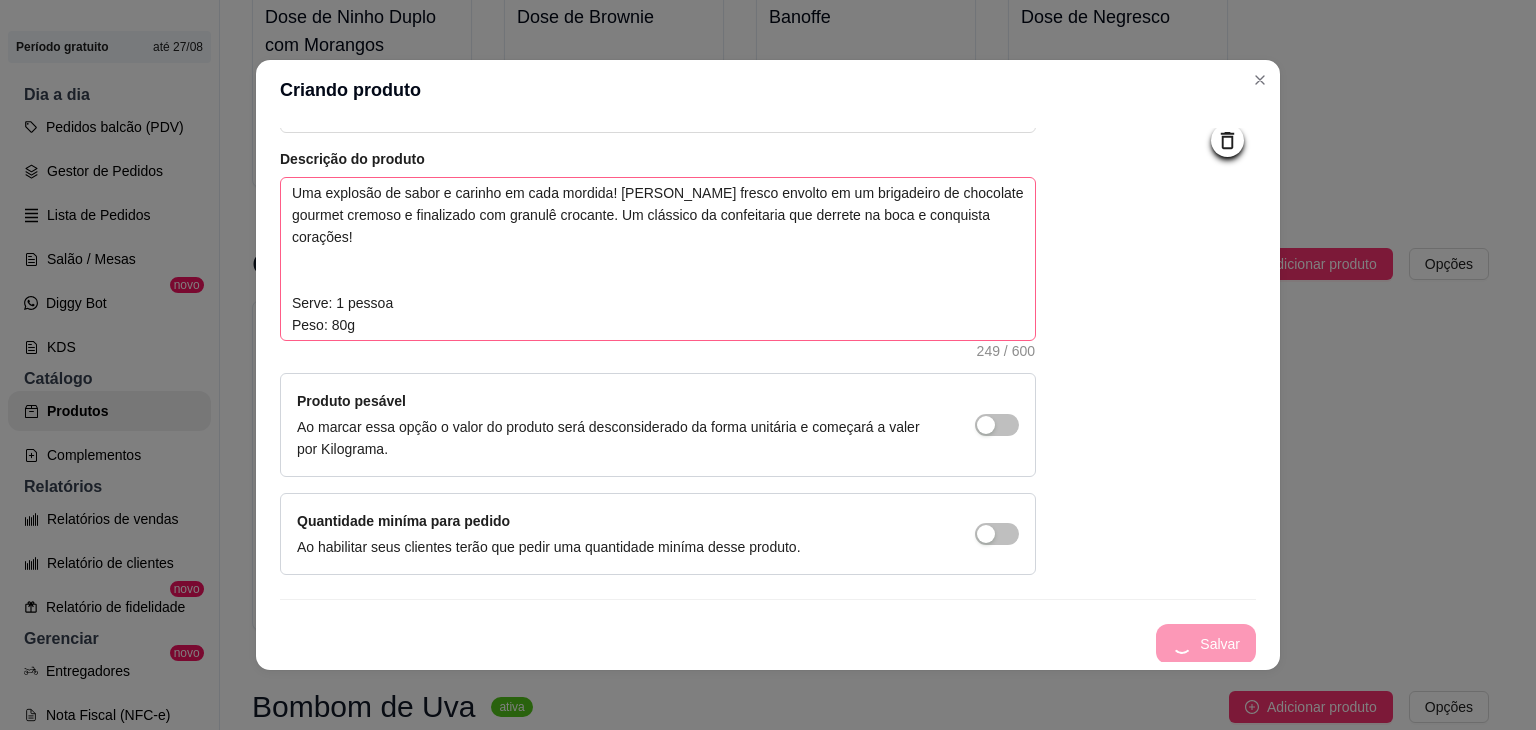 scroll, scrollTop: 0, scrollLeft: 0, axis: both 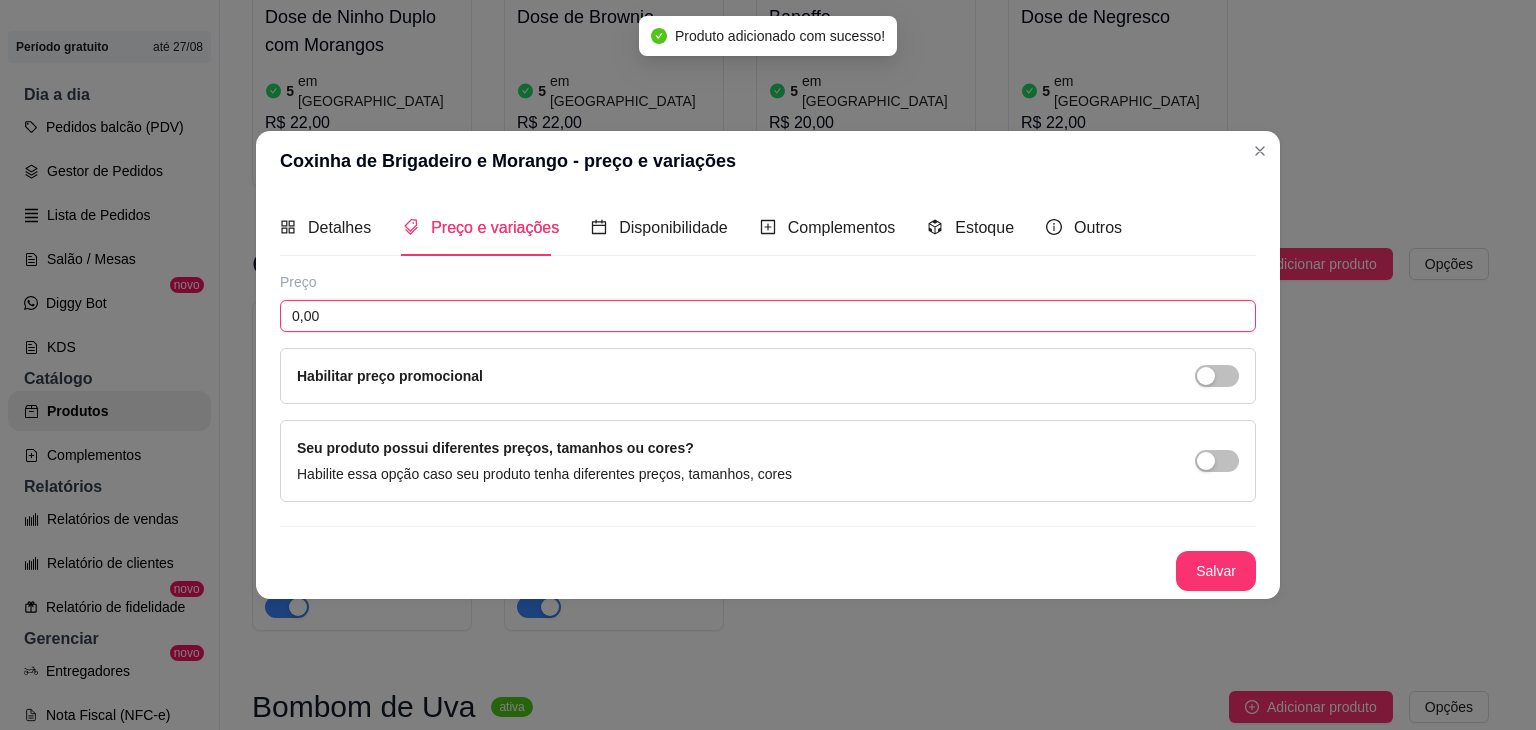 click on "0,00" at bounding box center [768, 316] 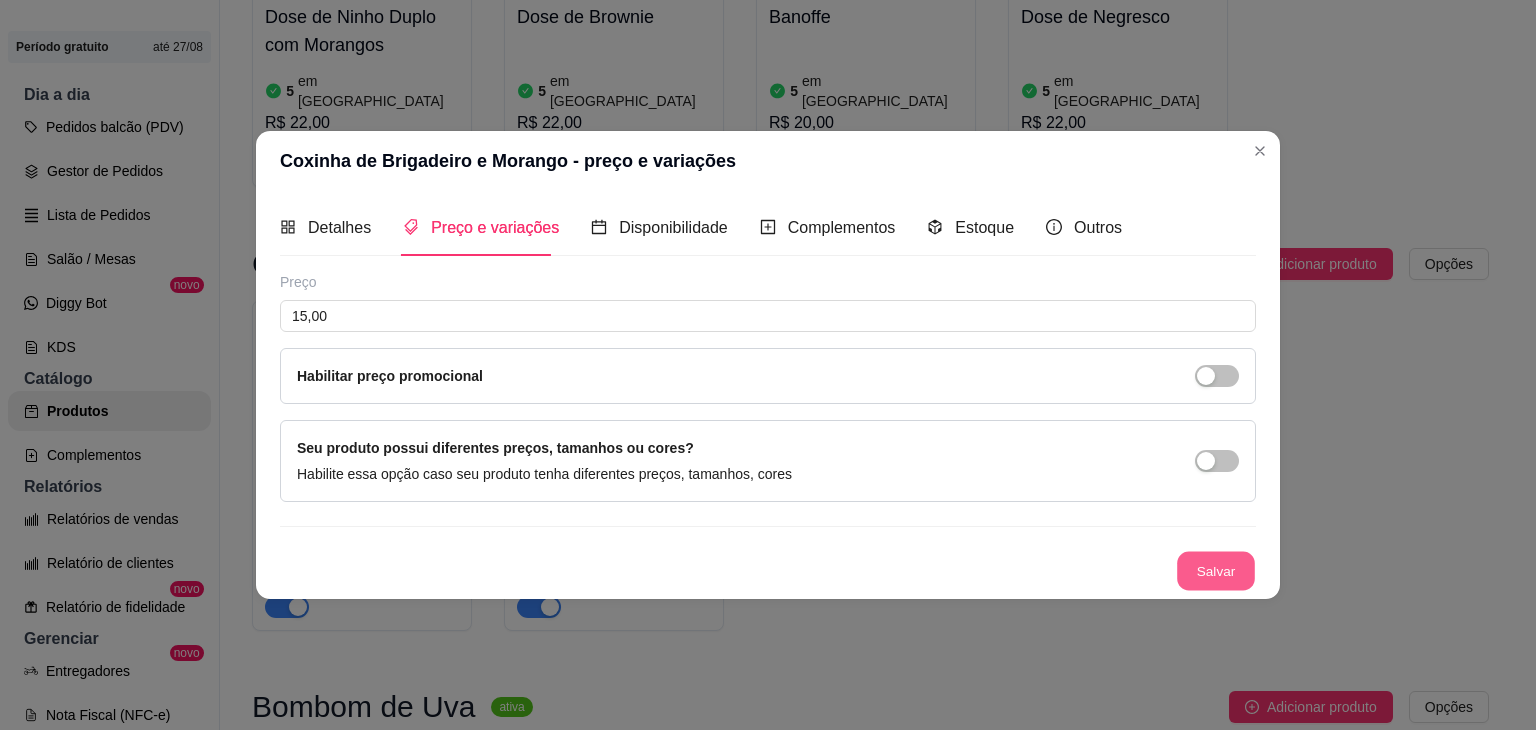 click on "Salvar" at bounding box center (1216, 571) 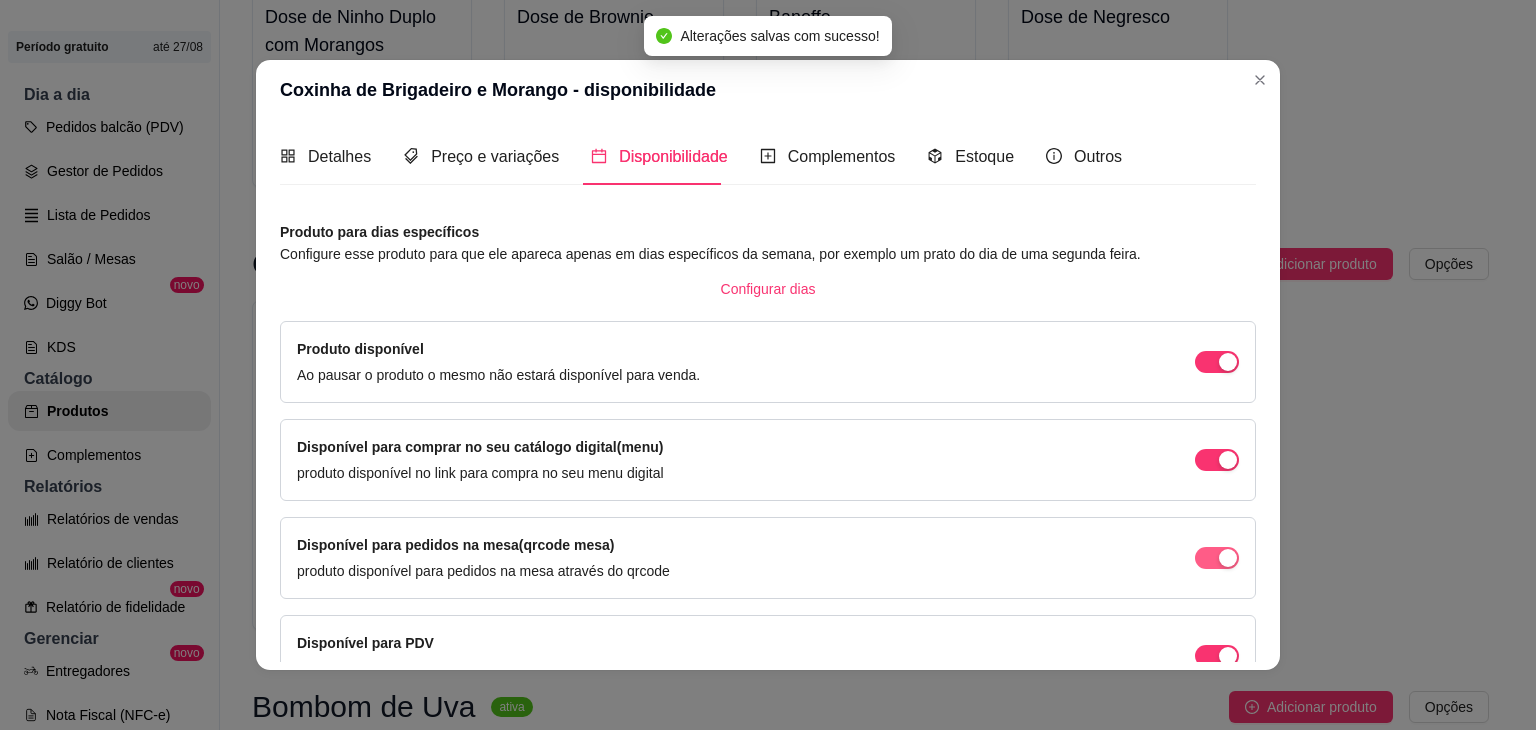 drag, startPoint x: 1196, startPoint y: 572, endPoint x: 1199, endPoint y: 561, distance: 11.401754 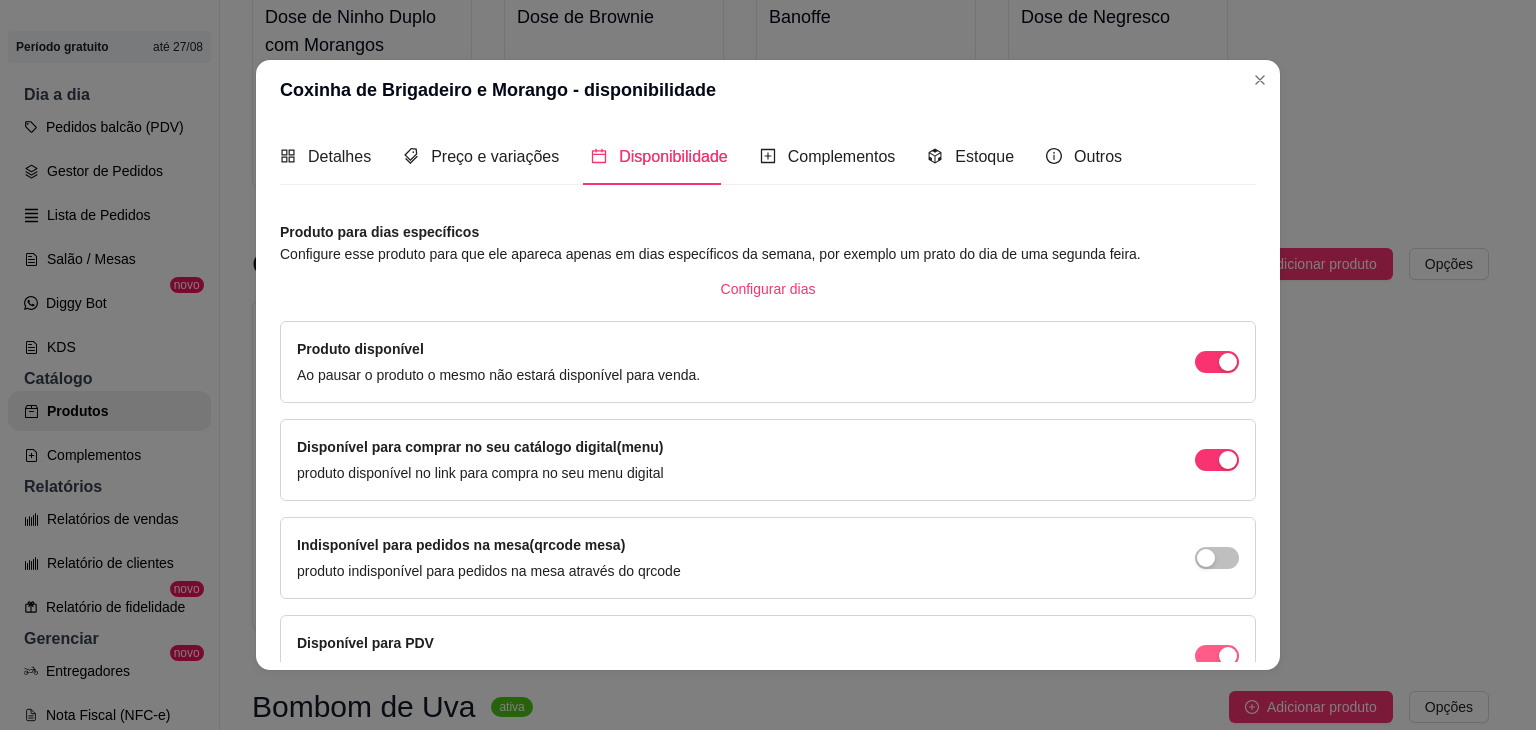 click at bounding box center [1228, 362] 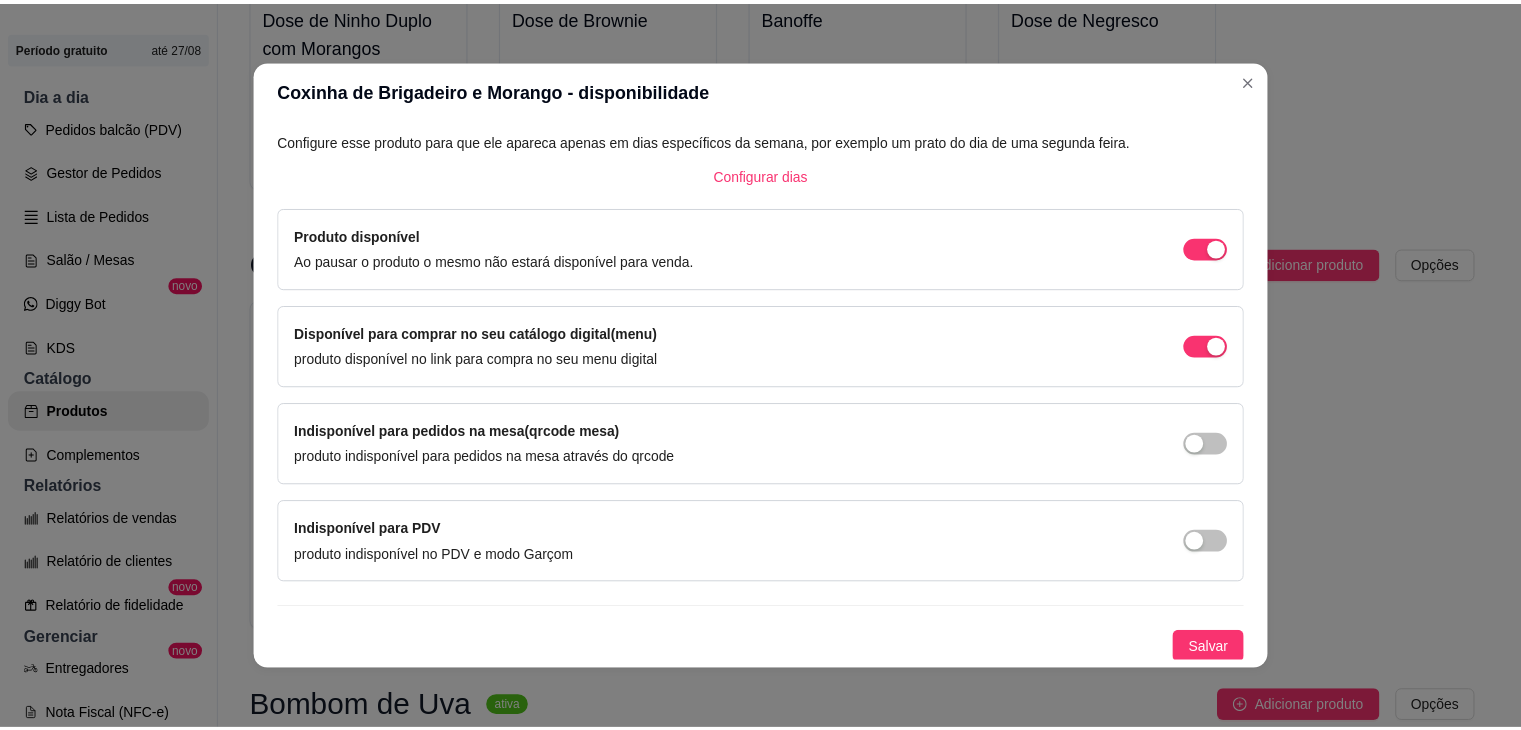 scroll, scrollTop: 0, scrollLeft: 0, axis: both 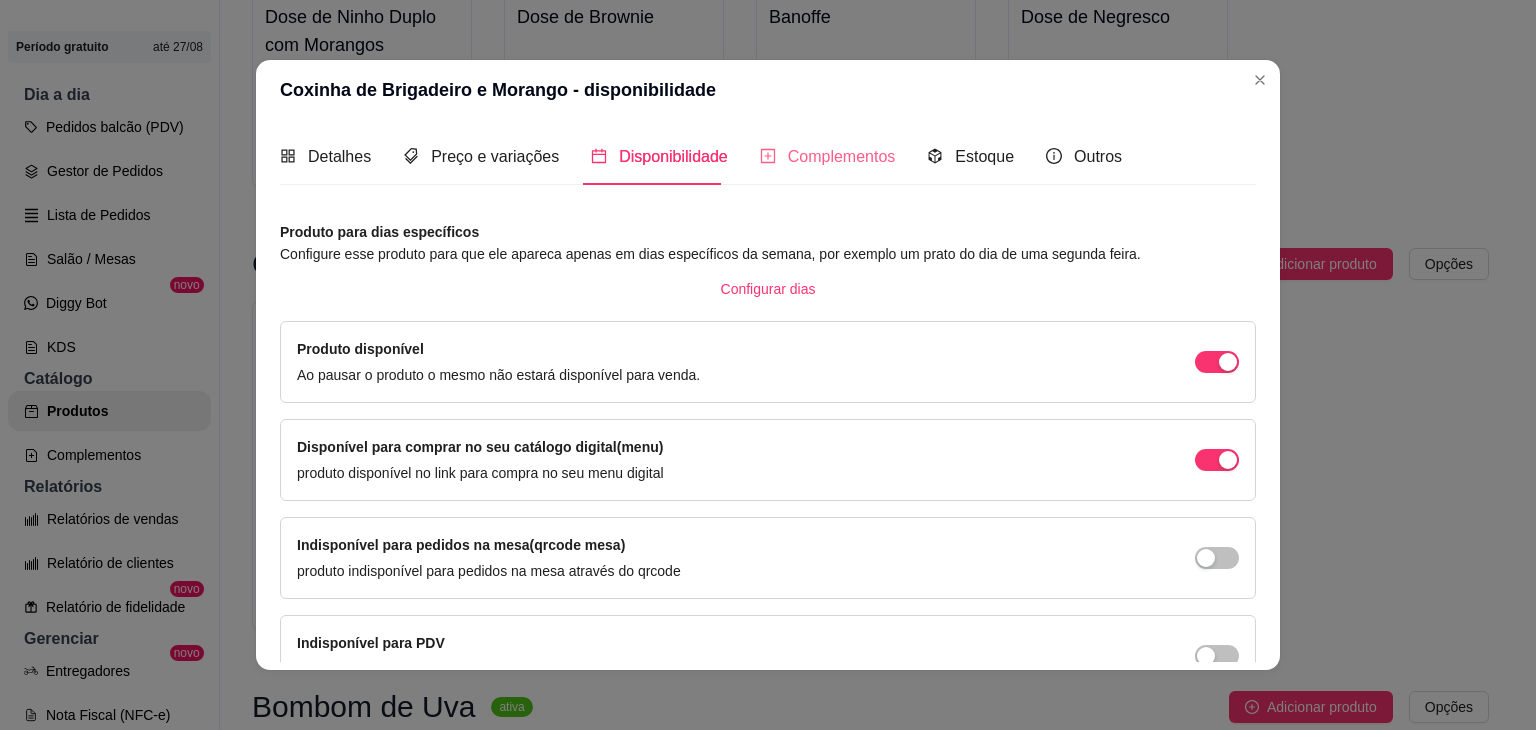 click on "Complementos" at bounding box center (828, 156) 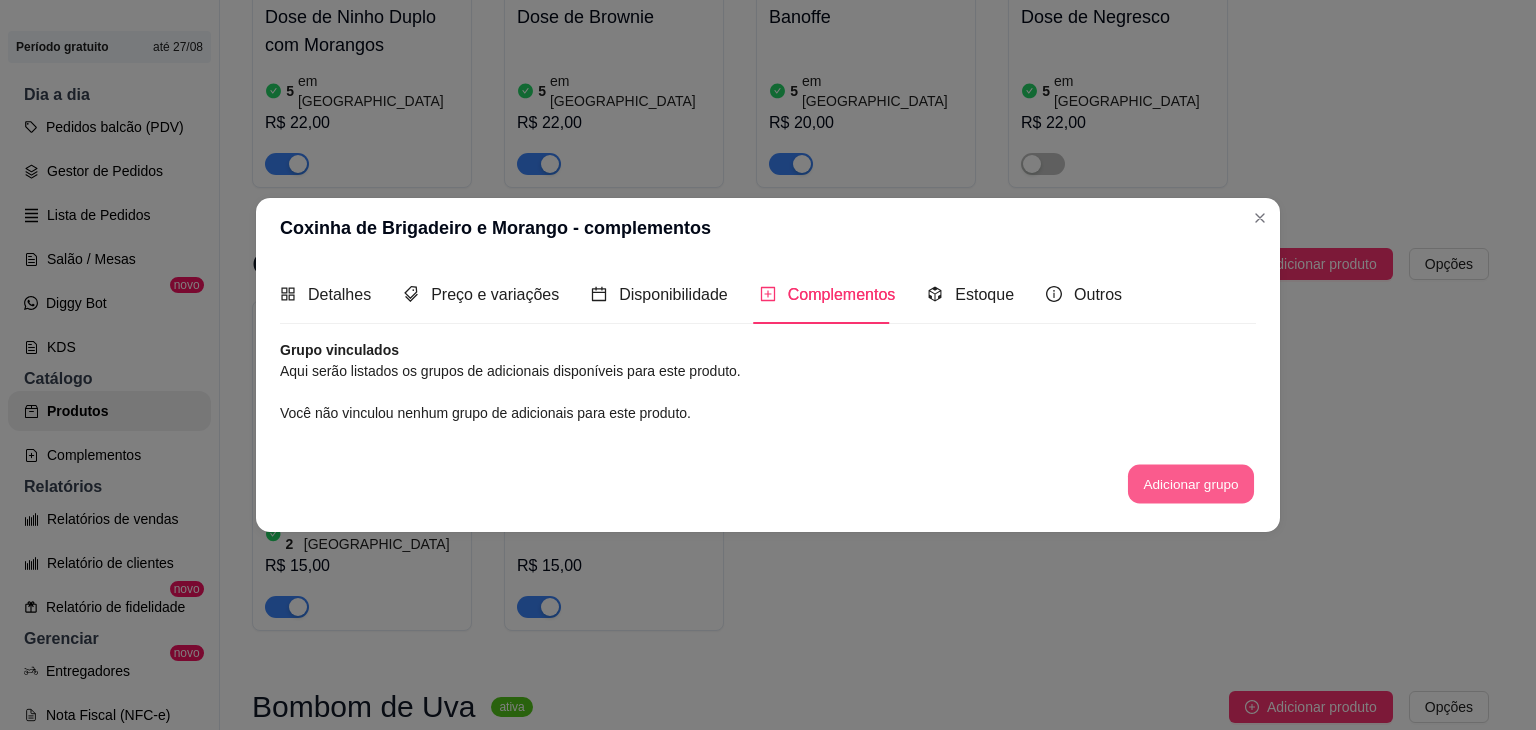 click on "Adicionar grupo" at bounding box center [1191, 483] 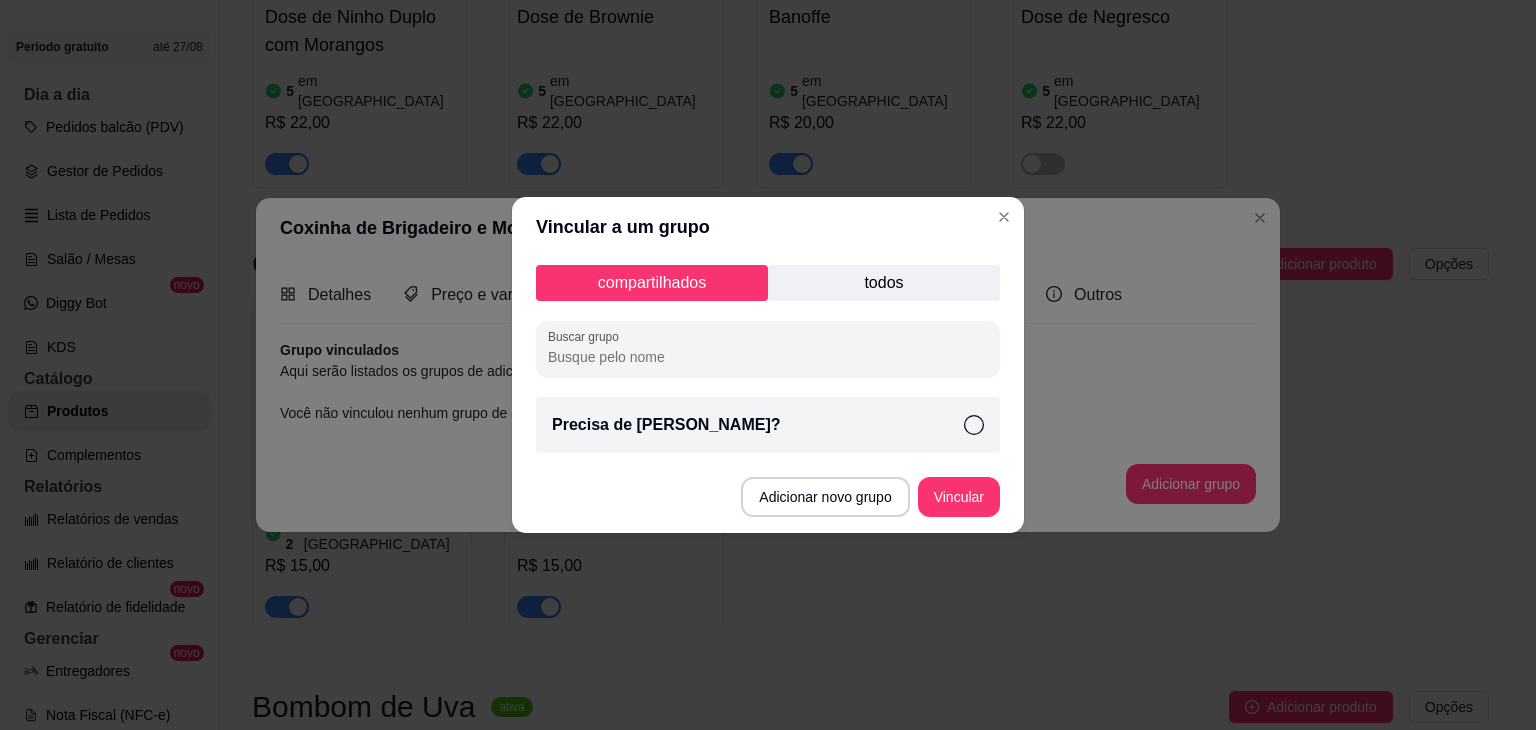 click on "Precisa de [PERSON_NAME]?" at bounding box center (768, 425) 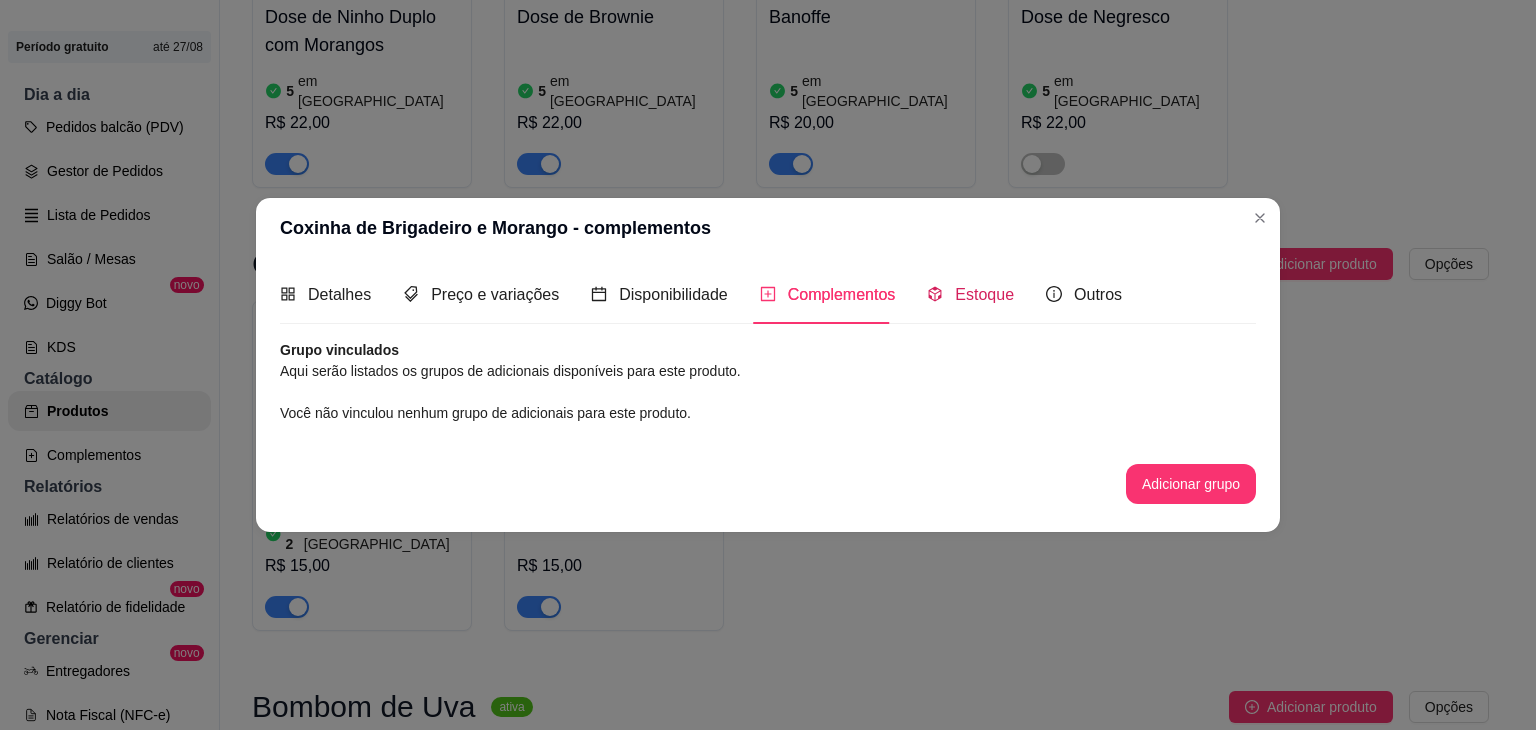 click on "Estoque" at bounding box center (984, 294) 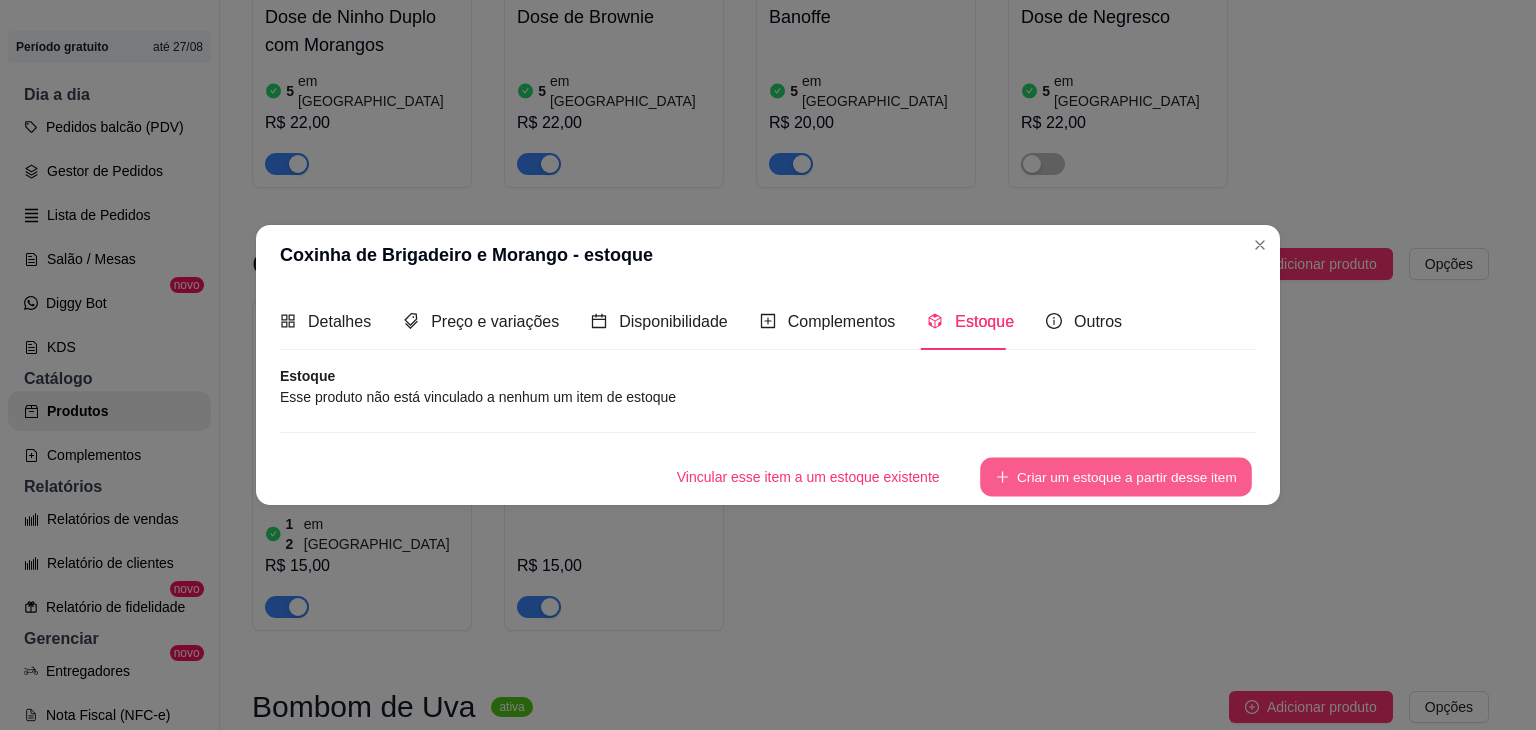 click on "Criar um estoque a partir desse item" at bounding box center (1116, 477) 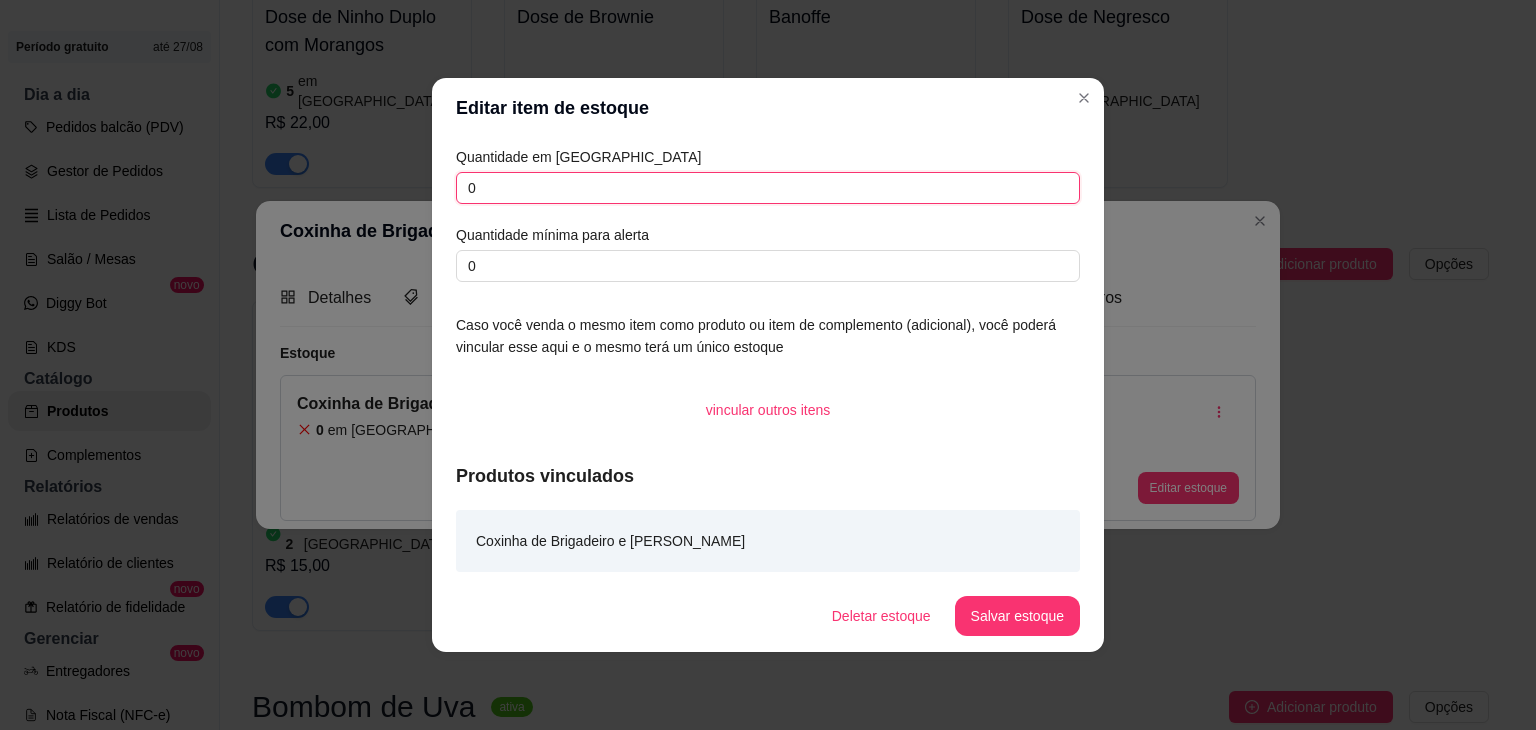 drag, startPoint x: 488, startPoint y: 177, endPoint x: 405, endPoint y: 181, distance: 83.09633 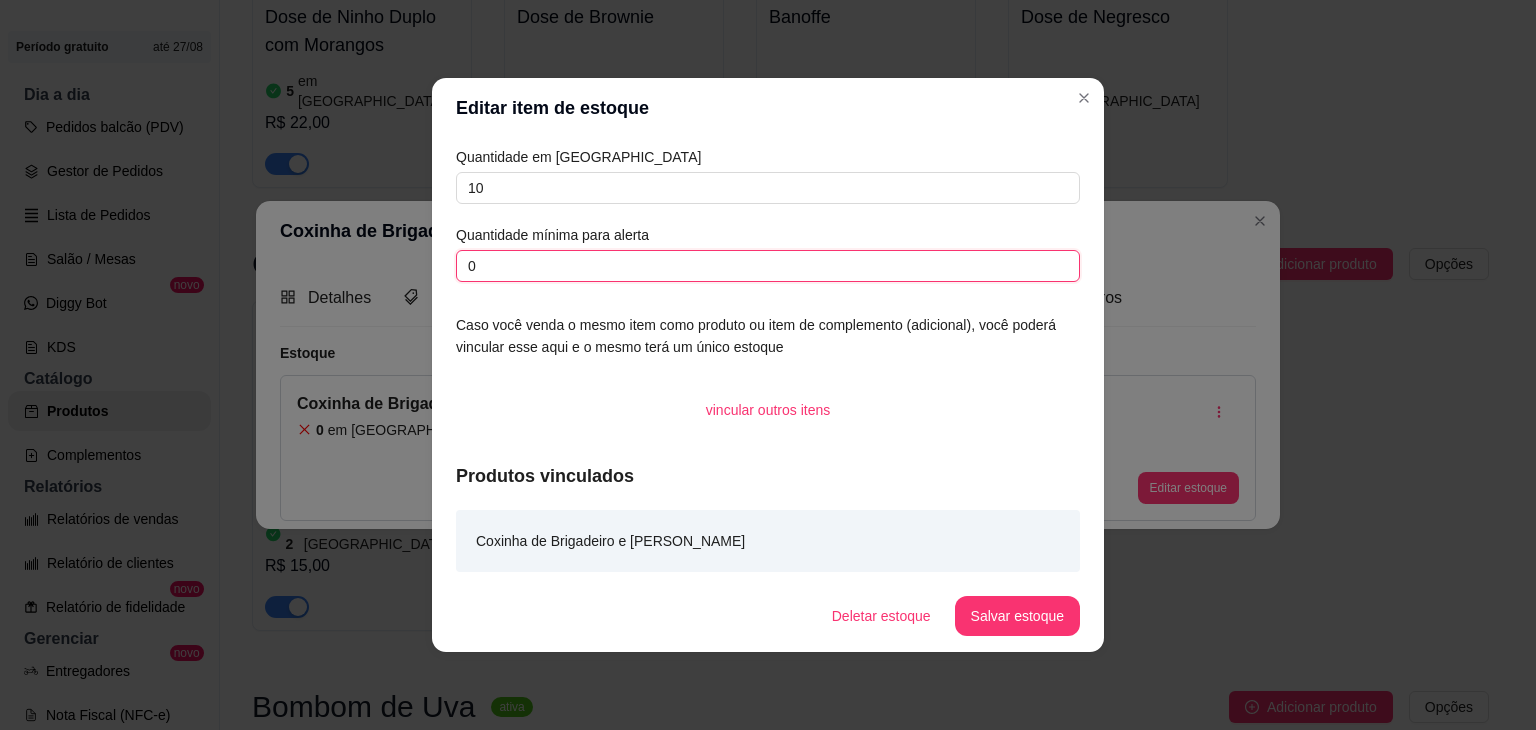 drag, startPoint x: 485, startPoint y: 268, endPoint x: 431, endPoint y: 262, distance: 54.33231 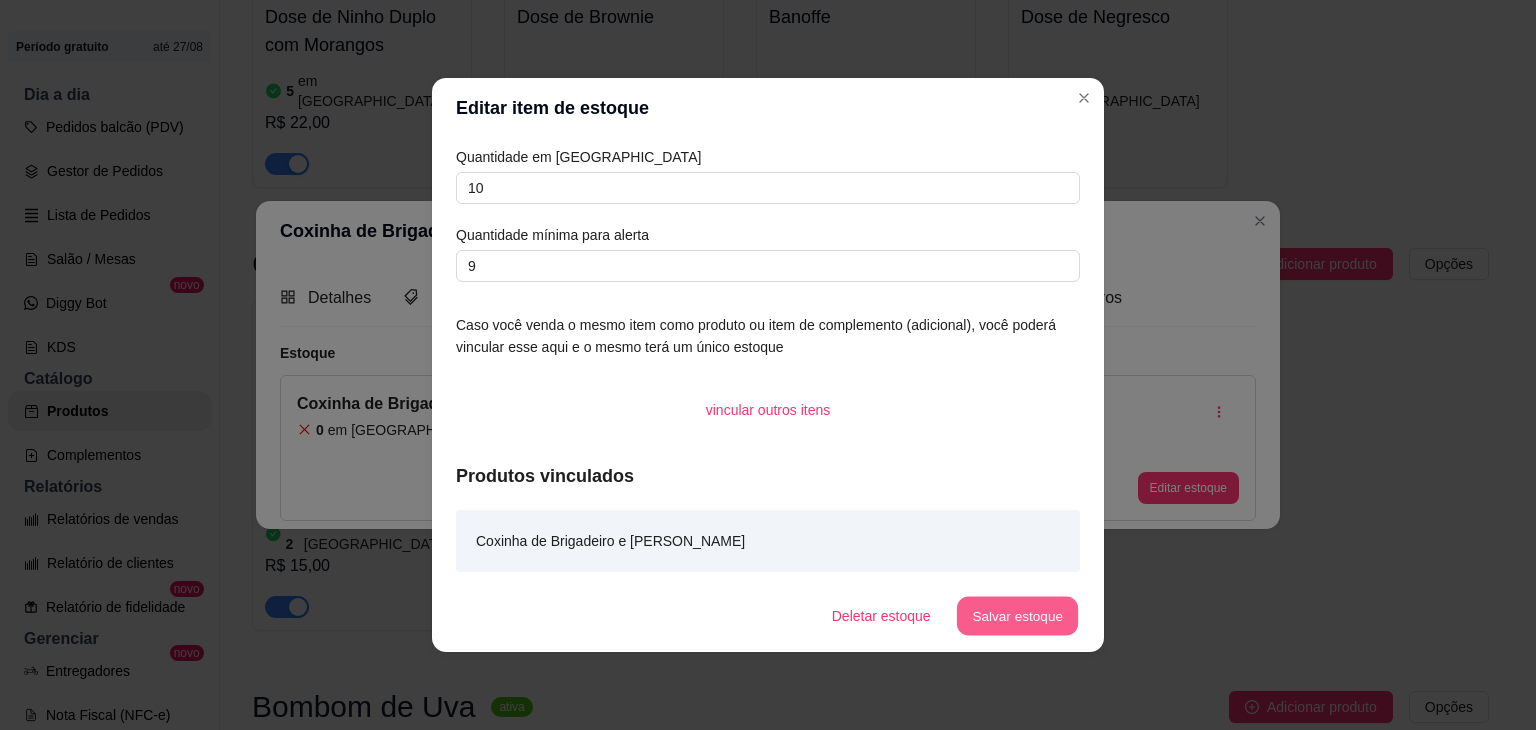 click on "Salvar estoque" at bounding box center [1017, 616] 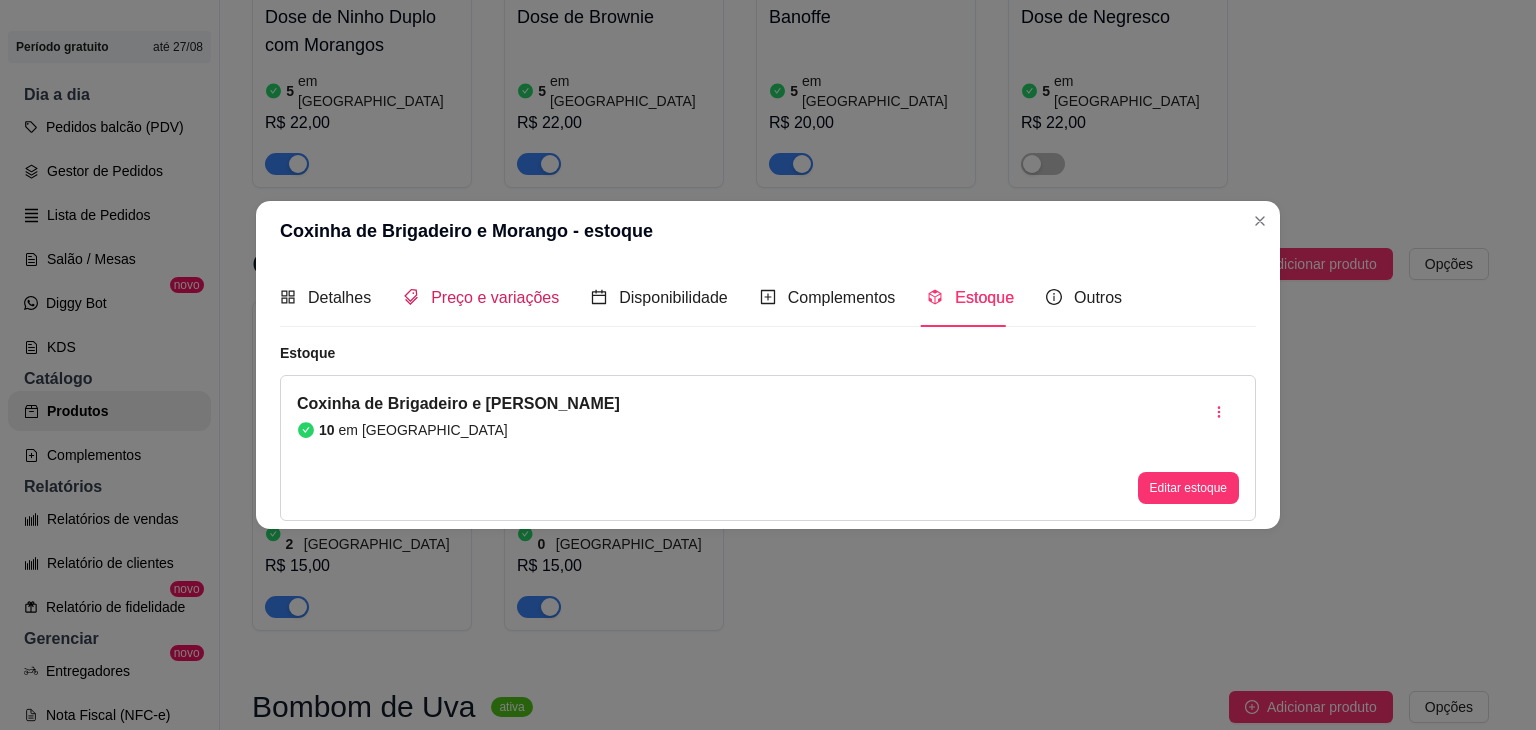 click on "Preço e variações" at bounding box center [481, 297] 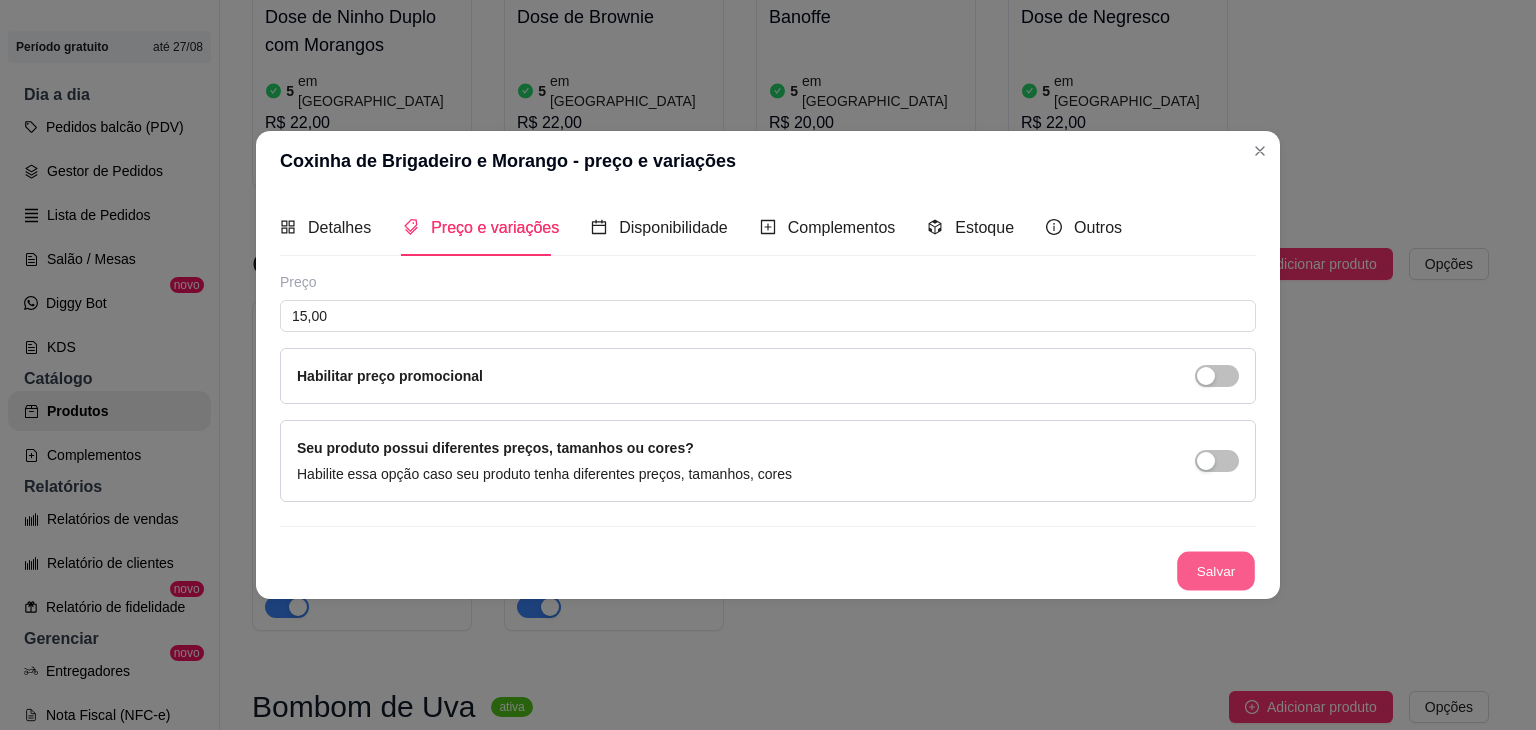 click on "Salvar" at bounding box center [1216, 571] 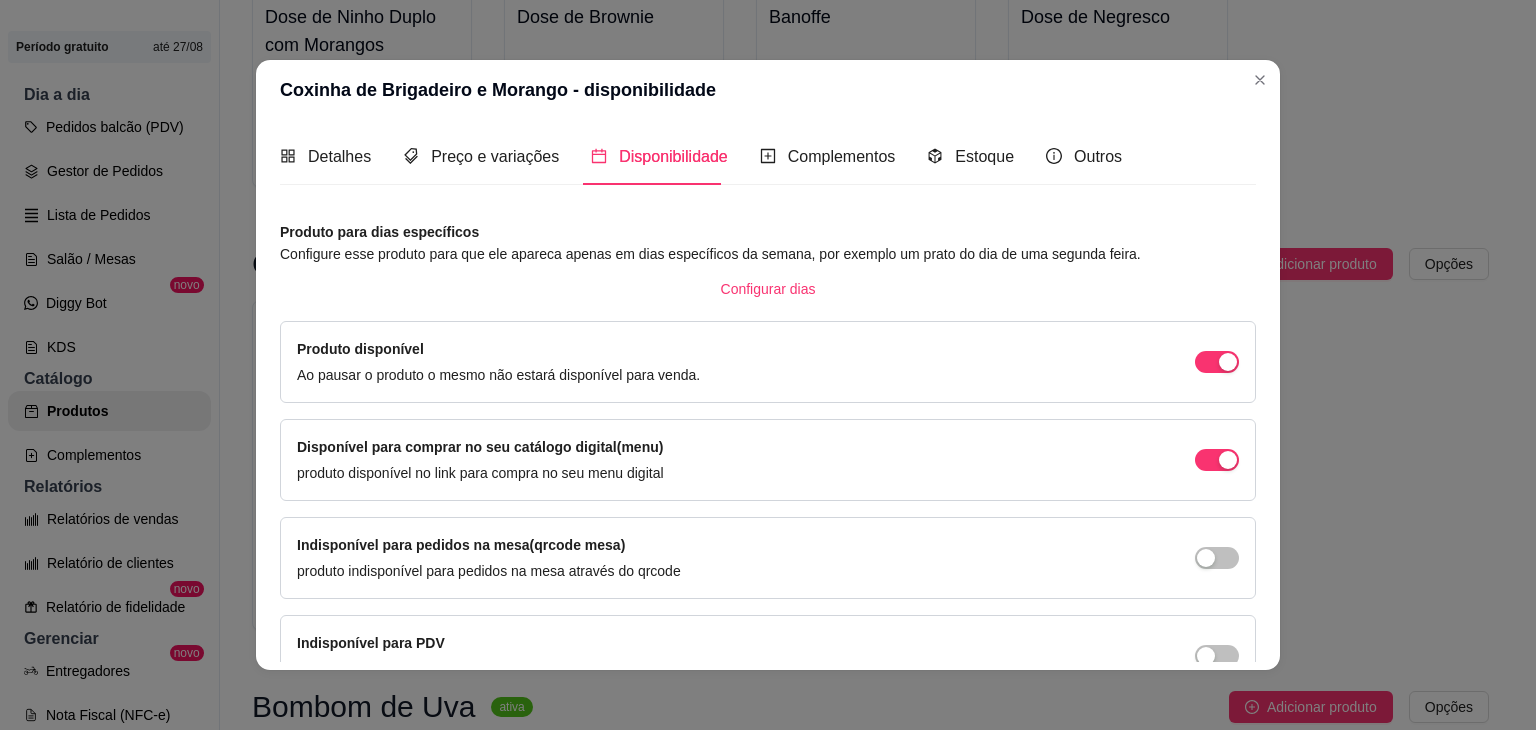 click on "Coxinha de Brigadeiro e Morango - disponibilidade" at bounding box center (768, 90) 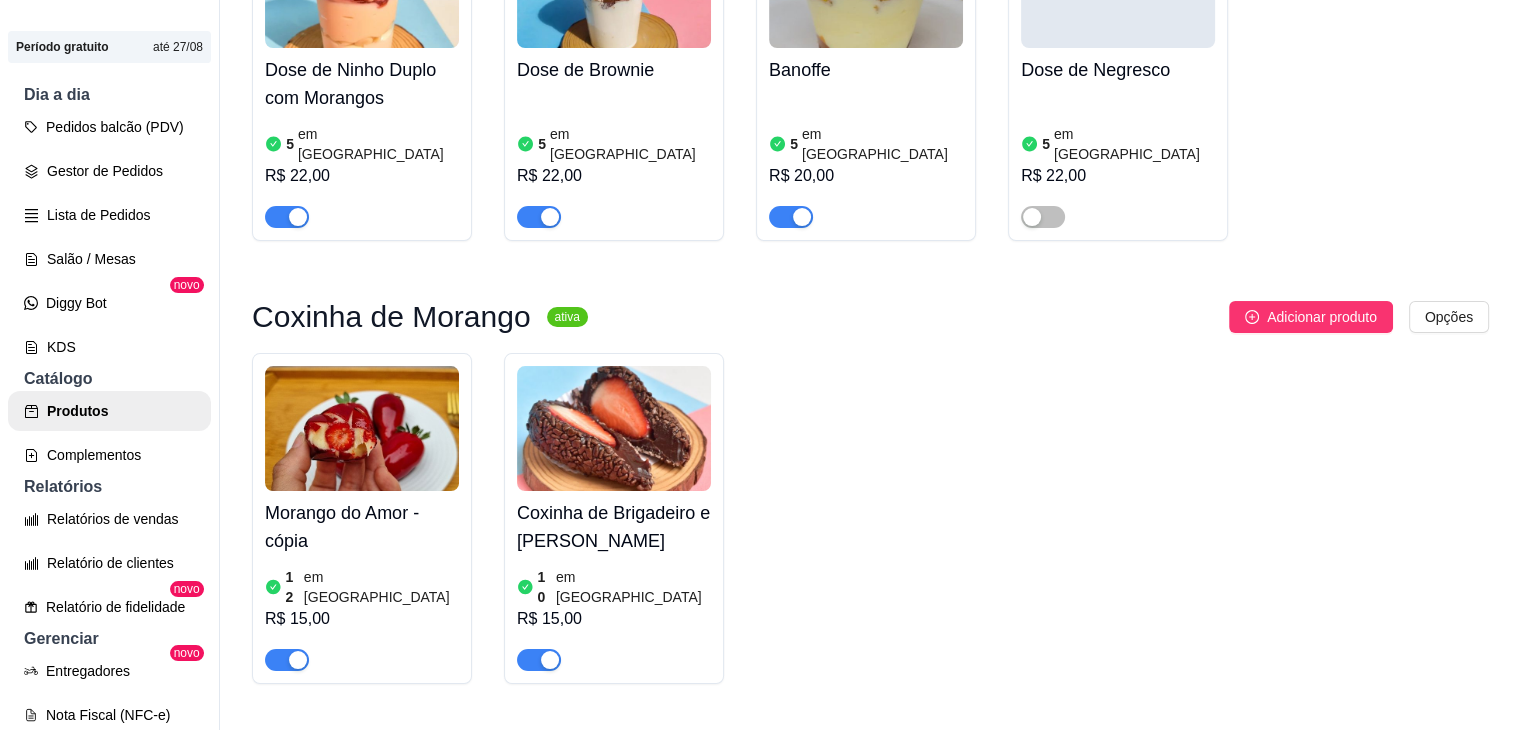scroll, scrollTop: 1852, scrollLeft: 0, axis: vertical 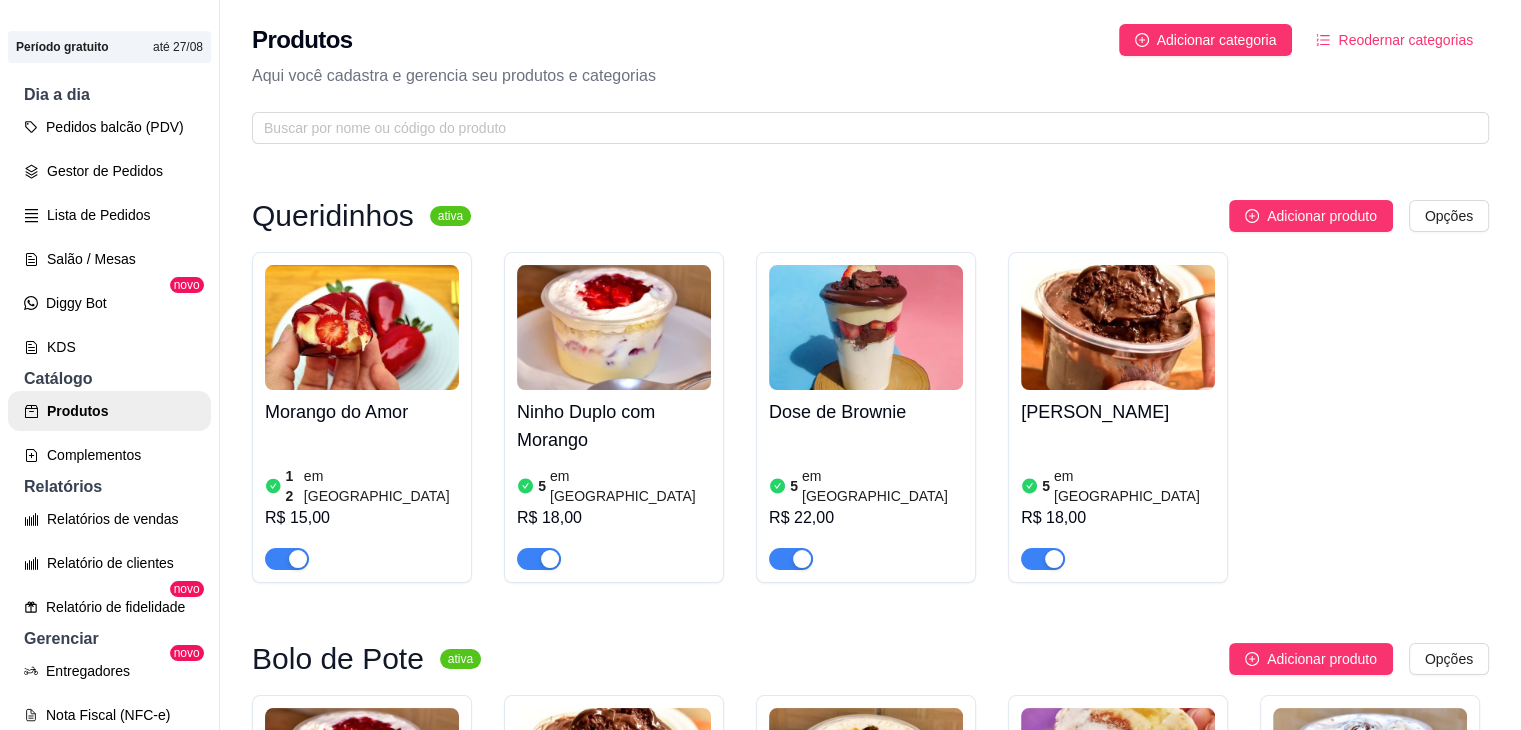 click on "Ninho Duplo com Morango" at bounding box center [614, 426] 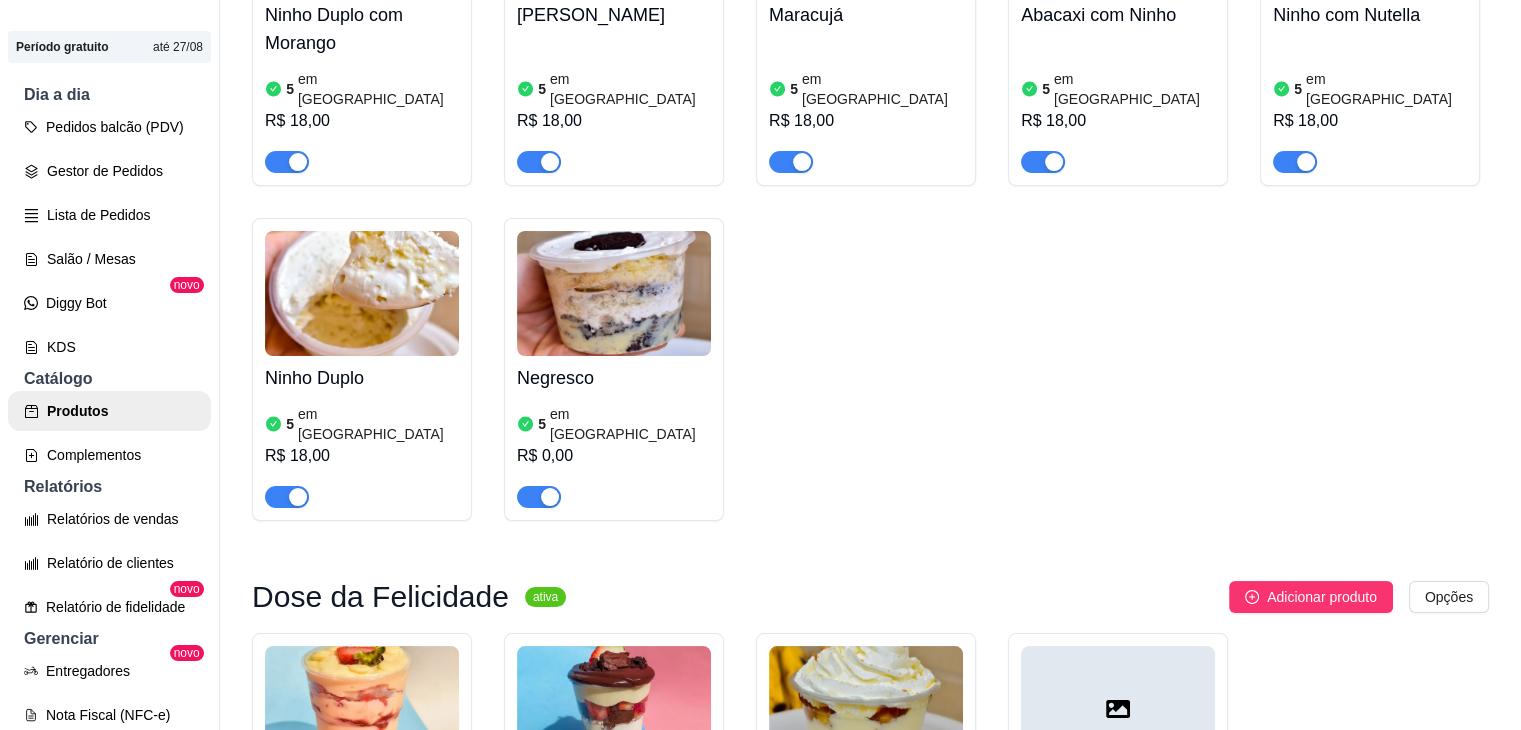scroll, scrollTop: 848, scrollLeft: 0, axis: vertical 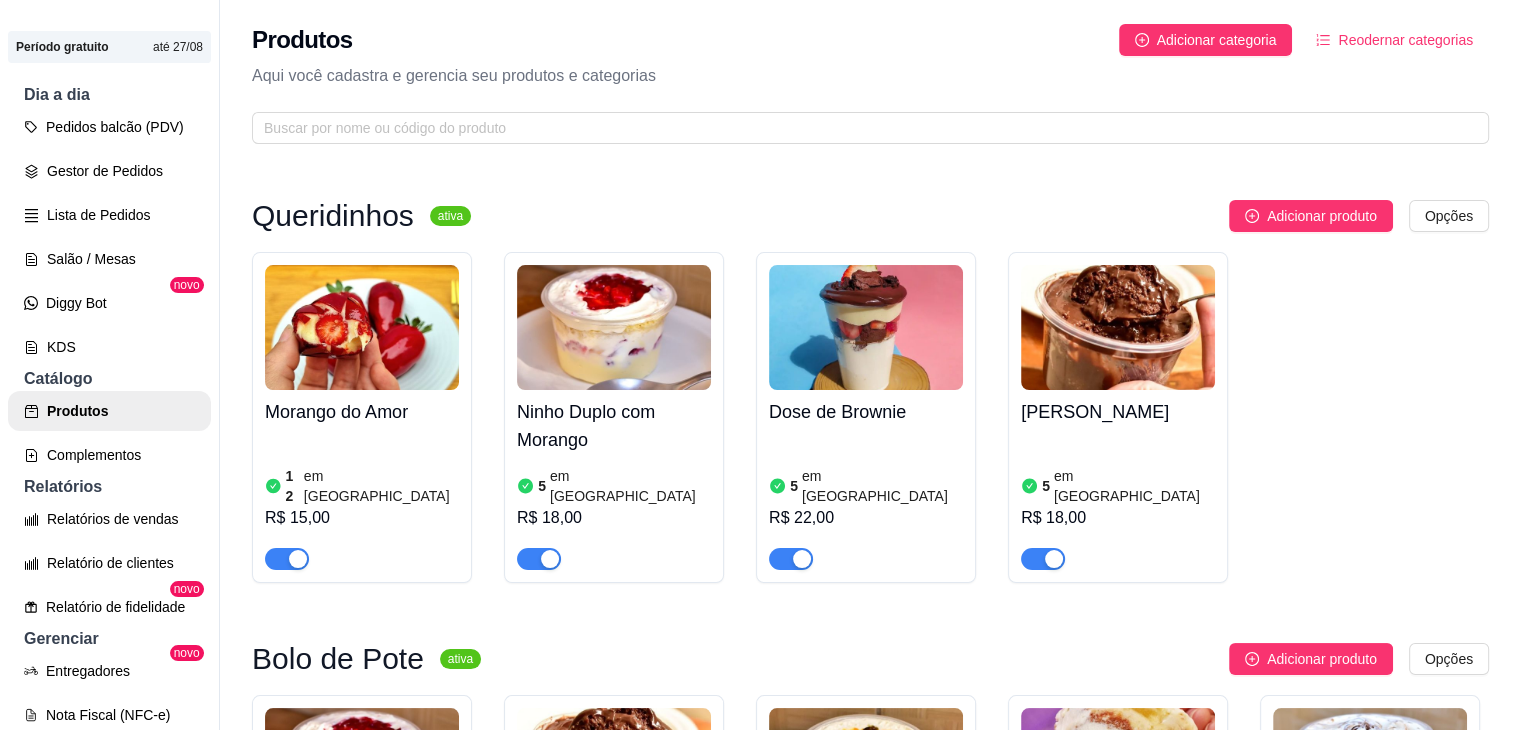 click on "Morango do Amor   12 em estoque R$ 15,00 Ninho Duplo com Morango   5 em estoque R$ 18,00 Dose de Brownie   5 em estoque R$ 22,00 Danette    5 em estoque R$ 18,00" at bounding box center [870, 417] 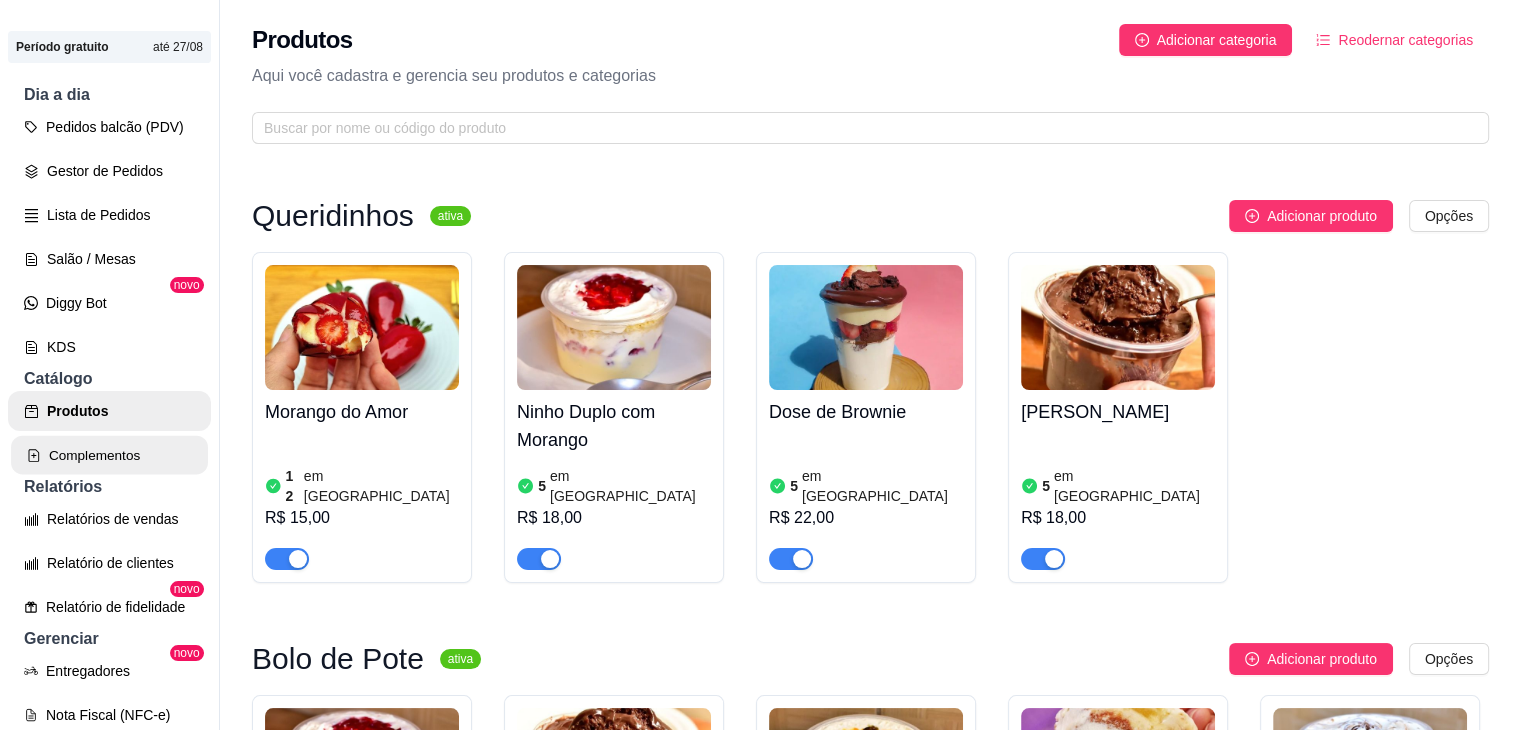 click on "Complementos" at bounding box center (109, 455) 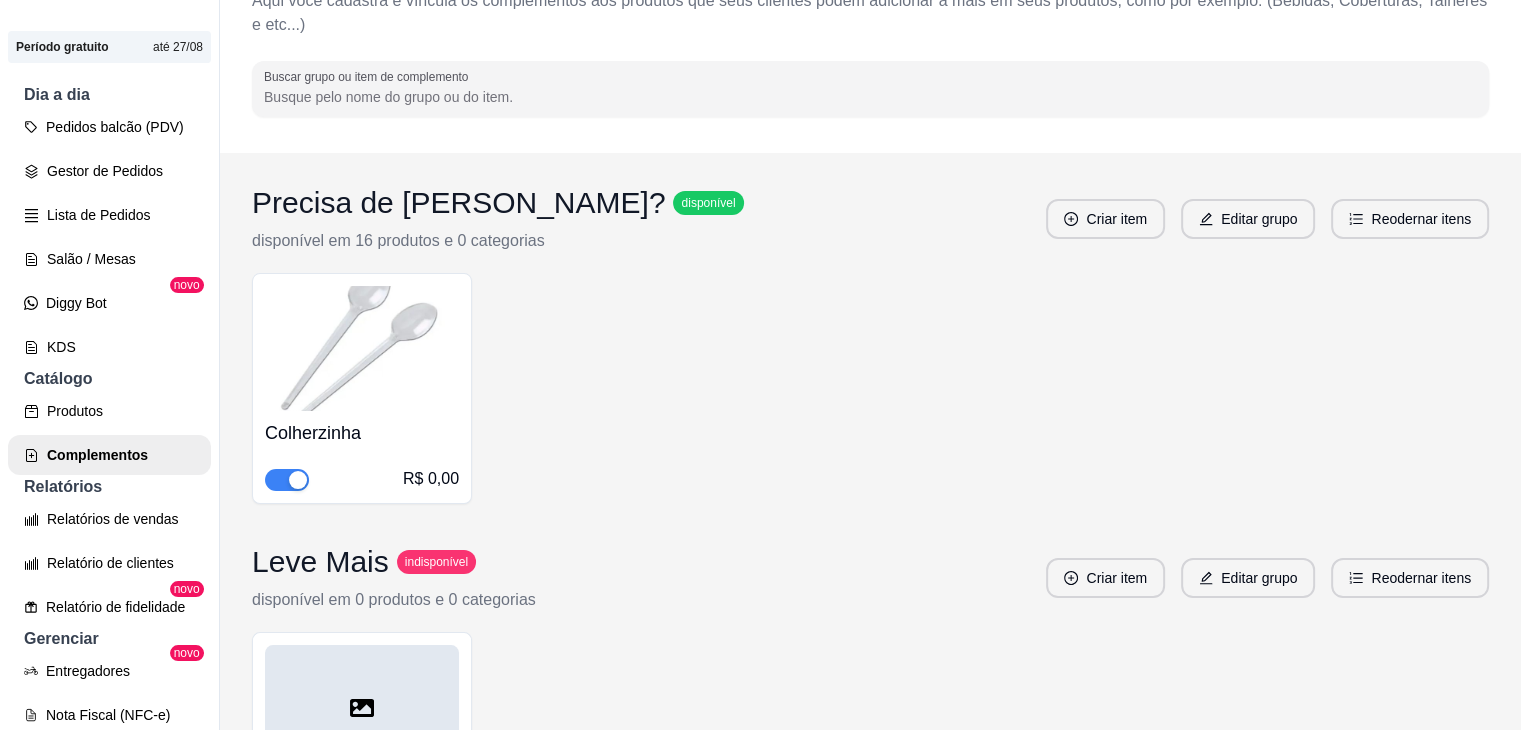 scroll, scrollTop: 0, scrollLeft: 0, axis: both 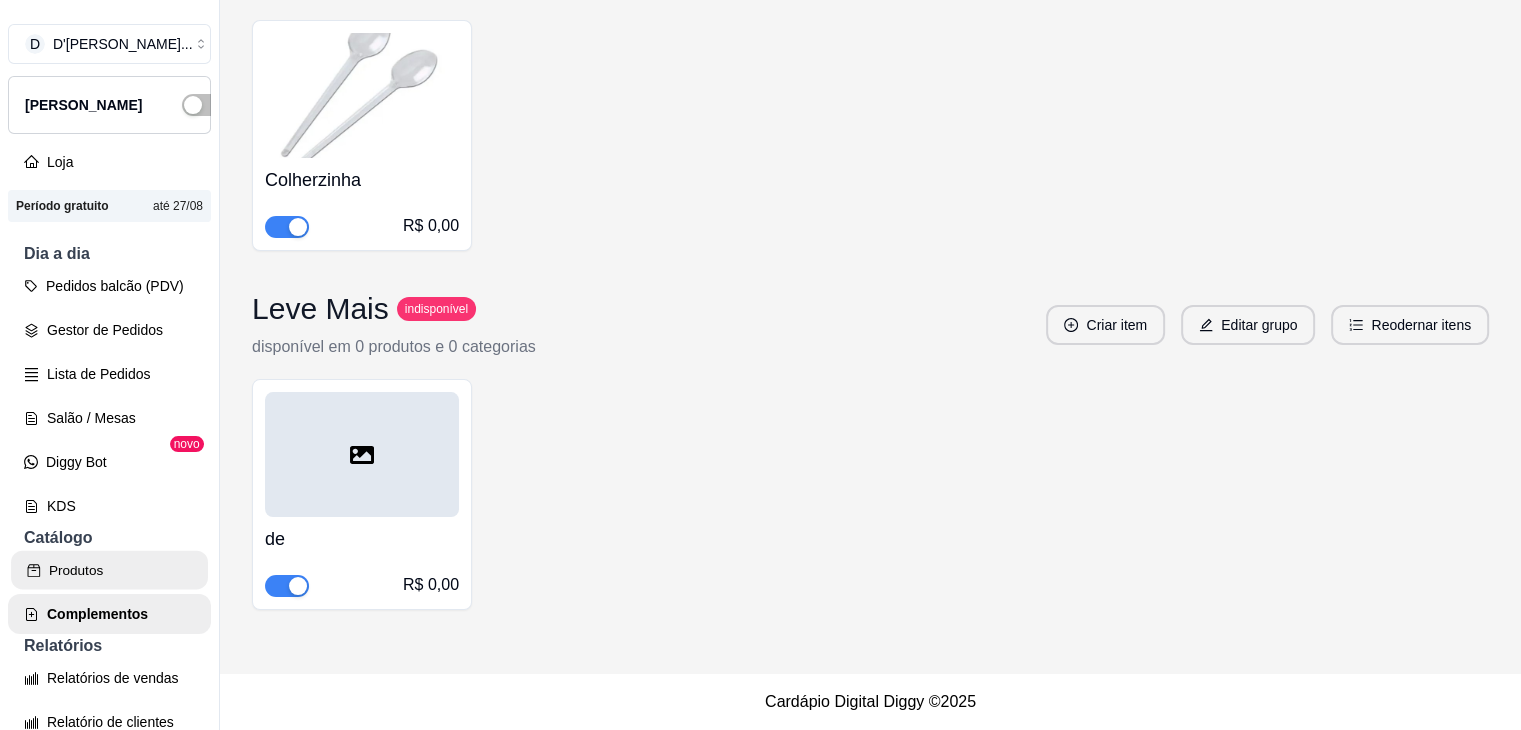 click on "Produtos" at bounding box center [109, 570] 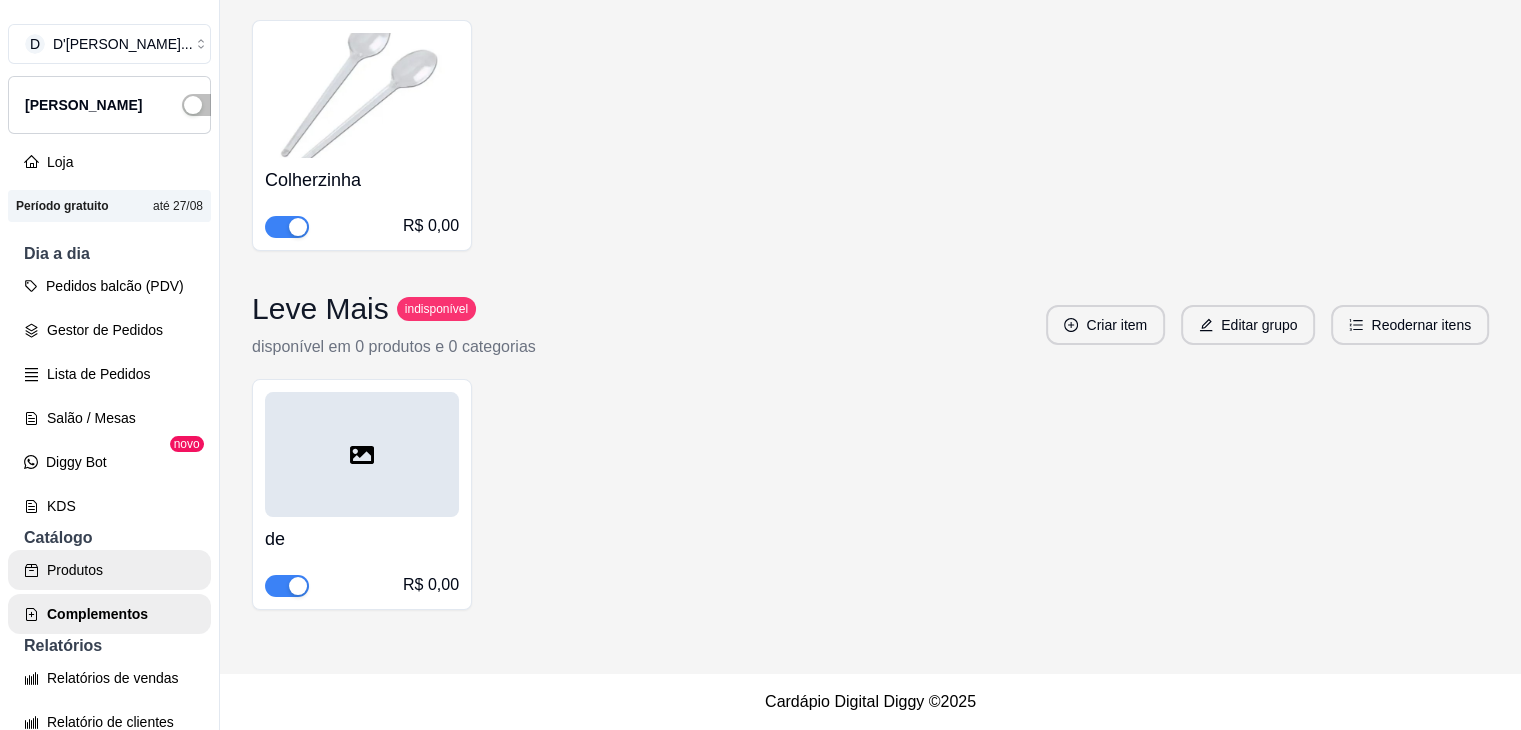 scroll, scrollTop: 0, scrollLeft: 0, axis: both 